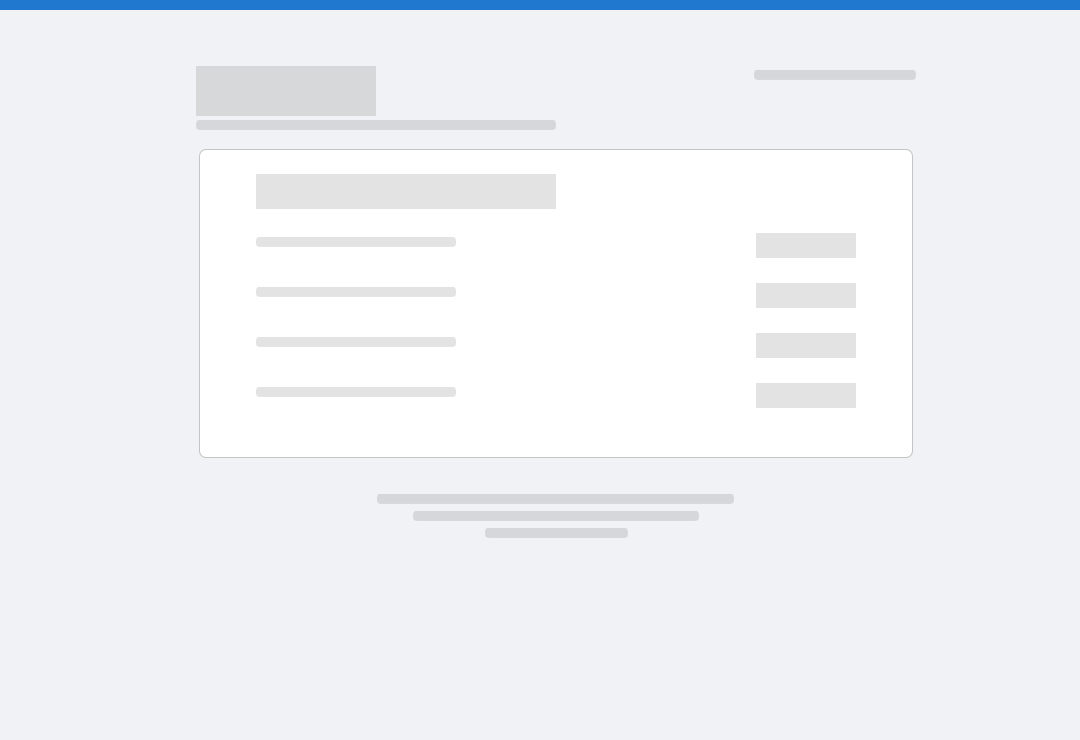 scroll, scrollTop: 0, scrollLeft: 0, axis: both 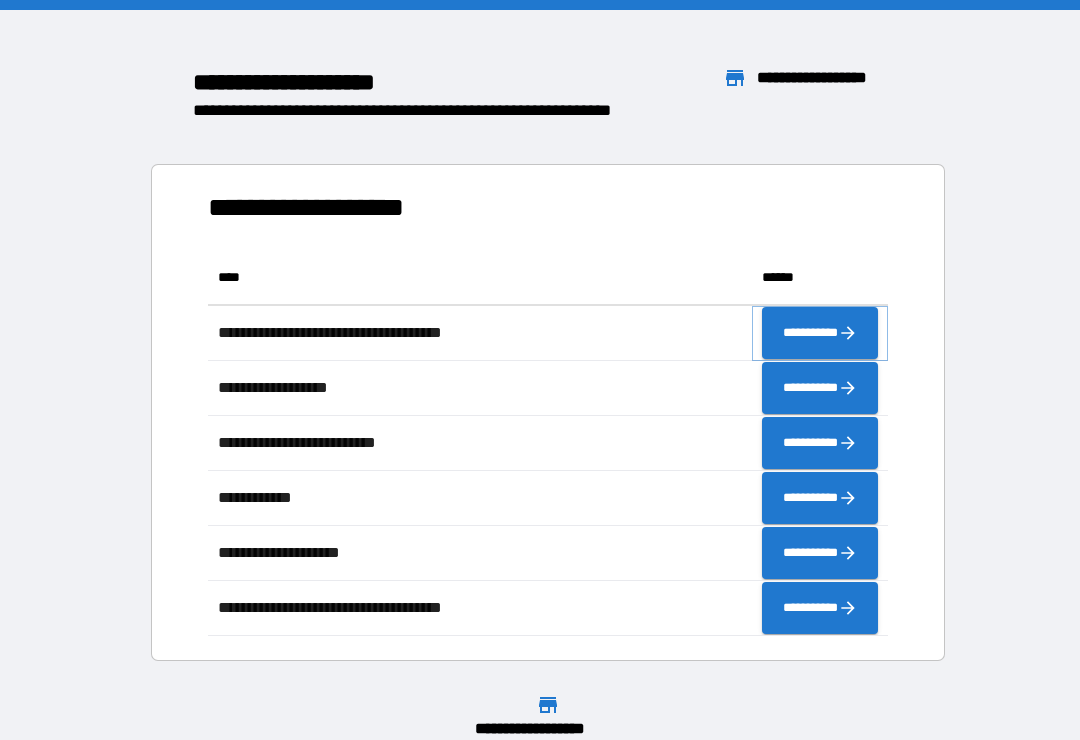 click on "**********" at bounding box center (820, 333) 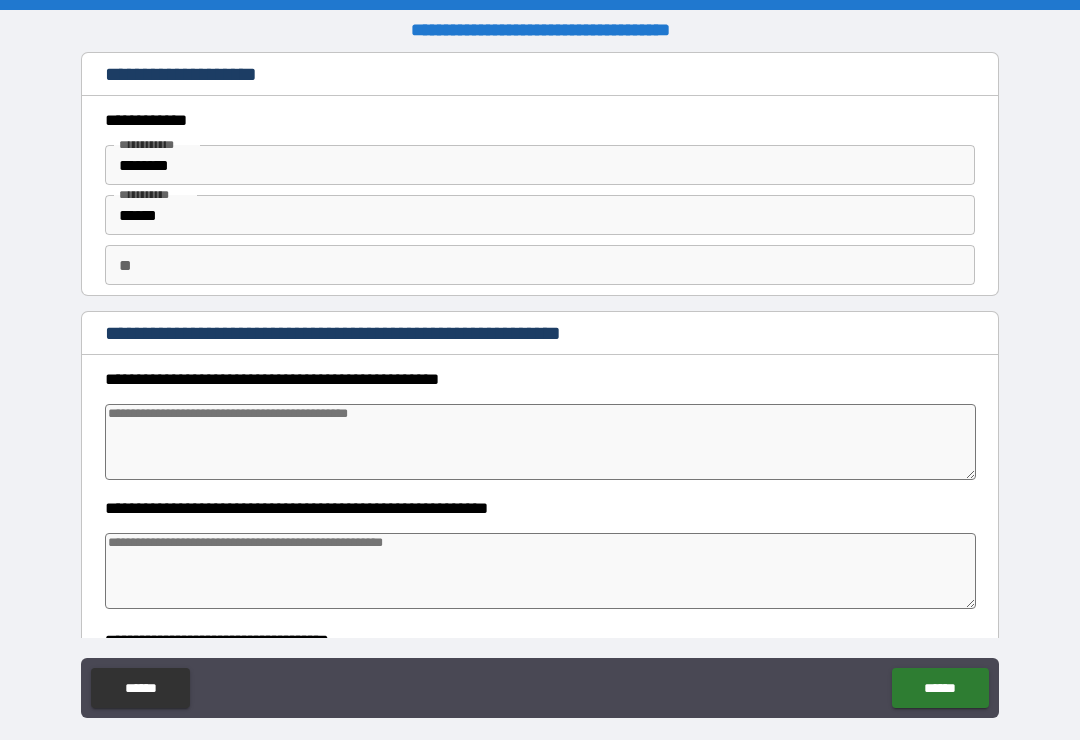 type on "*" 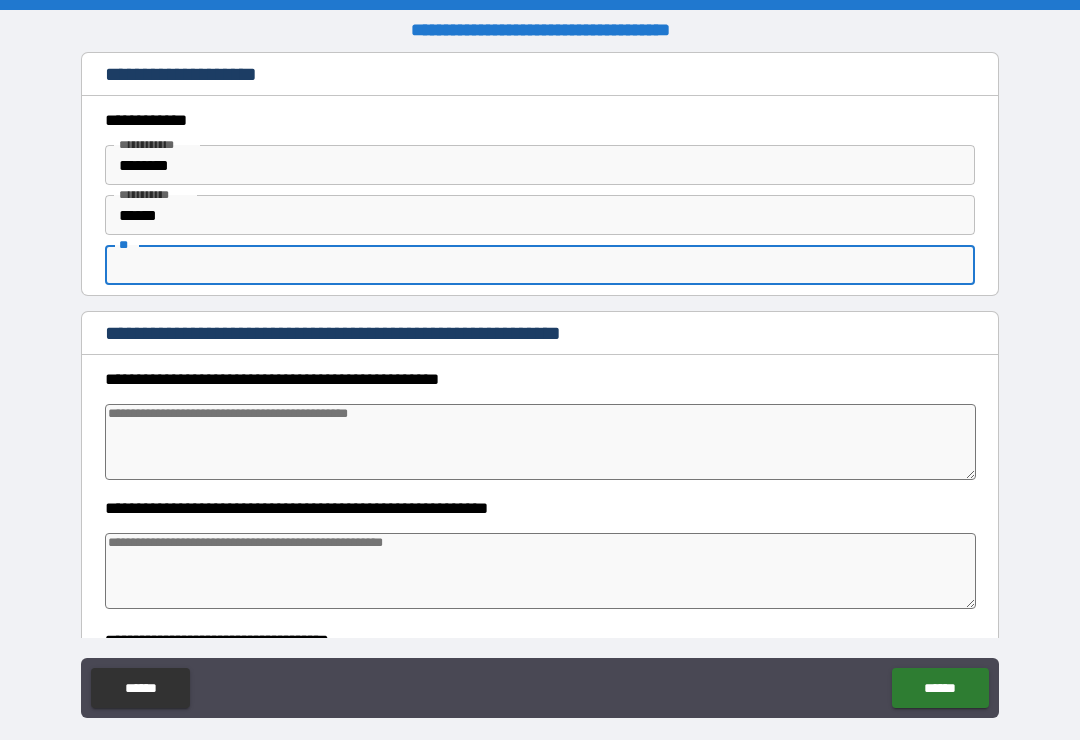 type on "*" 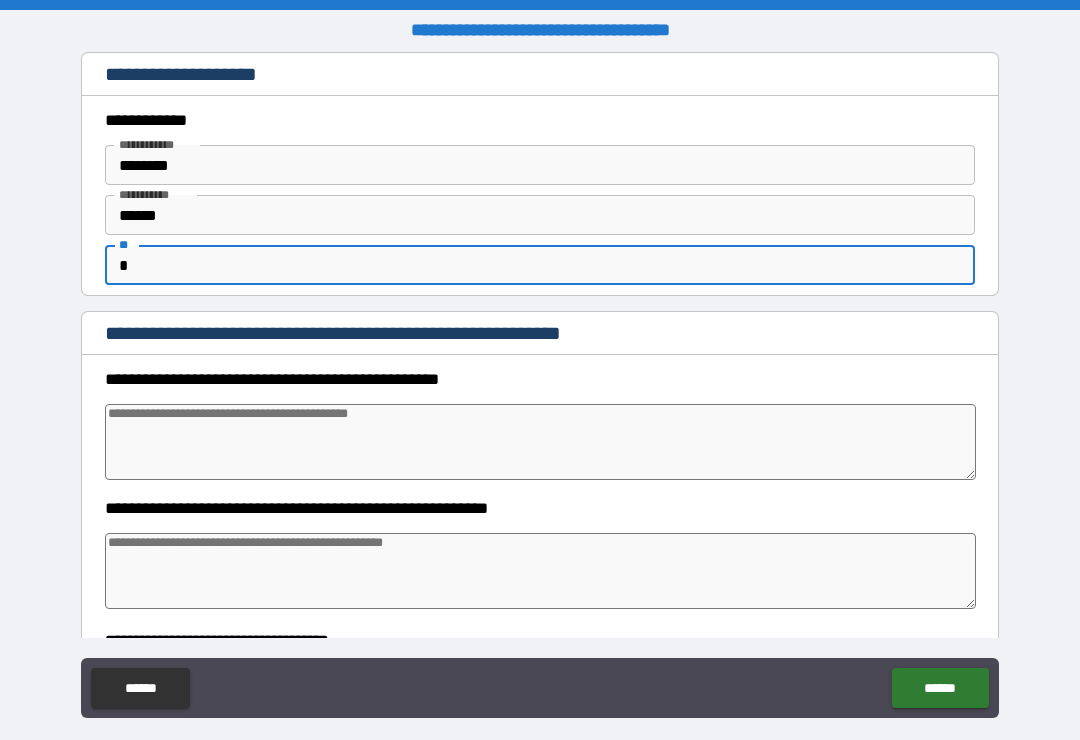 type on "*" 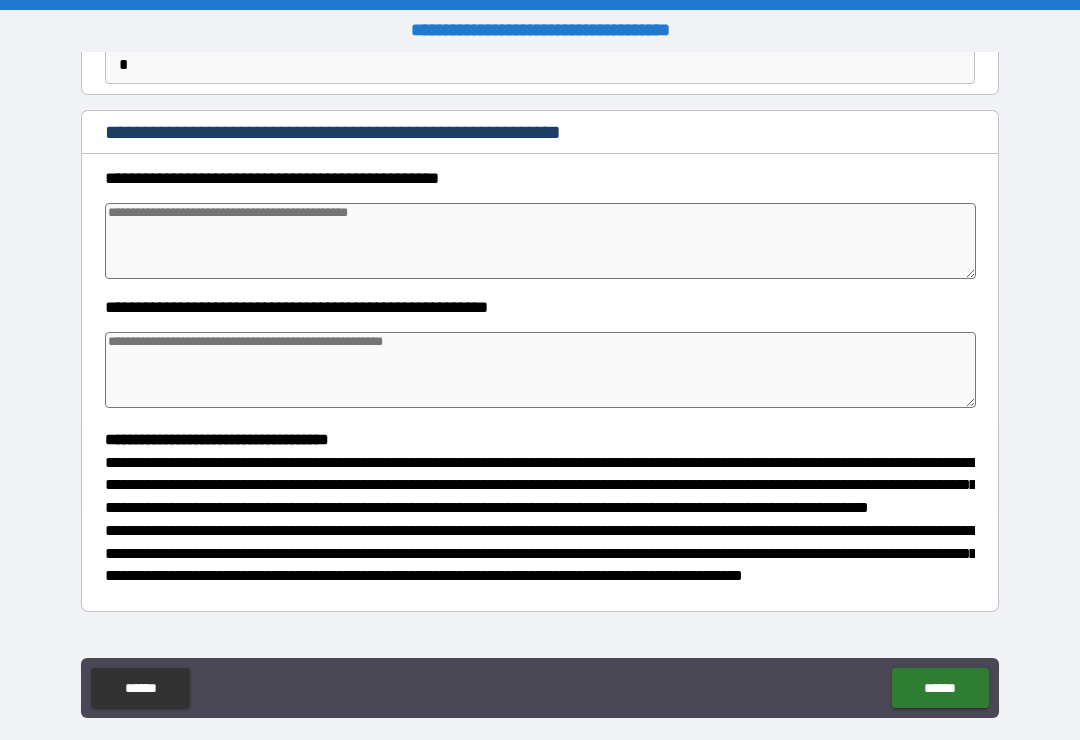 scroll, scrollTop: 202, scrollLeft: 0, axis: vertical 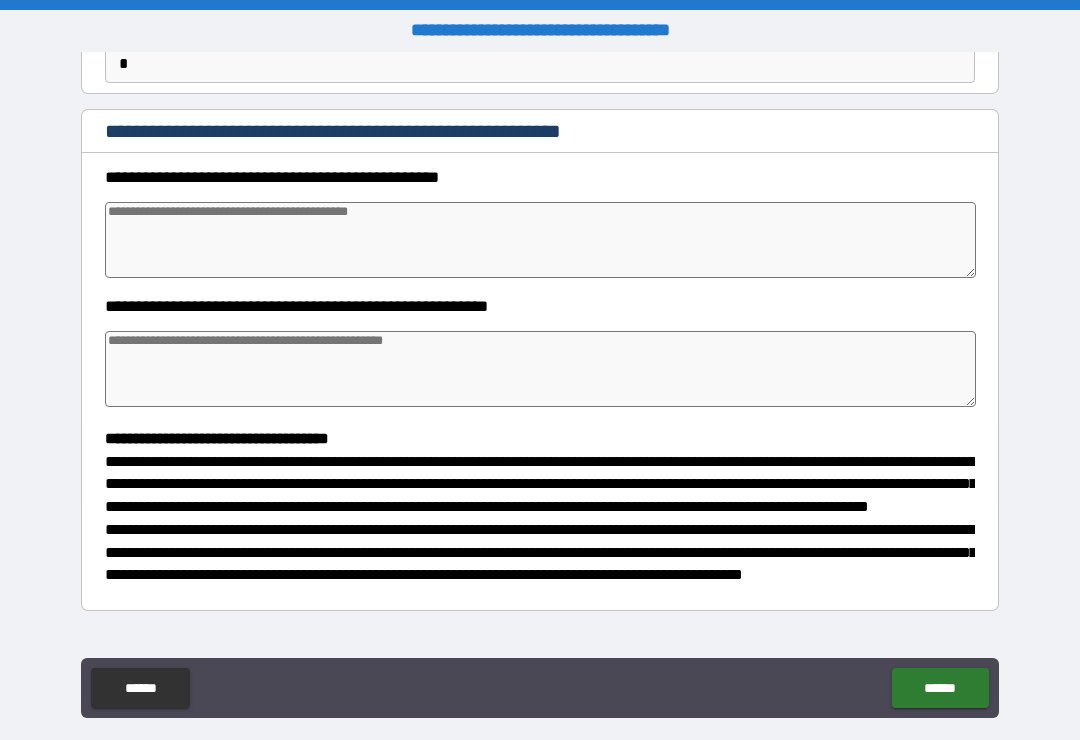 click at bounding box center [540, 240] 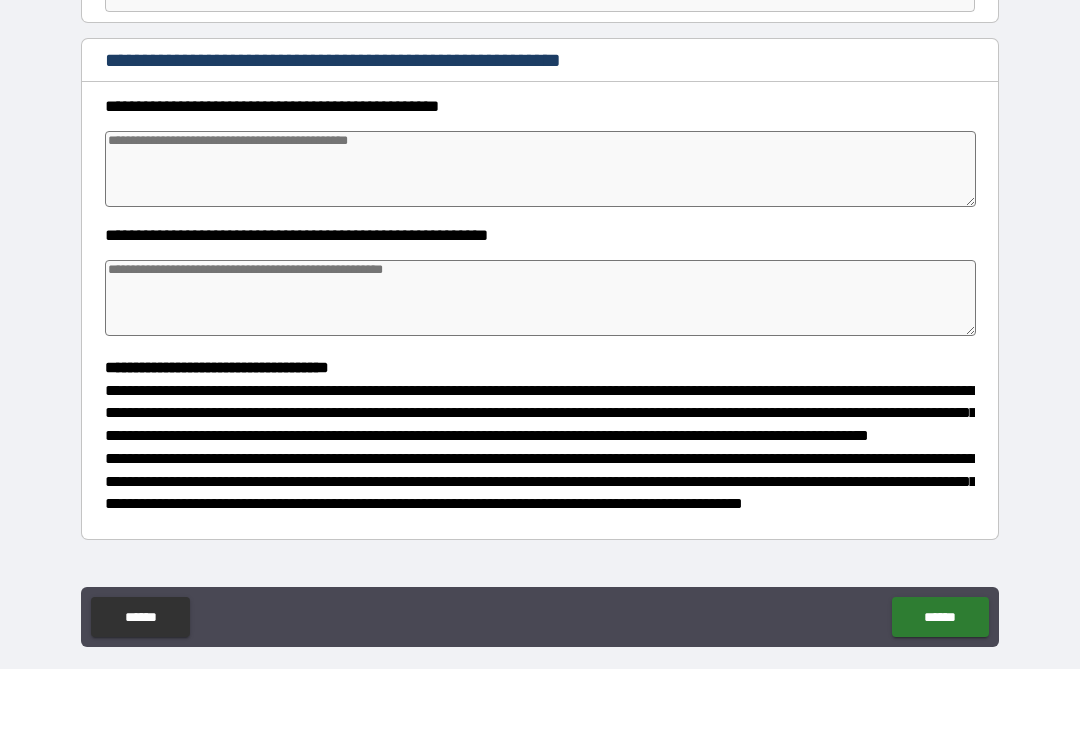 click on "**********" at bounding box center (540, 388) 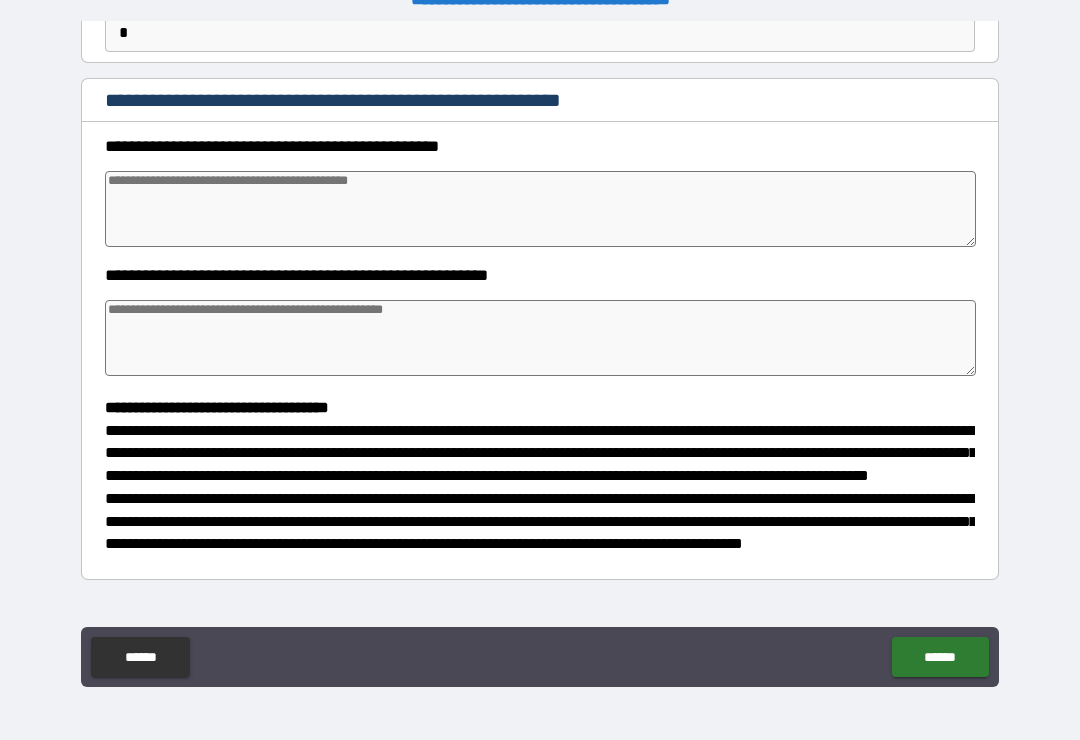 click at bounding box center [540, 209] 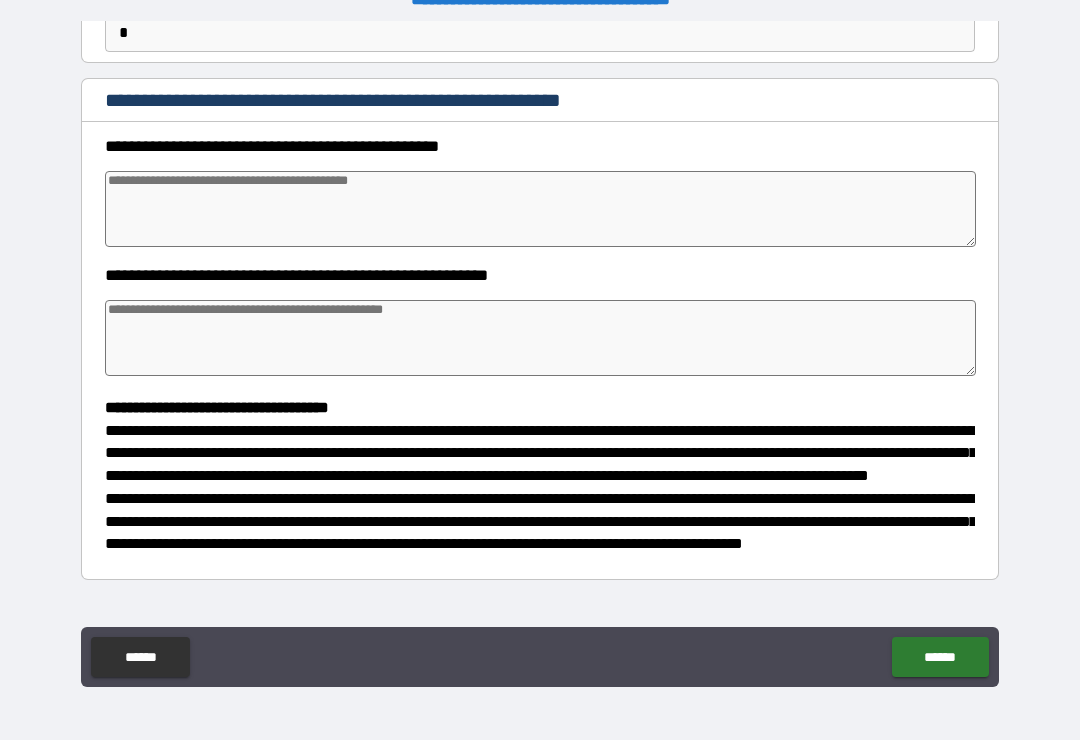 type on "*" 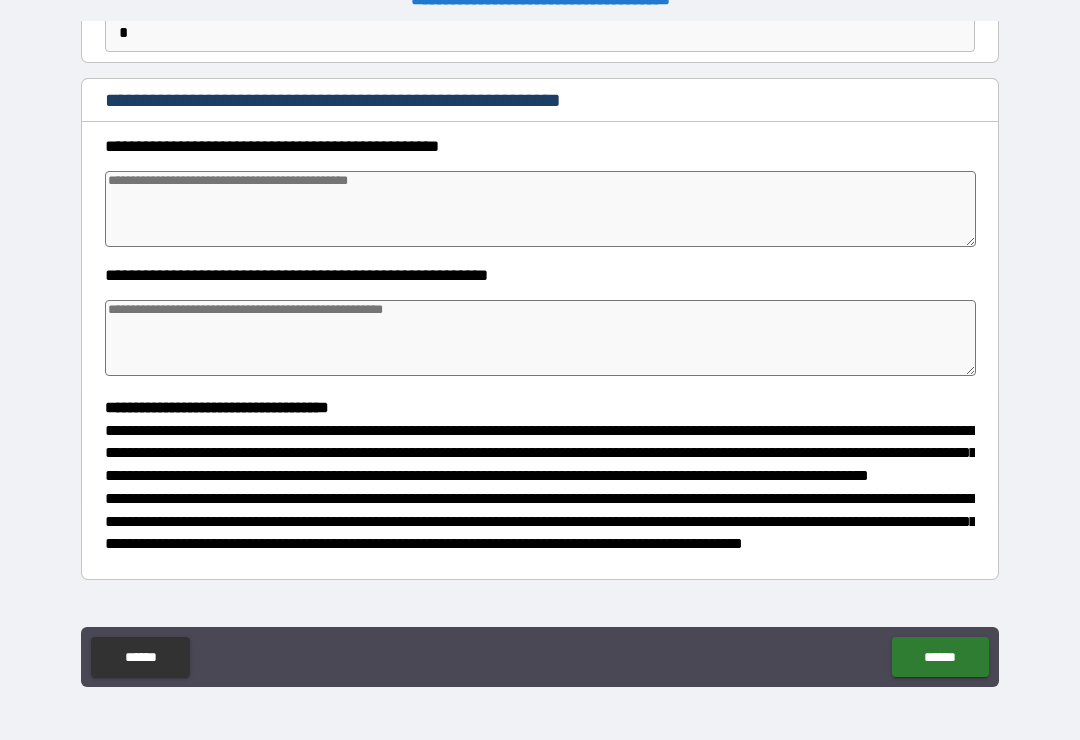 type on "*" 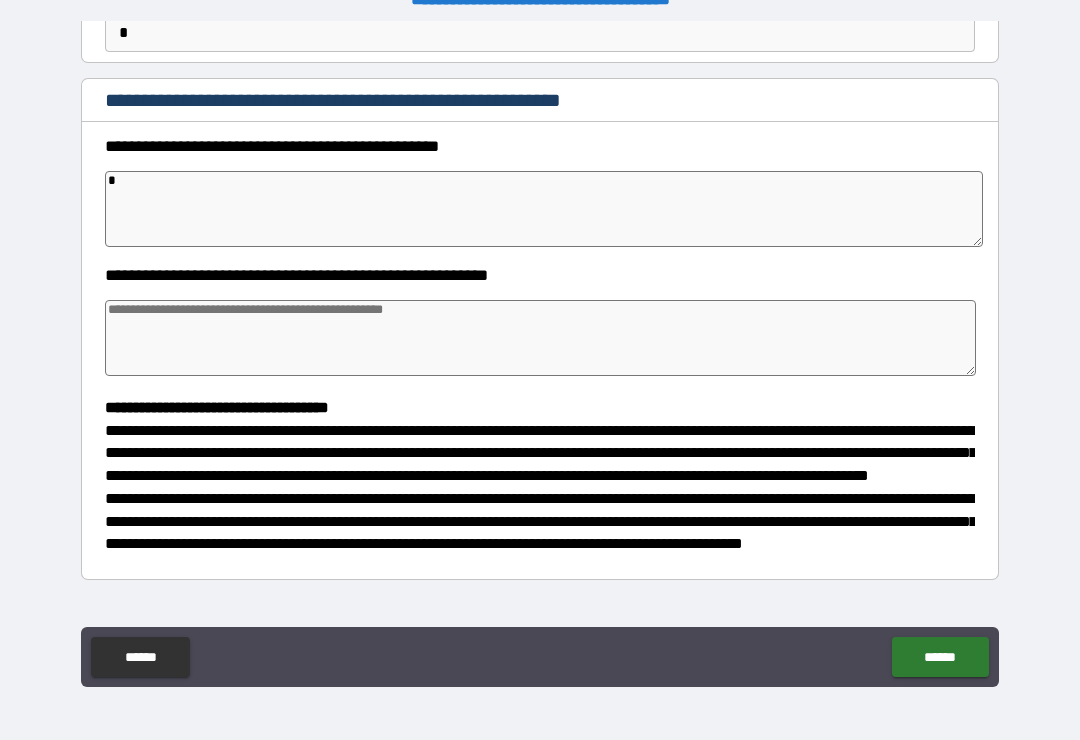 type on "*" 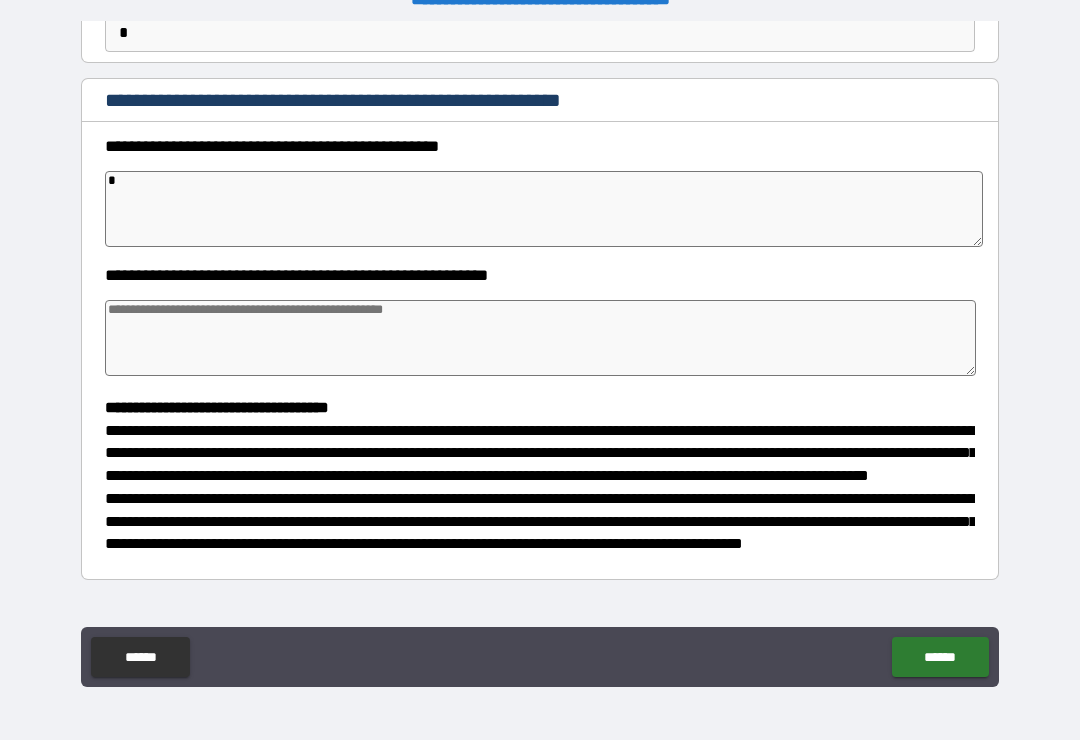 type on "*" 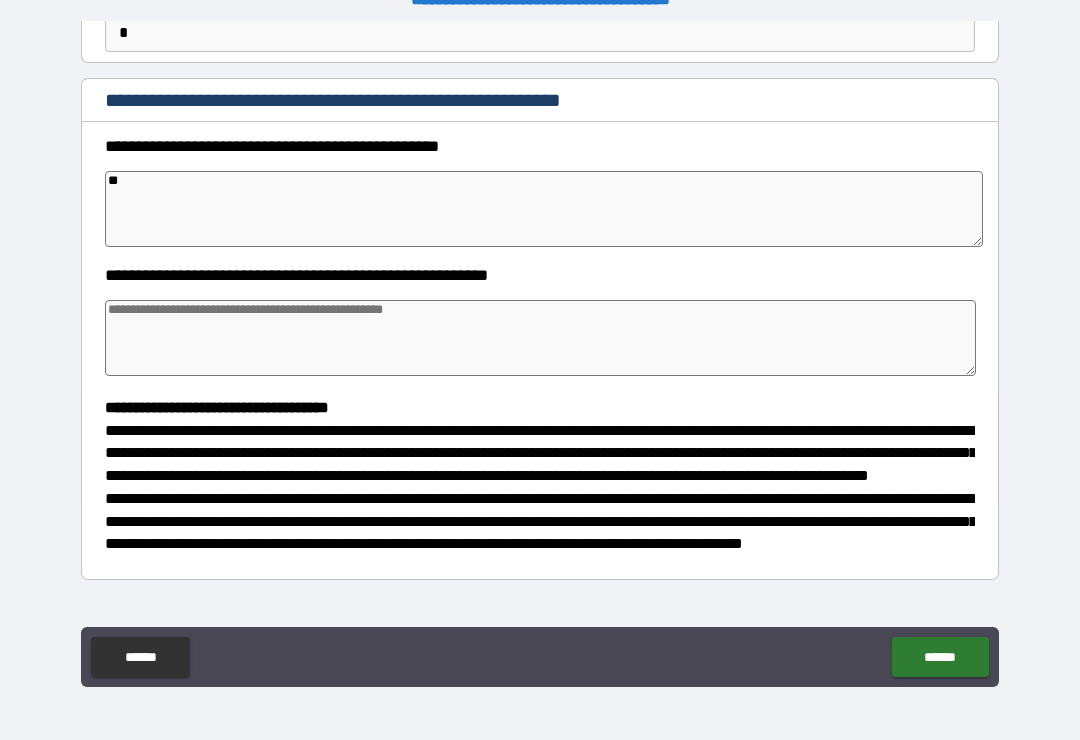 type on "*" 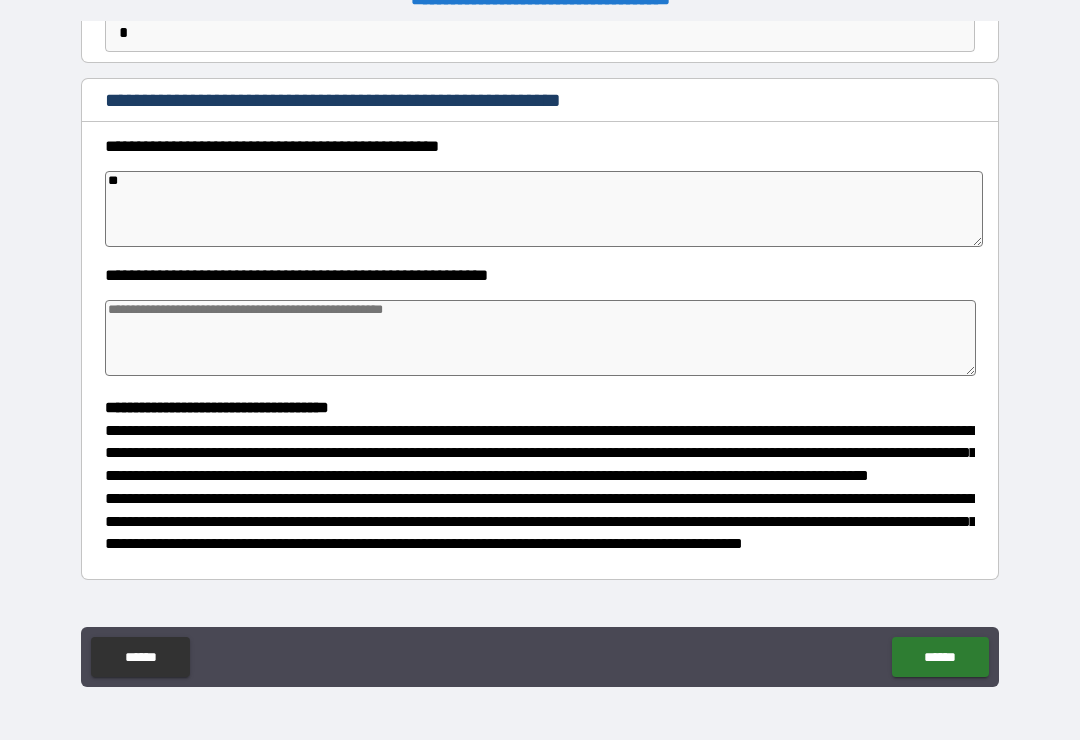 type on "*" 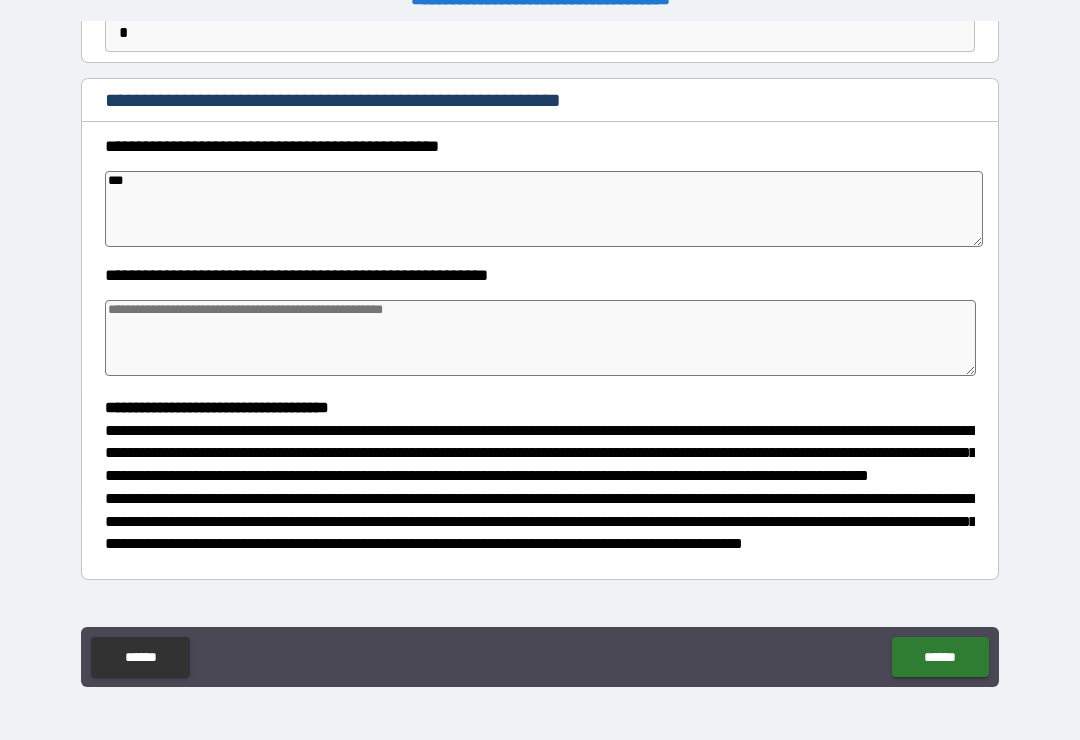 type on "*" 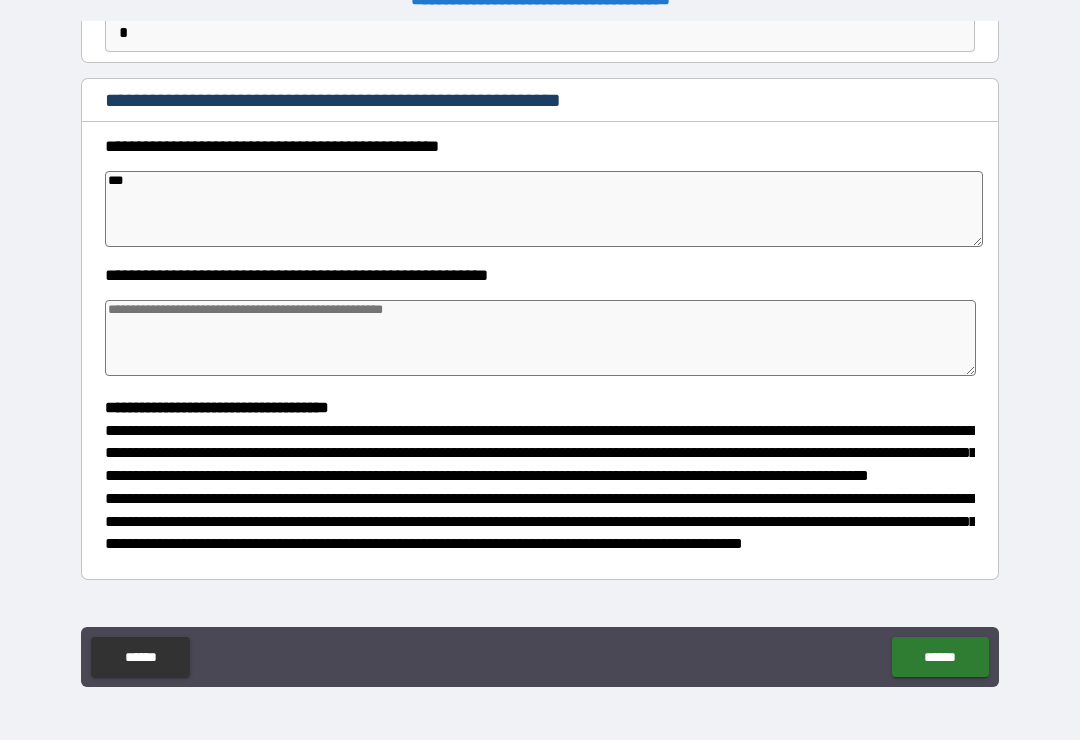 type on "*" 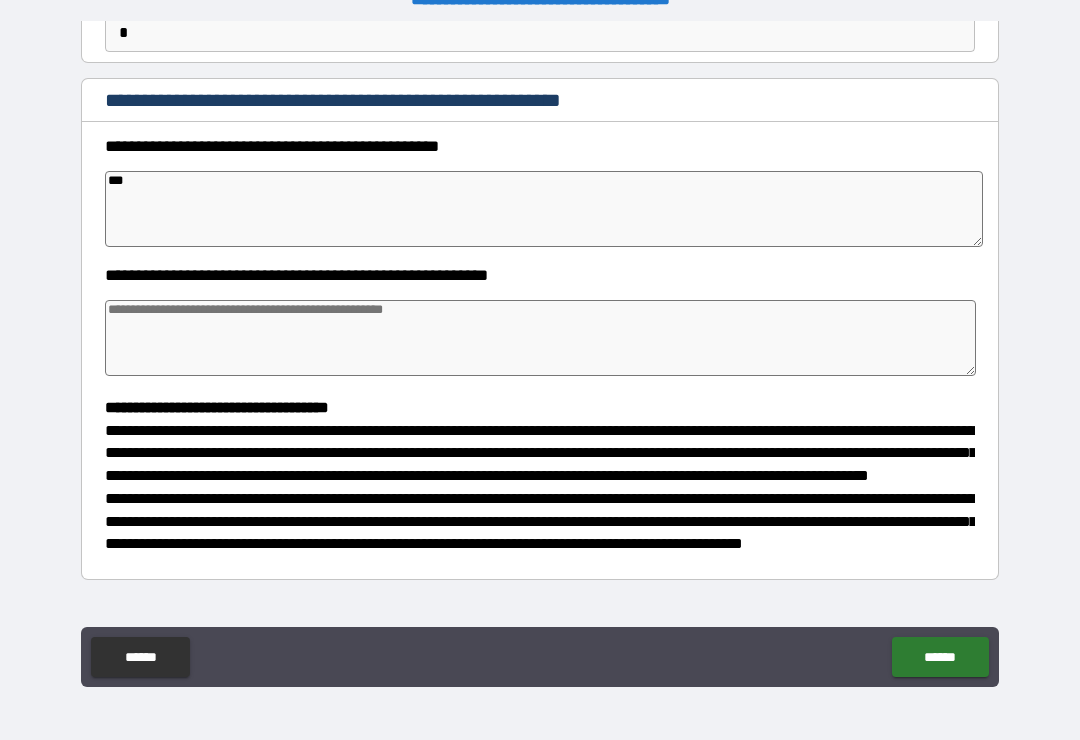 type on "*" 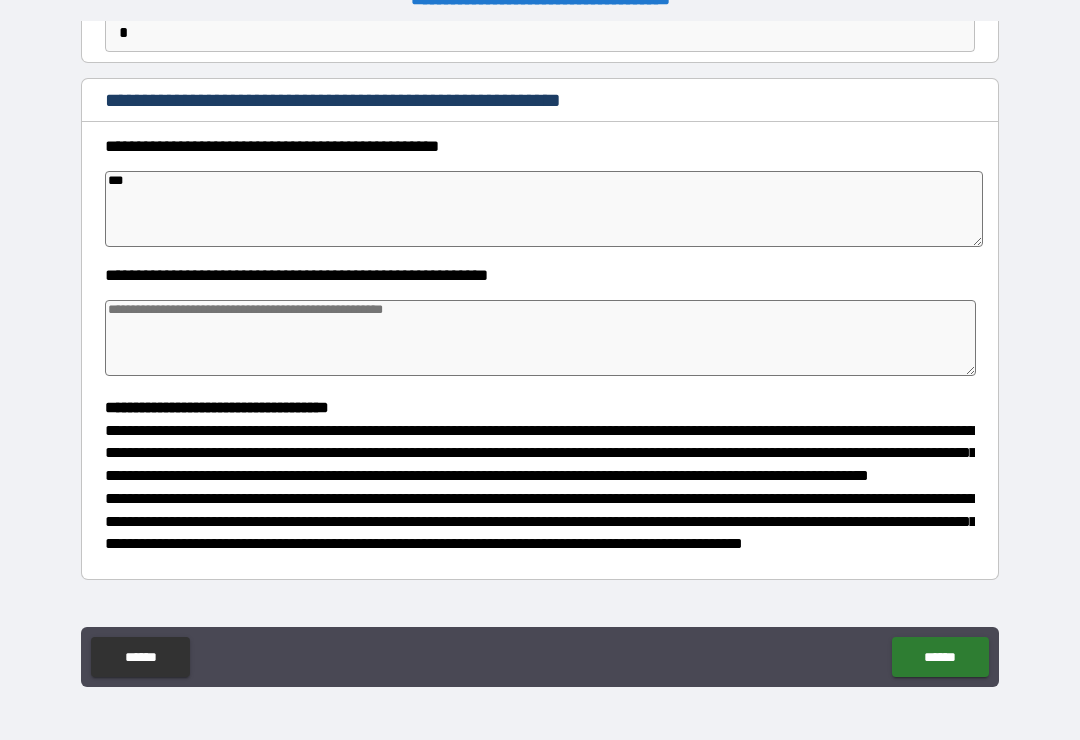 type on "****" 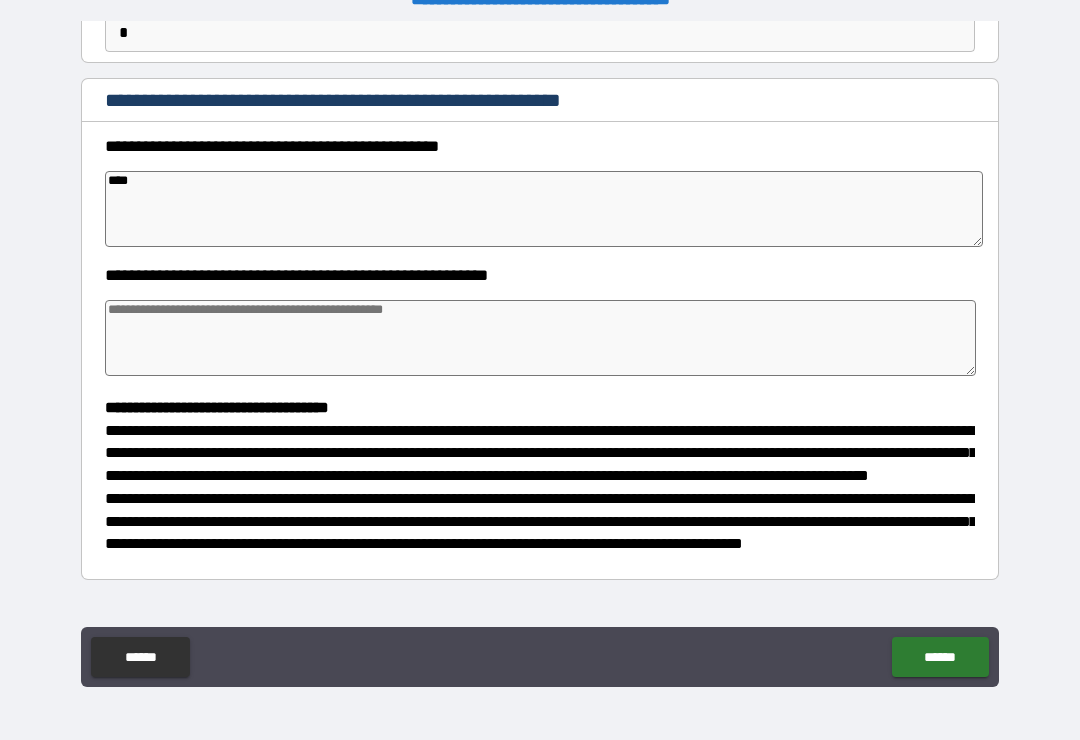 type on "*" 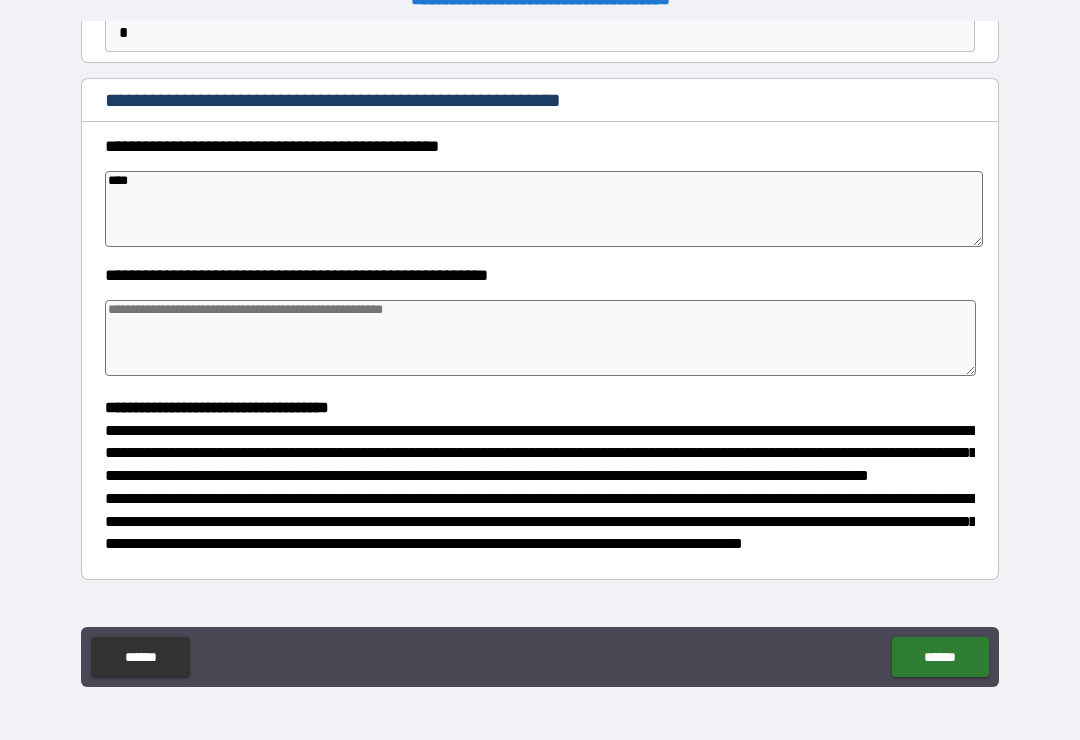 type on "*" 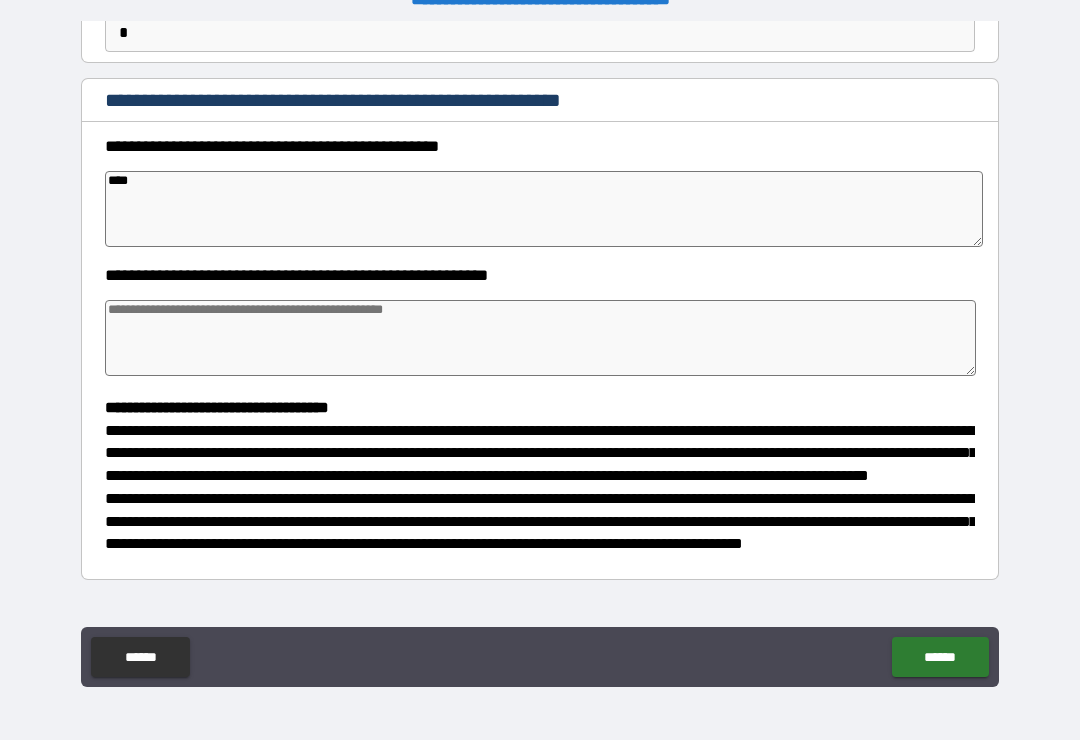 type on "*" 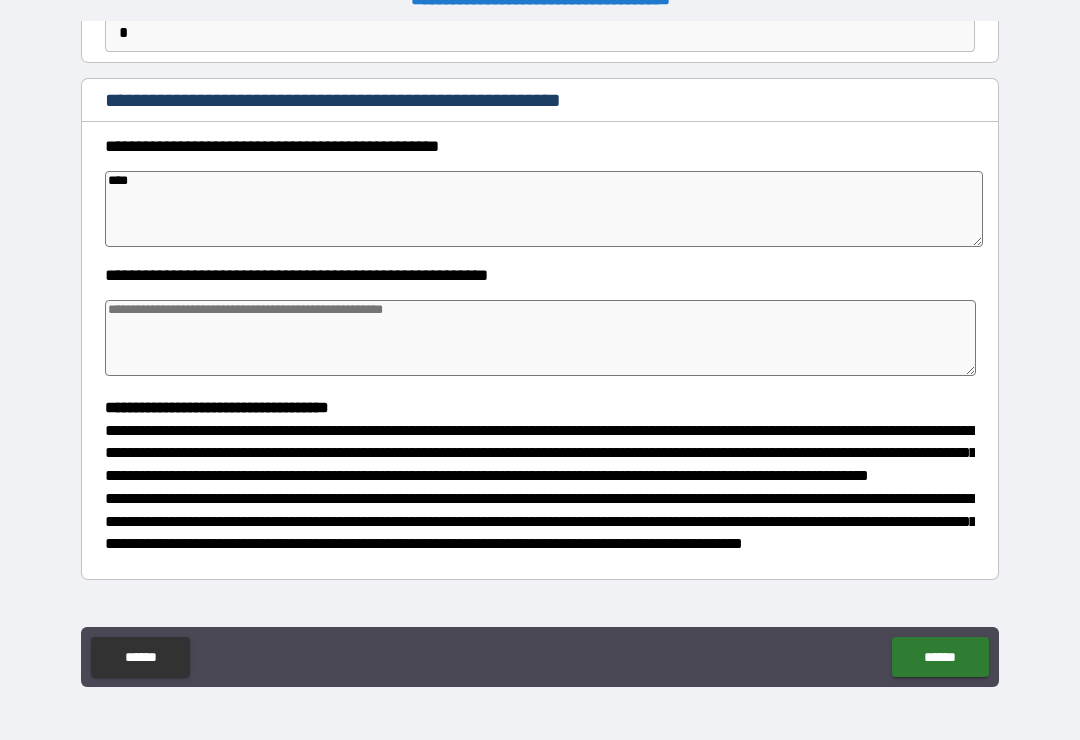 type on "*****" 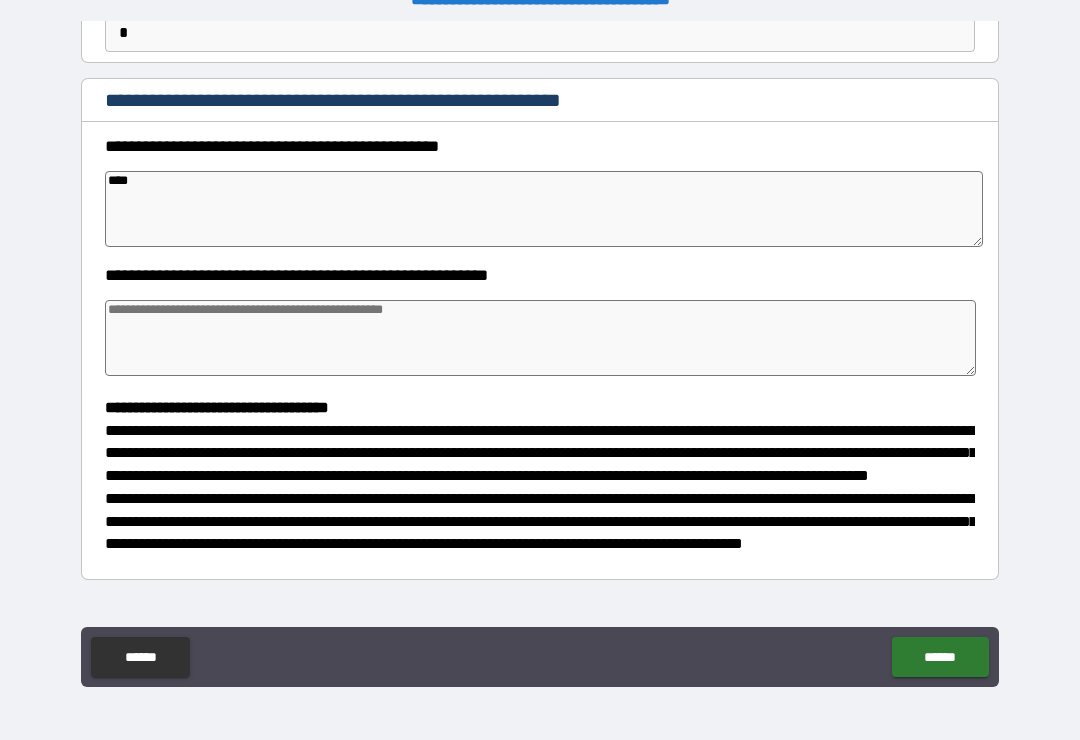 type on "*" 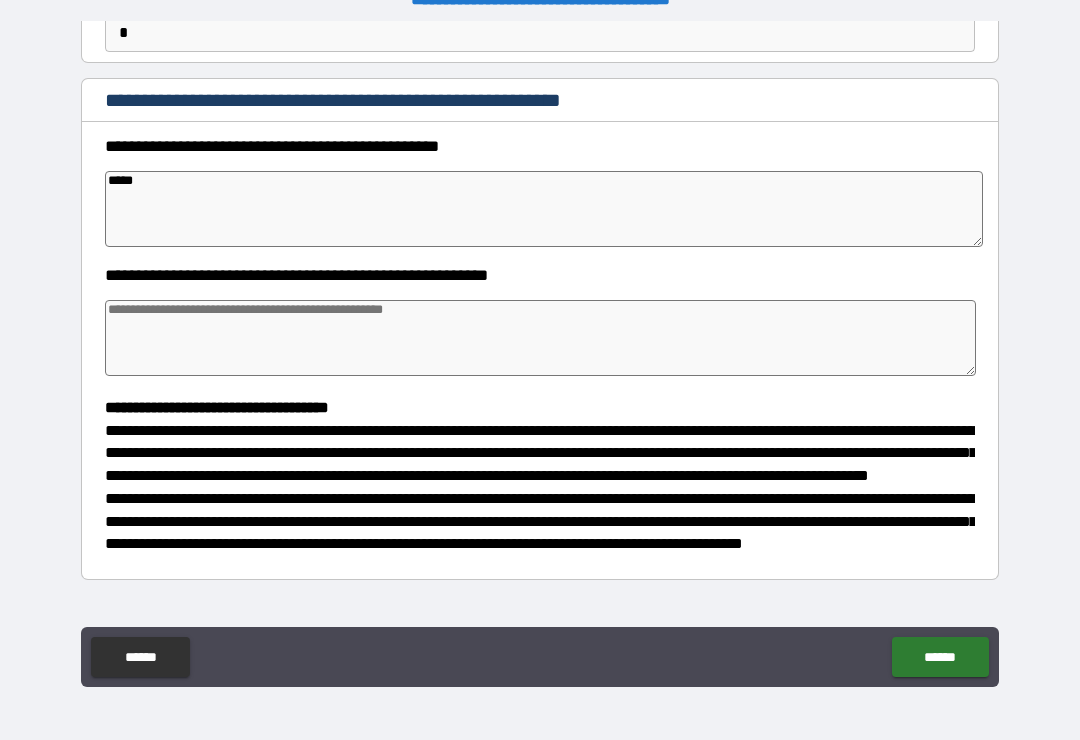type on "******" 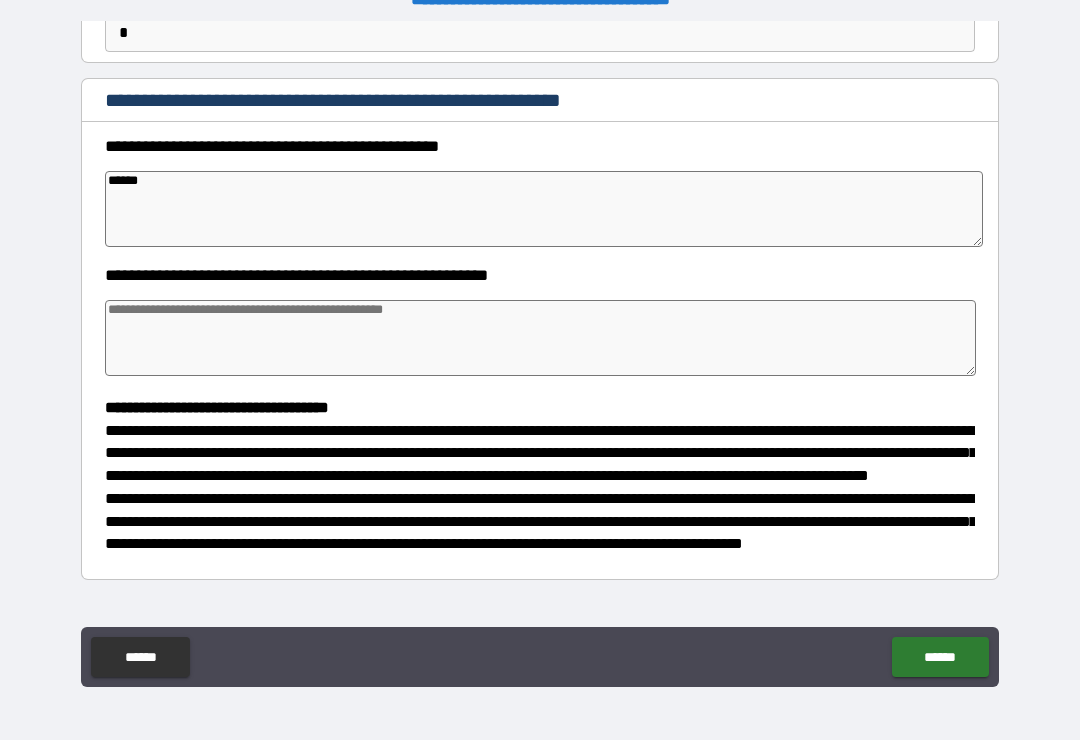 type on "*" 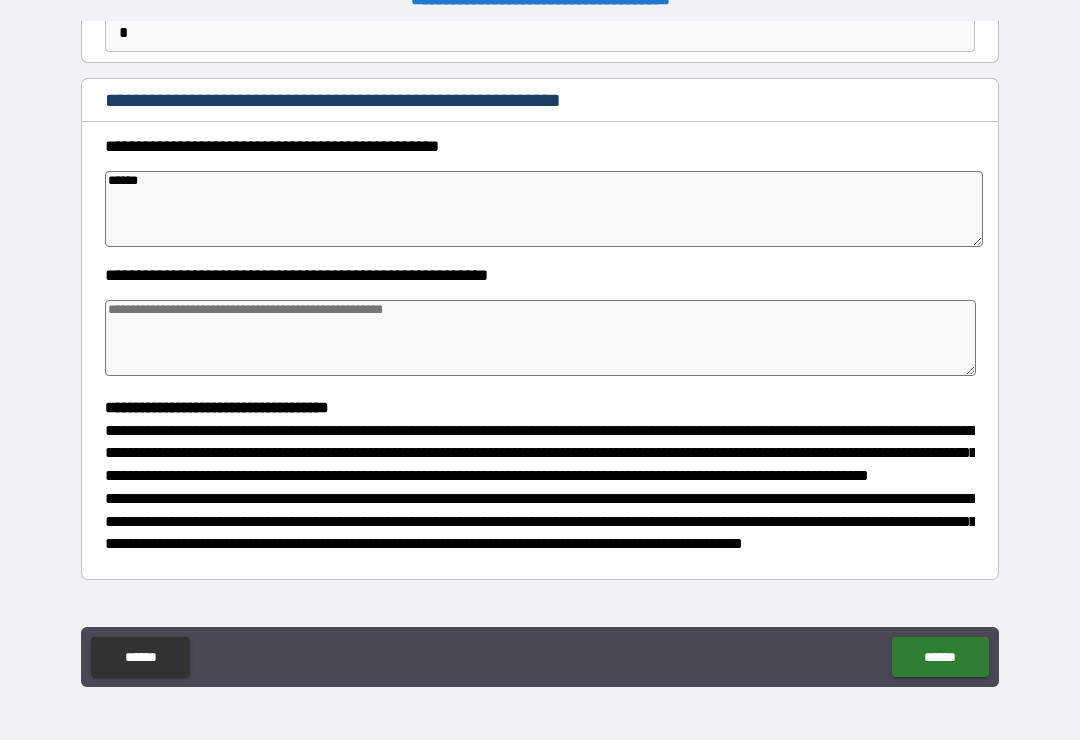 type on "*******" 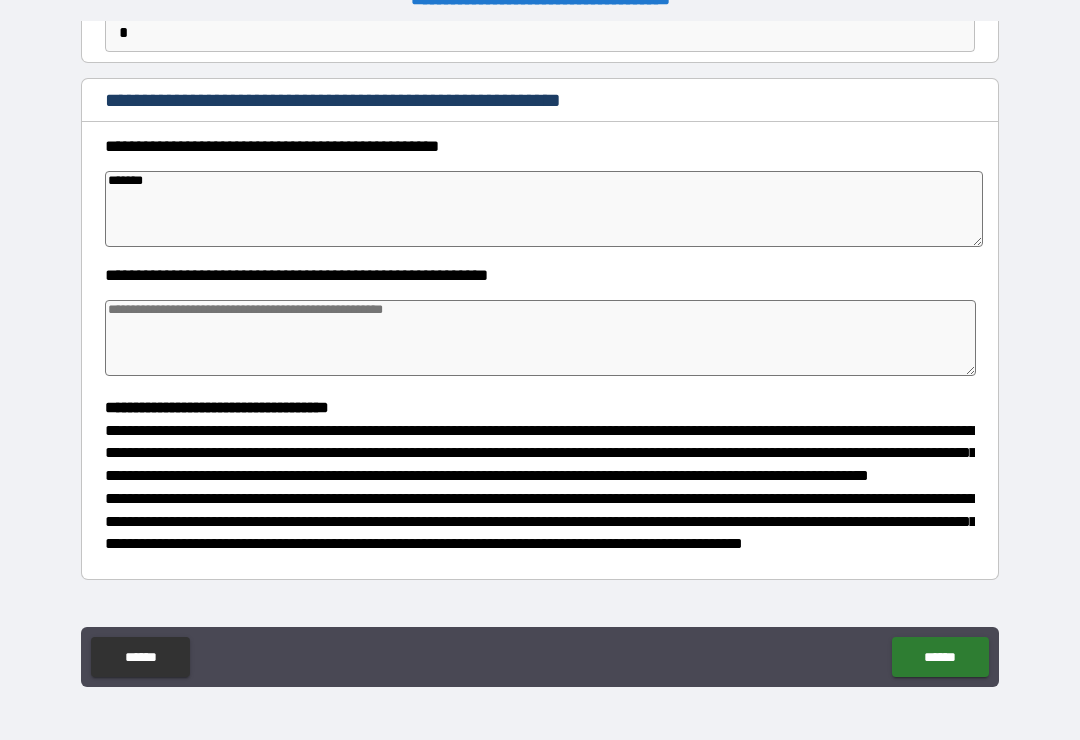 type on "*" 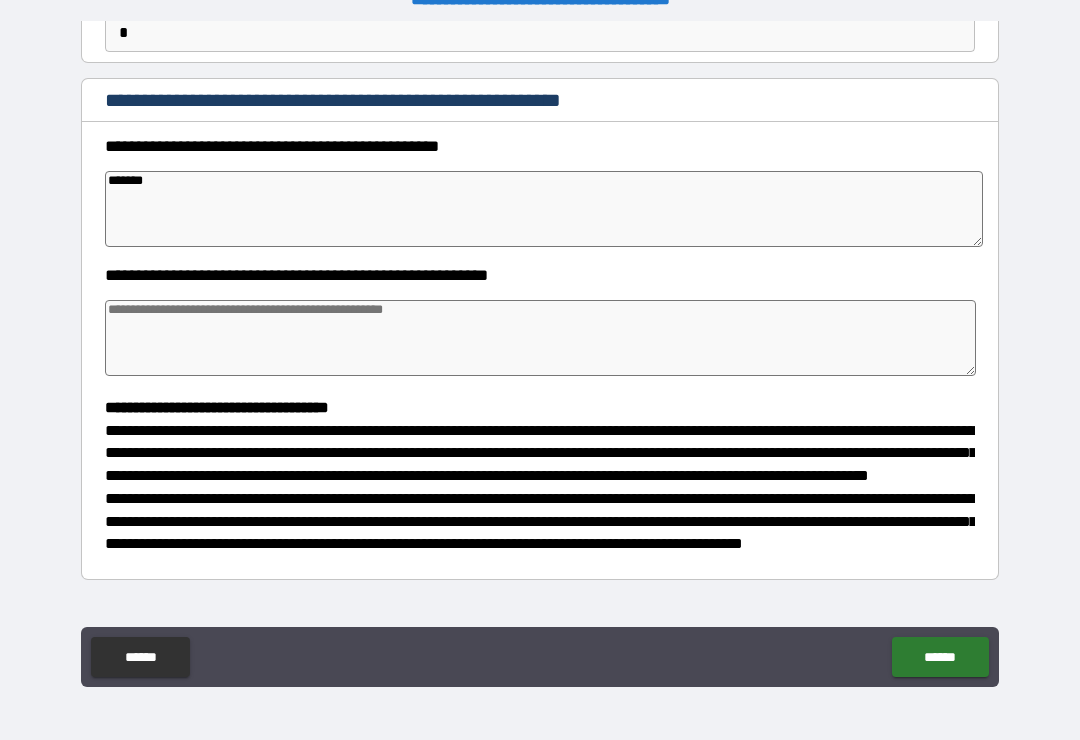 type on "*" 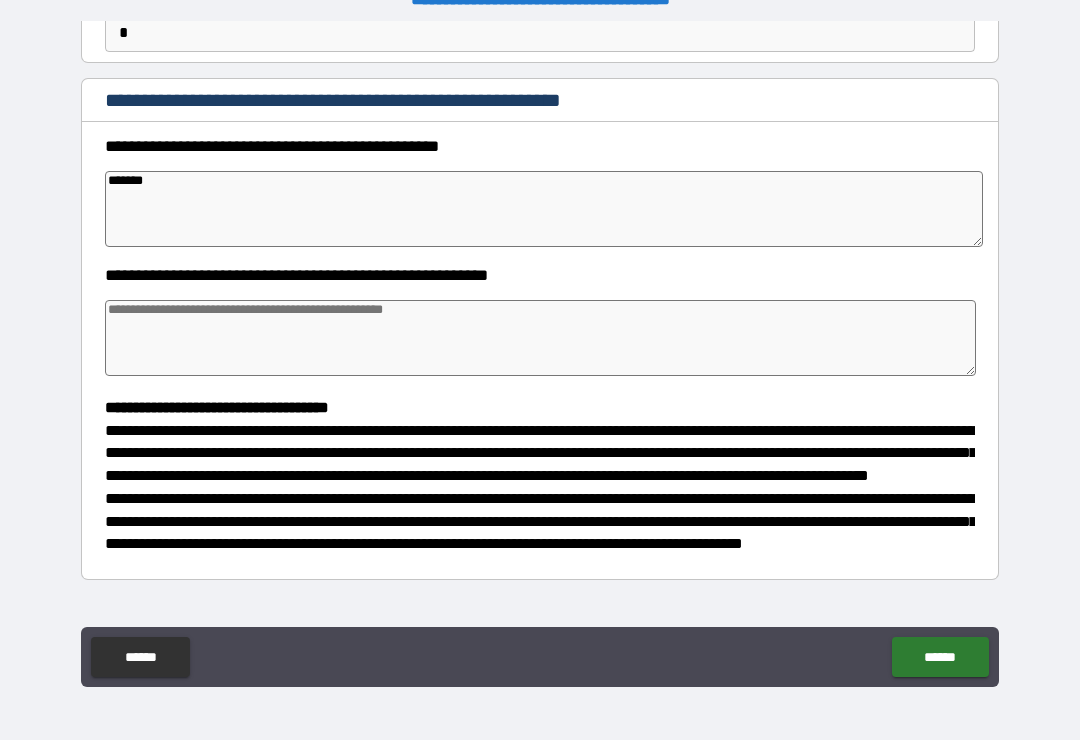 type on "*" 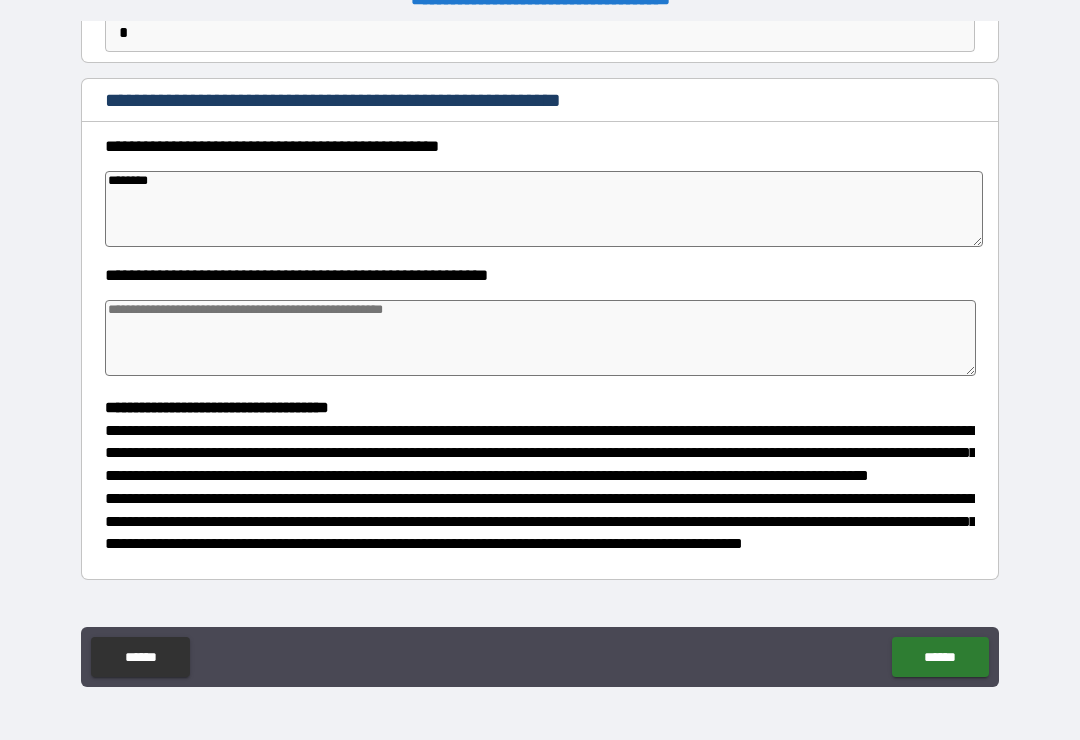 type on "*" 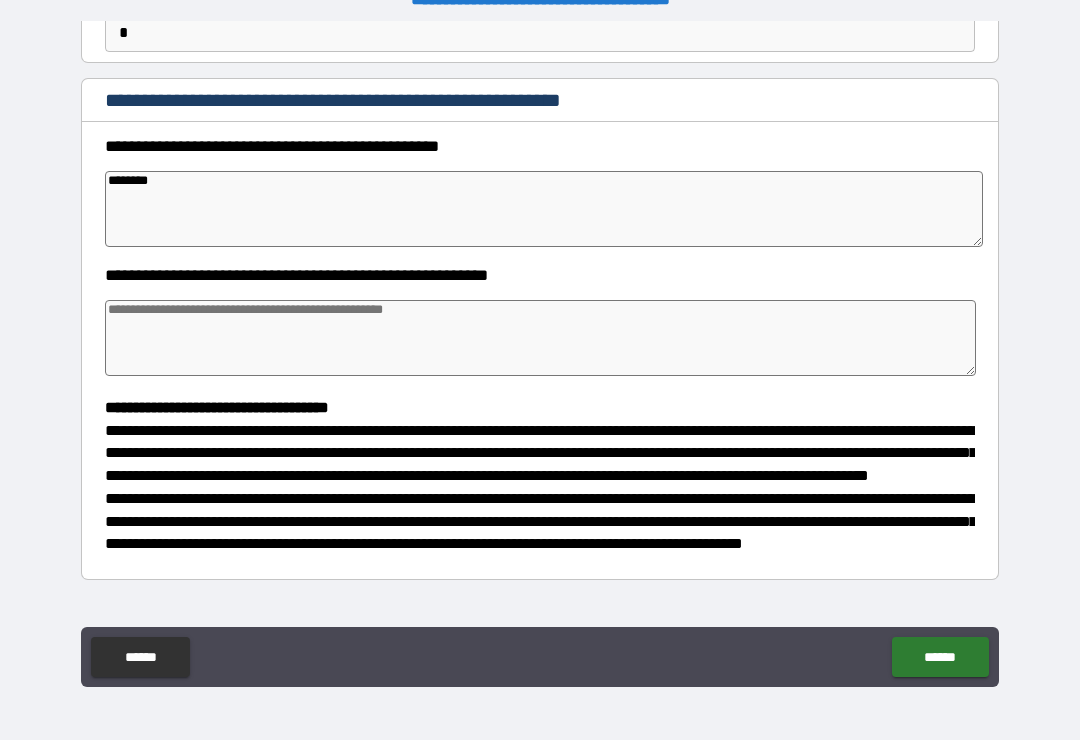 type on "*" 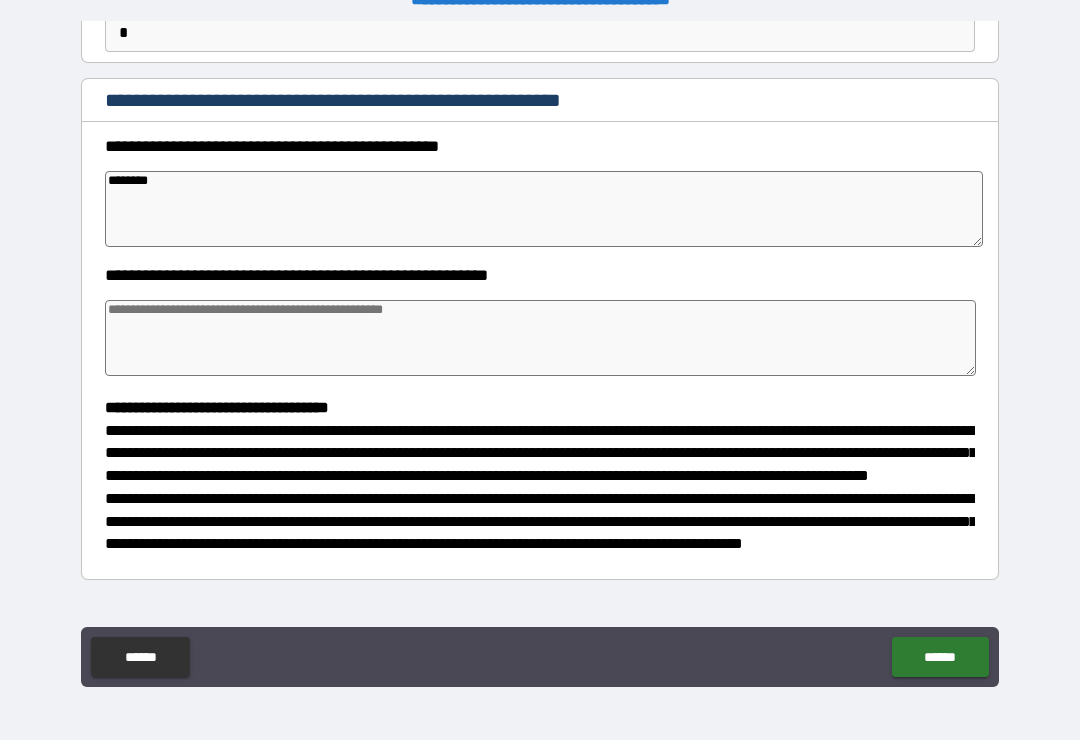type on "*" 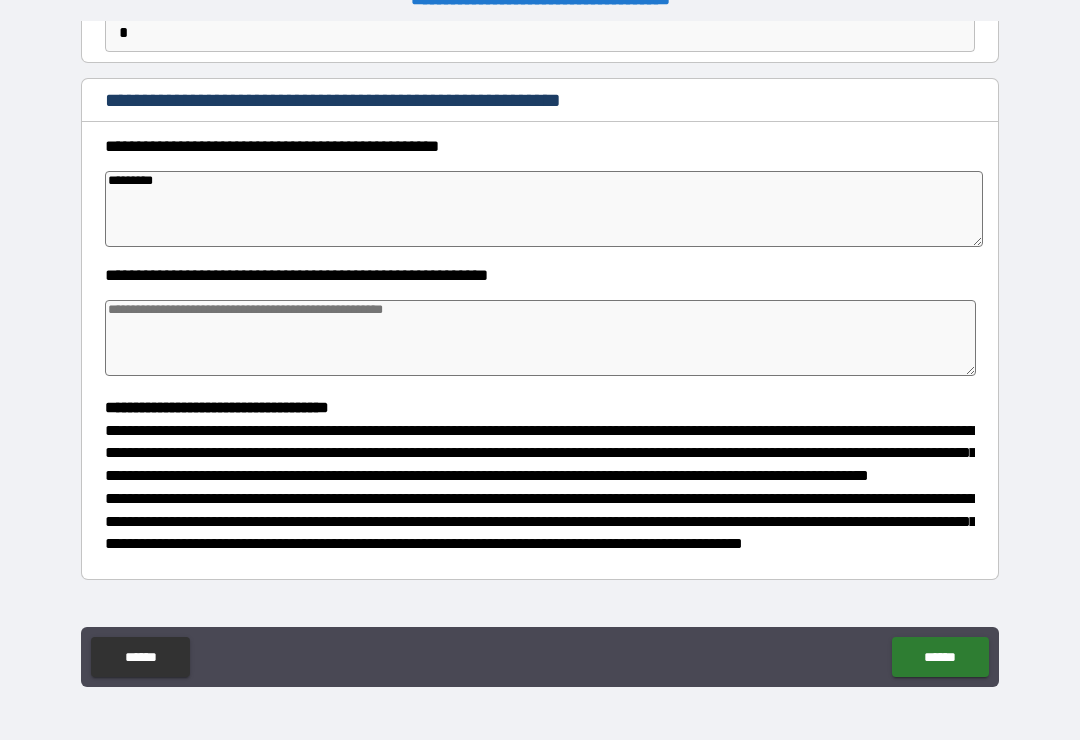 type on "*" 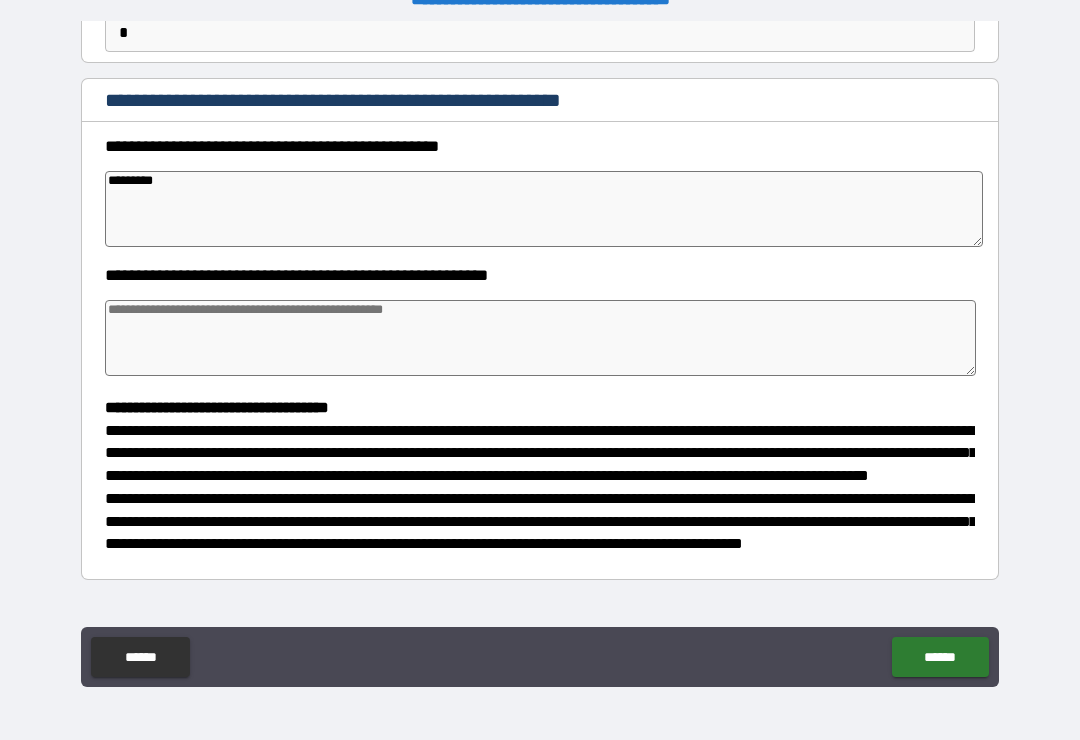 type on "*" 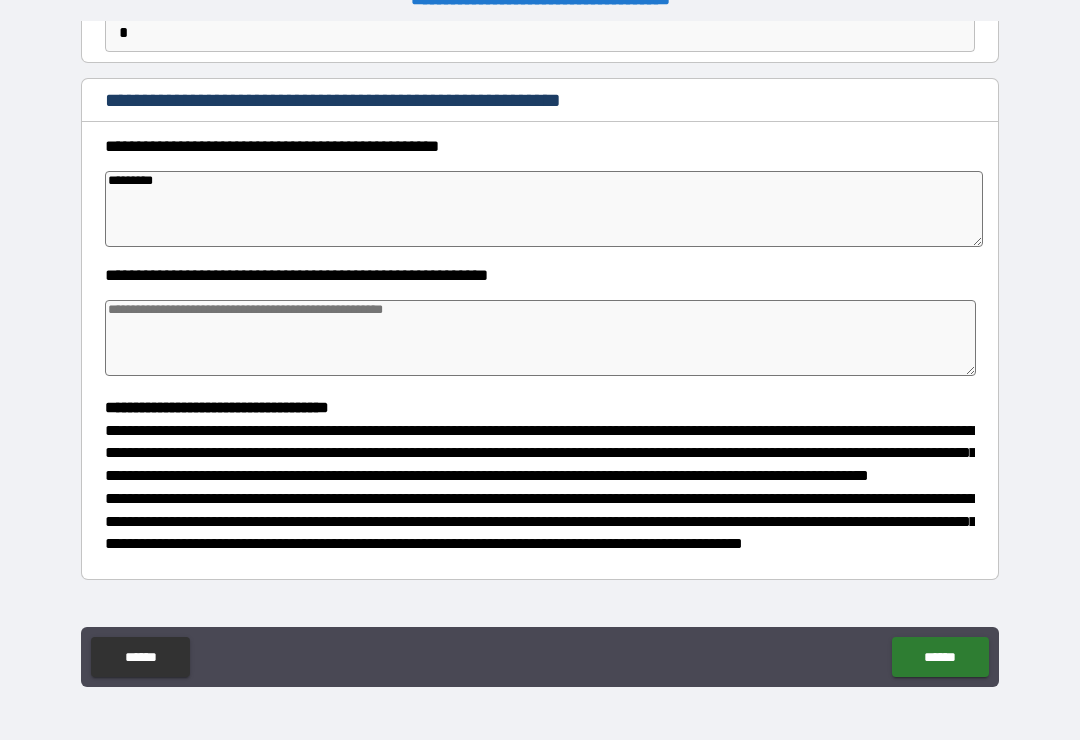 type on "*" 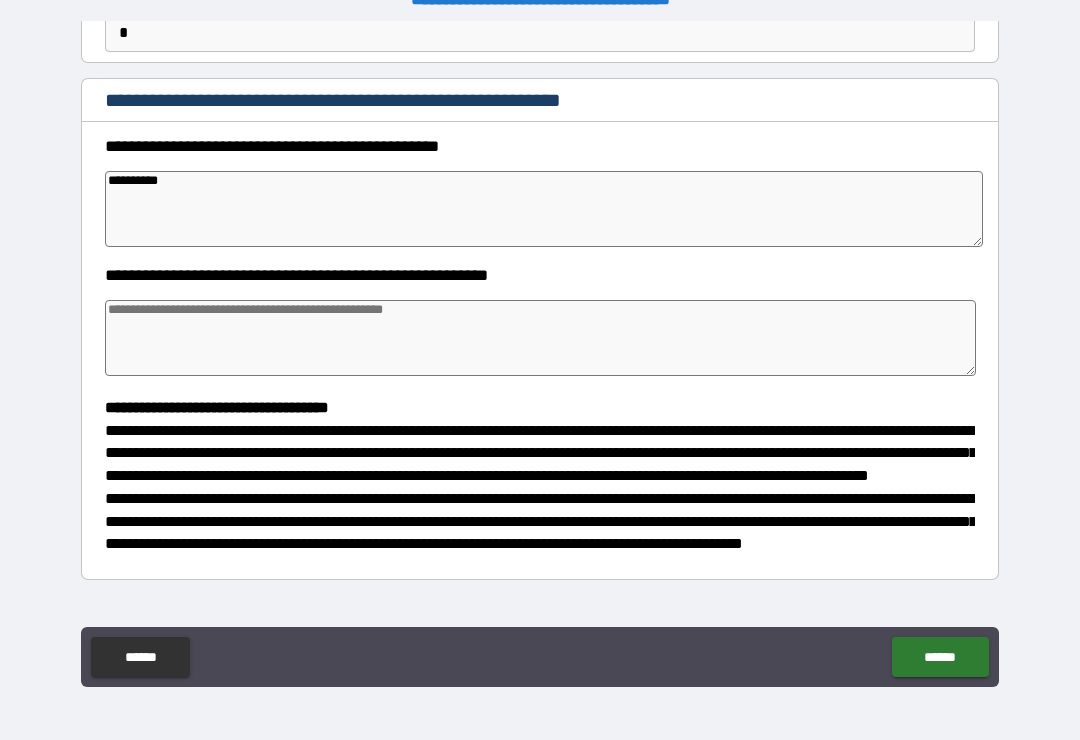 type on "*" 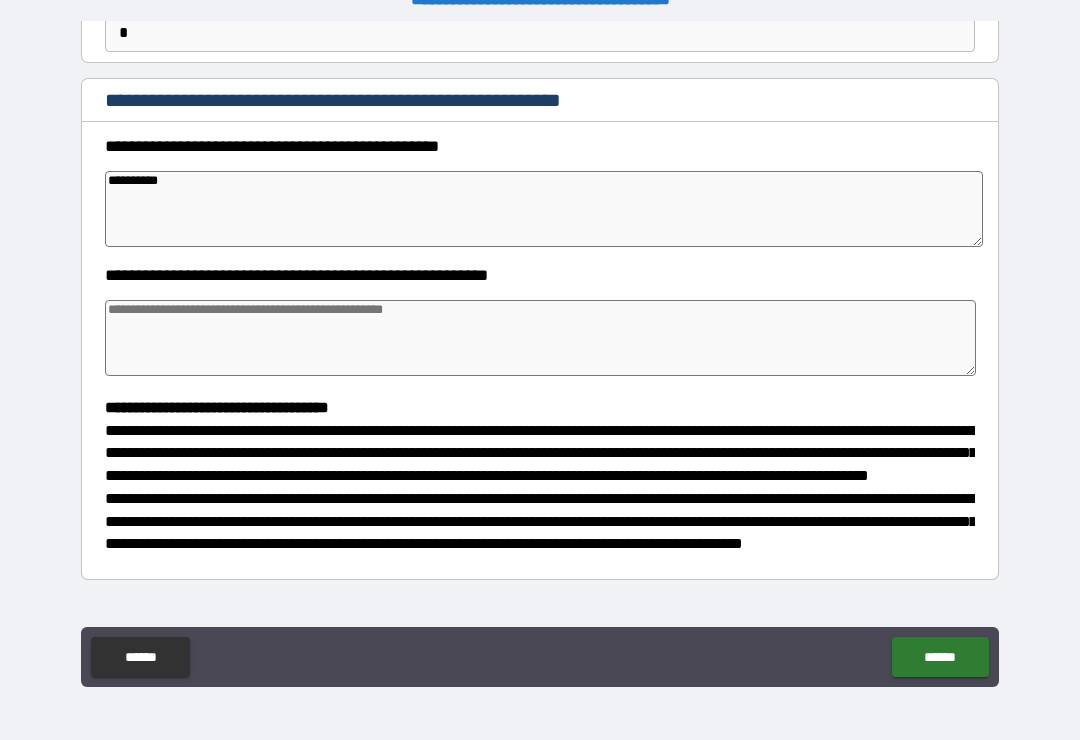 type on "*" 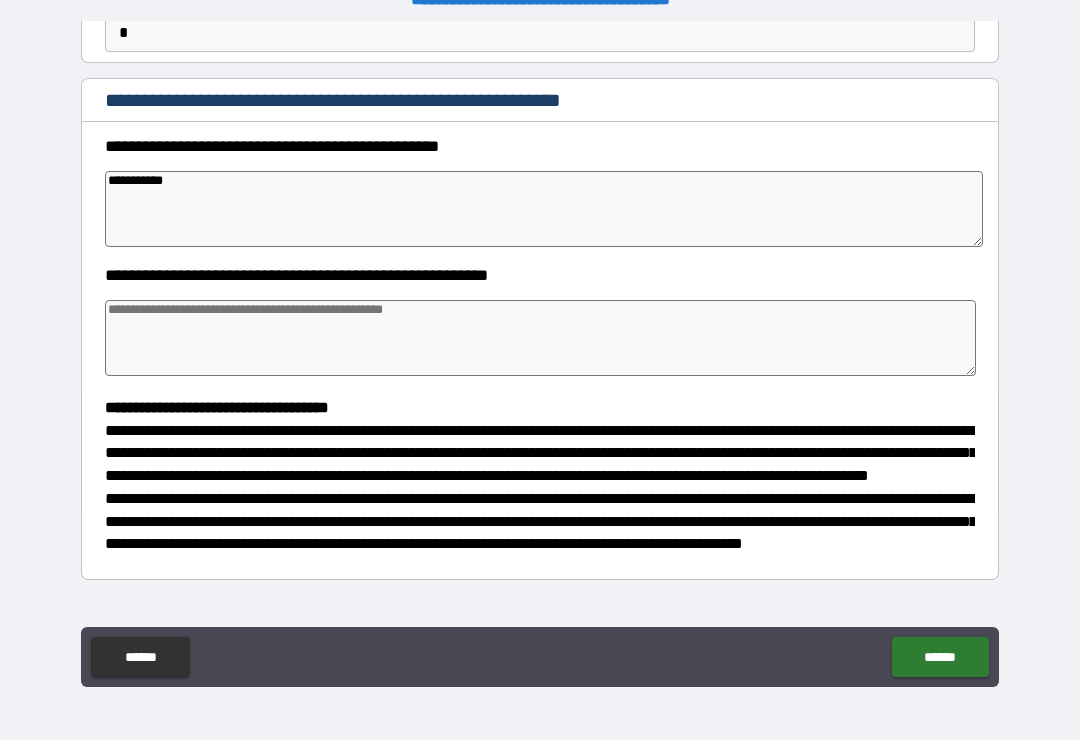 type on "*" 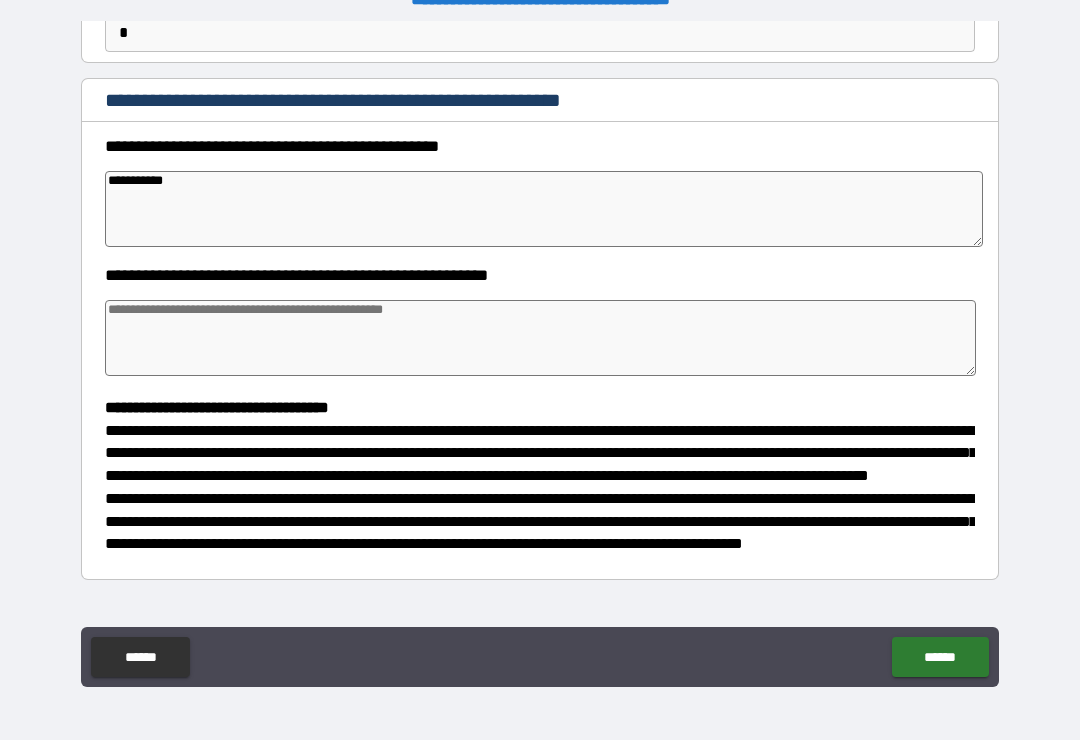 type on "**********" 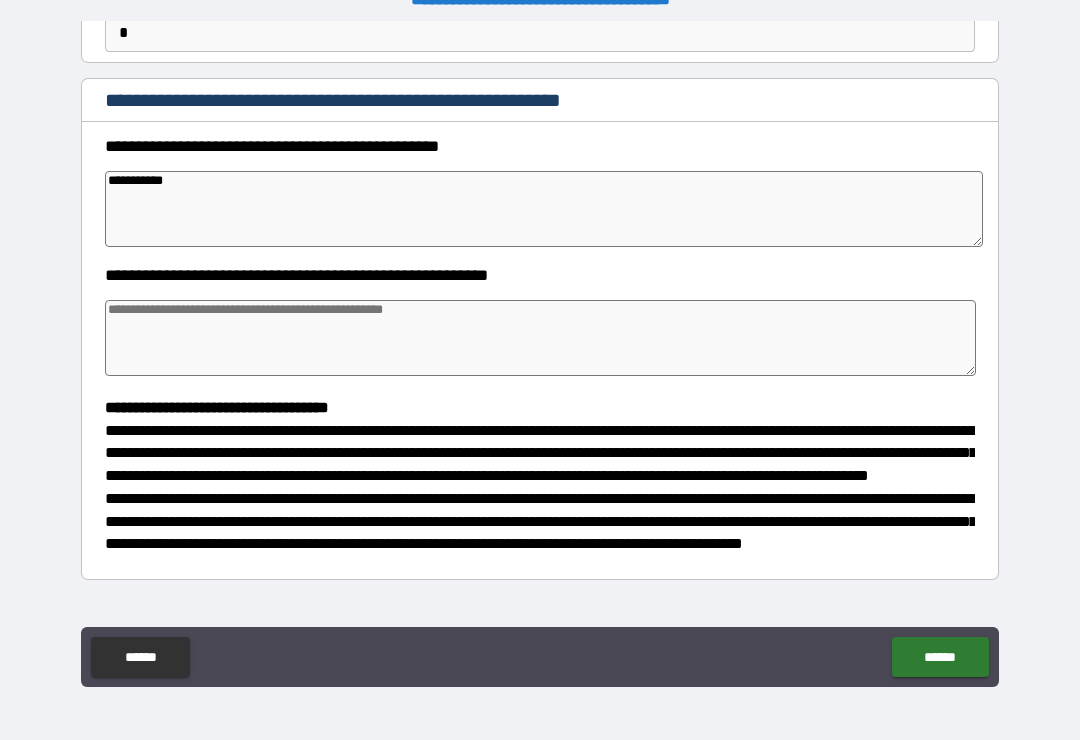 type on "*" 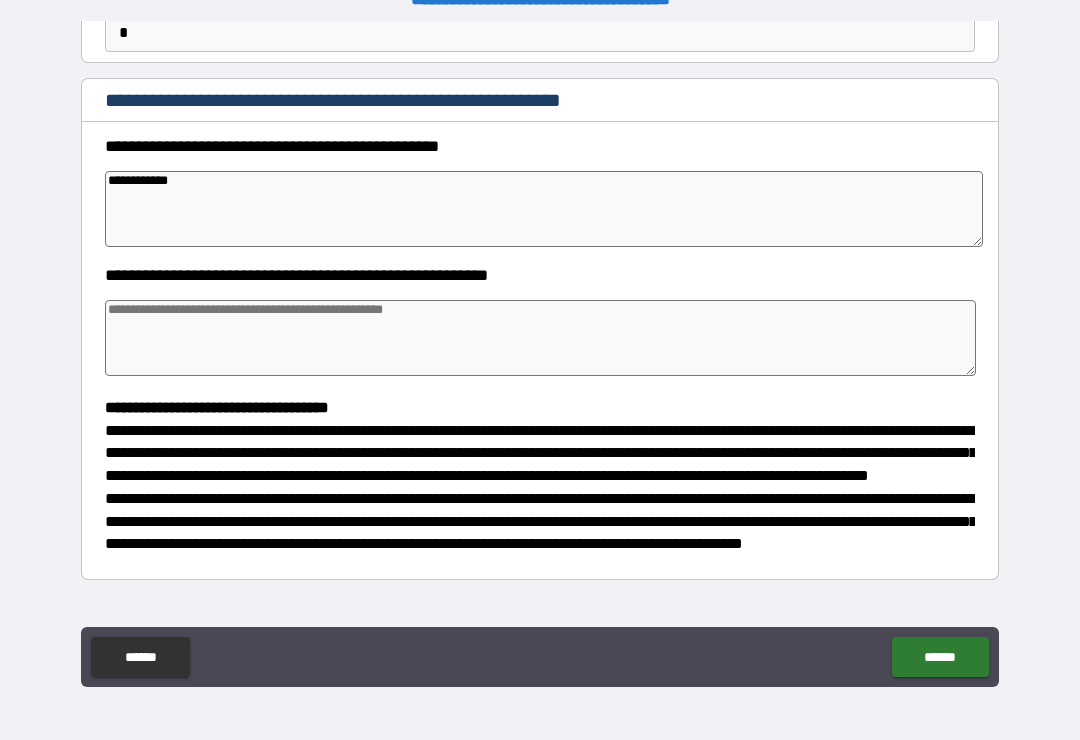 type on "*" 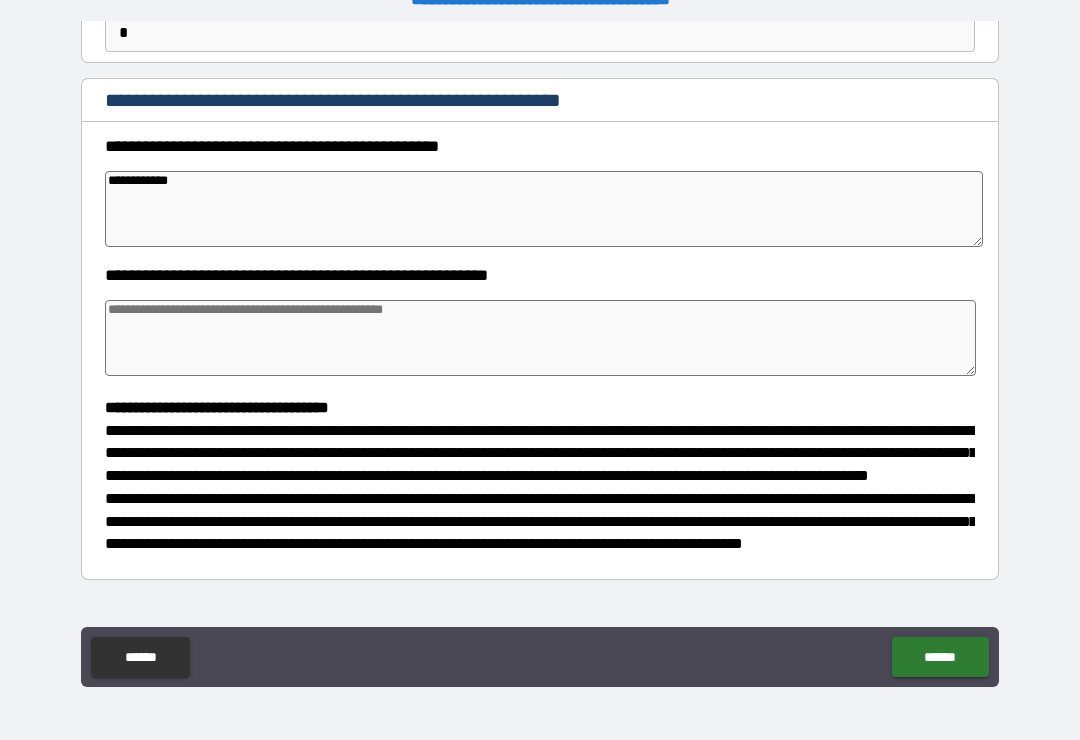 type on "*" 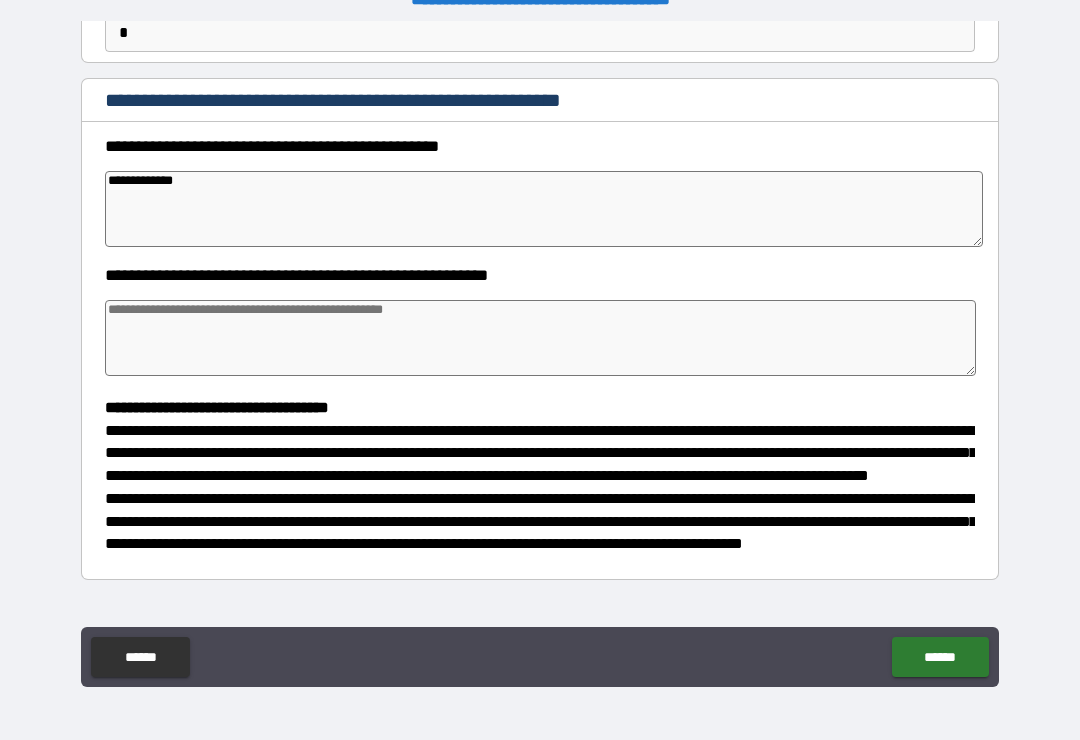 type on "*" 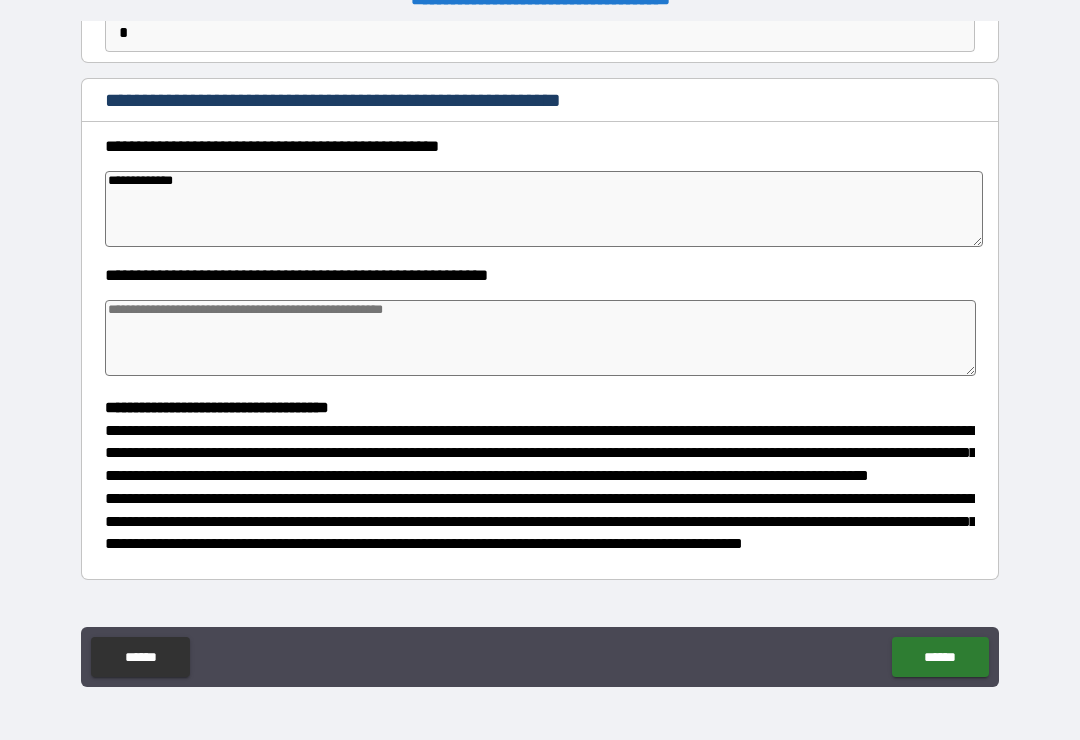 type on "*" 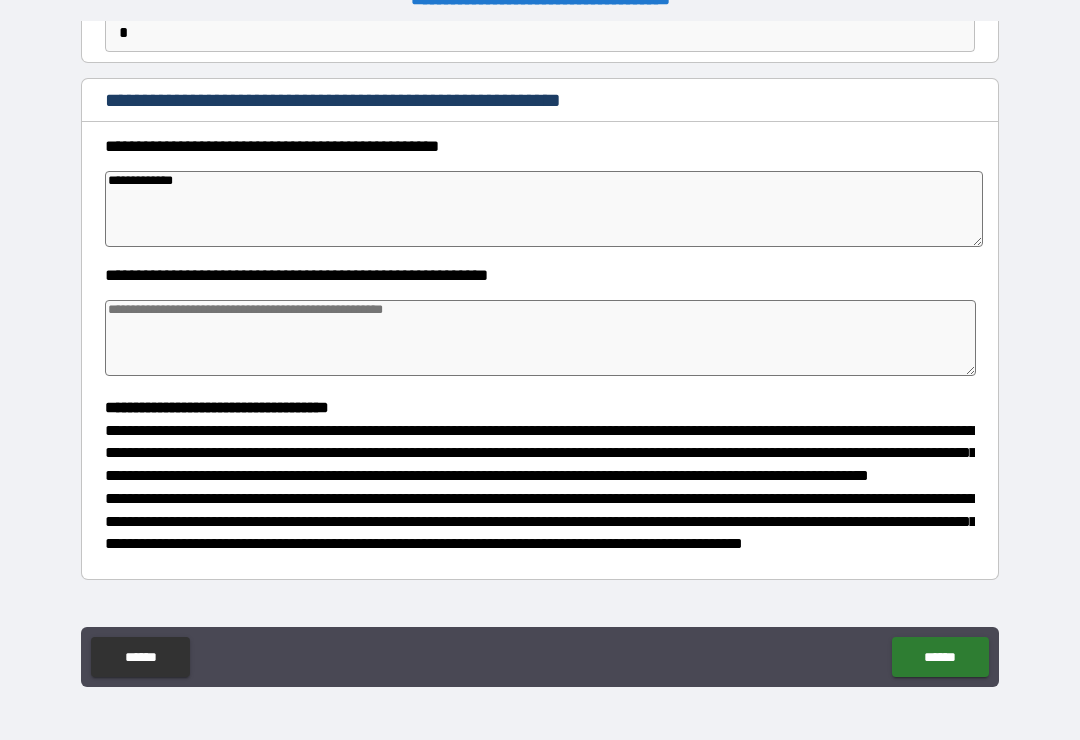 type on "*" 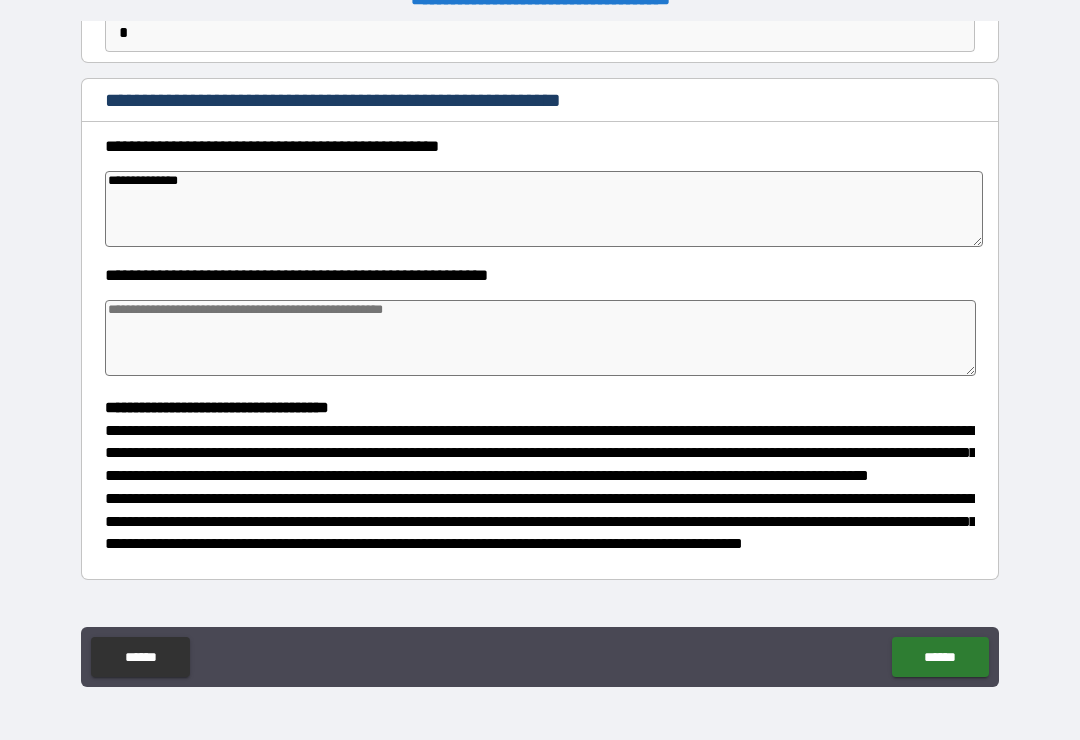 type on "*" 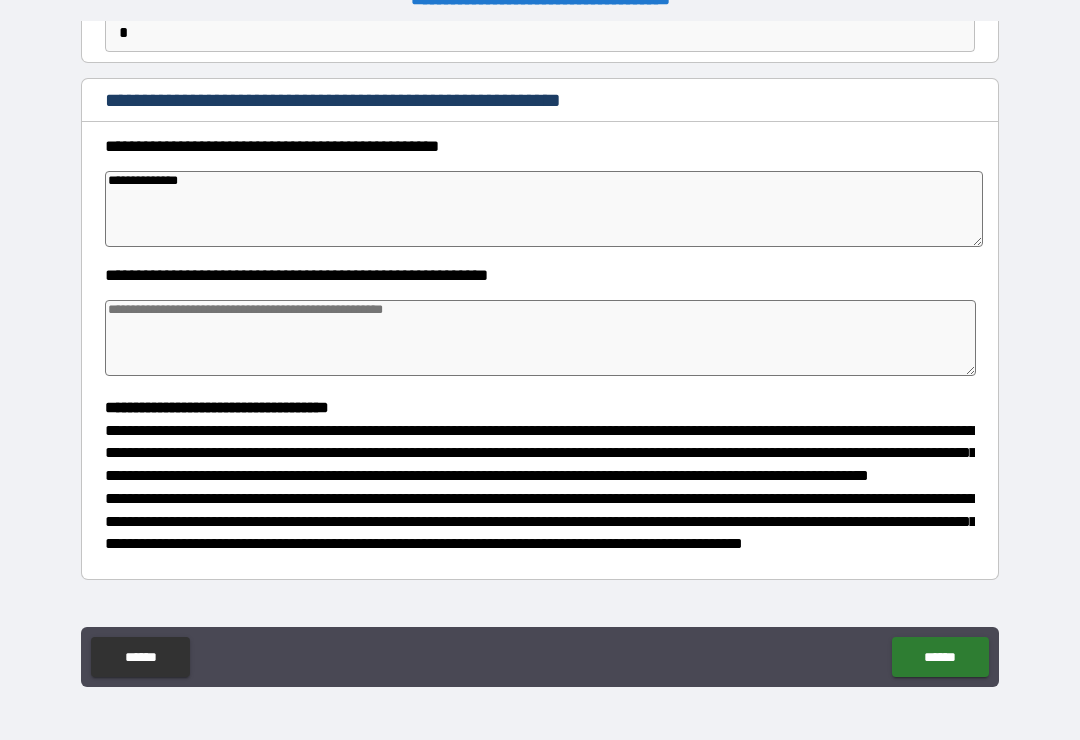 type on "*" 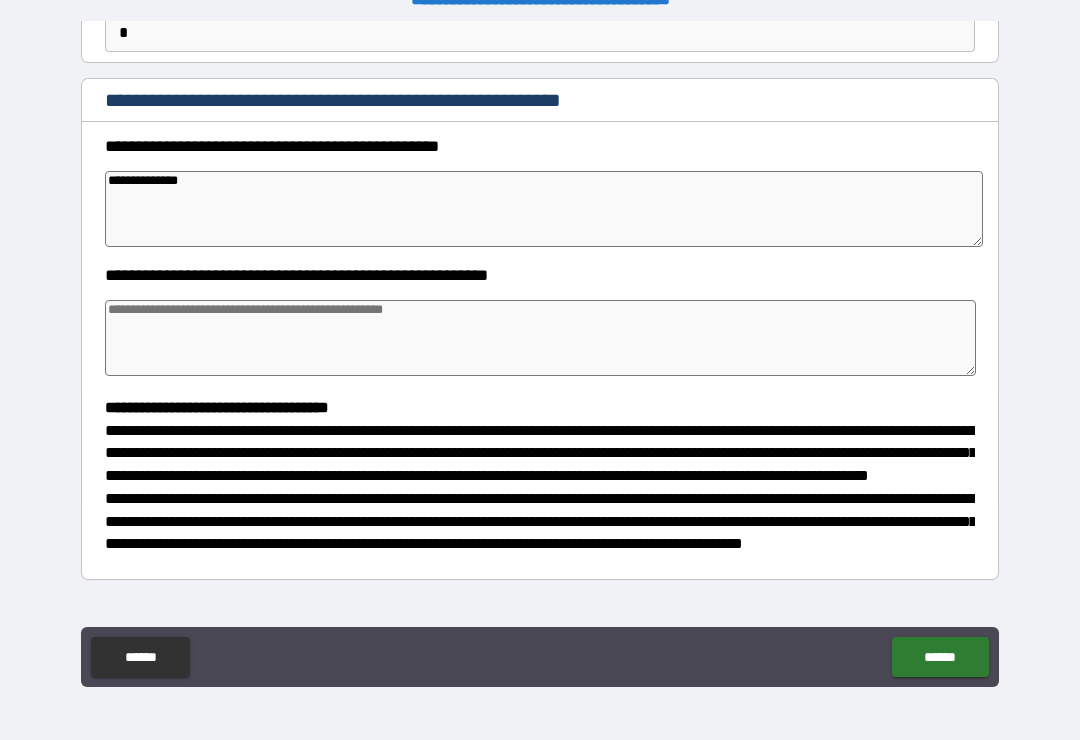 type on "*" 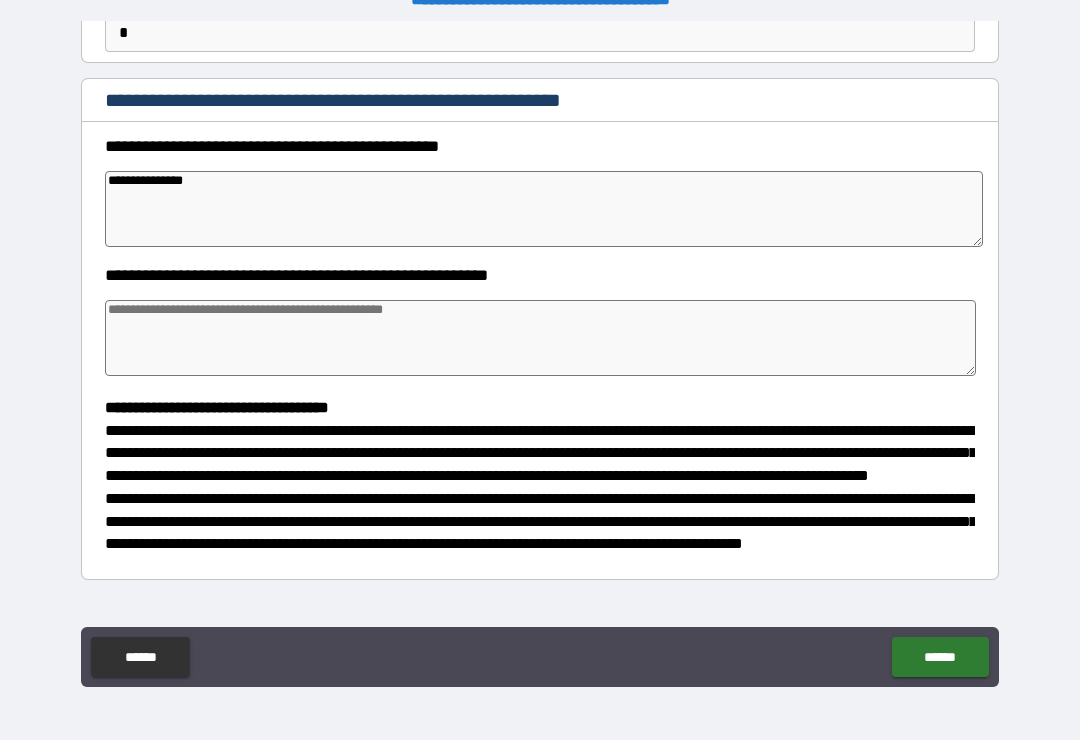 type on "*" 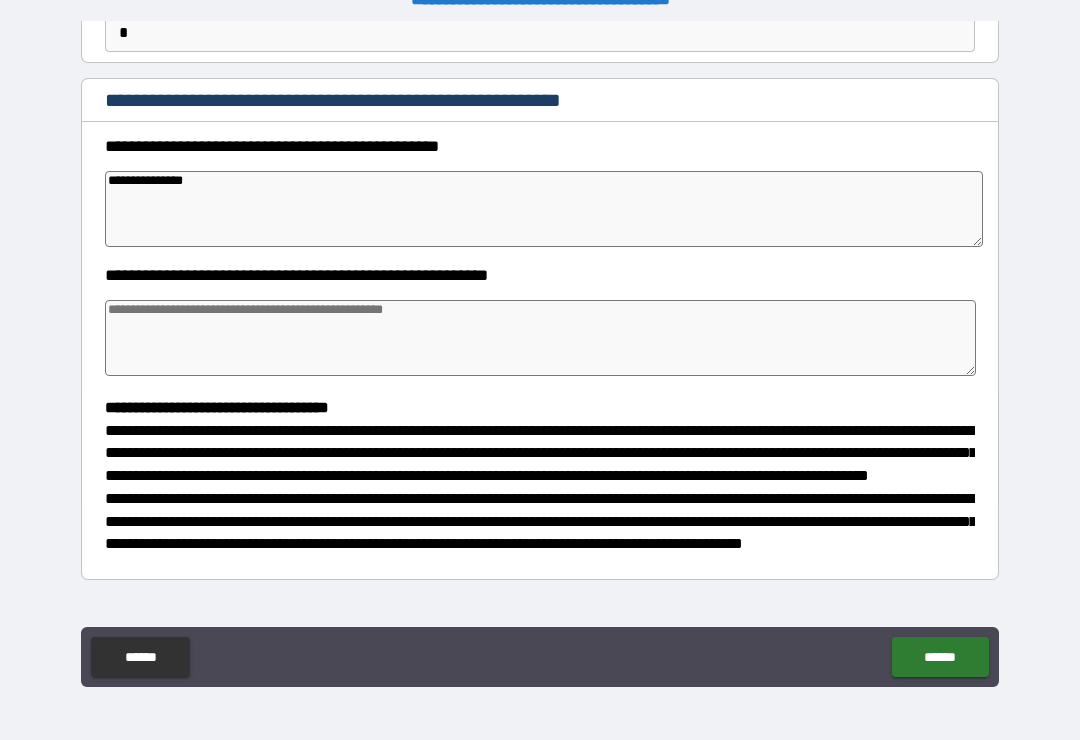 type on "*" 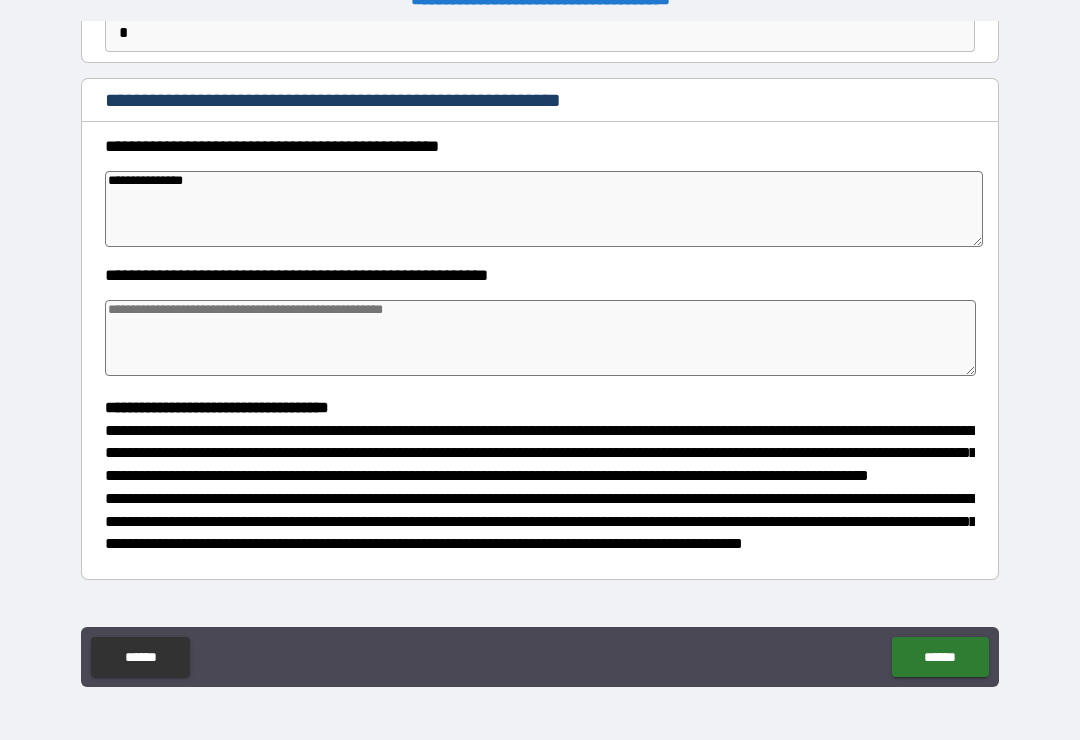 type on "*" 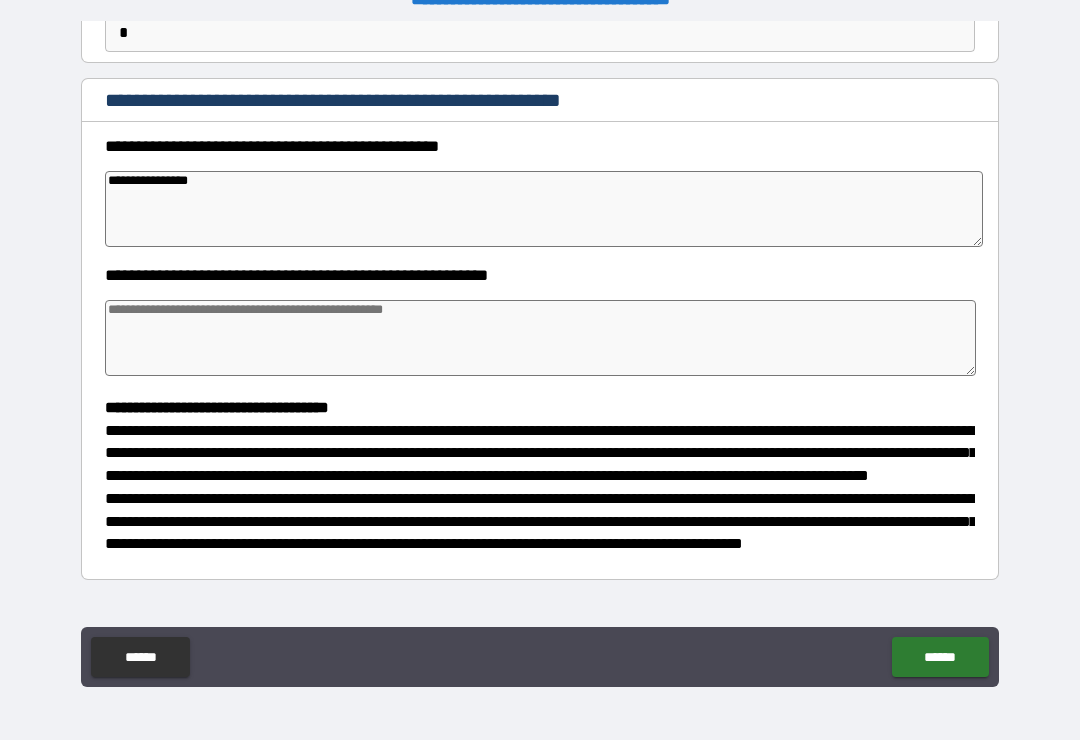 type on "*" 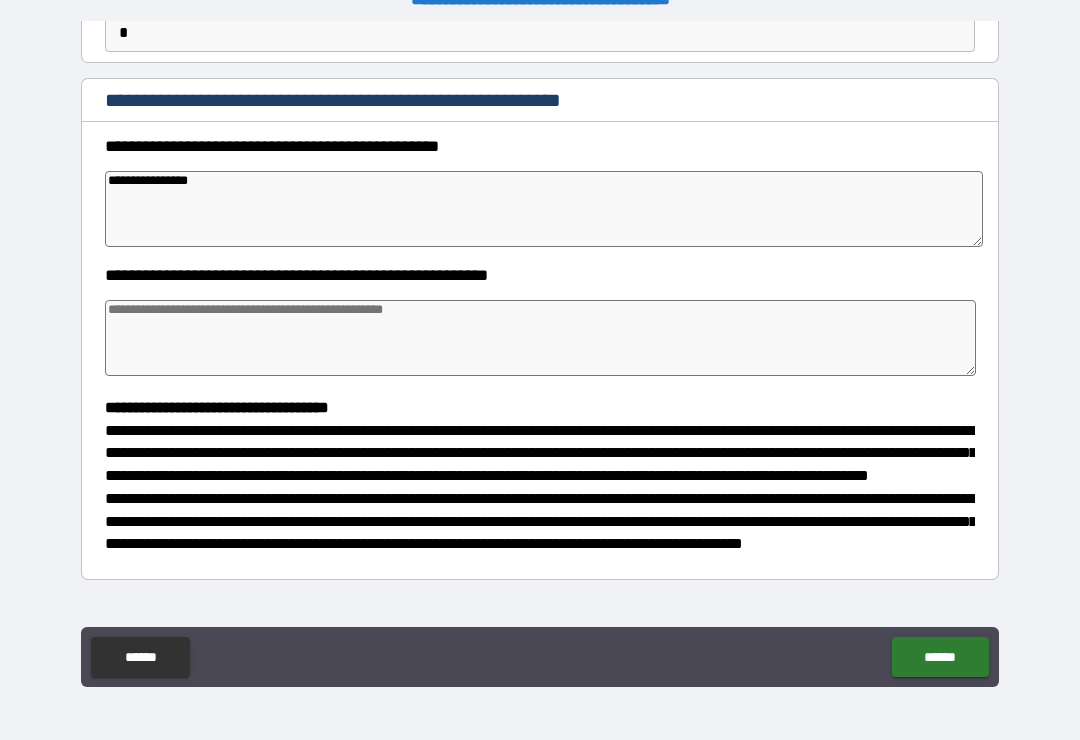 type on "*" 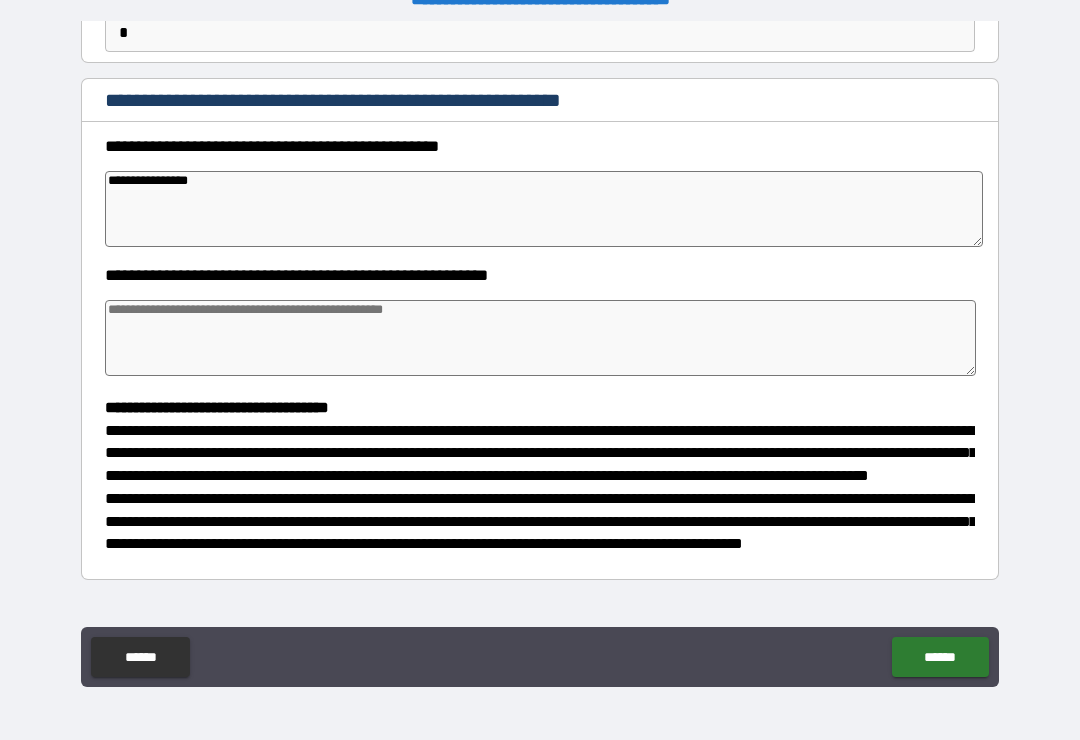 type on "*" 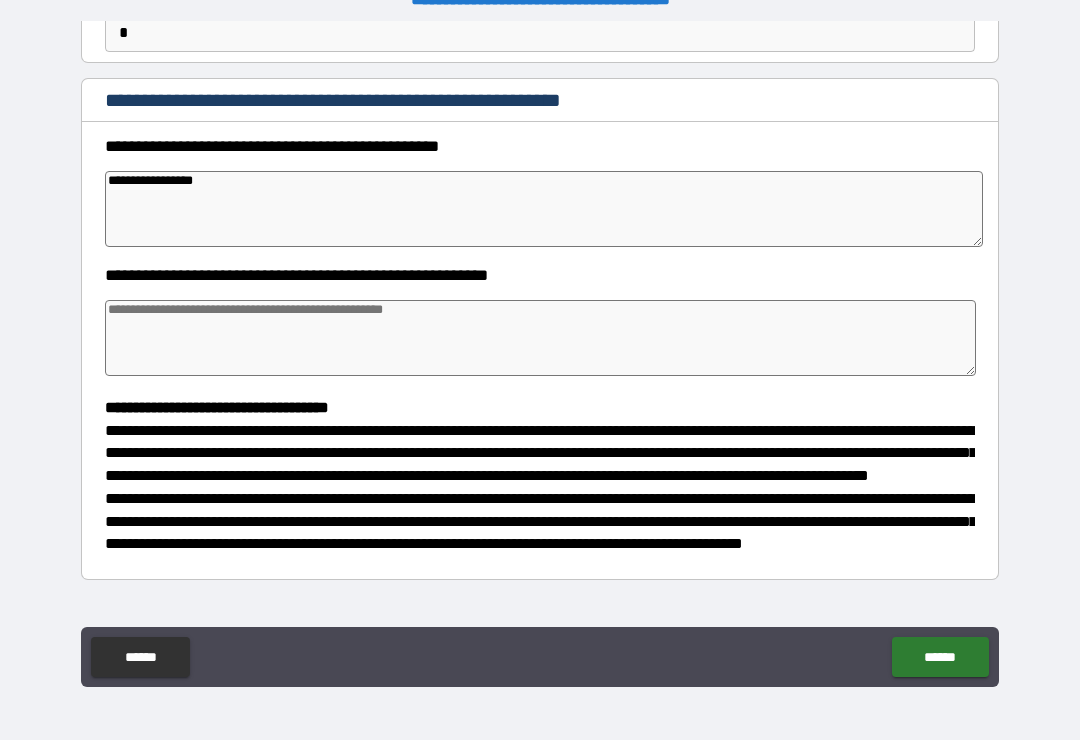 type on "*" 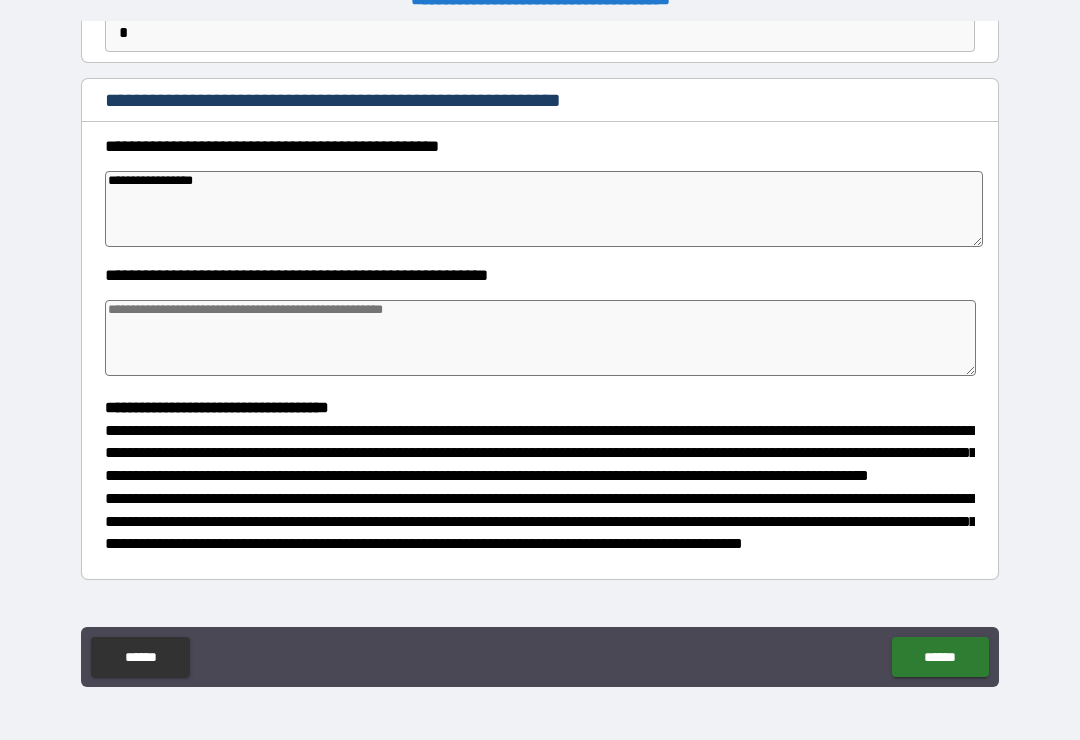 type on "*" 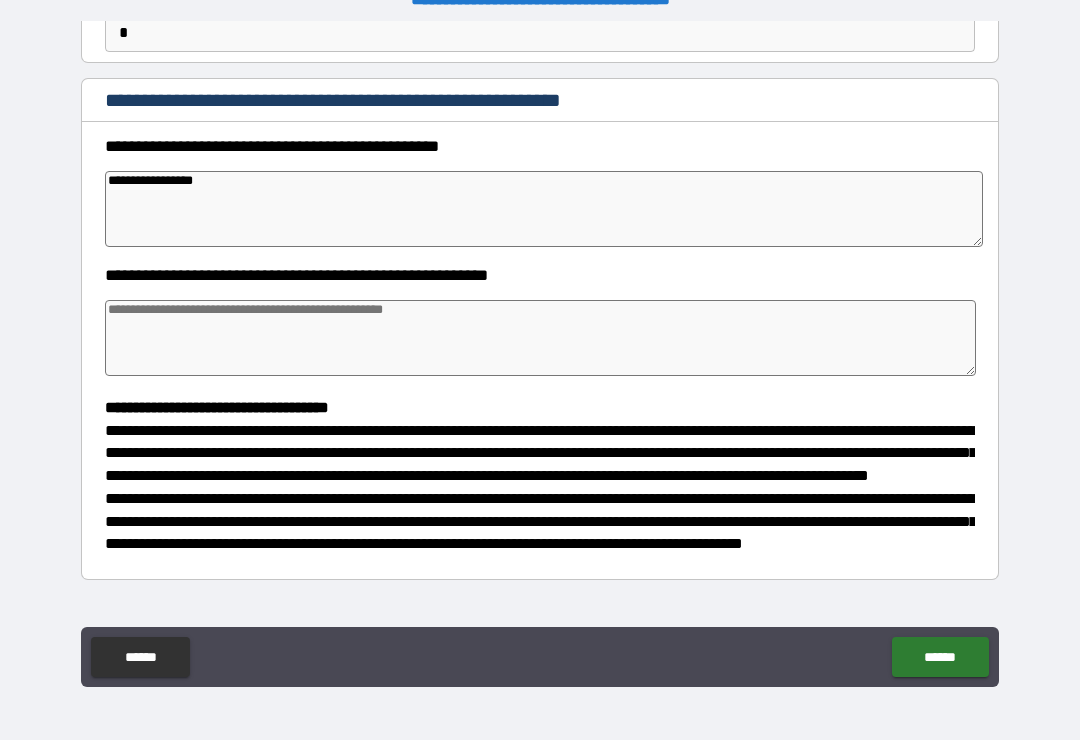 type on "*" 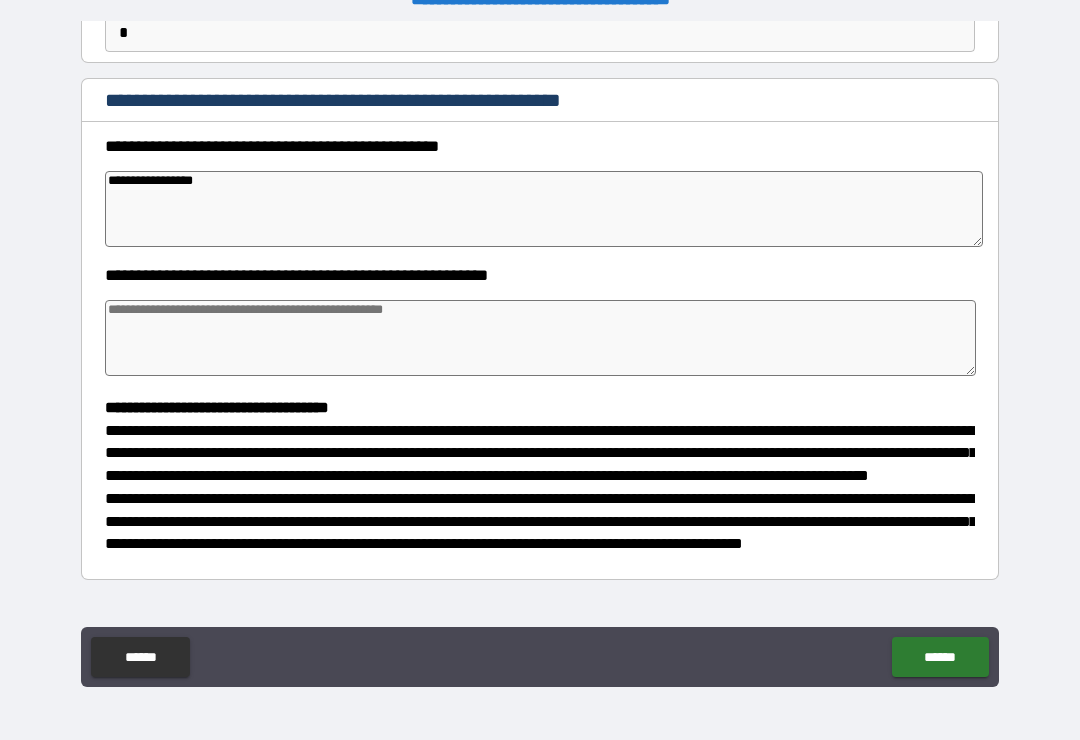 type on "**********" 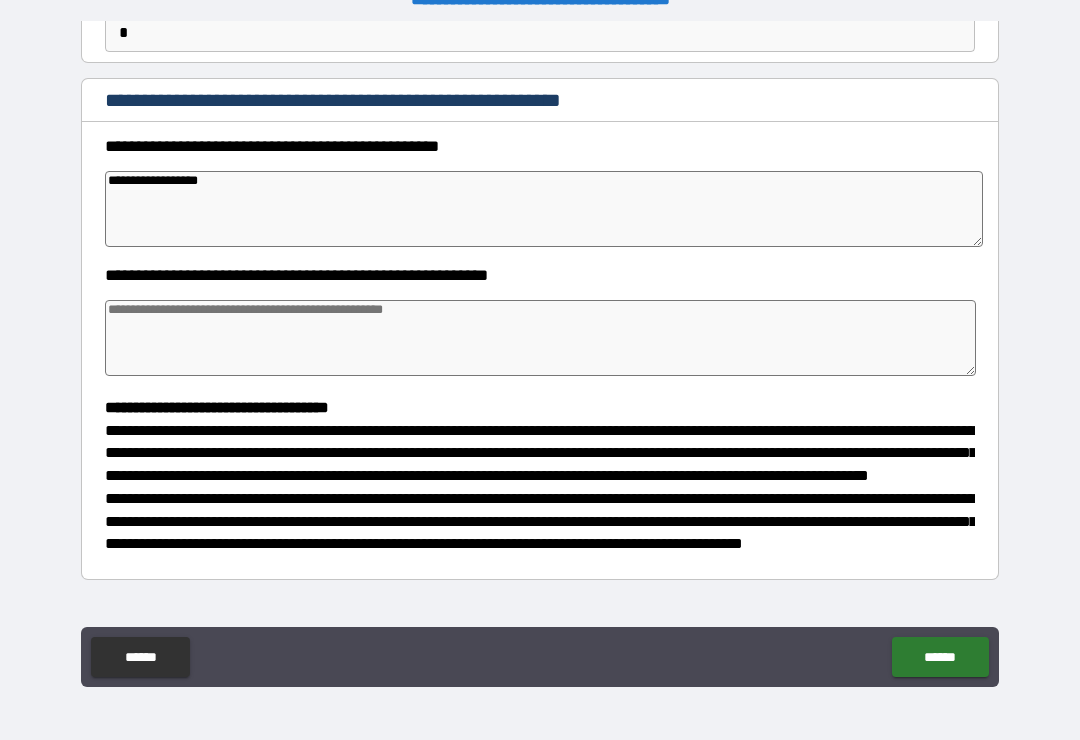 type on "*" 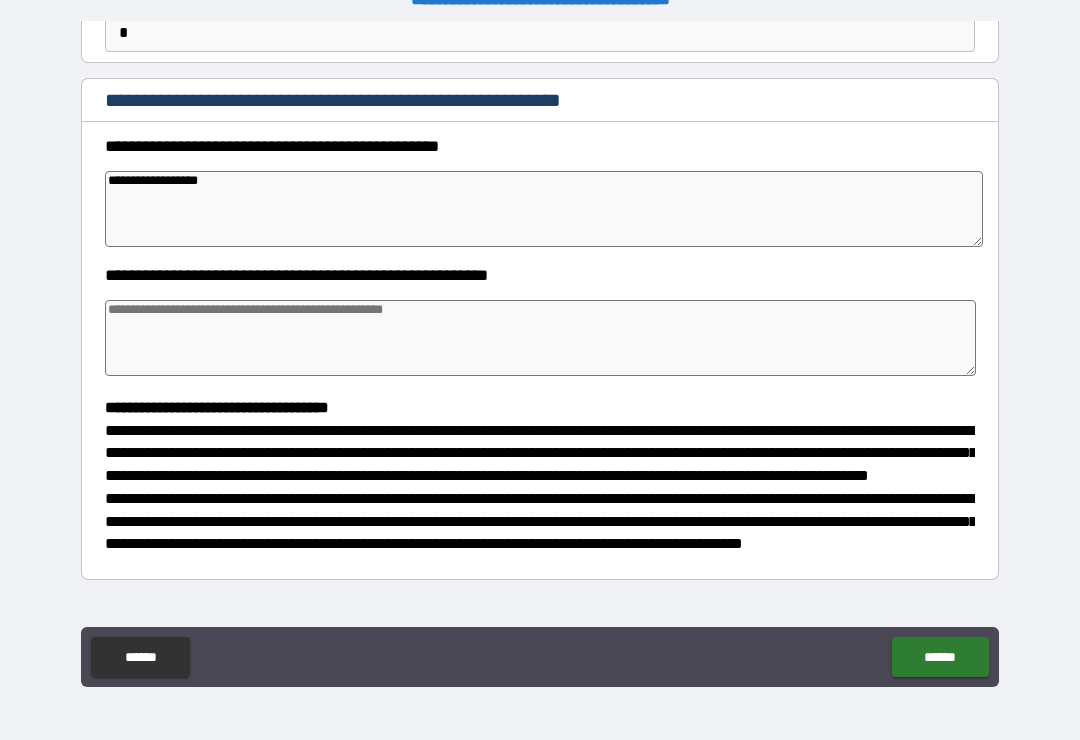 type on "**********" 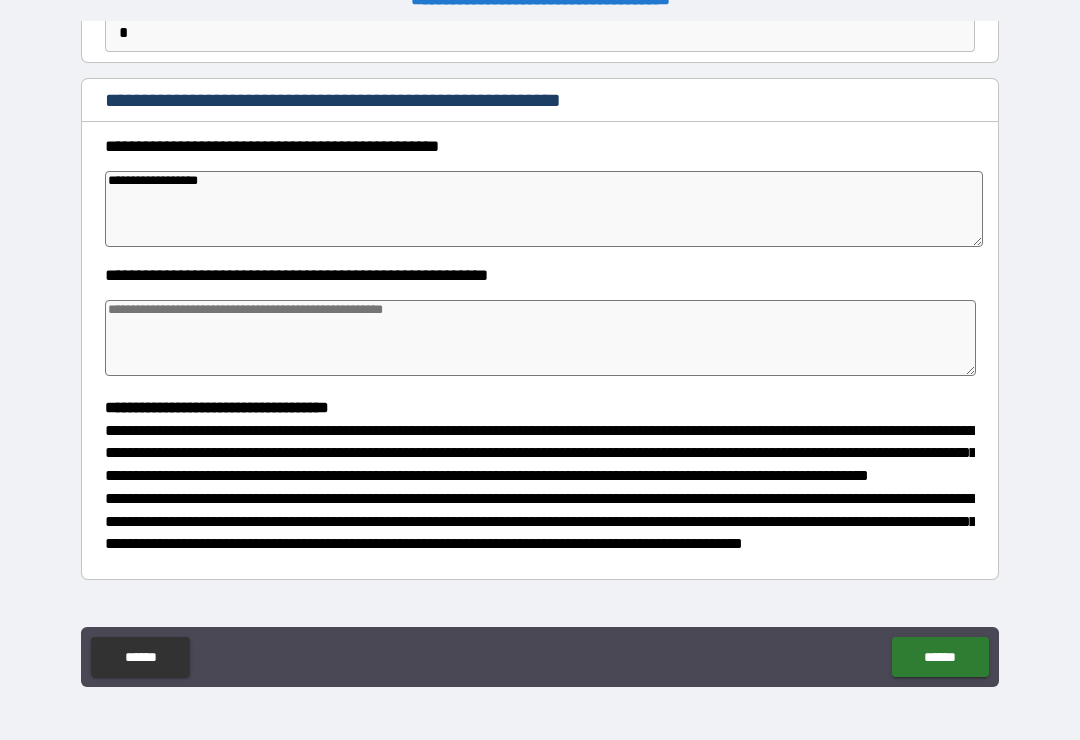type on "*" 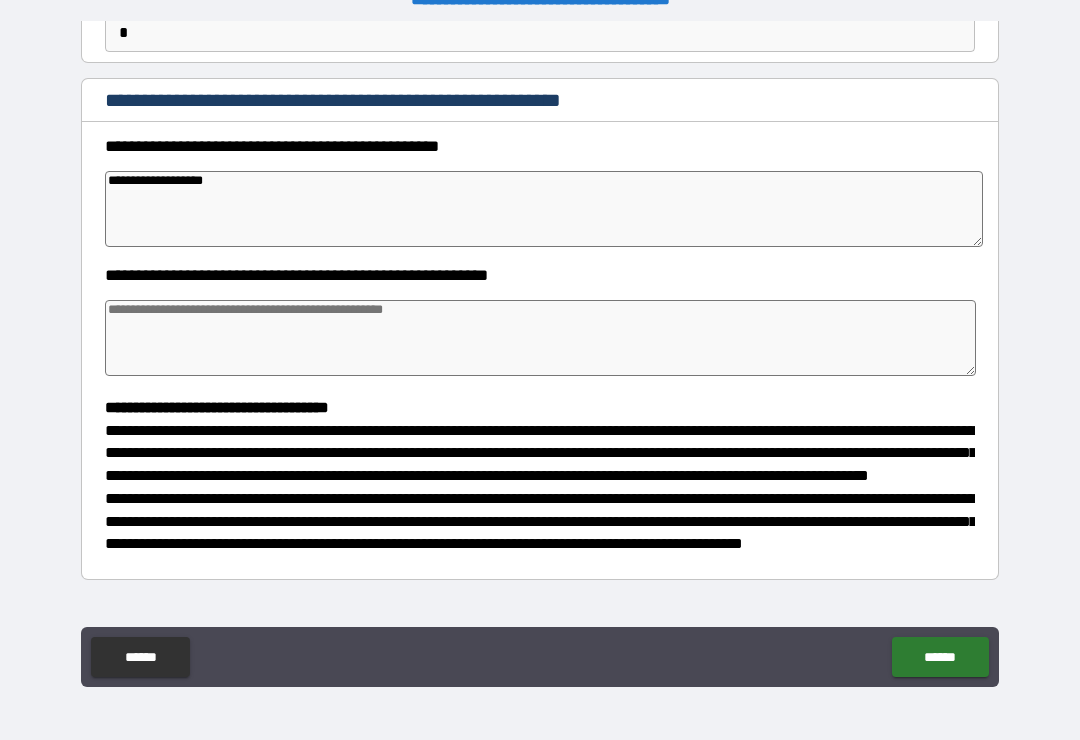 type on "*" 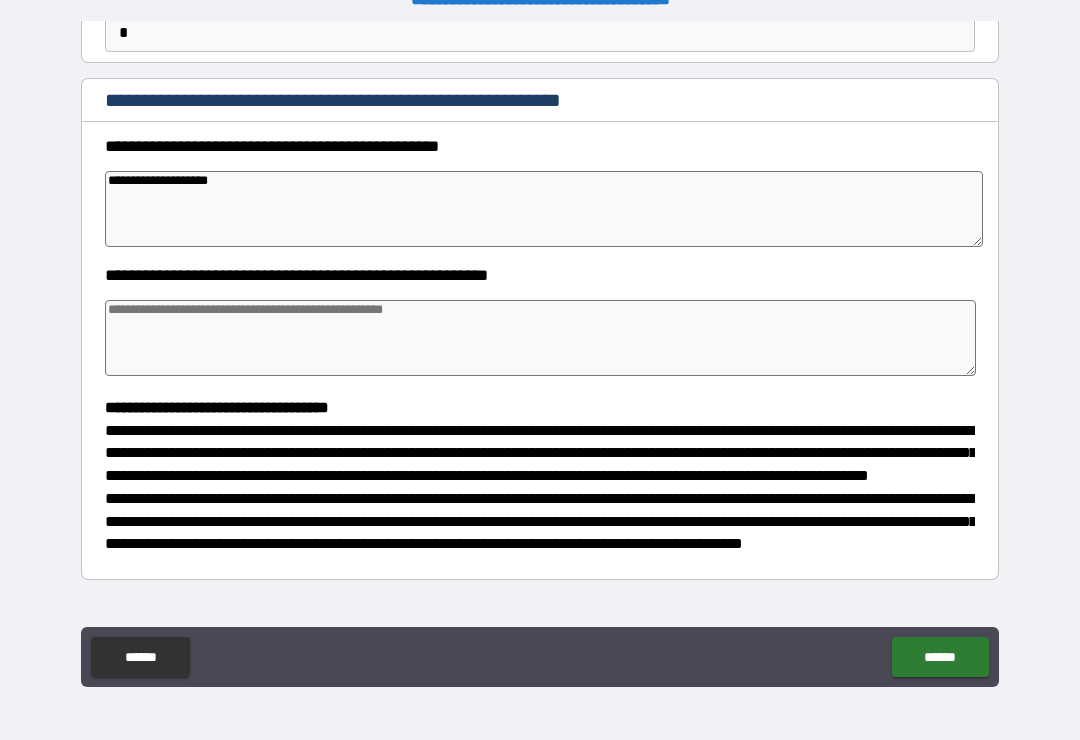 type on "*" 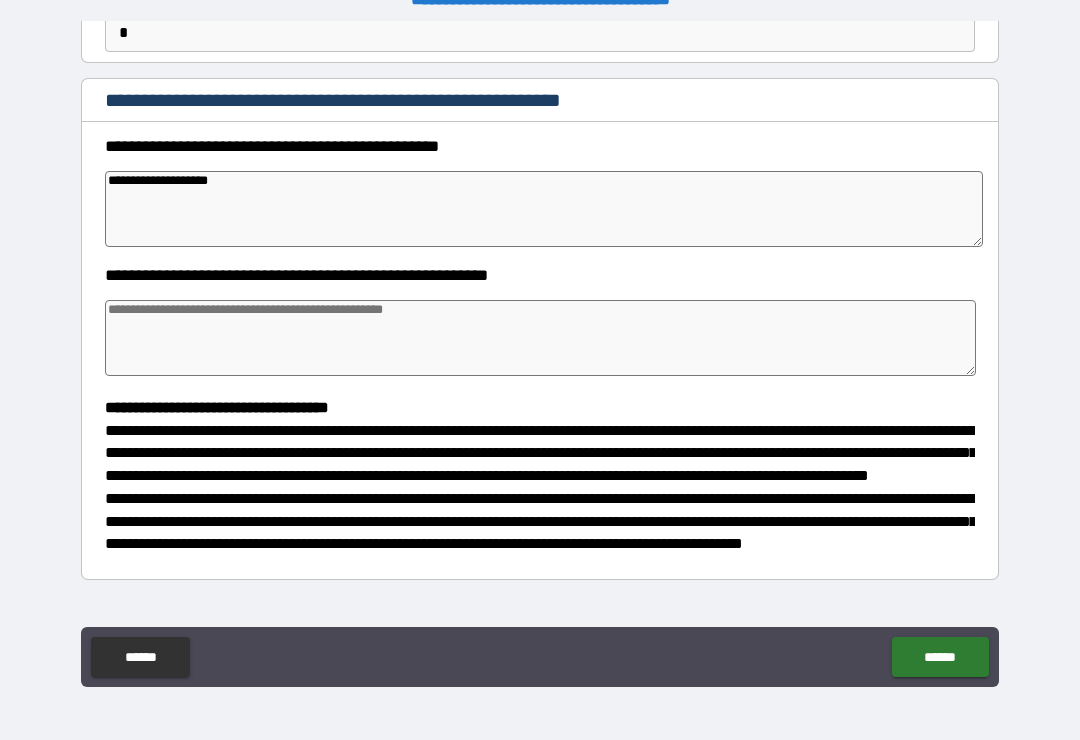 type on "*" 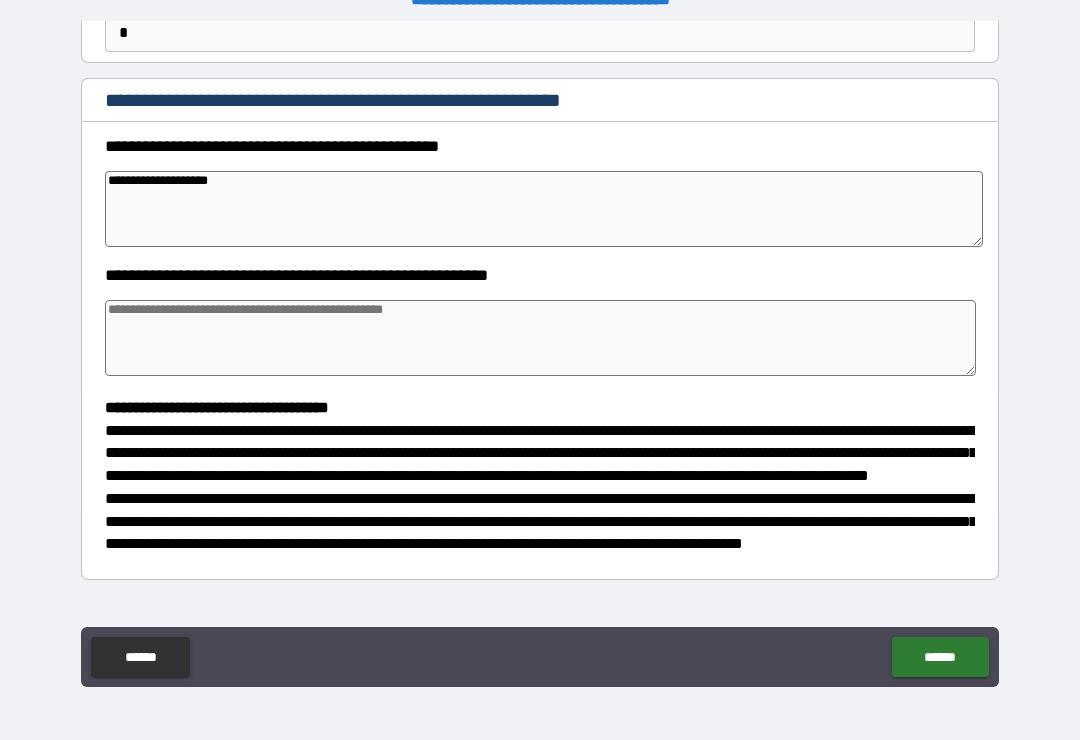 type on "**********" 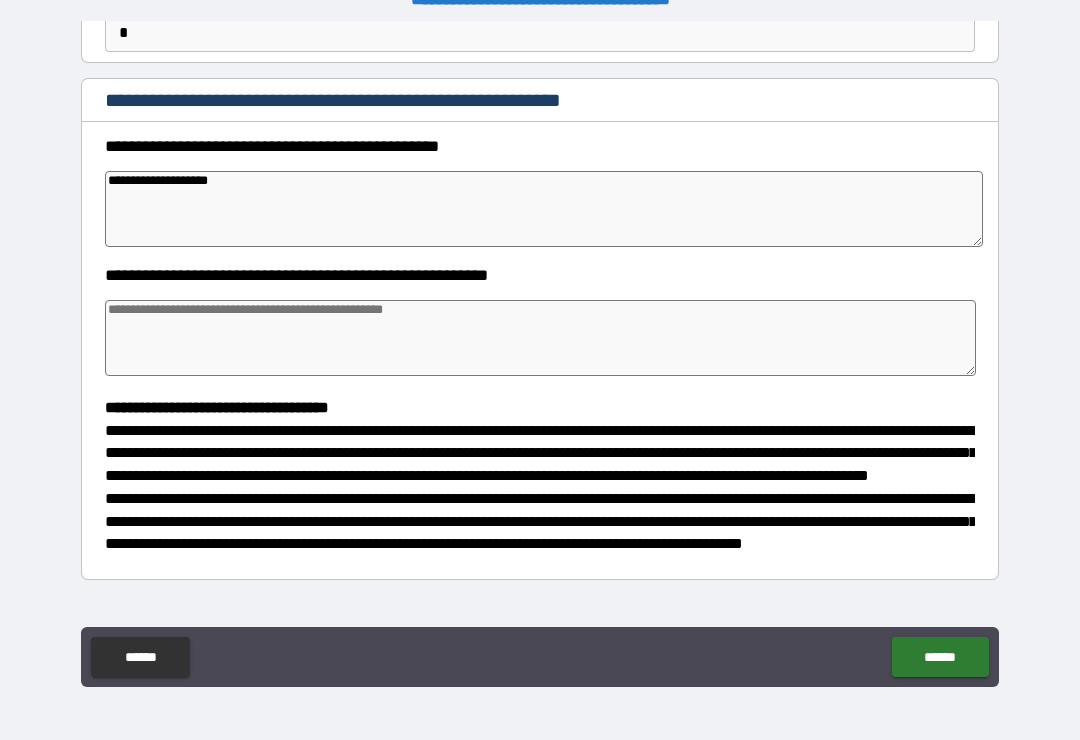 type on "*" 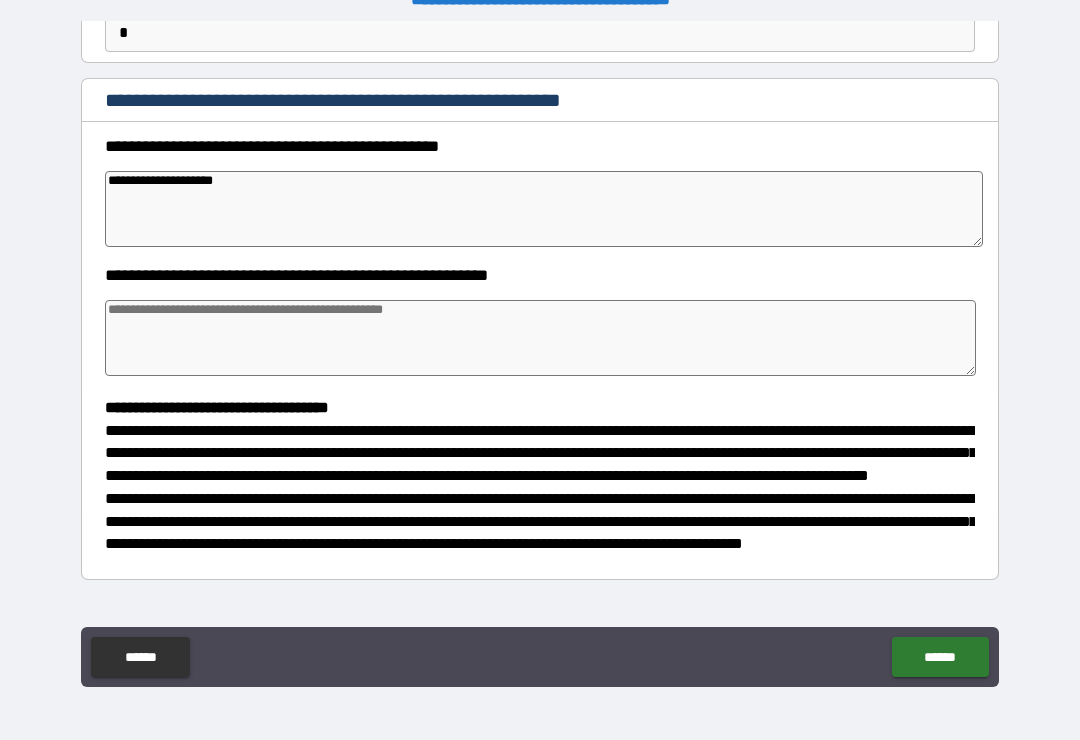 type on "*" 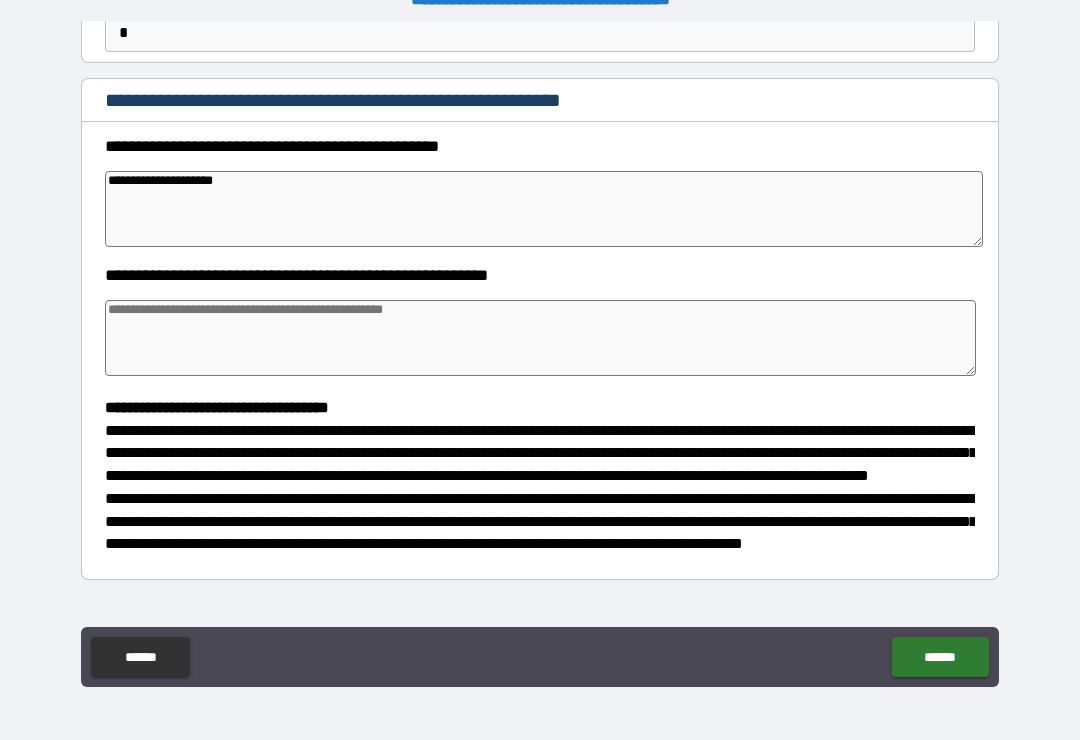 type on "*" 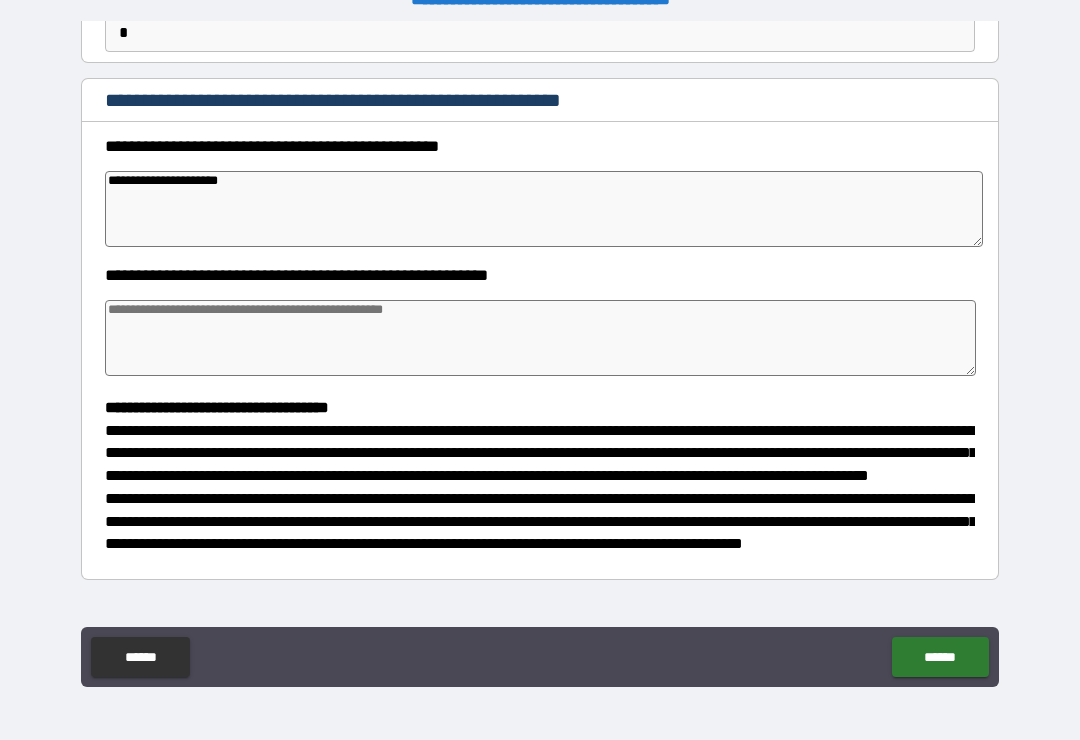type on "*" 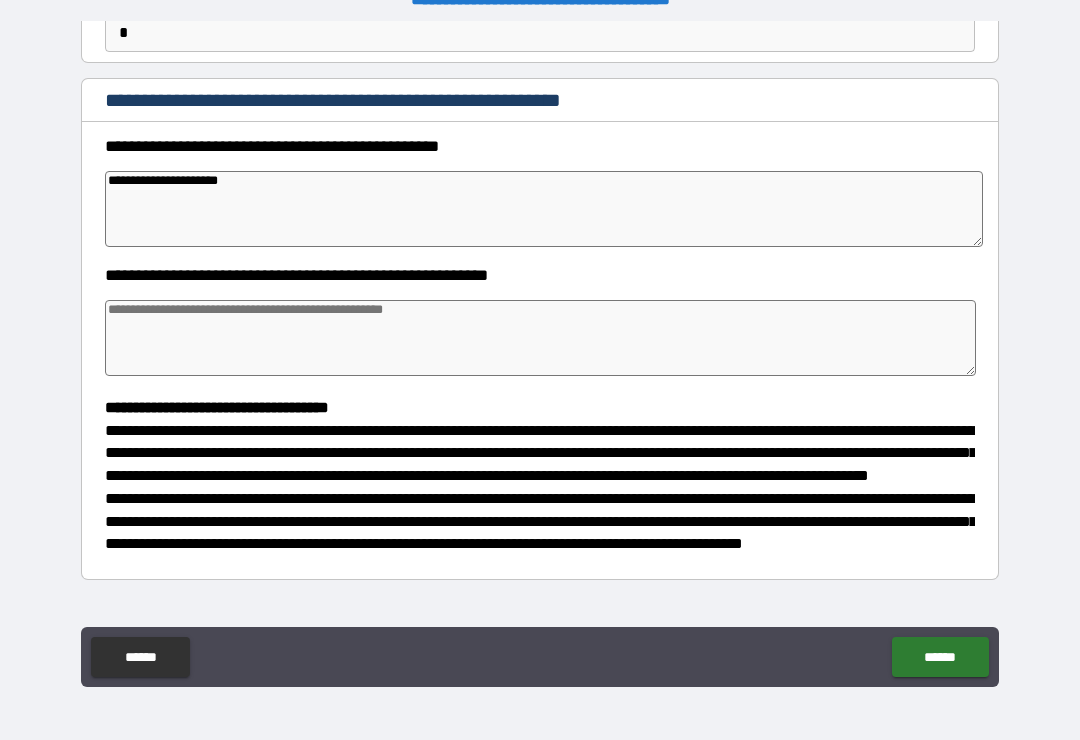 type on "**********" 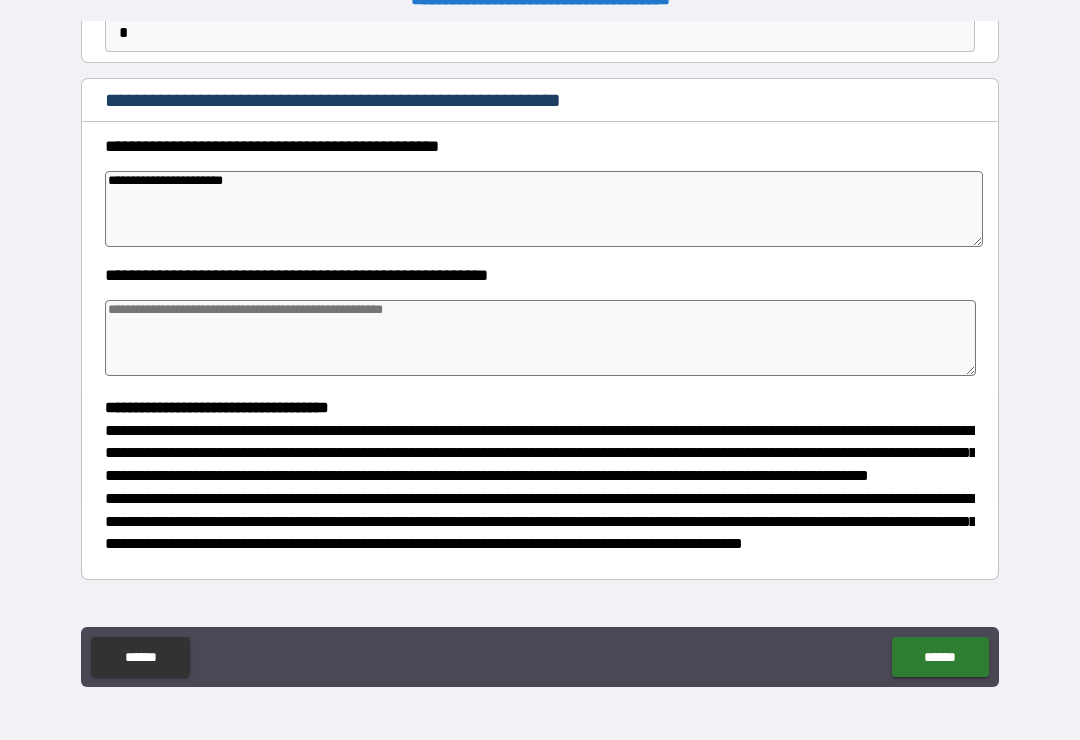 type on "*" 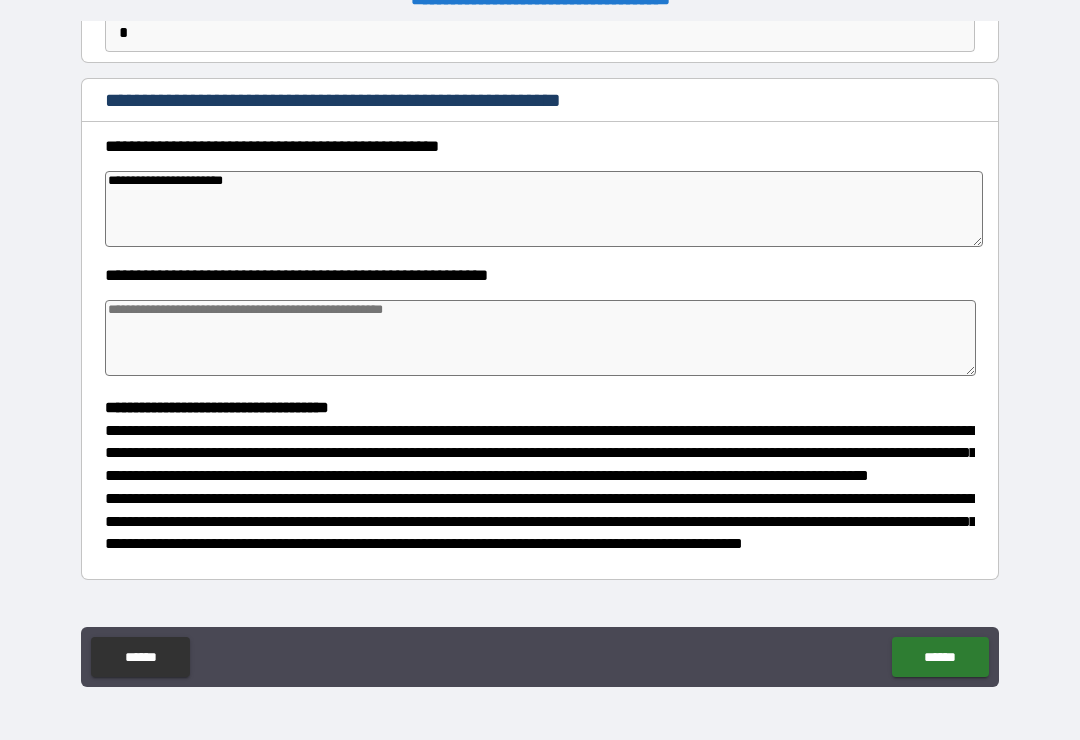 type on "**********" 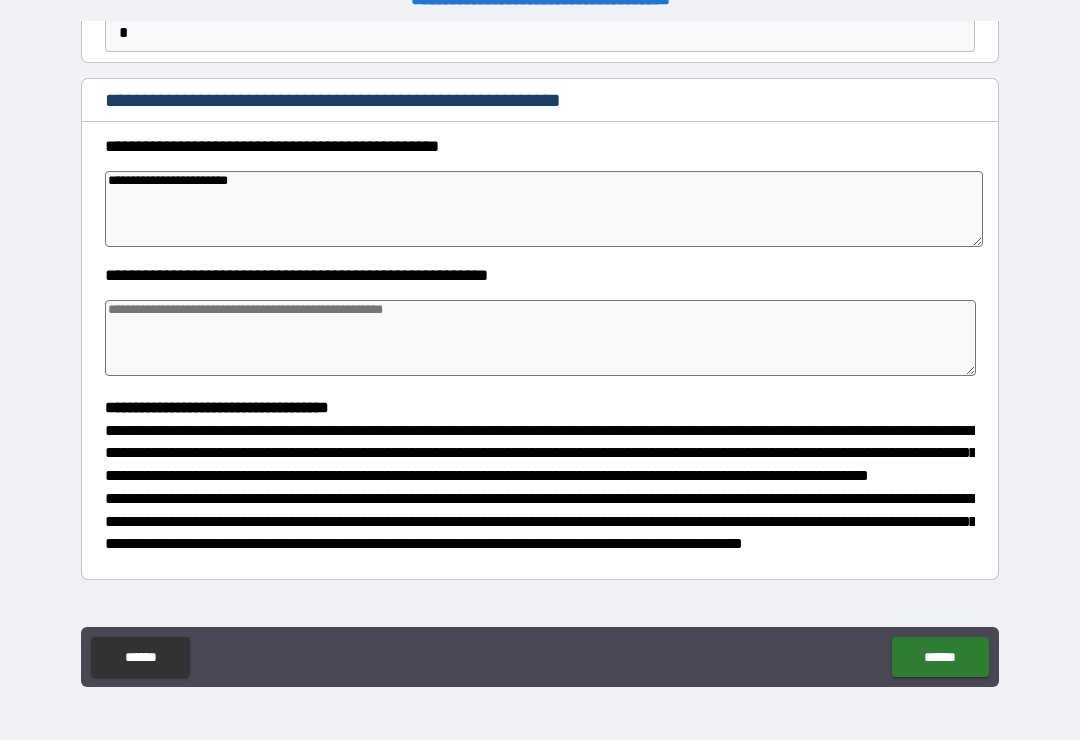type on "*" 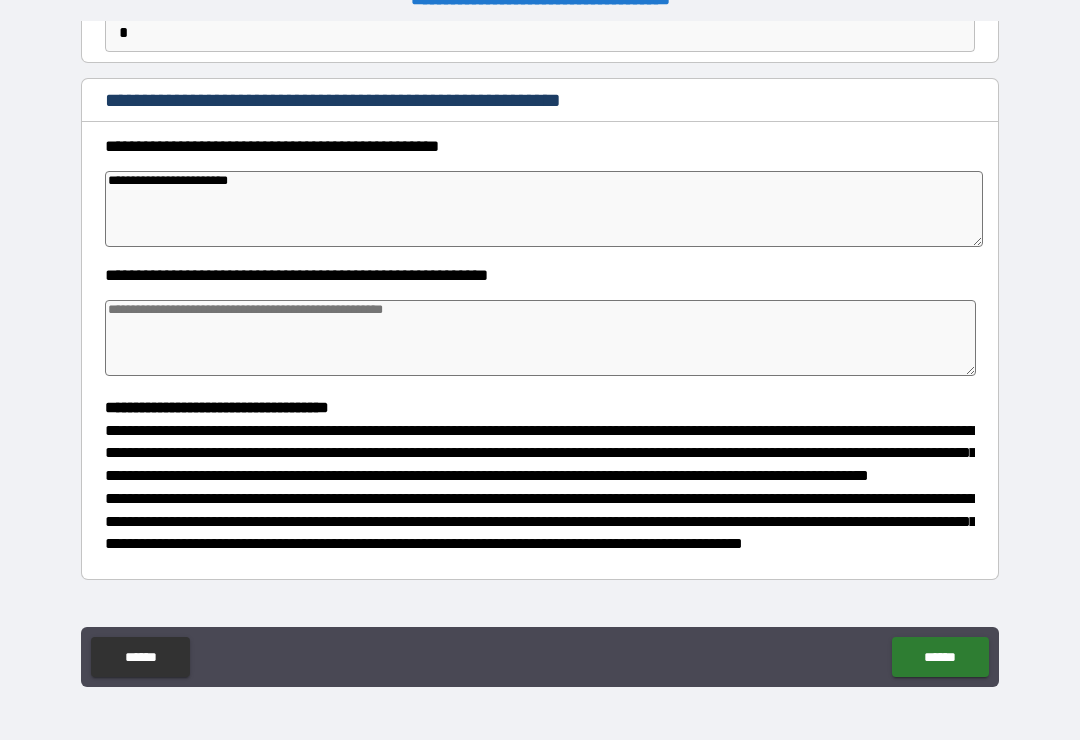 type on "*" 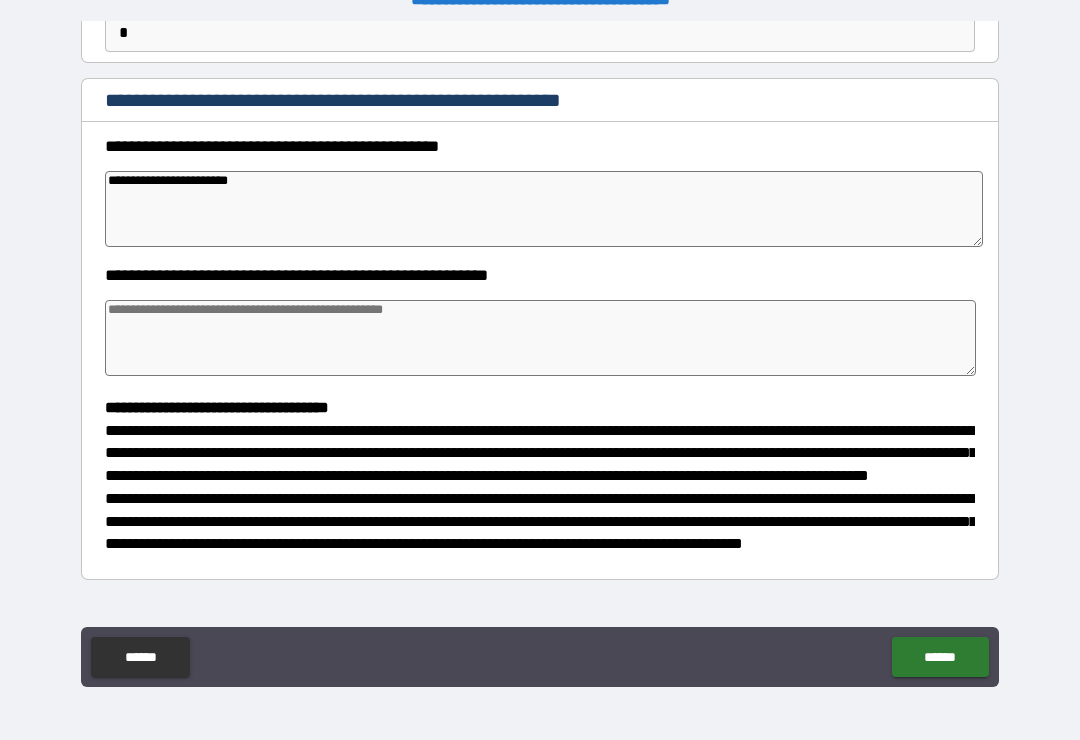 type on "*" 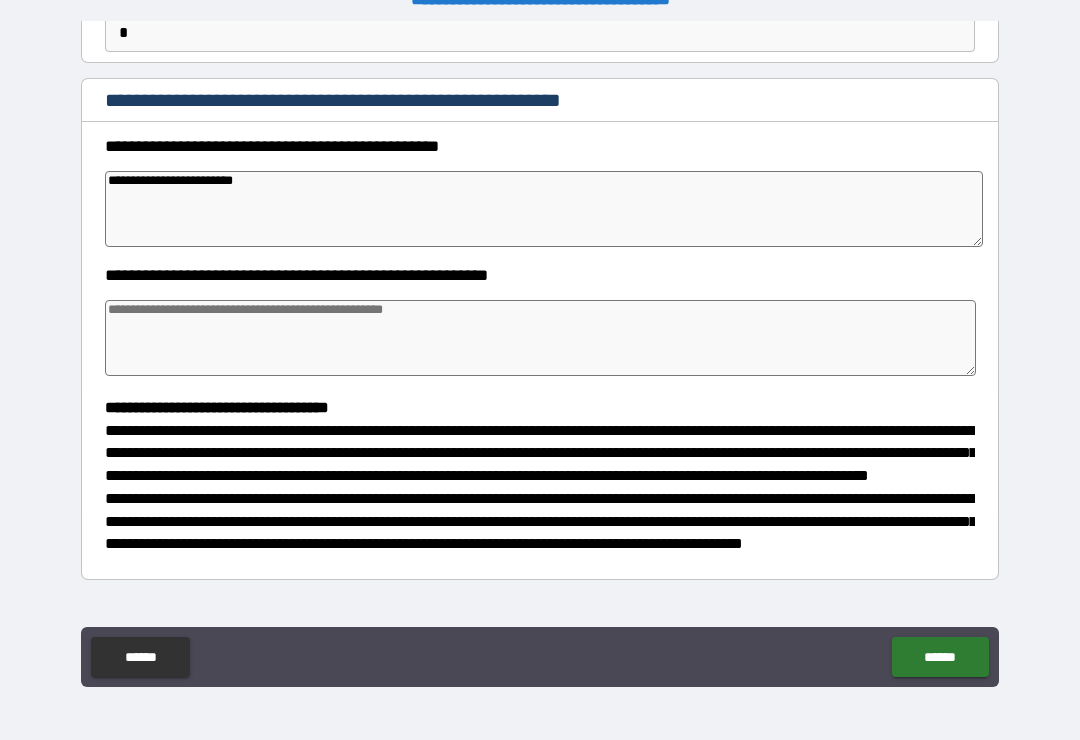 type on "*" 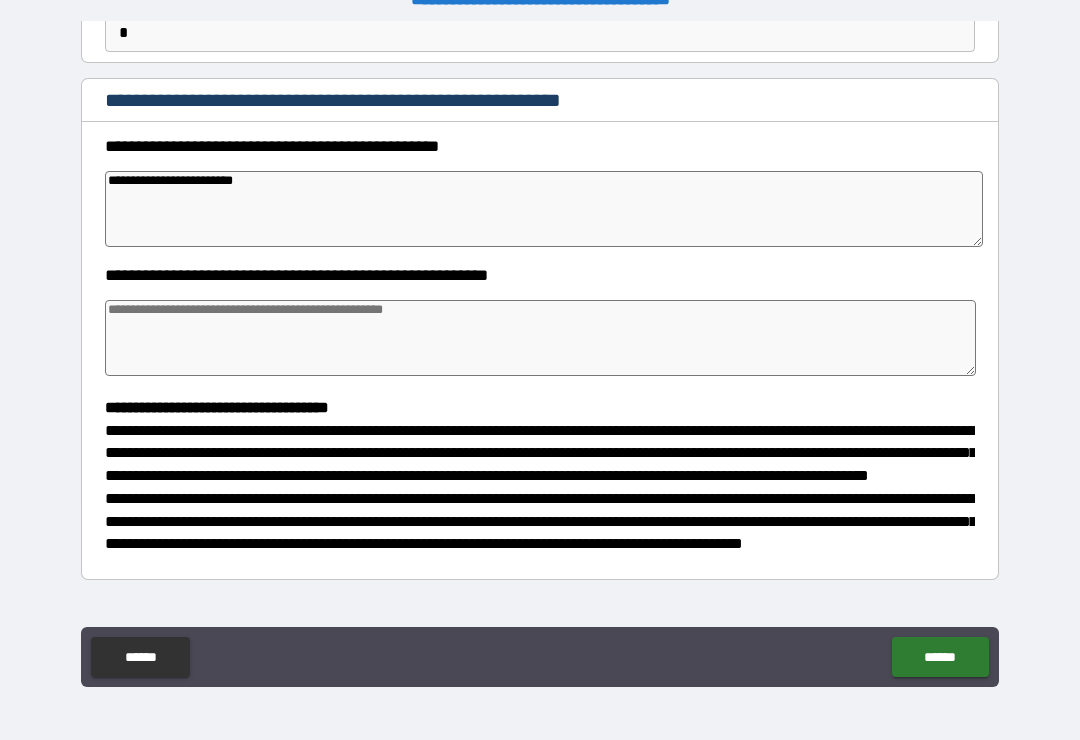 type on "**********" 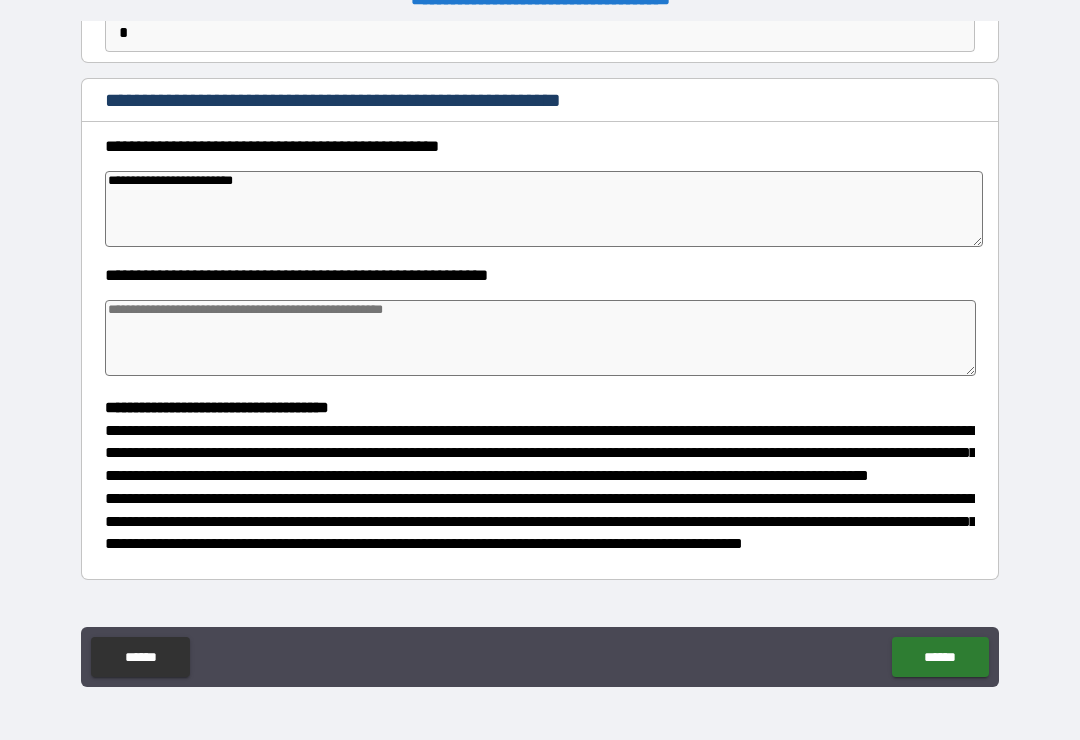 type on "*" 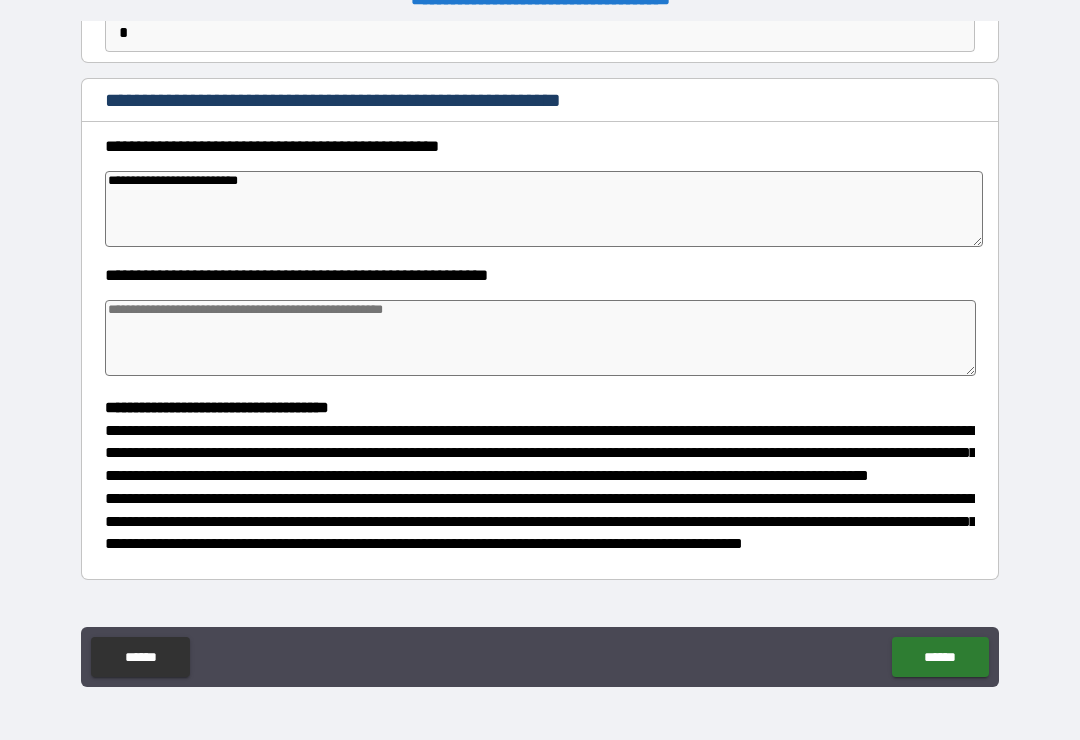 type on "*" 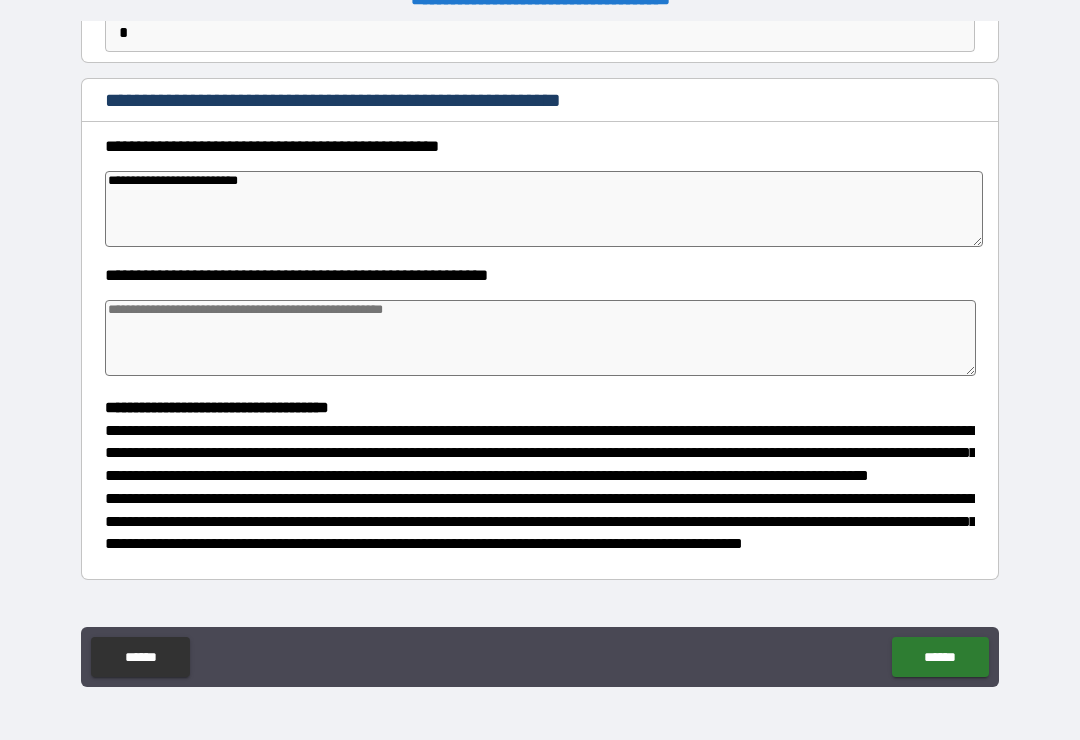 type on "*" 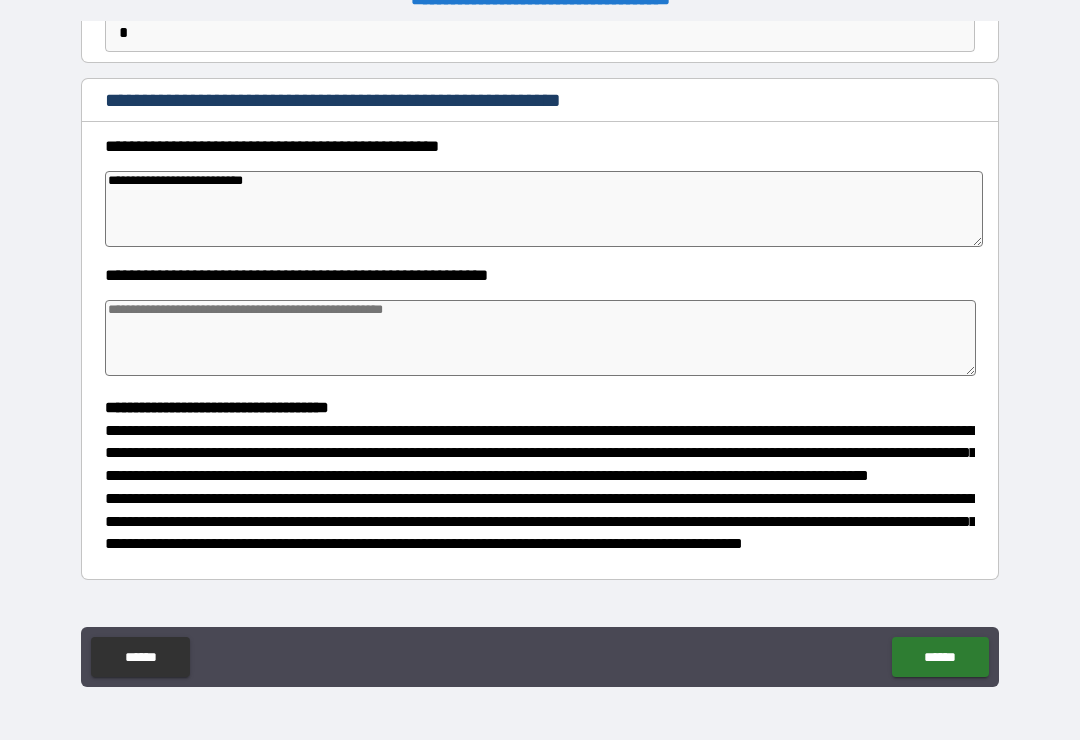 type on "*" 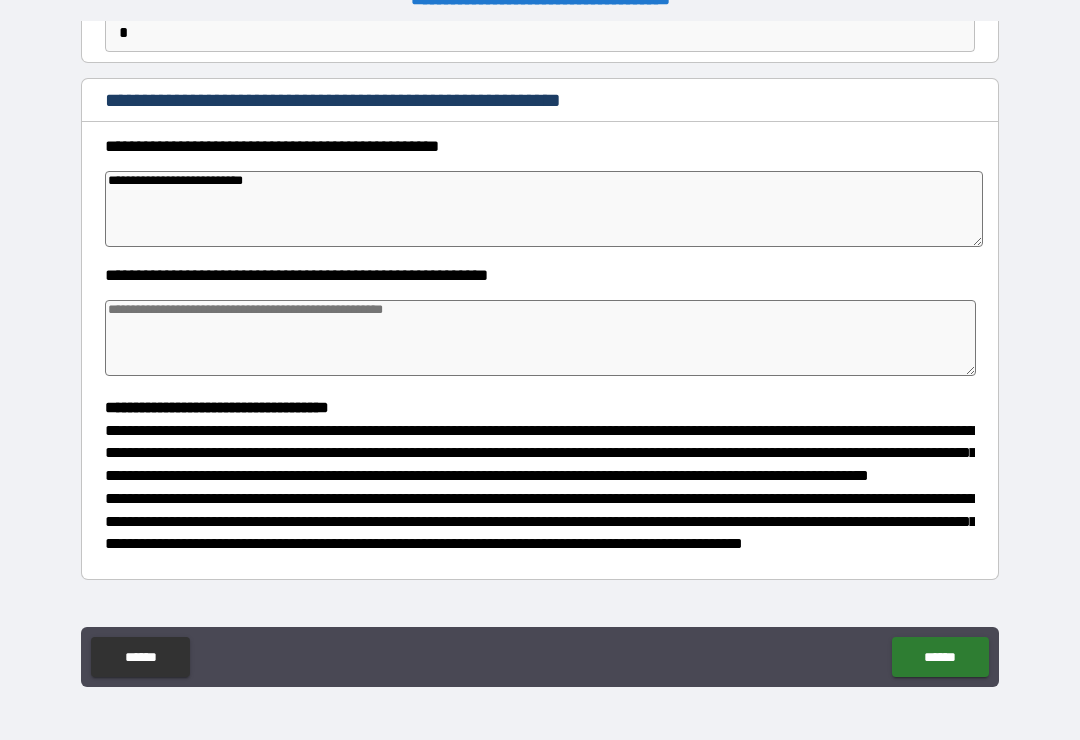 type on "*" 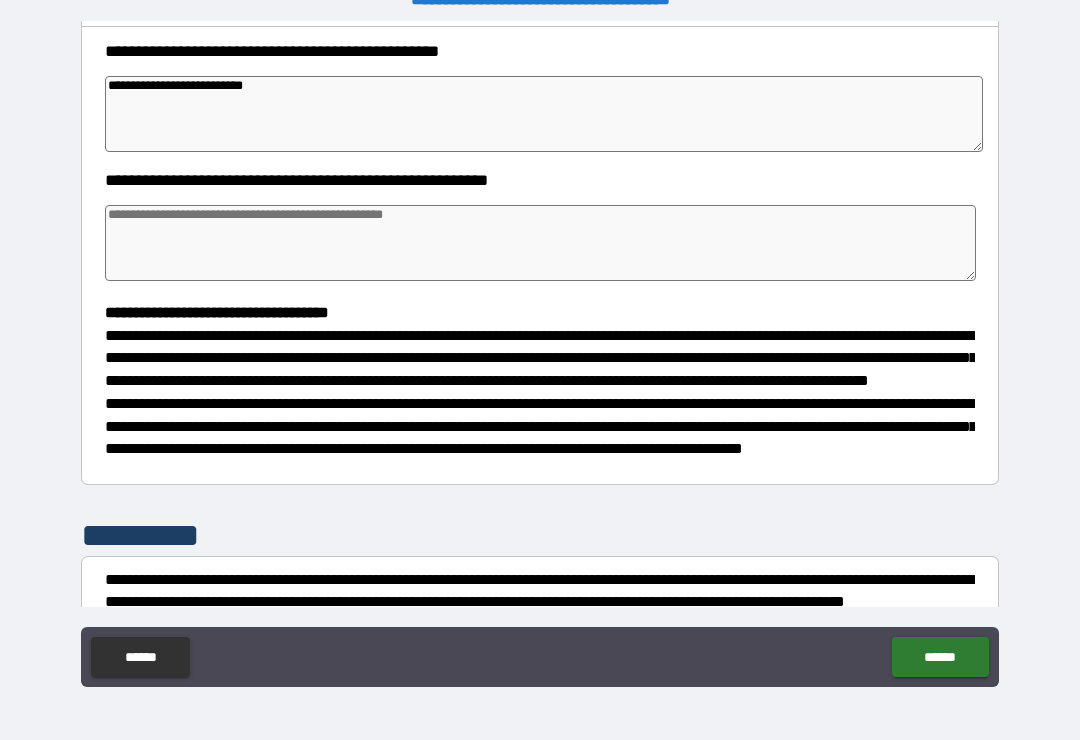 scroll, scrollTop: 304, scrollLeft: 0, axis: vertical 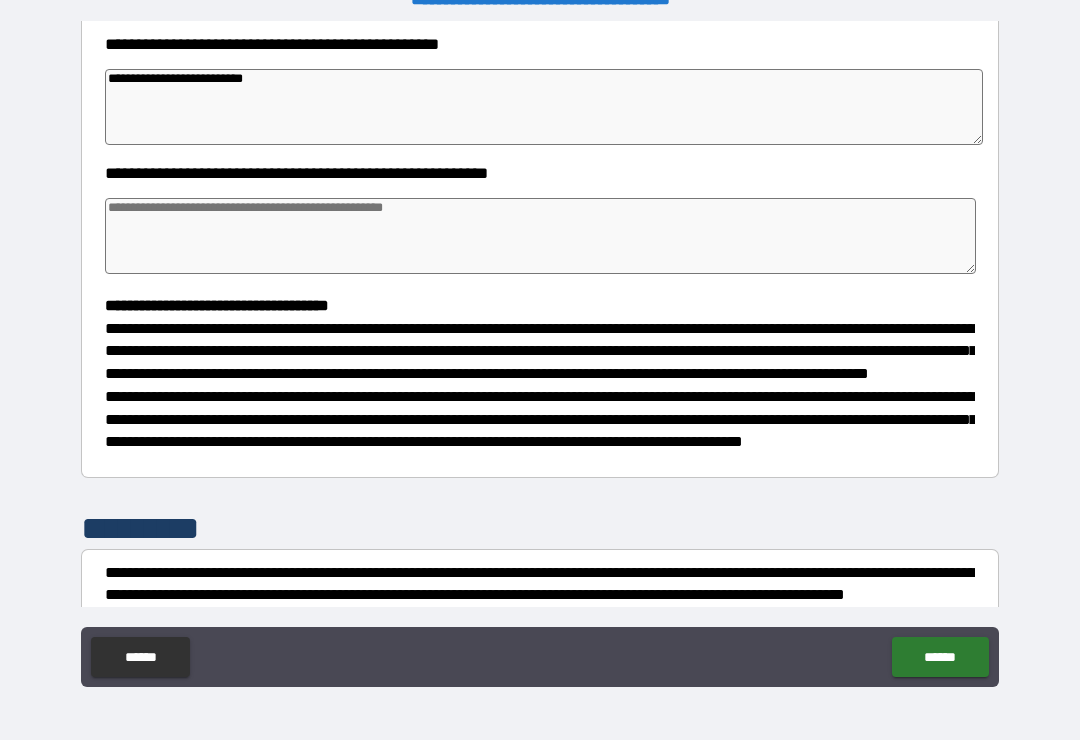 type on "**********" 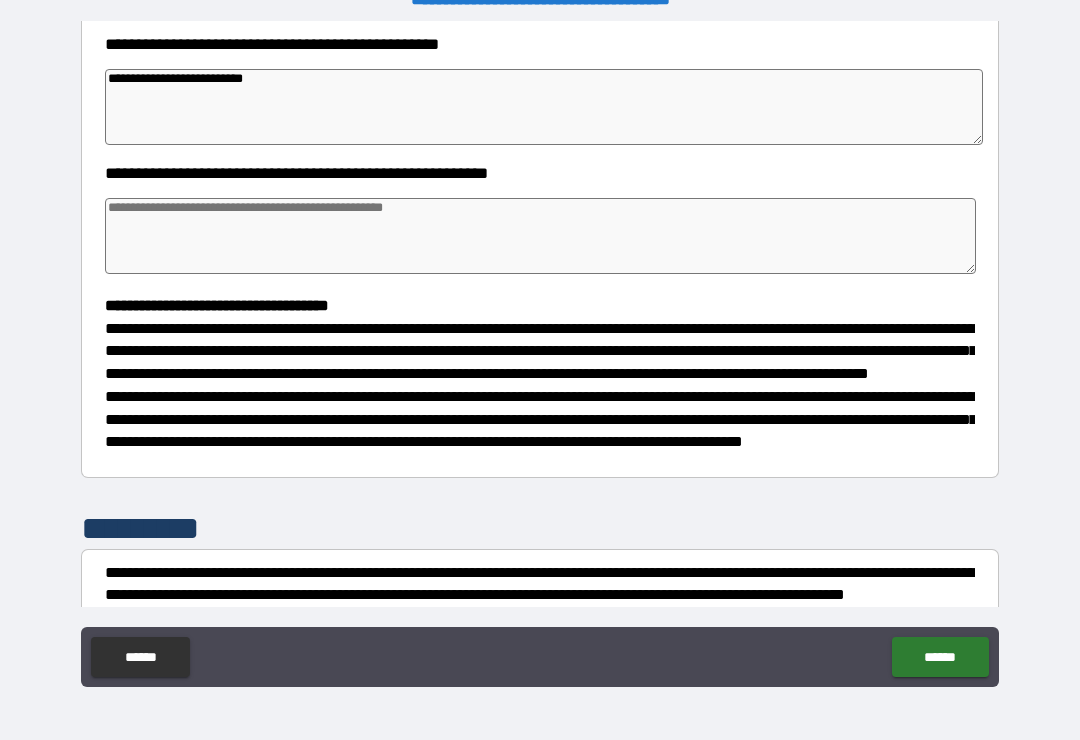 type on "*" 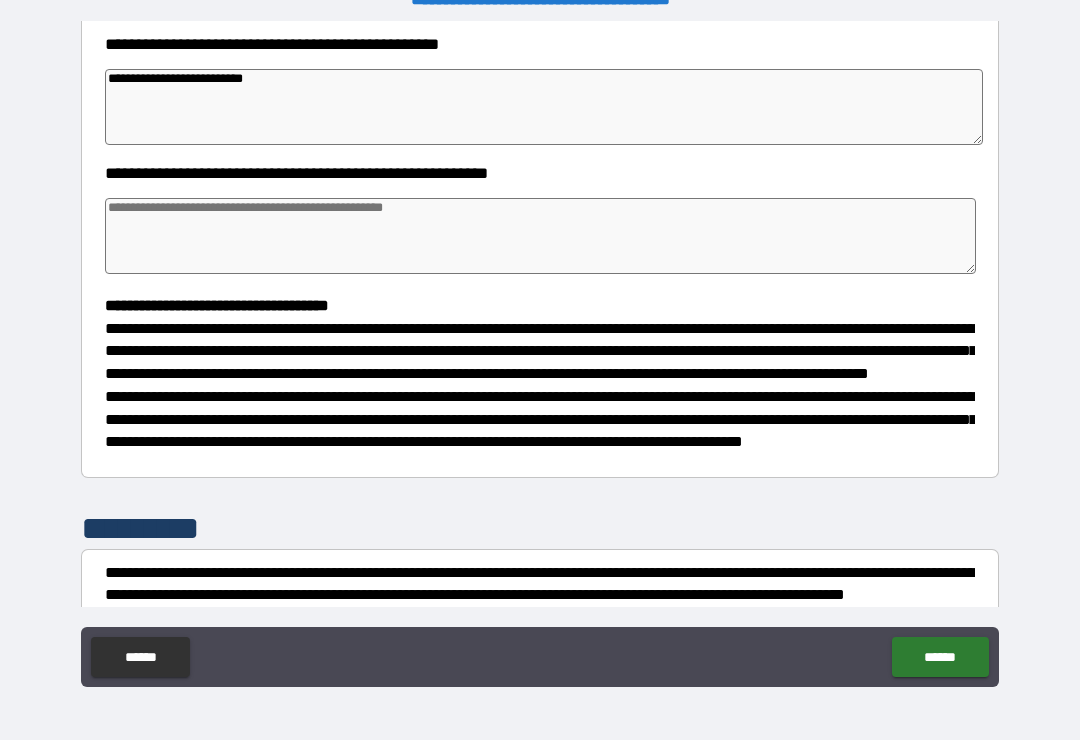 type on "*" 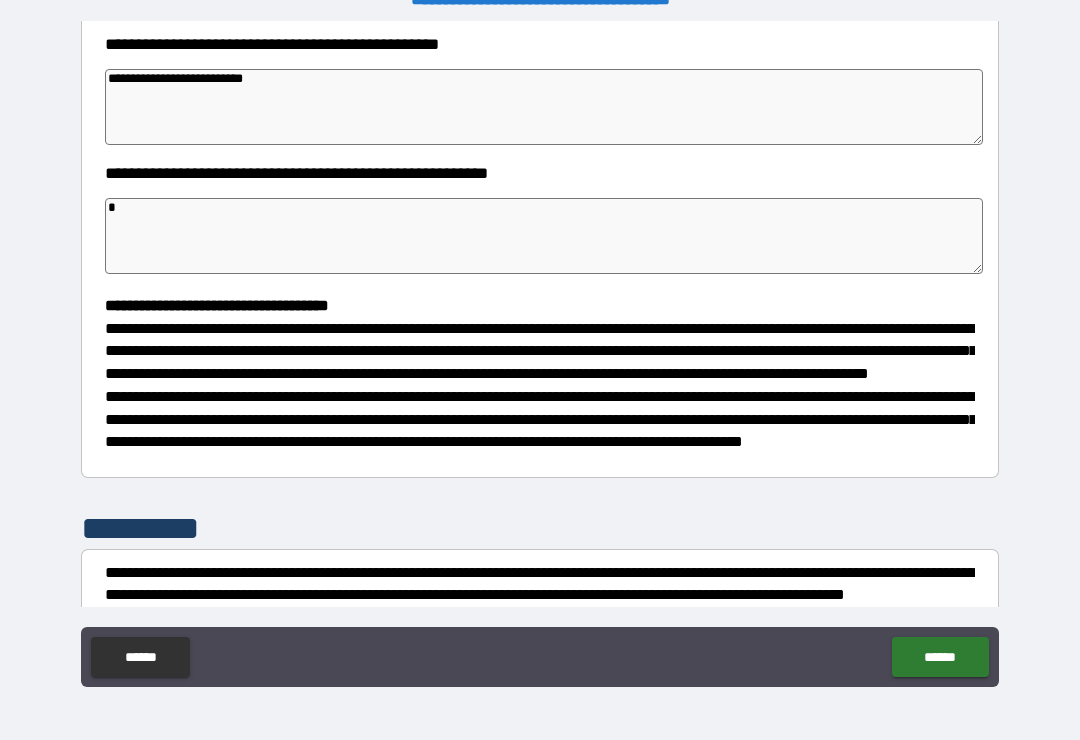 type on "*" 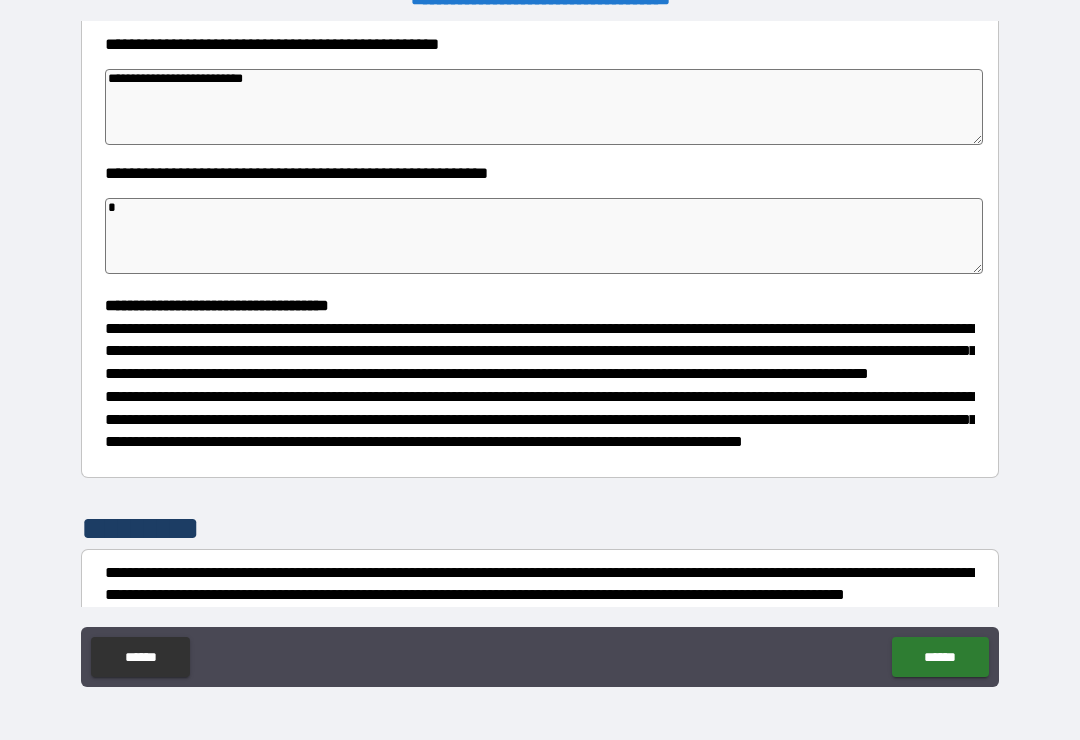 type on "*" 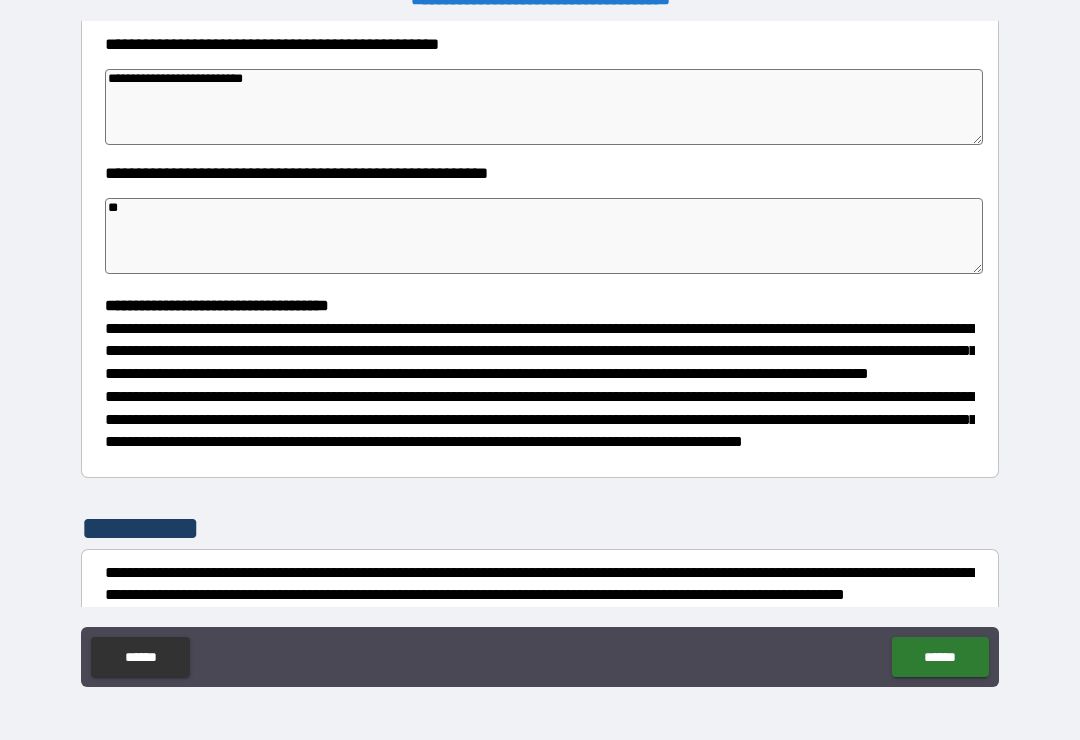 type on "***" 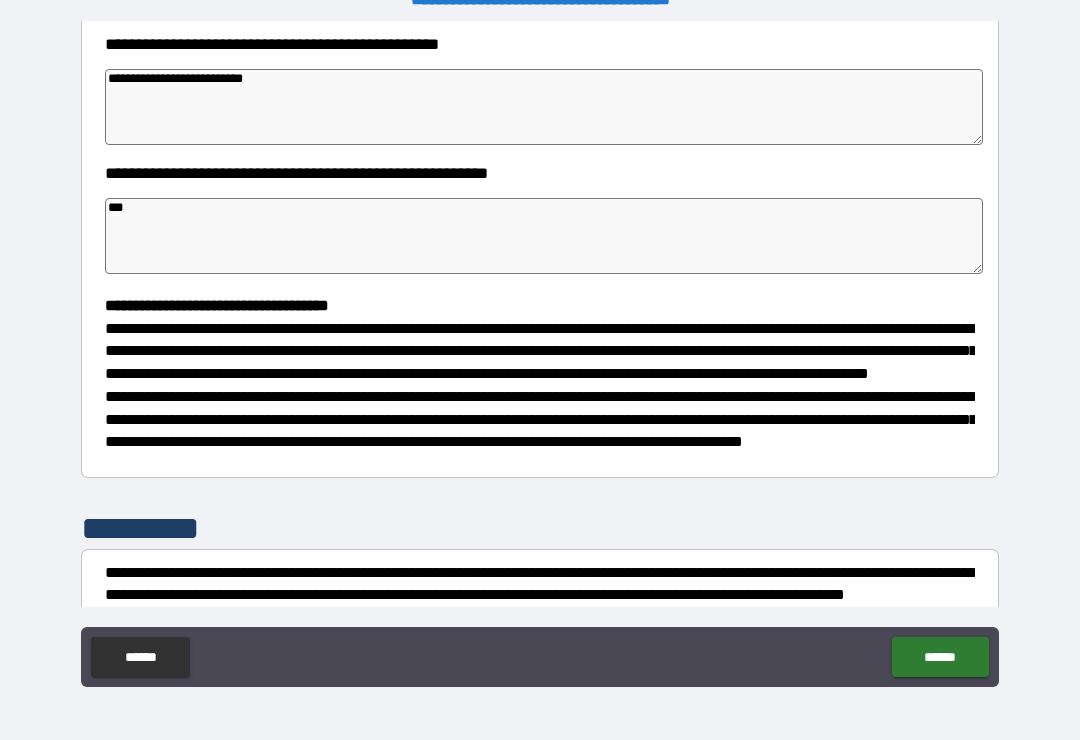type on "*" 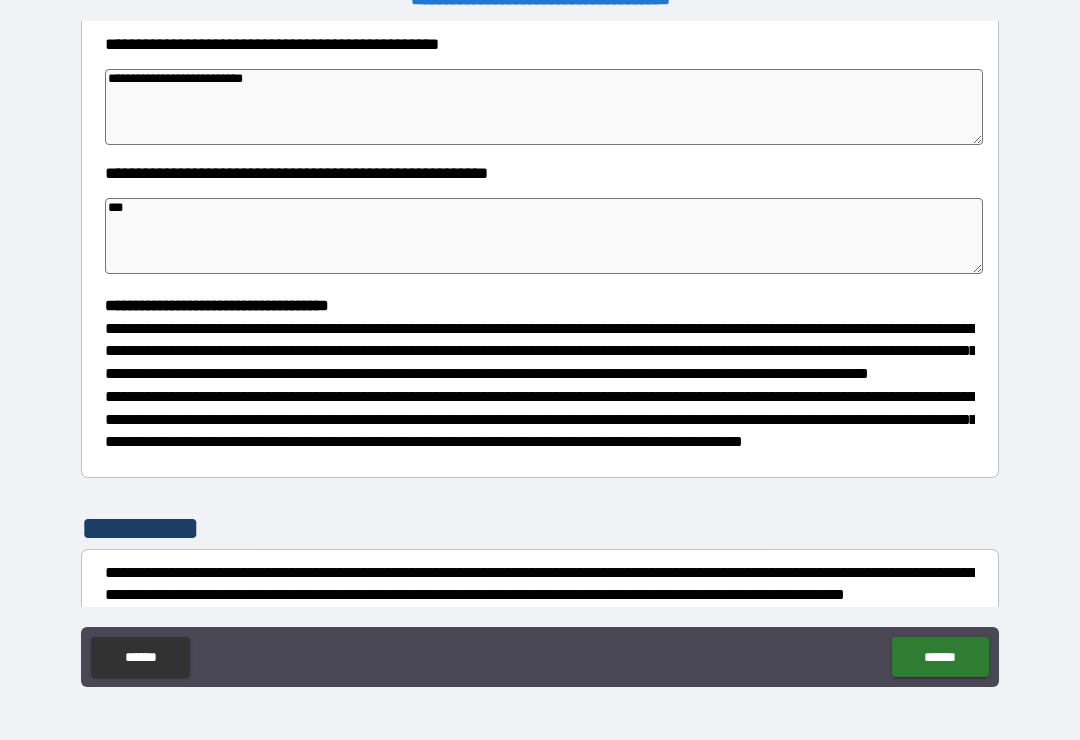 type on "*" 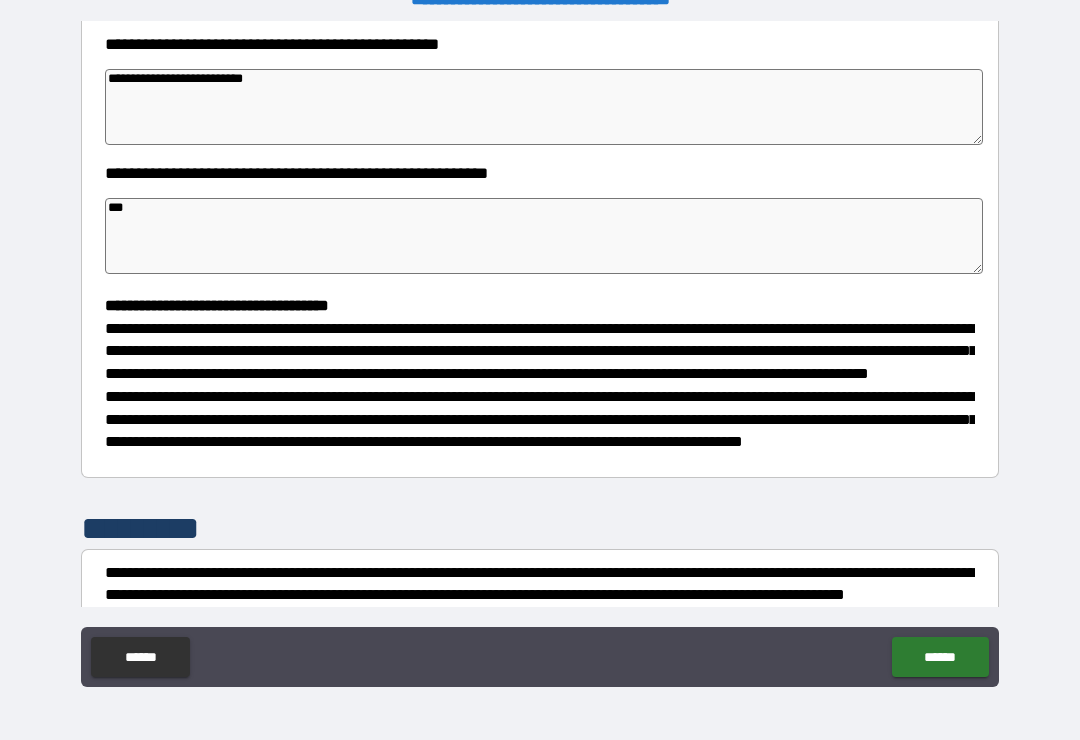 type on "*" 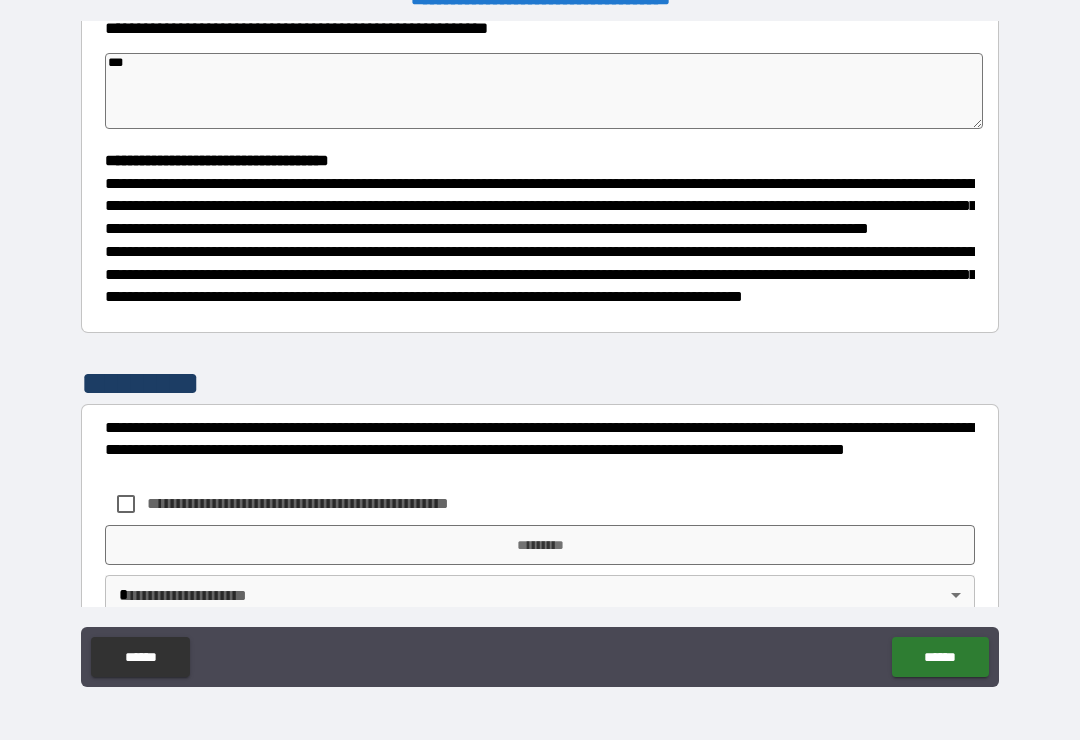 scroll, scrollTop: 450, scrollLeft: 0, axis: vertical 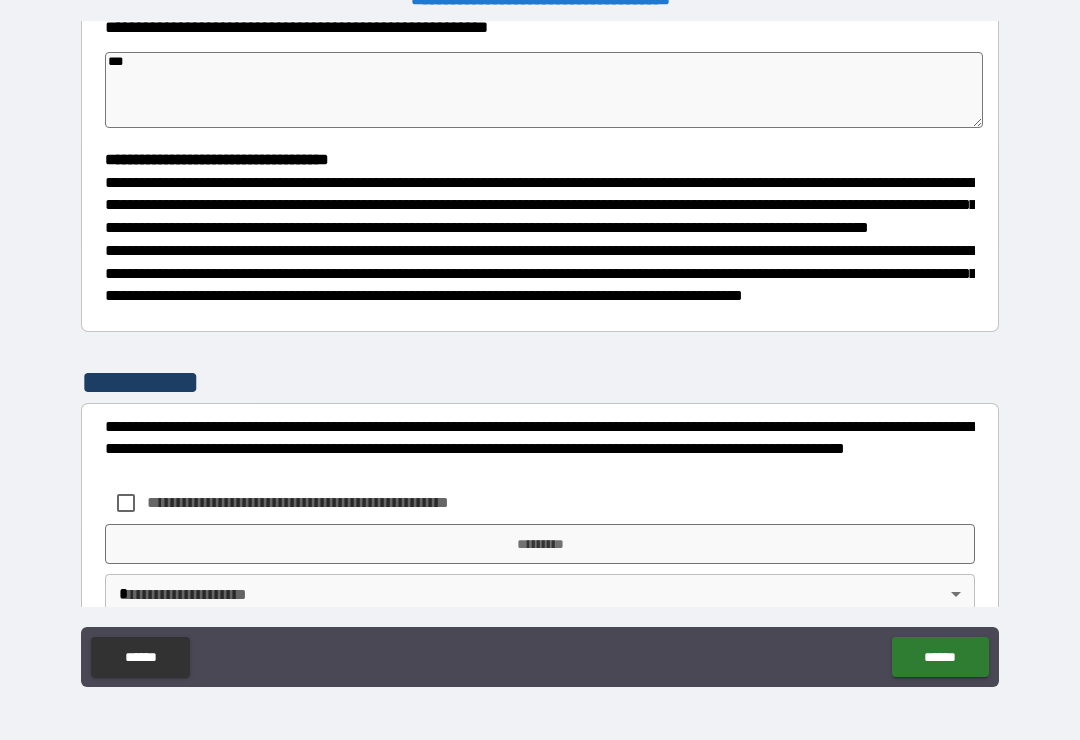 type on "***" 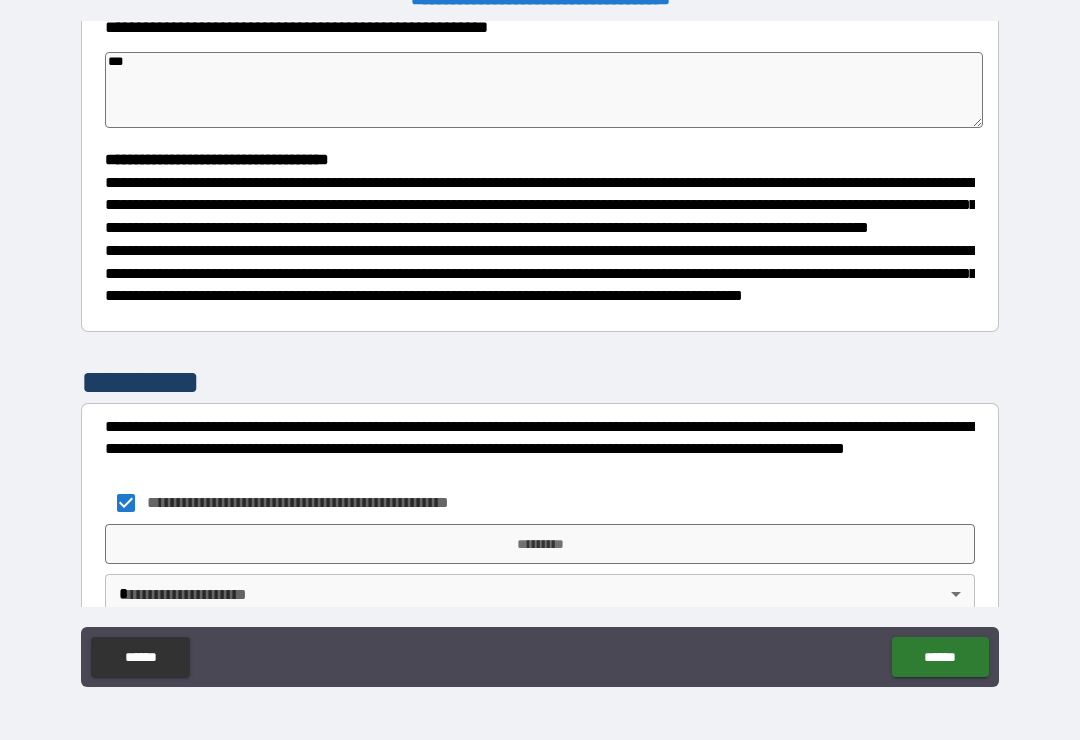type on "*" 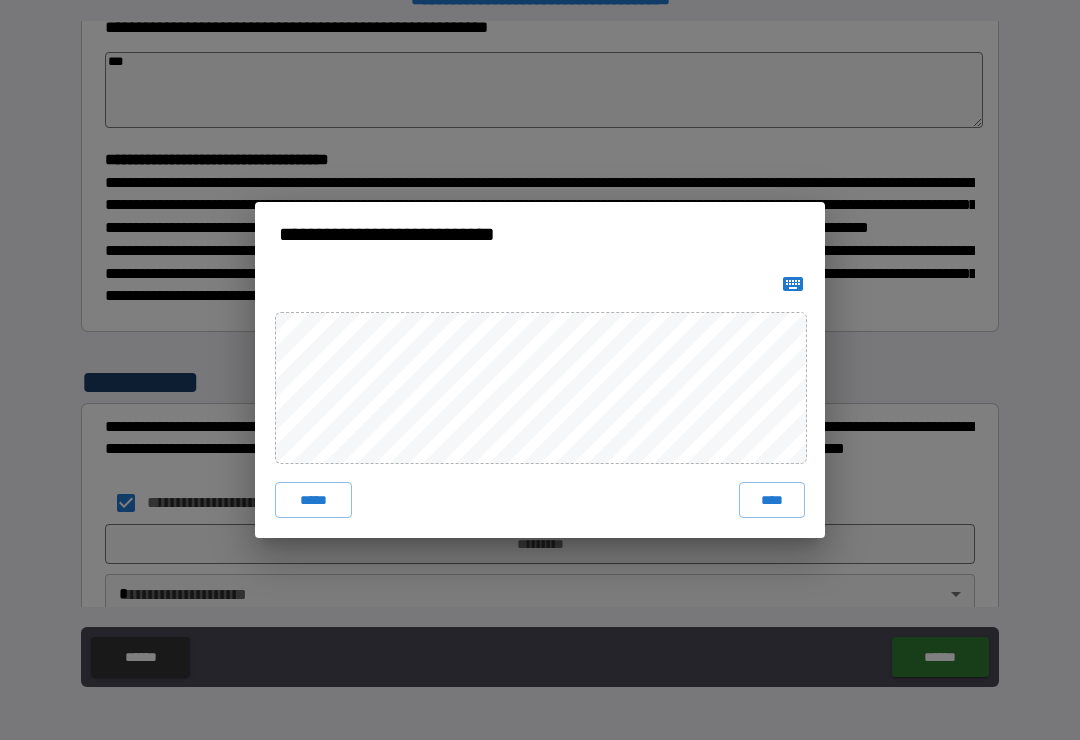 click on "****" at bounding box center (772, 500) 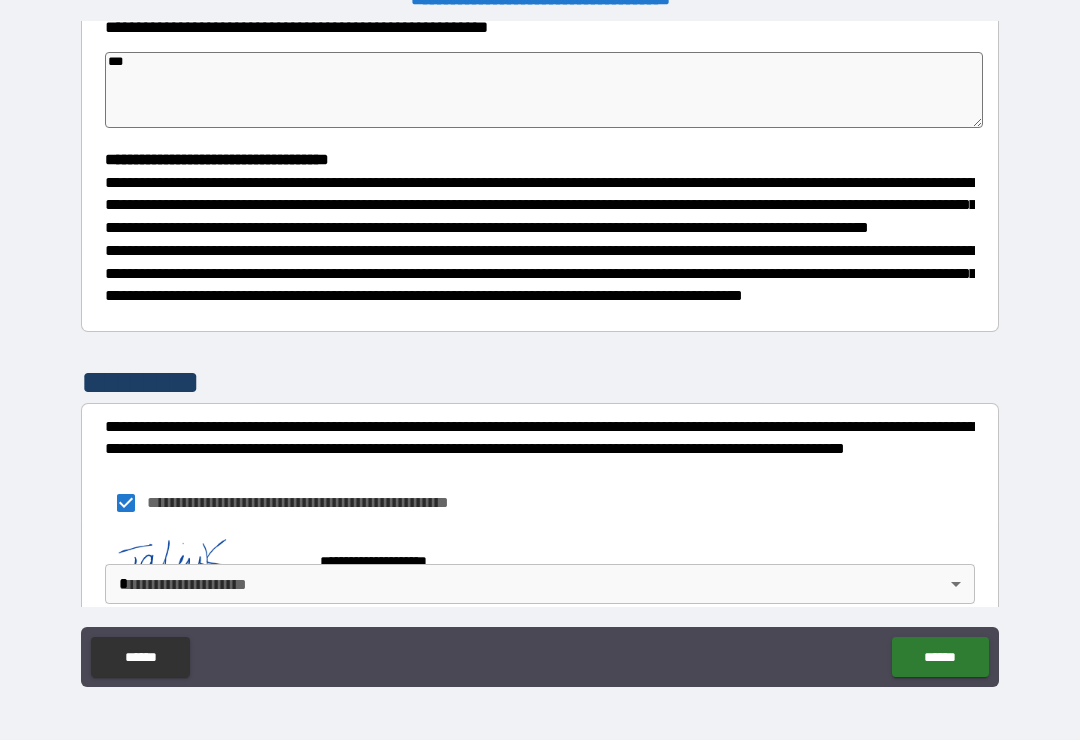 type on "*" 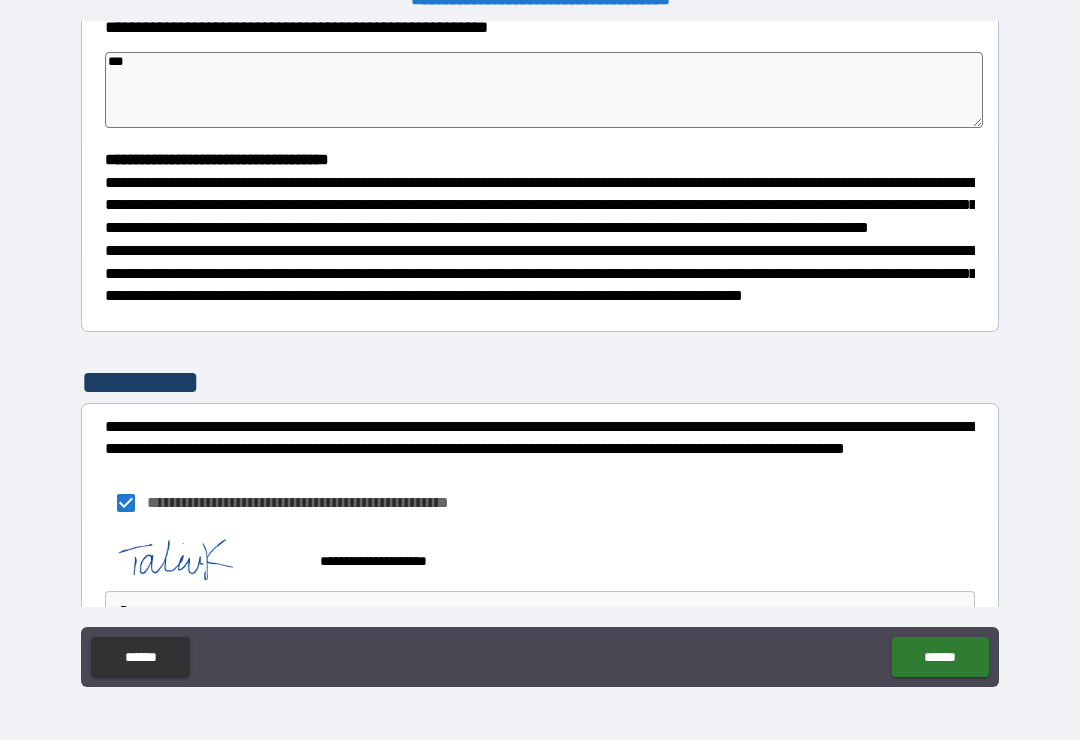click on "******" at bounding box center (940, 657) 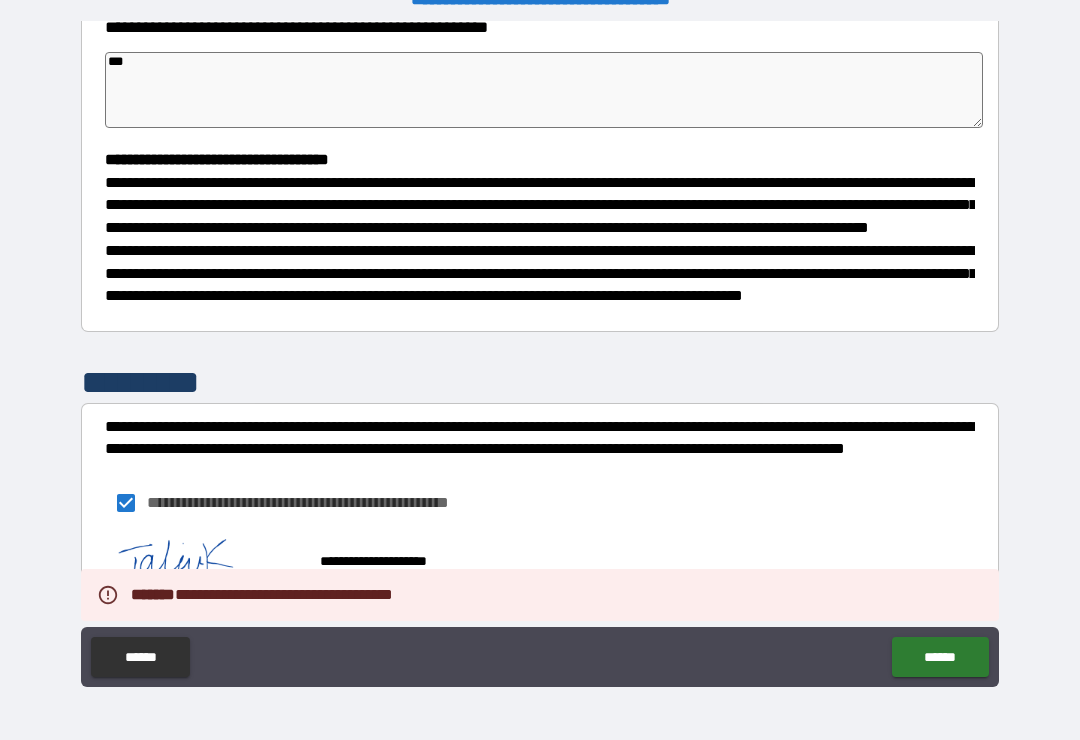 type on "*" 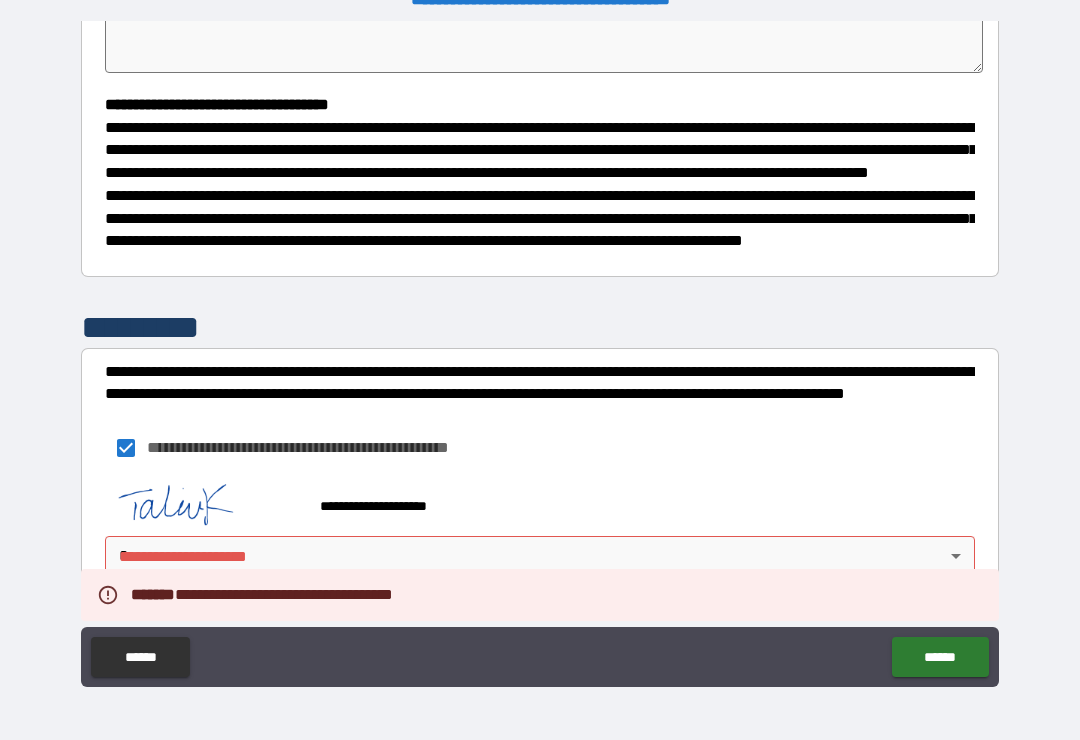 scroll, scrollTop: 543, scrollLeft: 0, axis: vertical 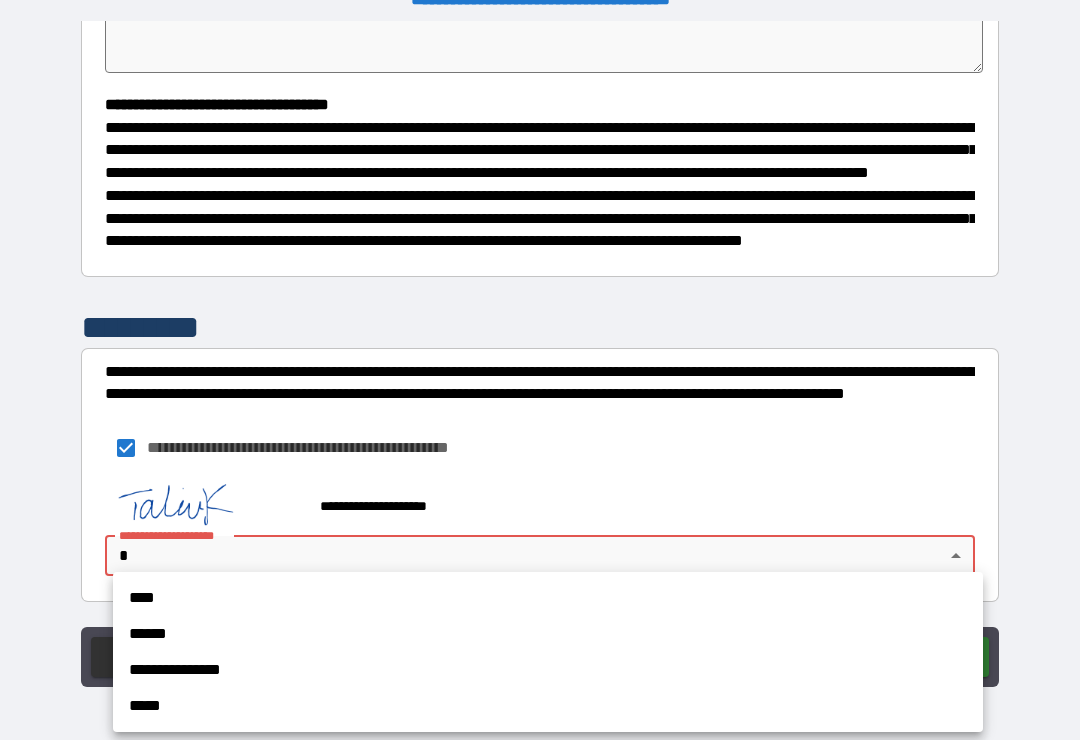 click on "****" at bounding box center (548, 598) 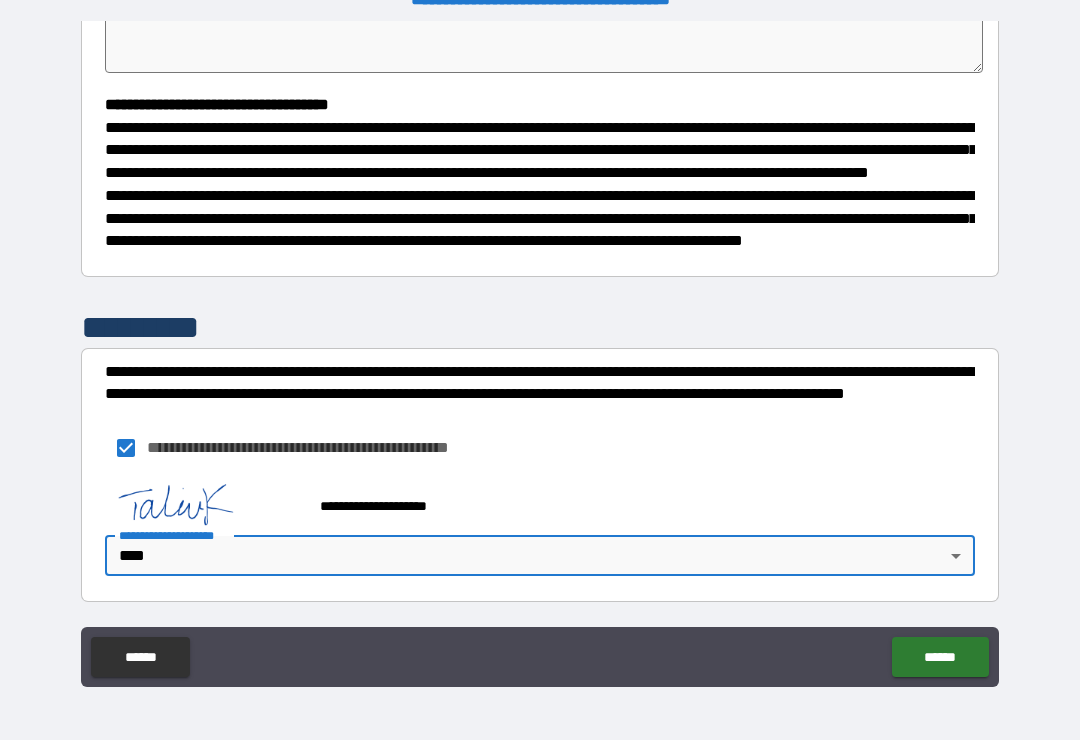 type on "*" 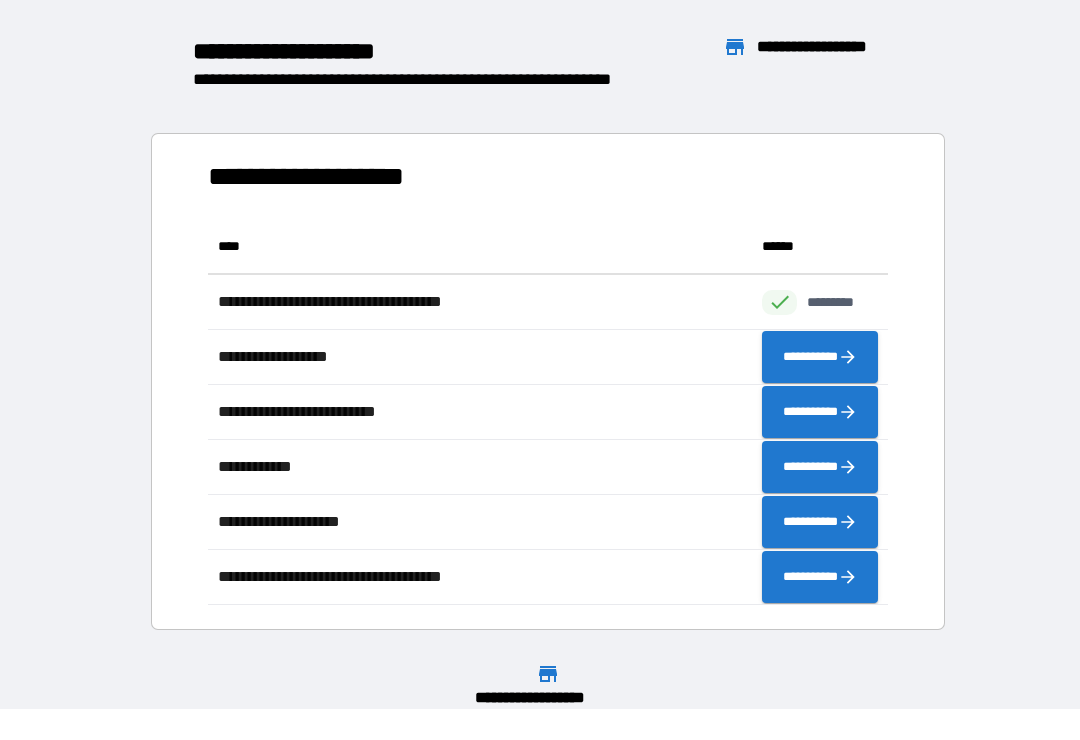 scroll, scrollTop: 386, scrollLeft: 680, axis: both 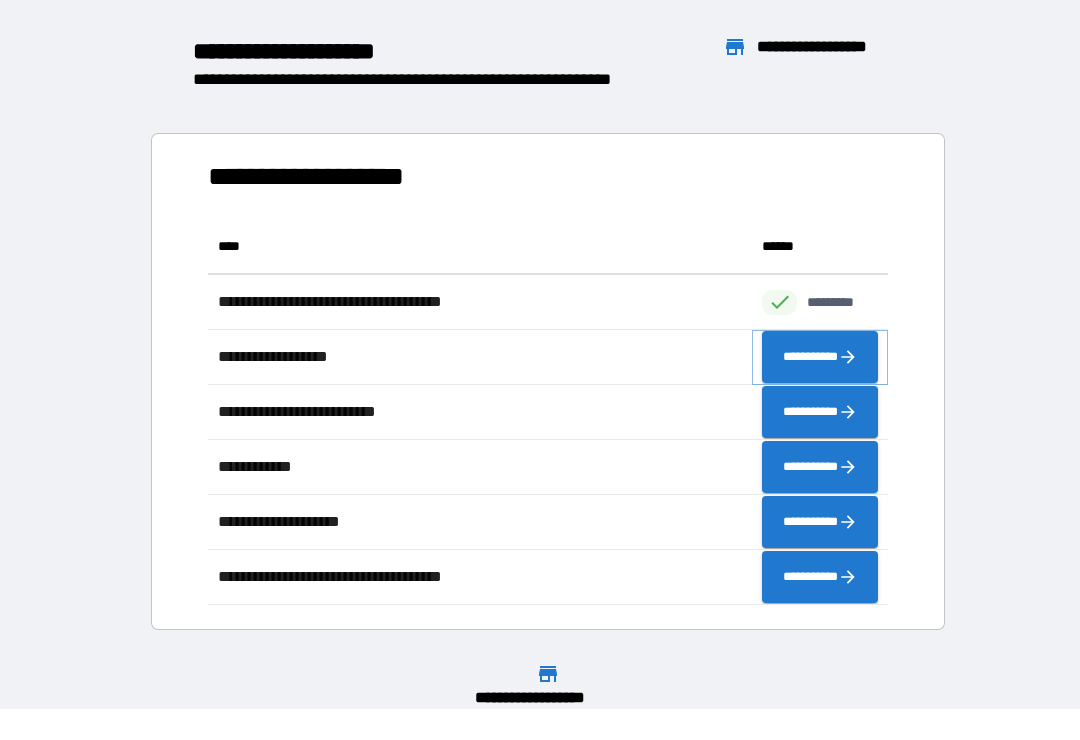 click on "**********" at bounding box center [820, 357] 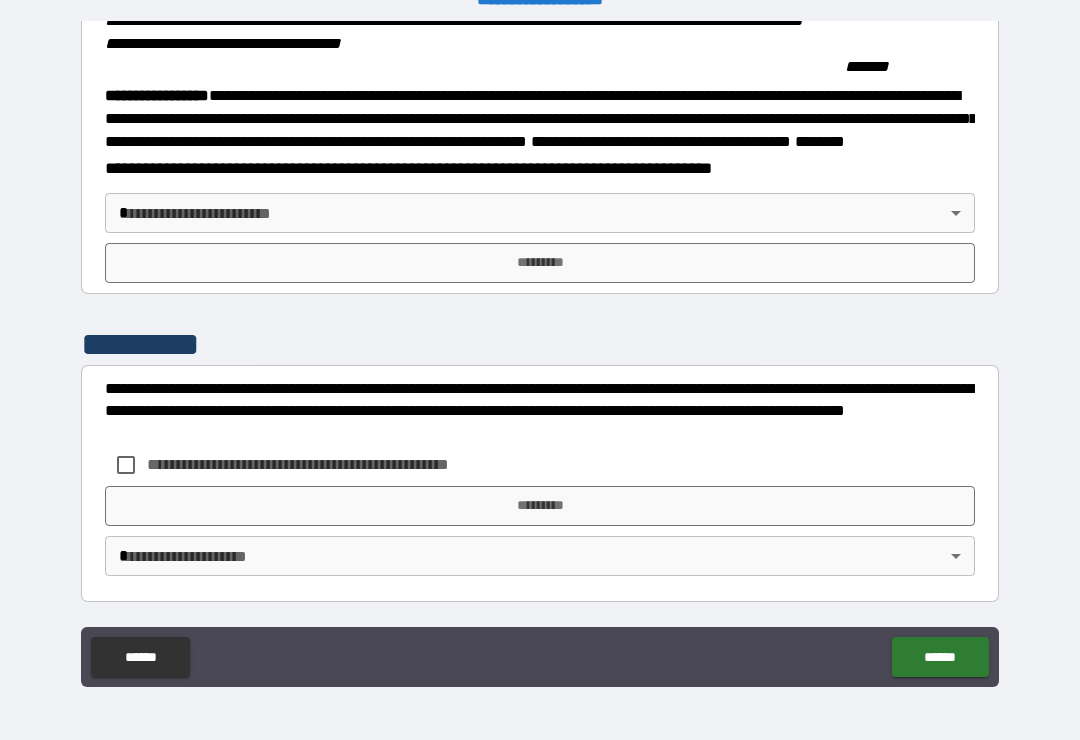 scroll, scrollTop: 2215, scrollLeft: 0, axis: vertical 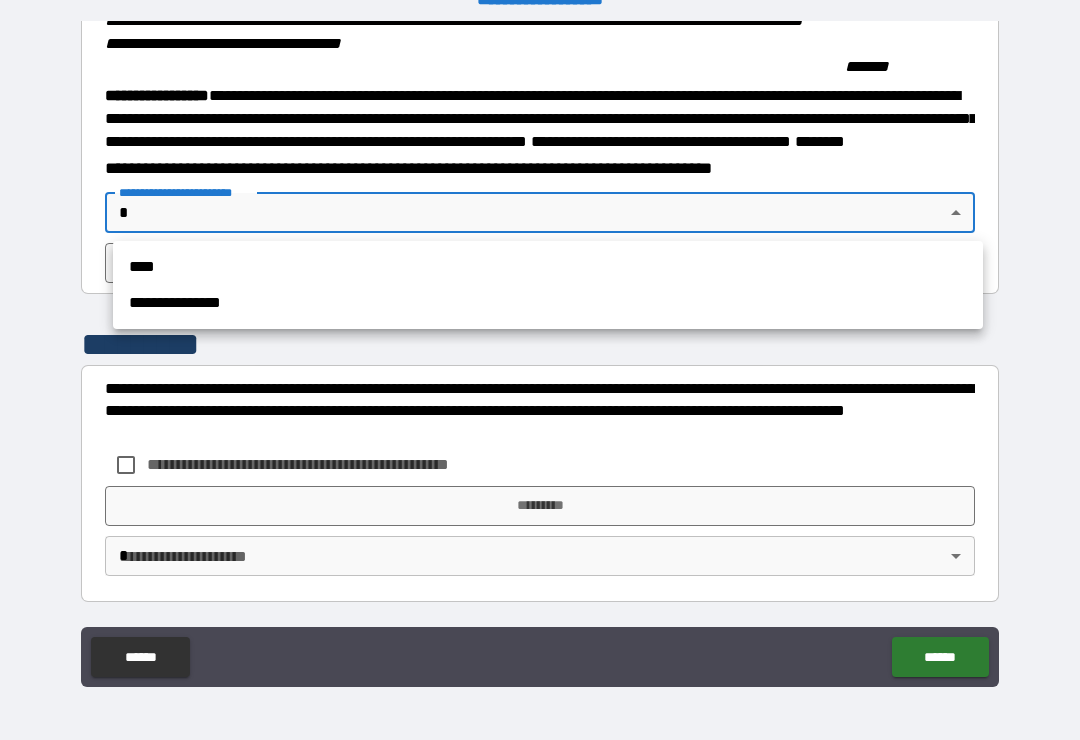 click on "****" at bounding box center (548, 267) 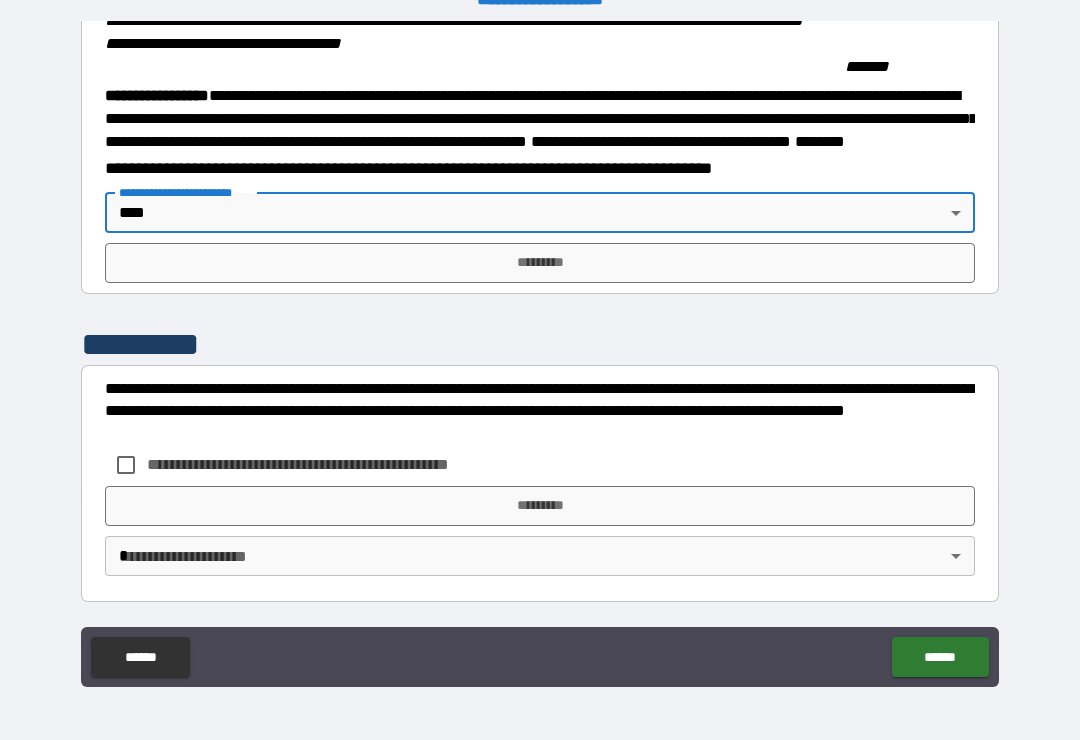click on "**********" at bounding box center [540, 354] 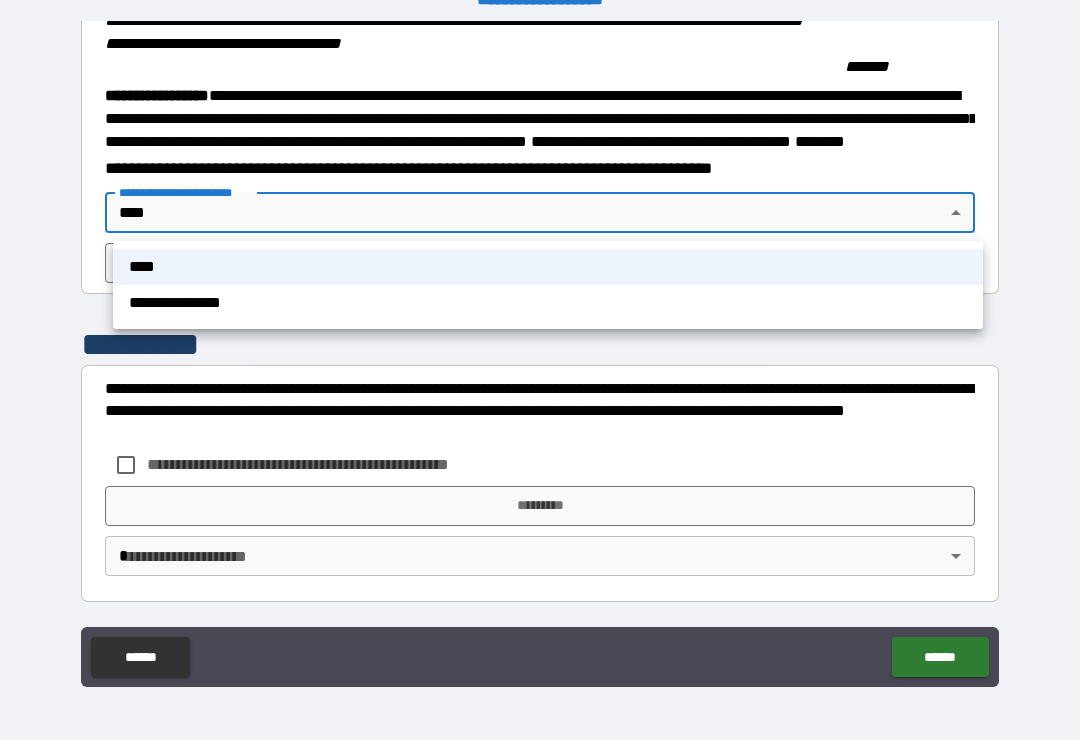 click on "**********" at bounding box center (548, 303) 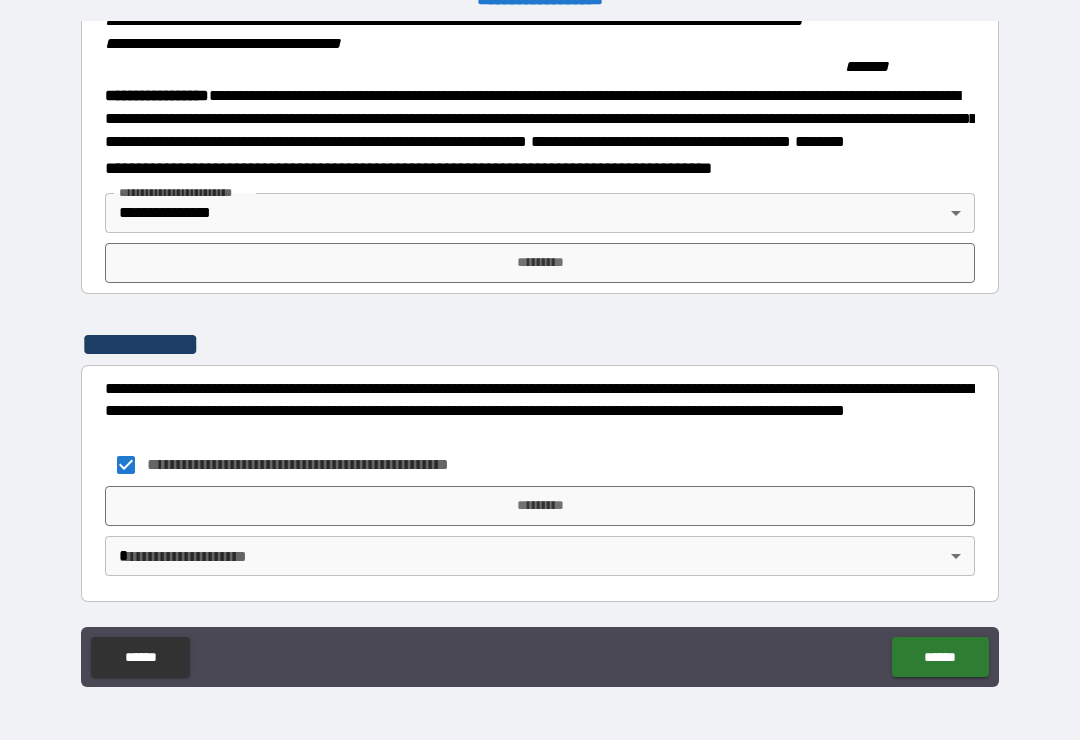 click on "*********" at bounding box center [540, 506] 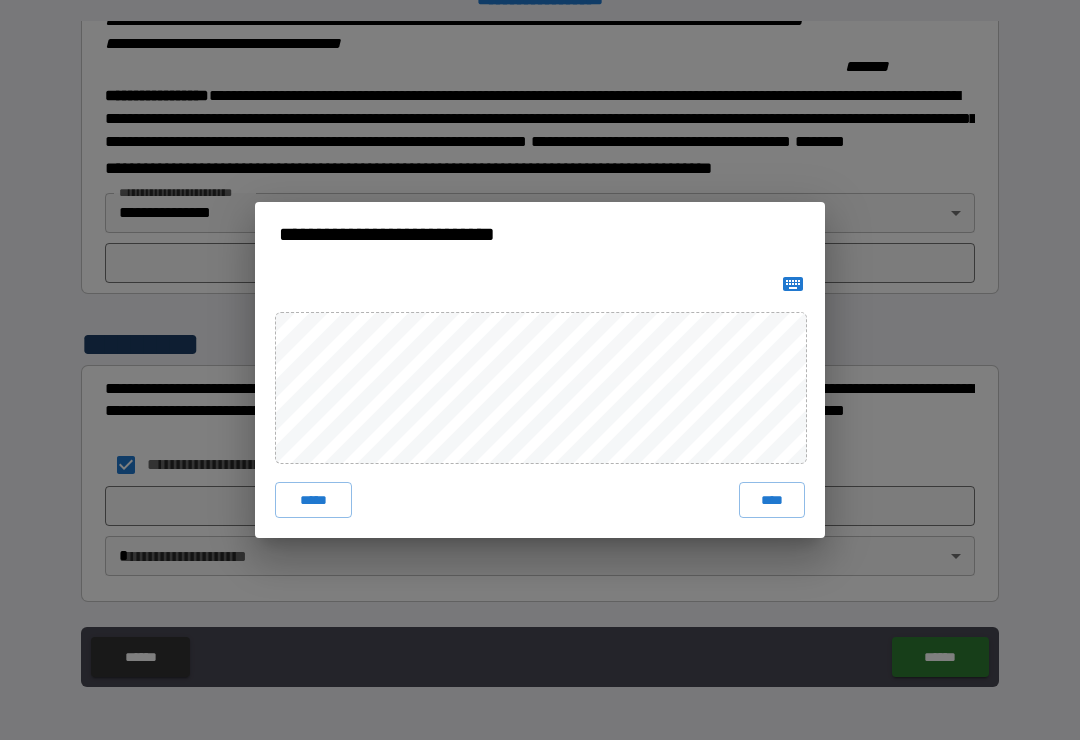 click on "****" at bounding box center [772, 500] 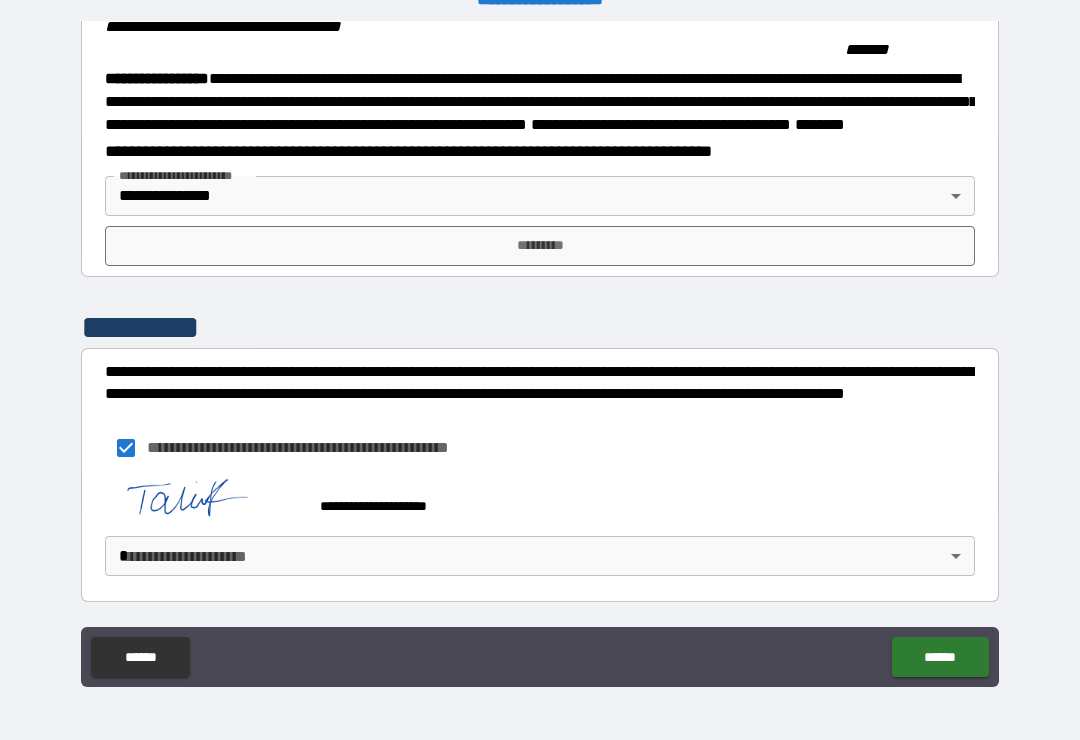 scroll, scrollTop: 2205, scrollLeft: 0, axis: vertical 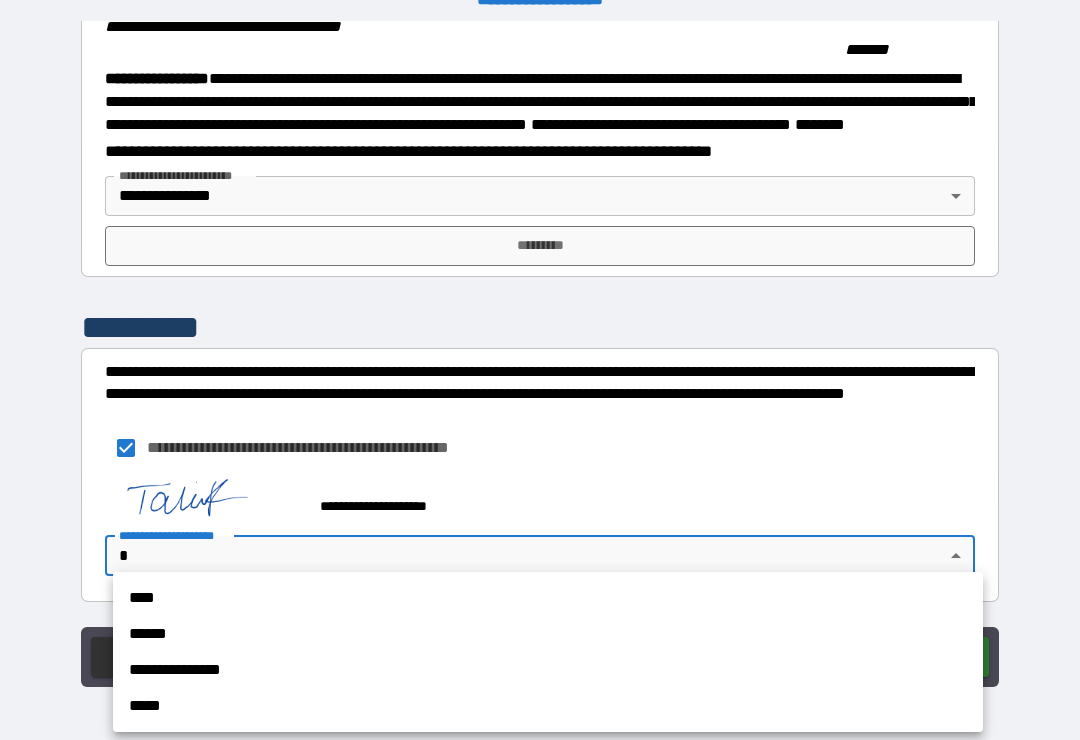 click at bounding box center [540, 370] 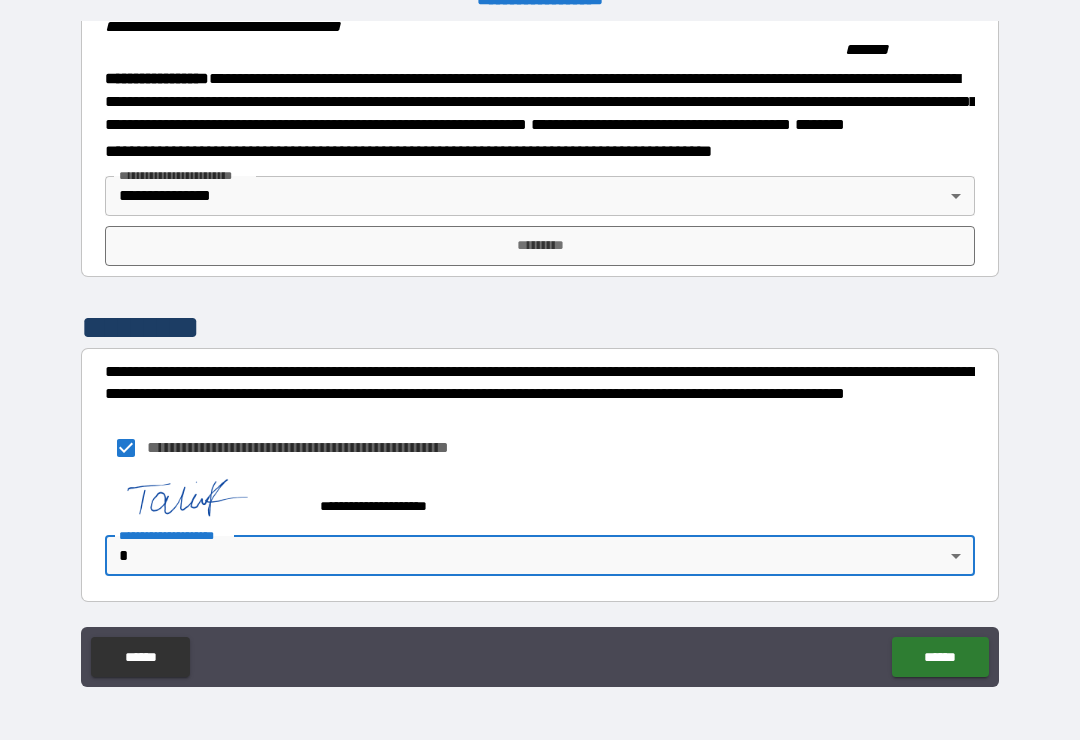 click on "**********" at bounding box center (540, 354) 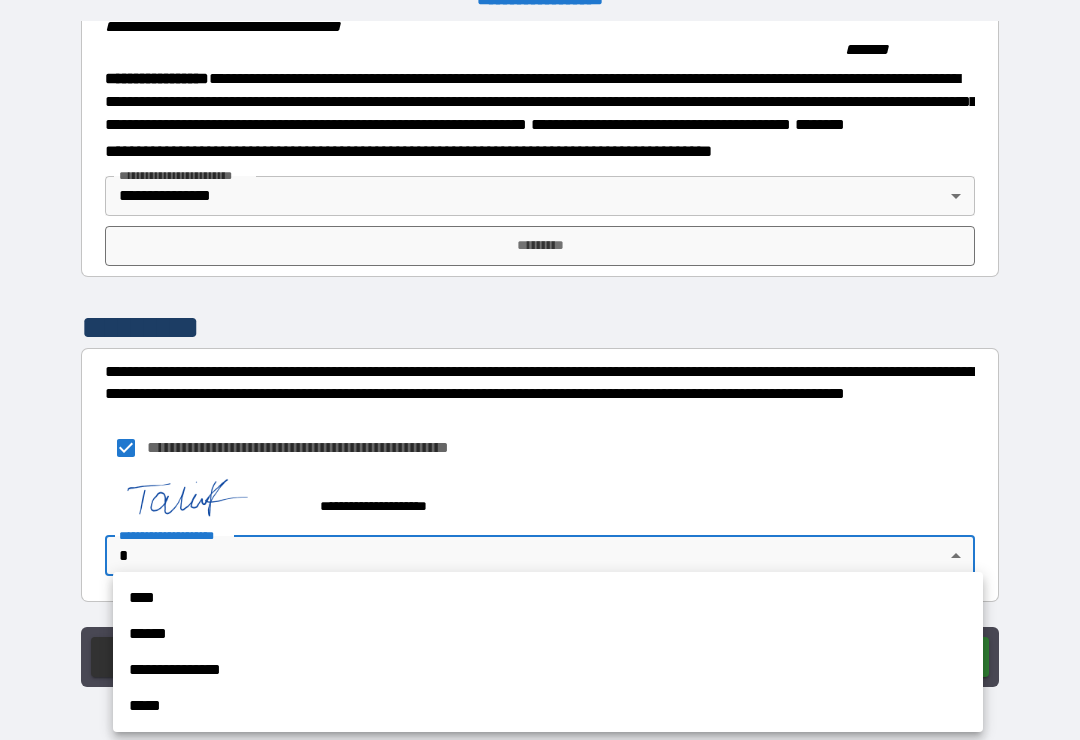 click on "****" at bounding box center (548, 598) 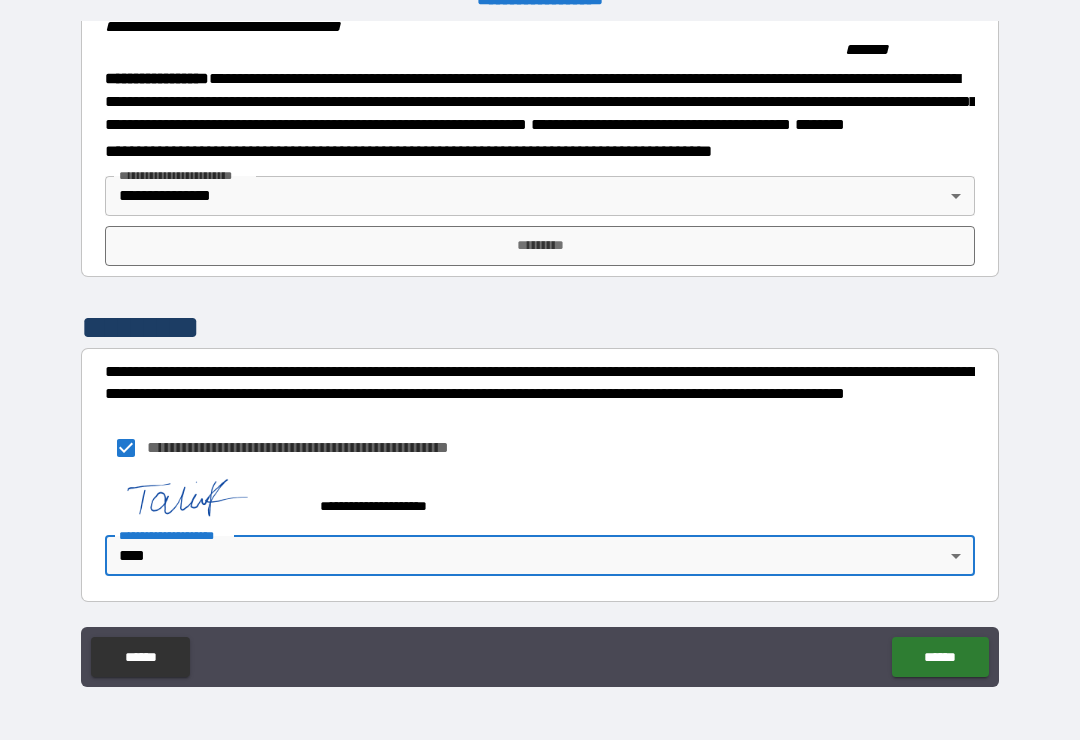 click on "**********" at bounding box center [540, 354] 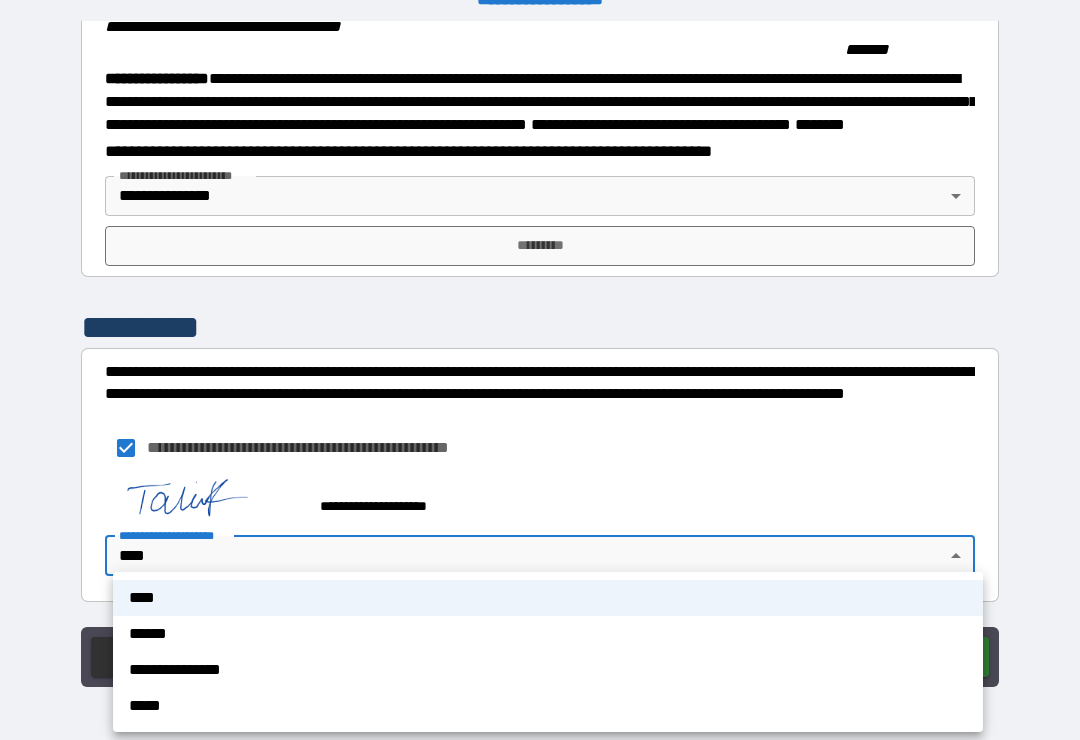 click on "**********" at bounding box center (548, 670) 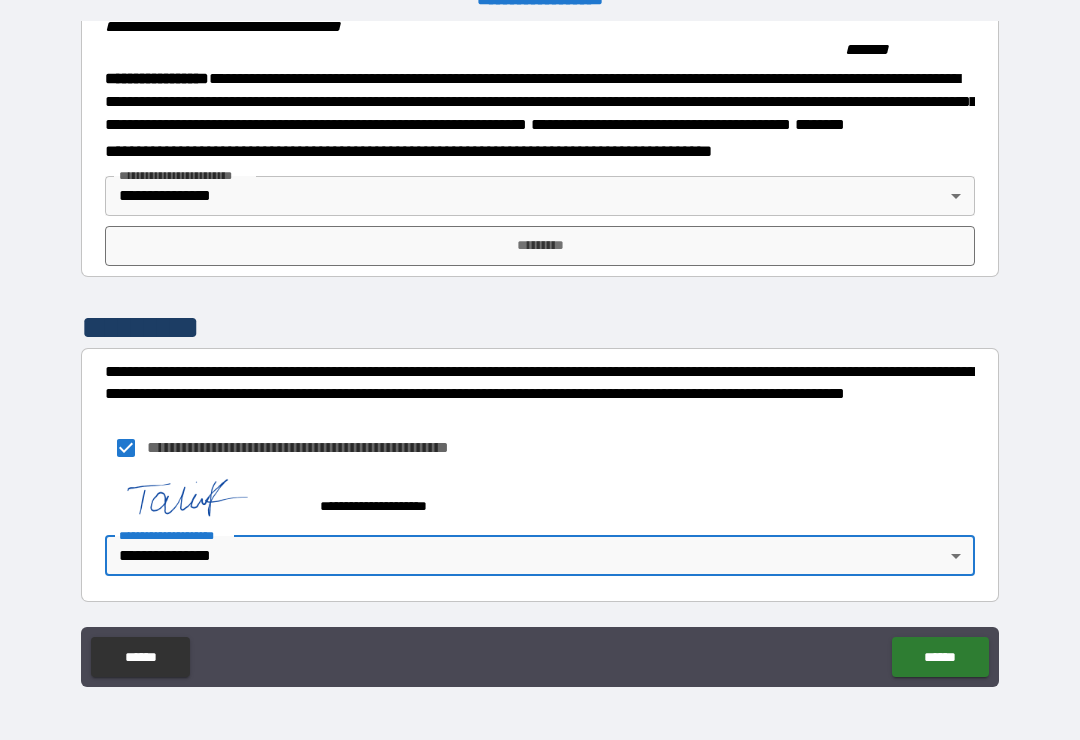 click on "******" at bounding box center [940, 657] 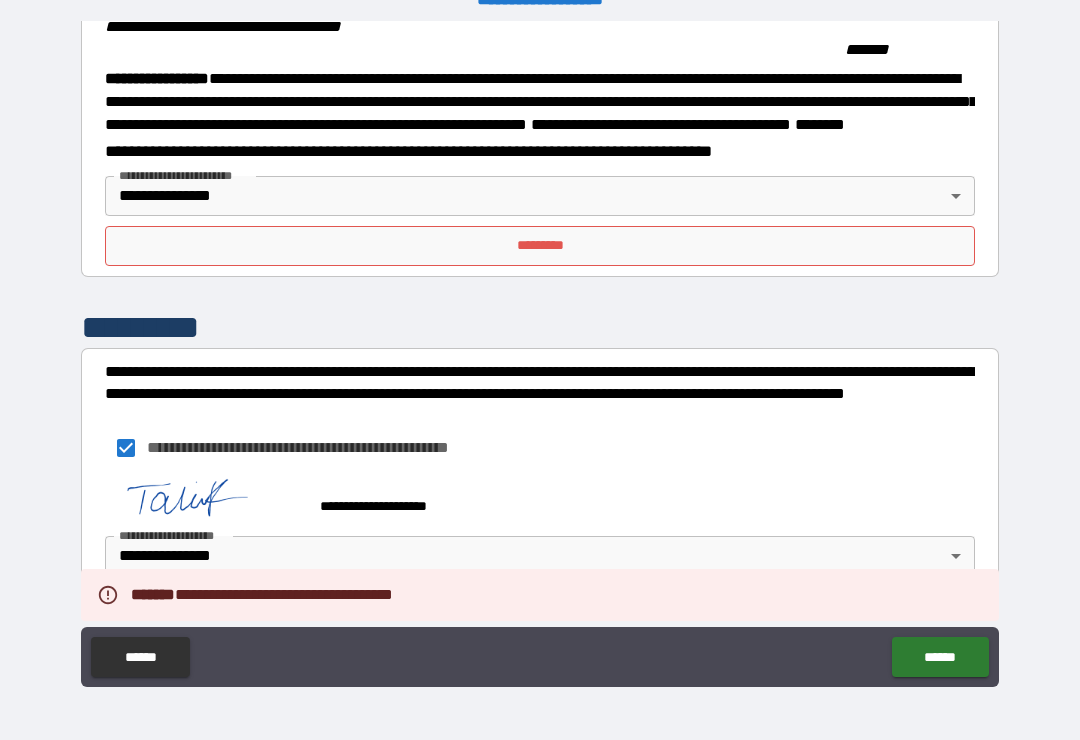 click on "*********" at bounding box center [540, 246] 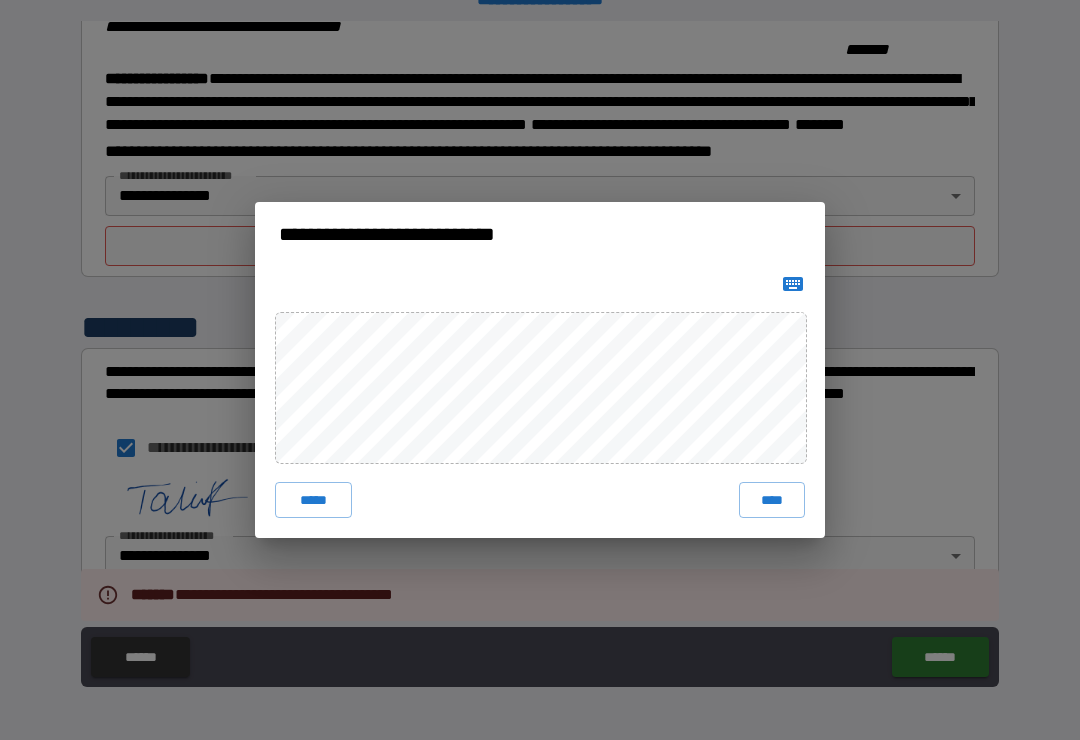click on "****" at bounding box center (772, 500) 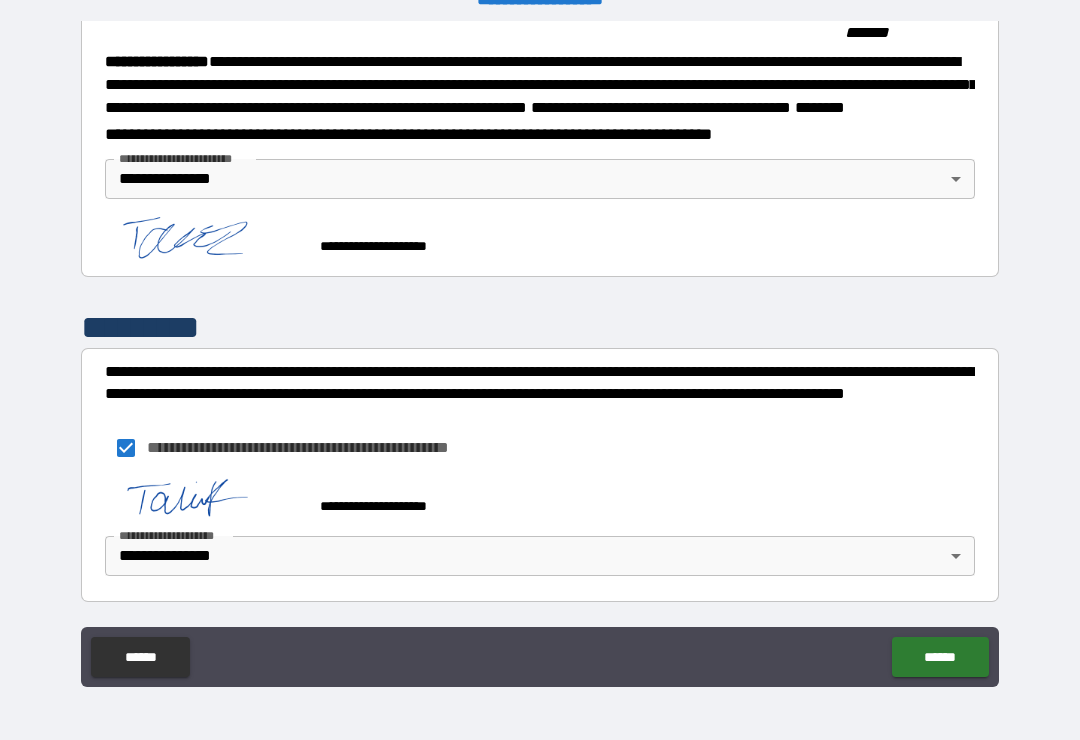 click on "******" at bounding box center (940, 657) 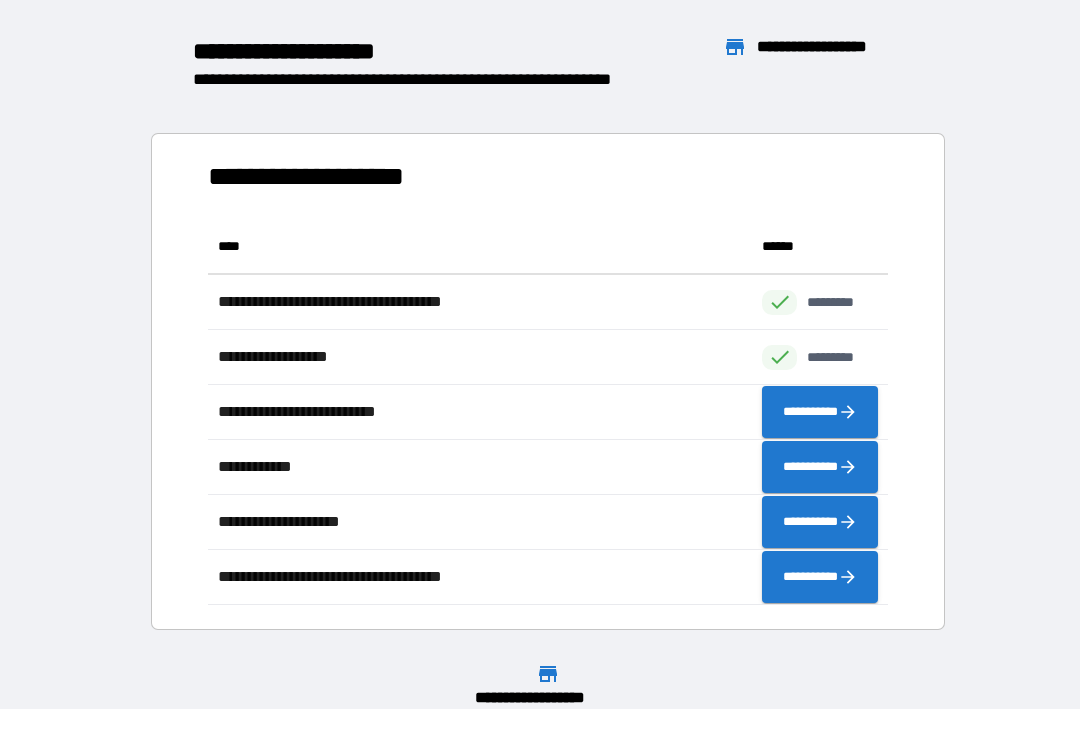 scroll, scrollTop: 386, scrollLeft: 680, axis: both 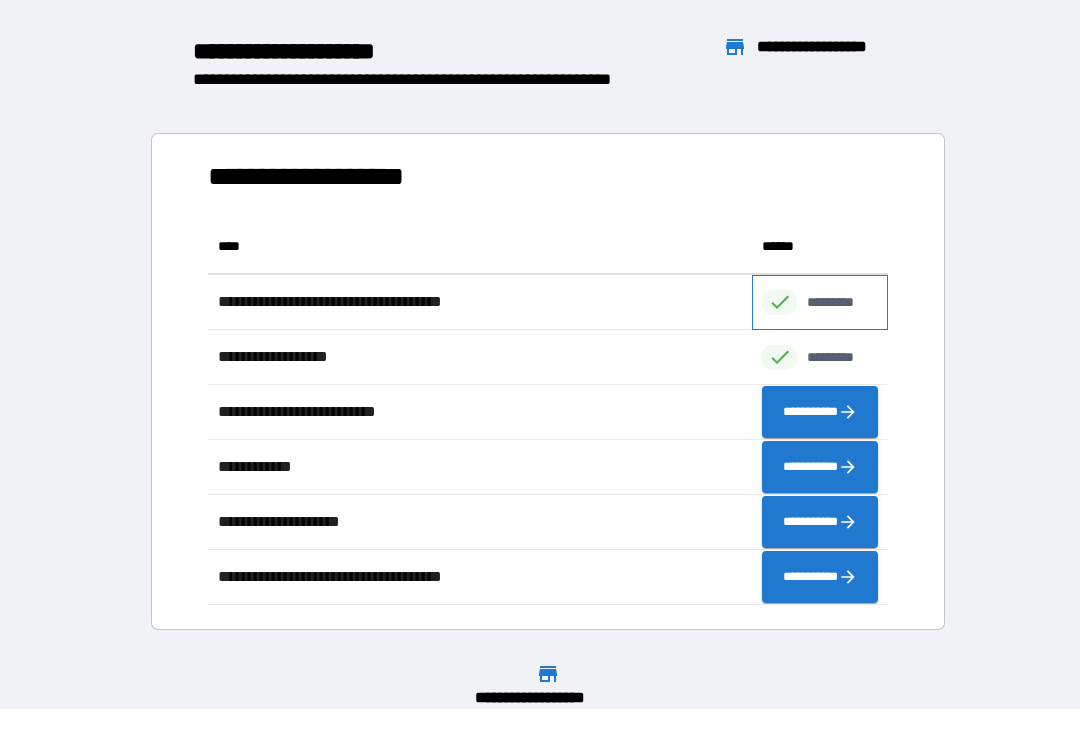 click on "*********" at bounding box center (820, 302) 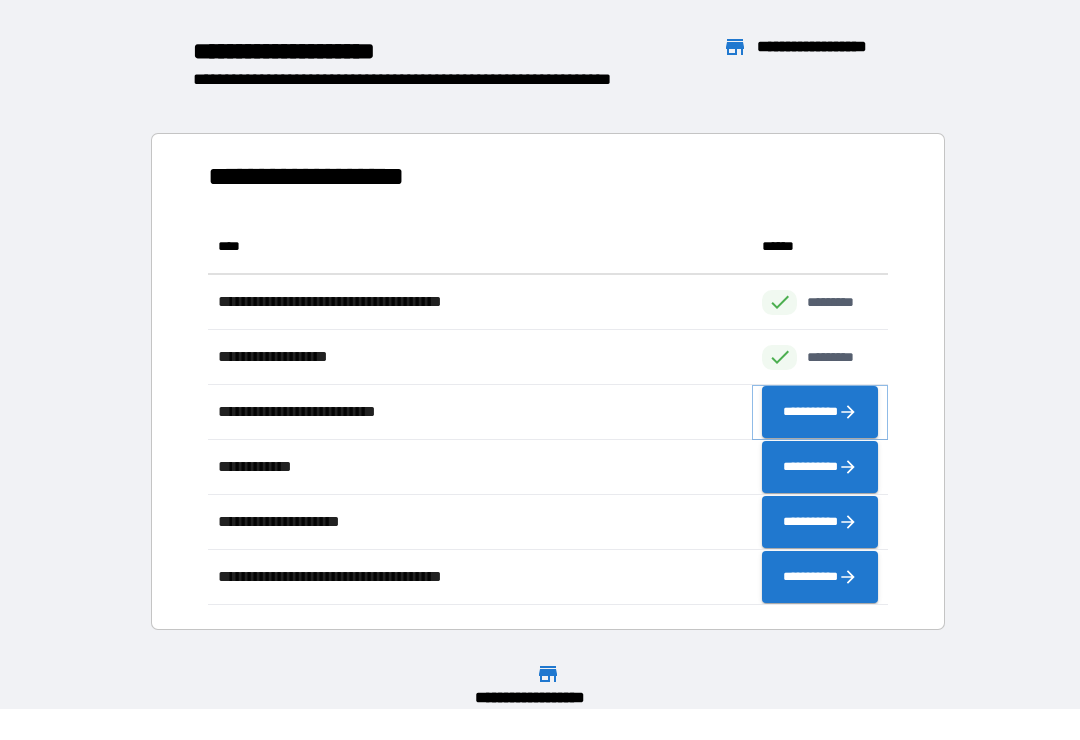 click on "**********" at bounding box center (820, 412) 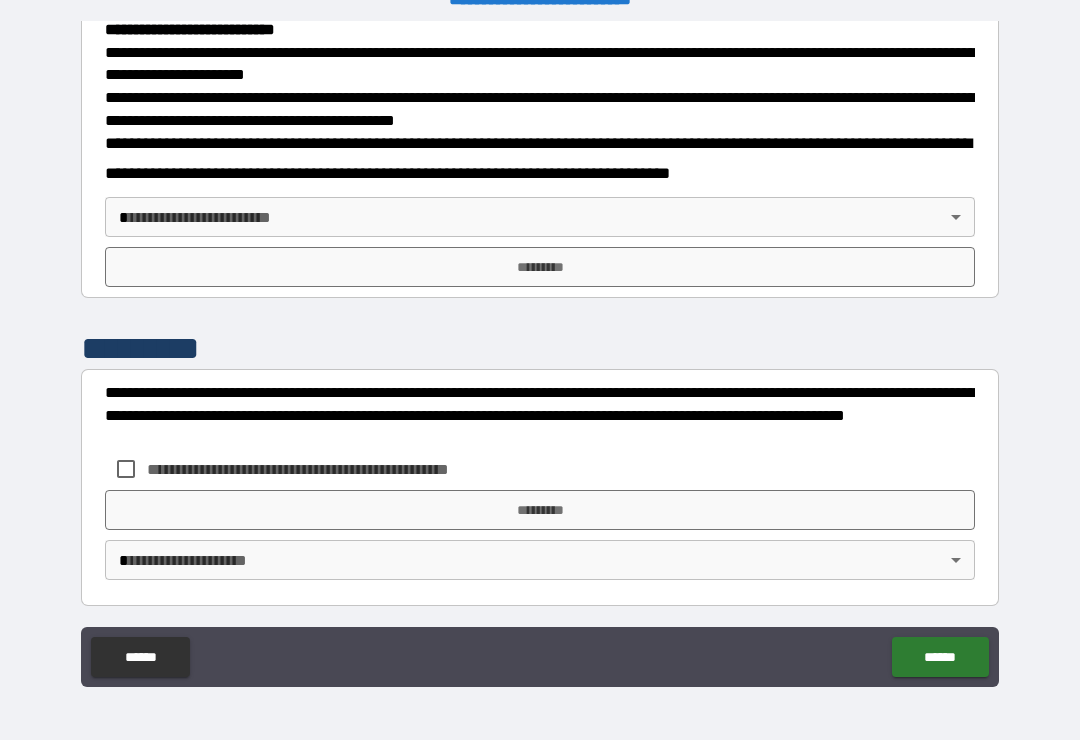click on "**********" at bounding box center [540, 354] 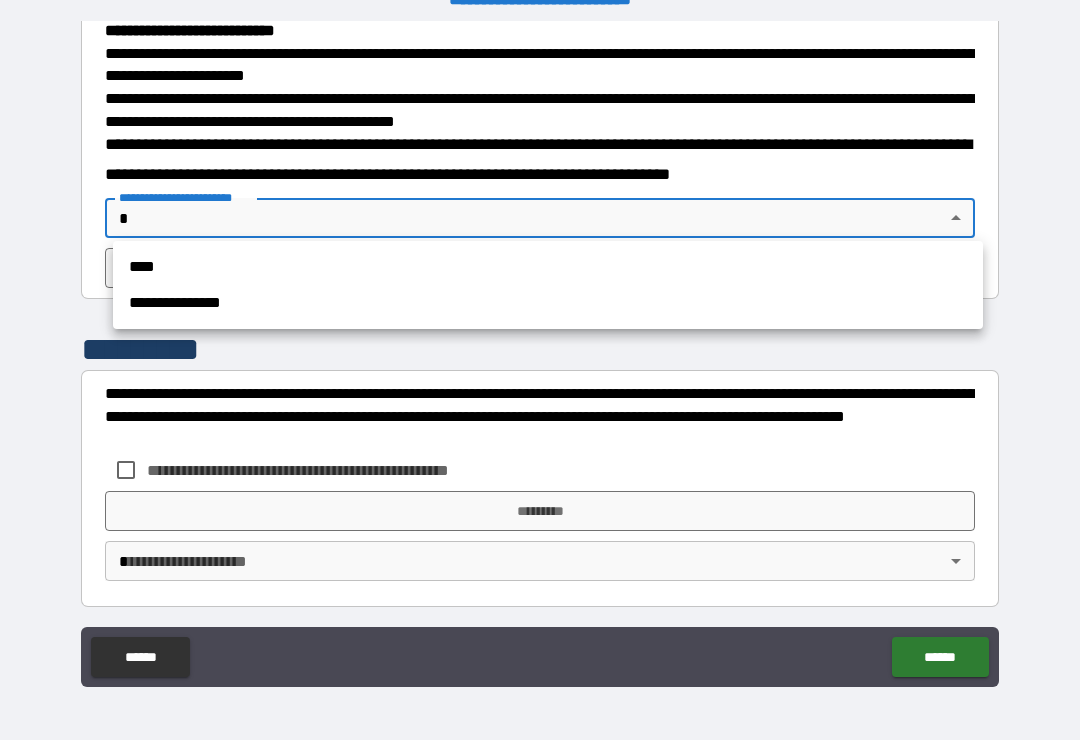 click on "**********" at bounding box center [548, 303] 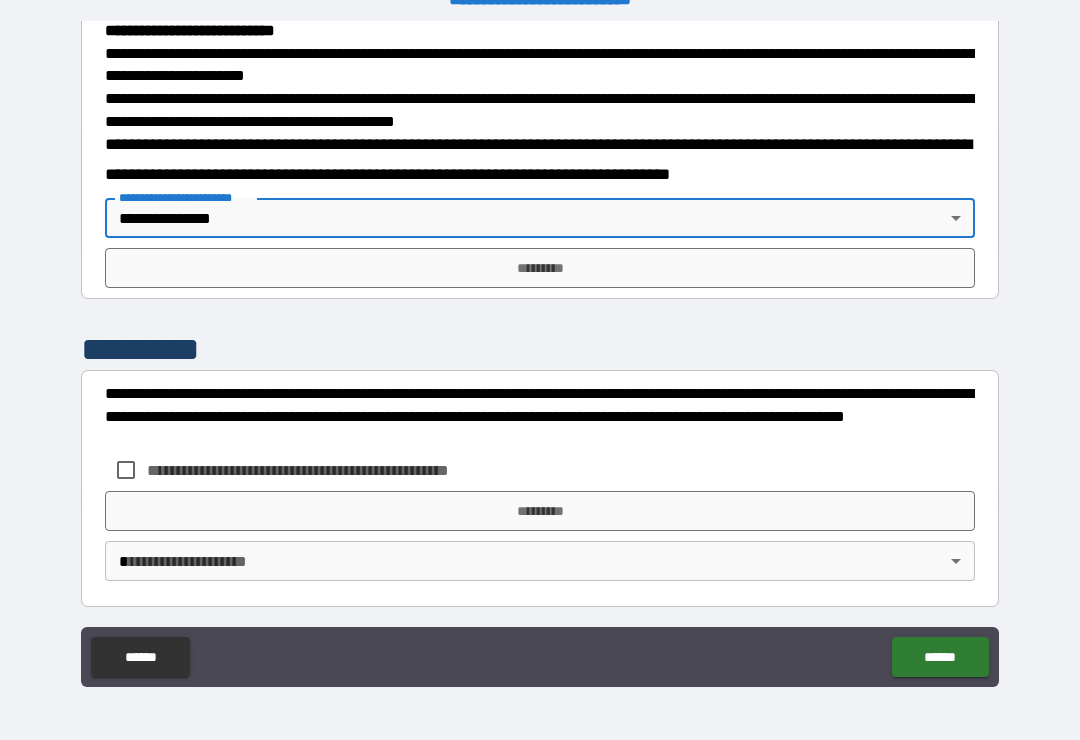 click on "*********" at bounding box center (540, 268) 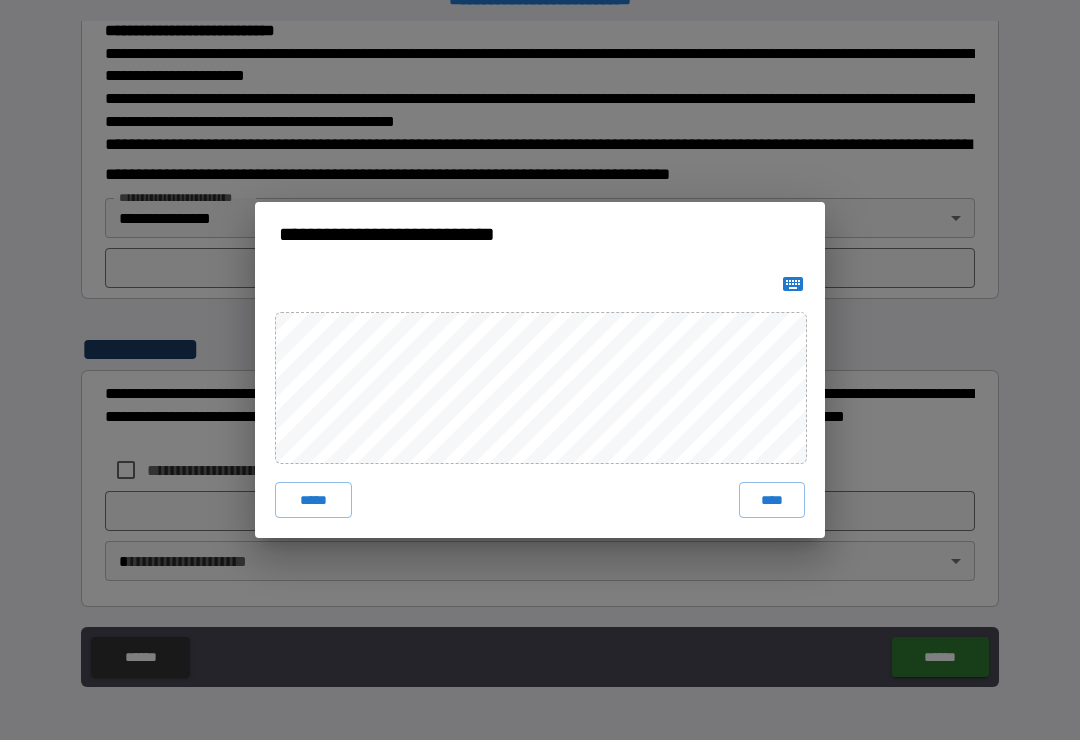click on "****" at bounding box center (772, 500) 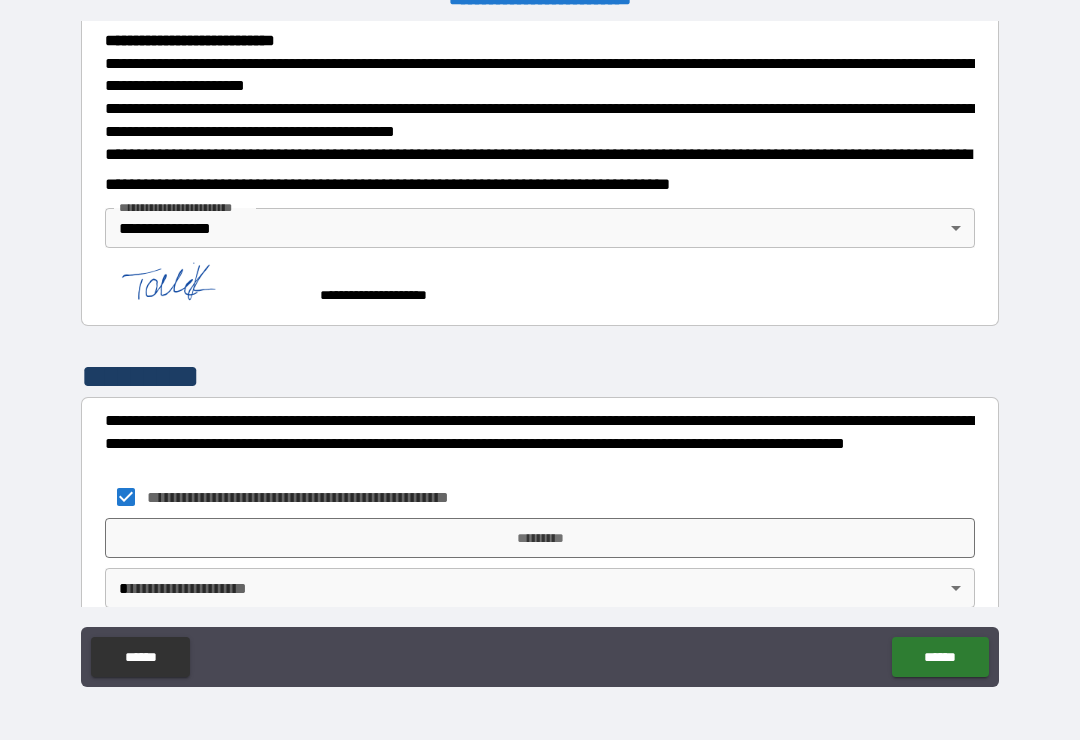 click on "*********" at bounding box center (540, 538) 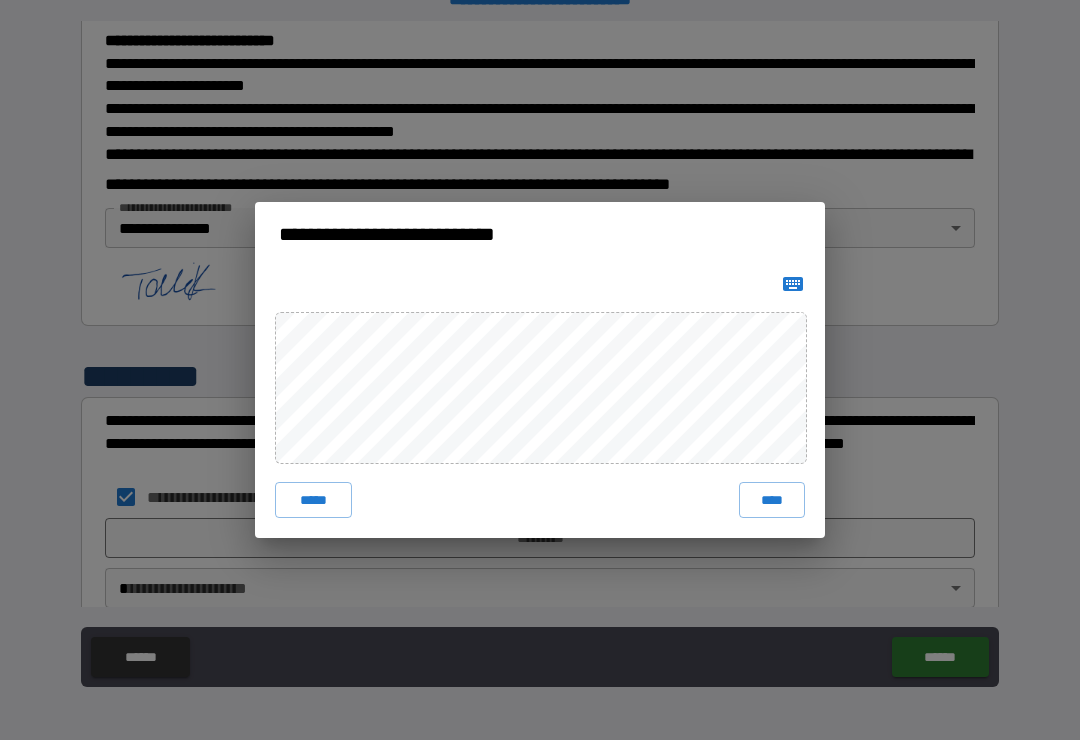 click on "****" at bounding box center (772, 500) 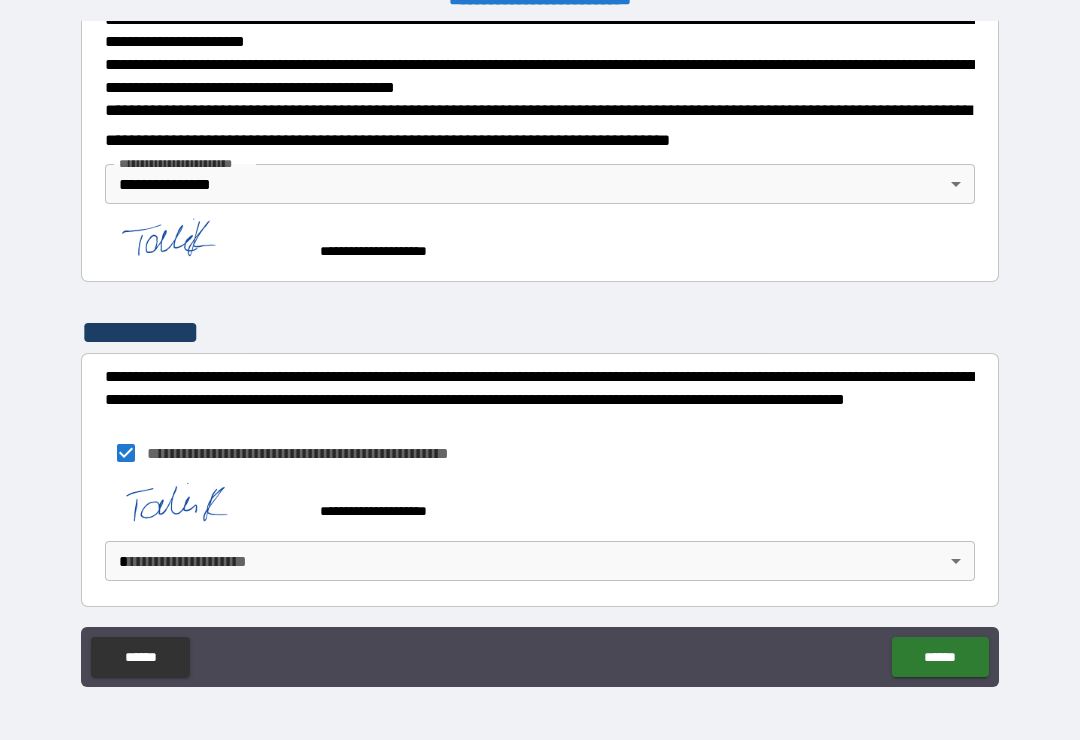 click on "**********" at bounding box center (540, 354) 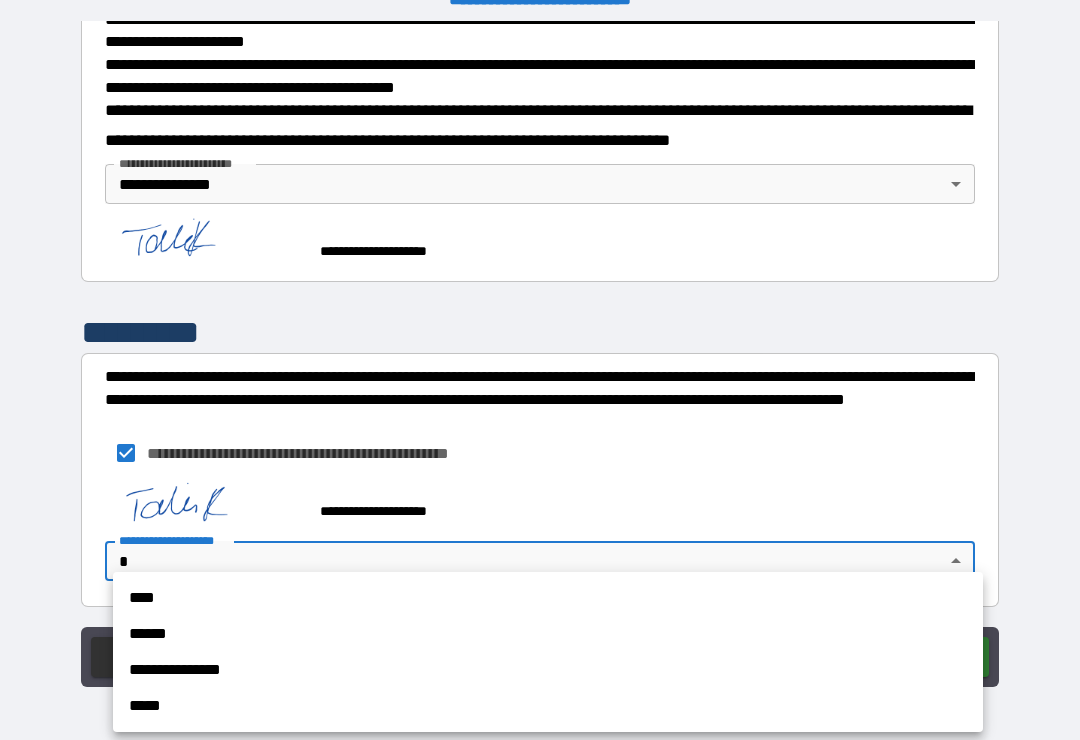 click on "**********" at bounding box center (548, 670) 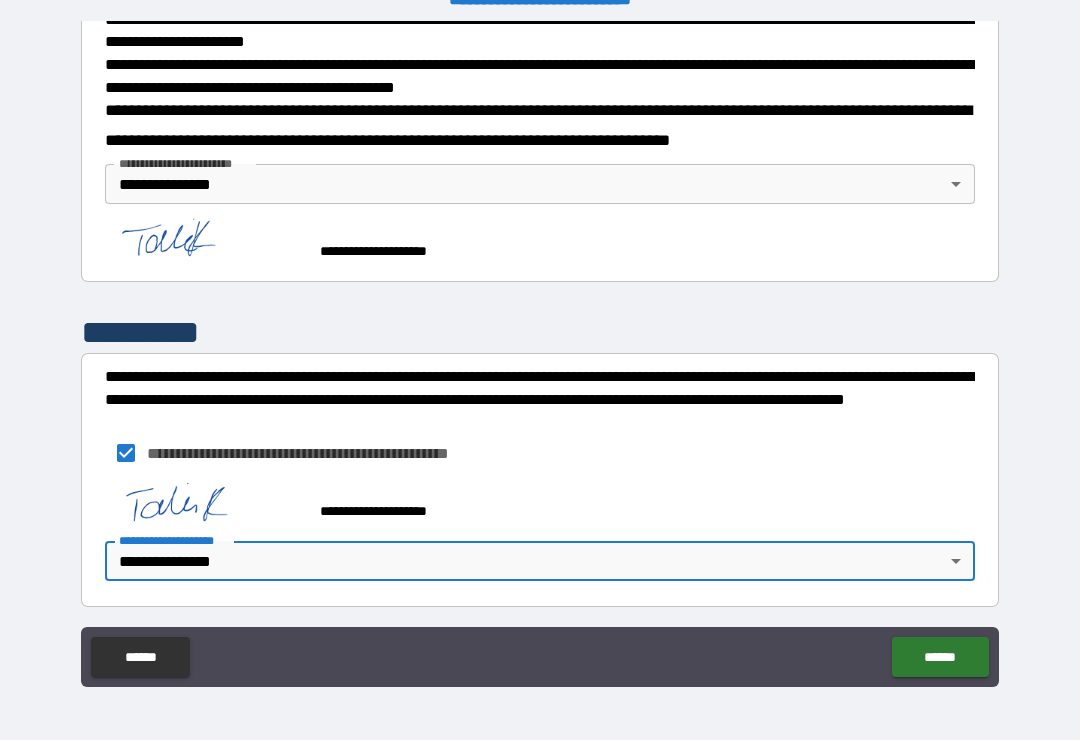 click on "******" at bounding box center [940, 657] 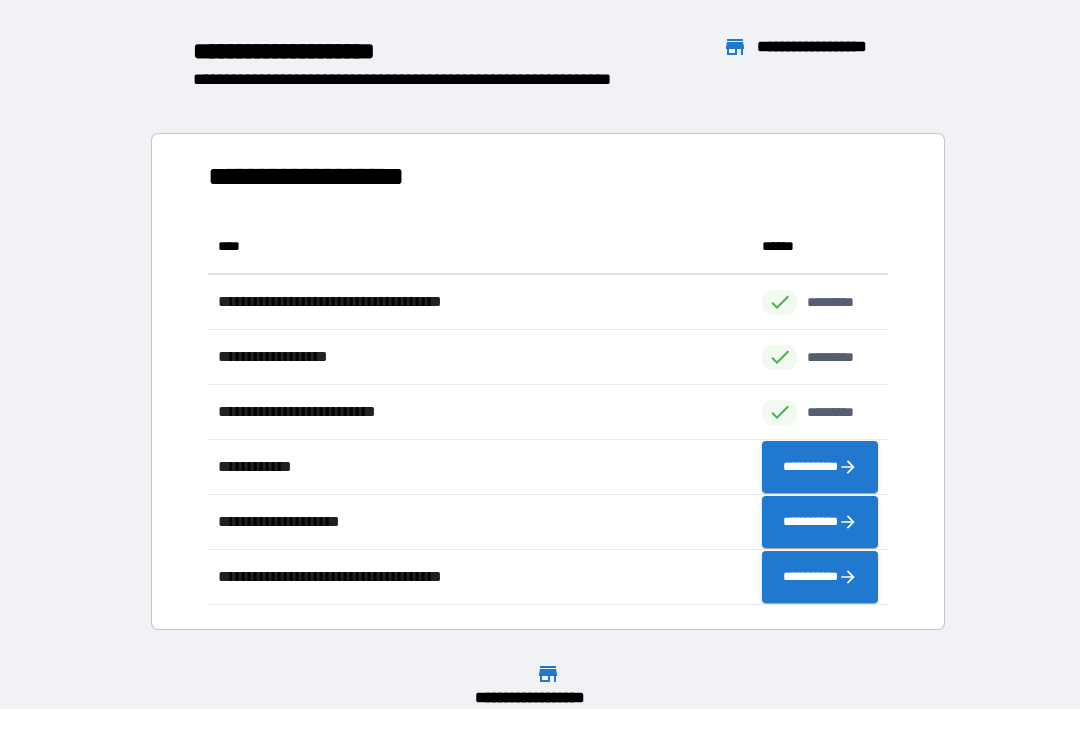 scroll, scrollTop: 386, scrollLeft: 680, axis: both 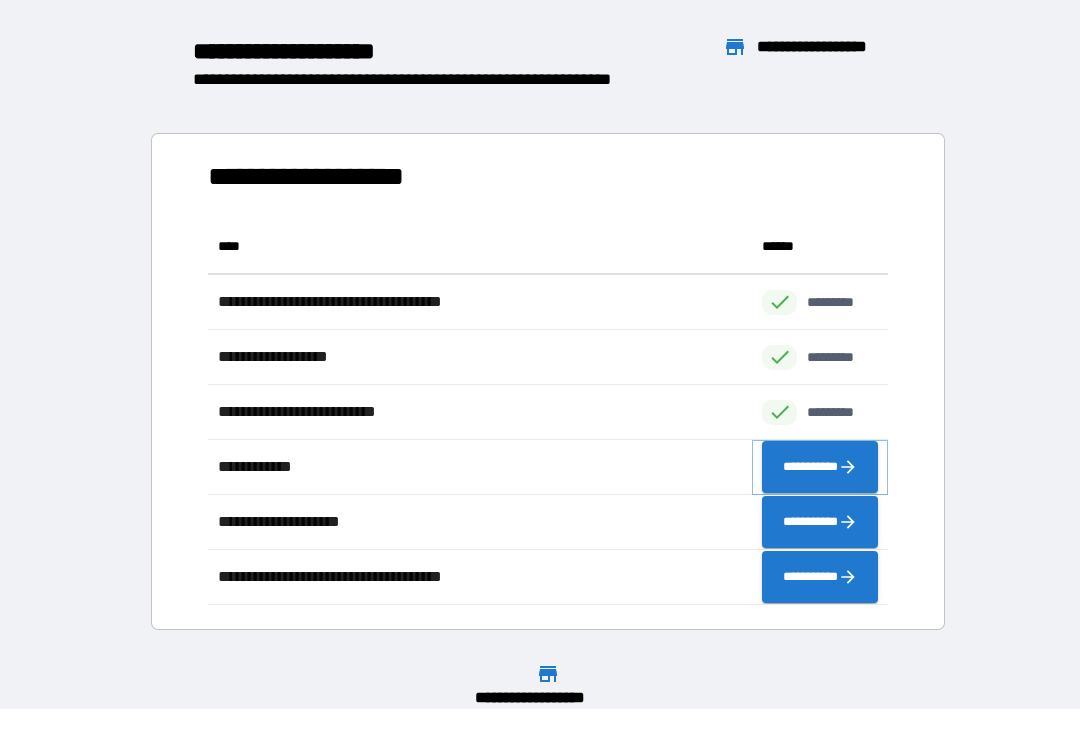 click on "**********" at bounding box center (820, 467) 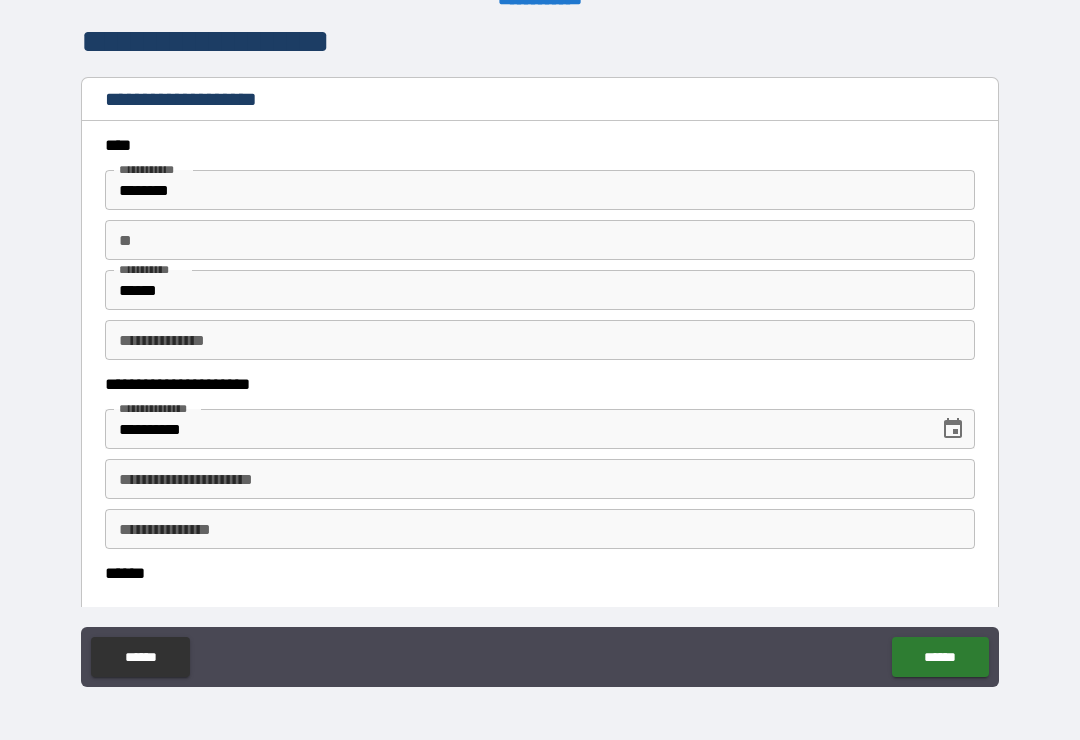 click on "**********" at bounding box center (540, 479) 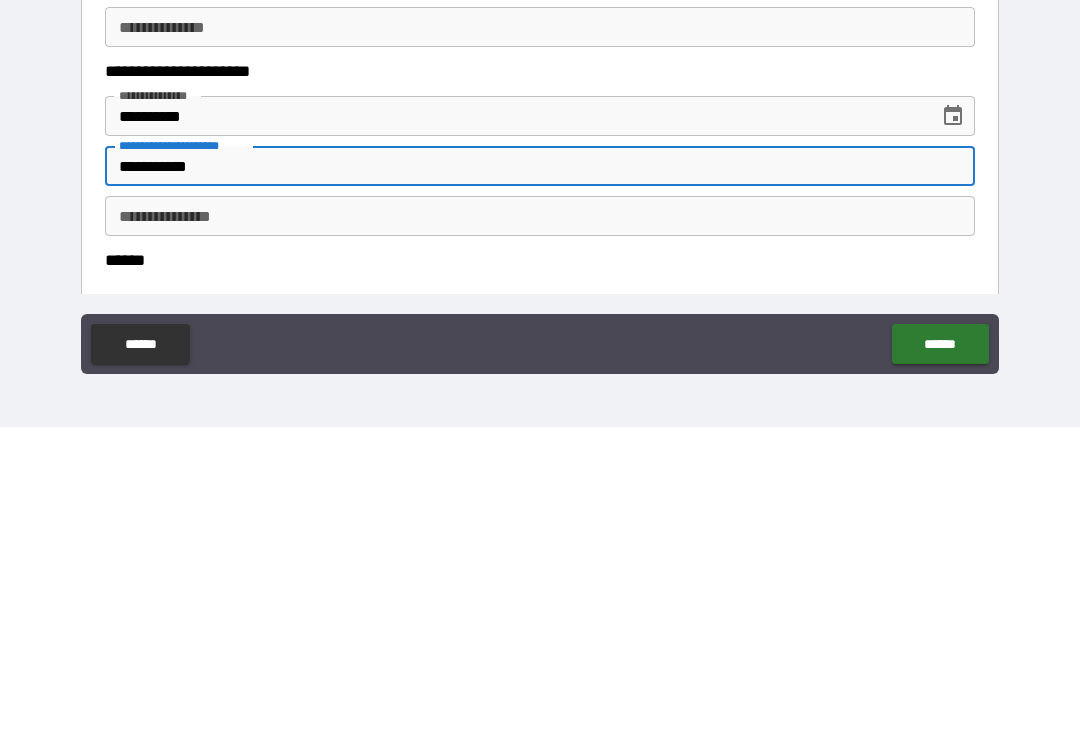 type on "**********" 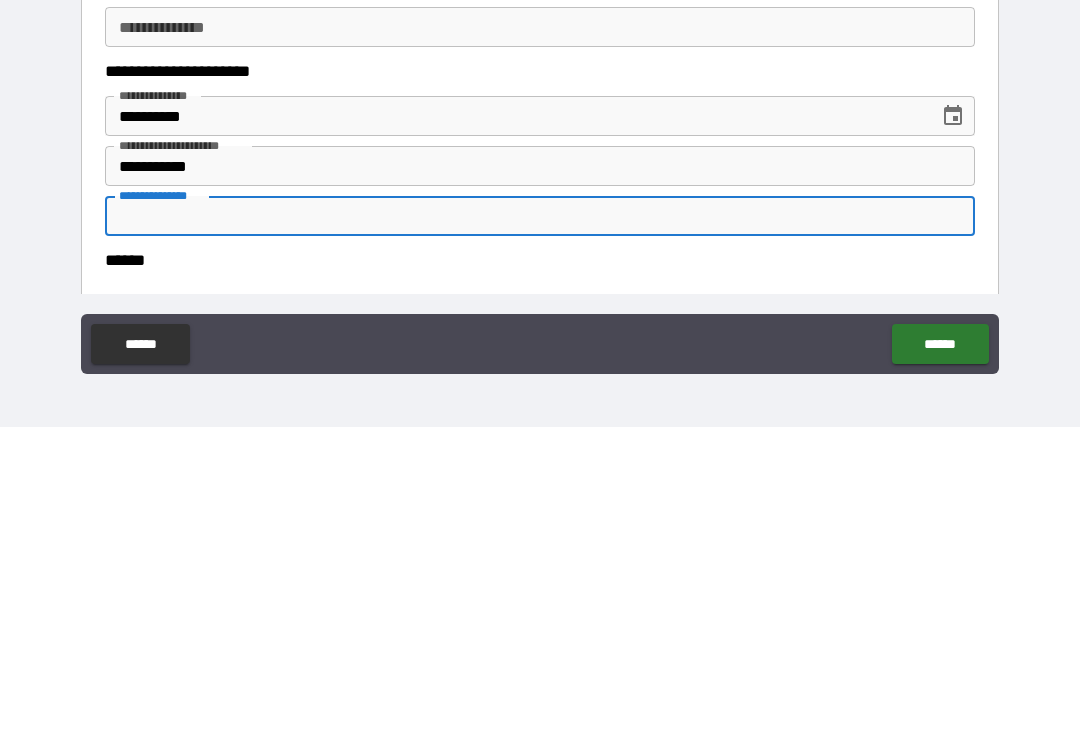 click on "**********" at bounding box center (540, 357) 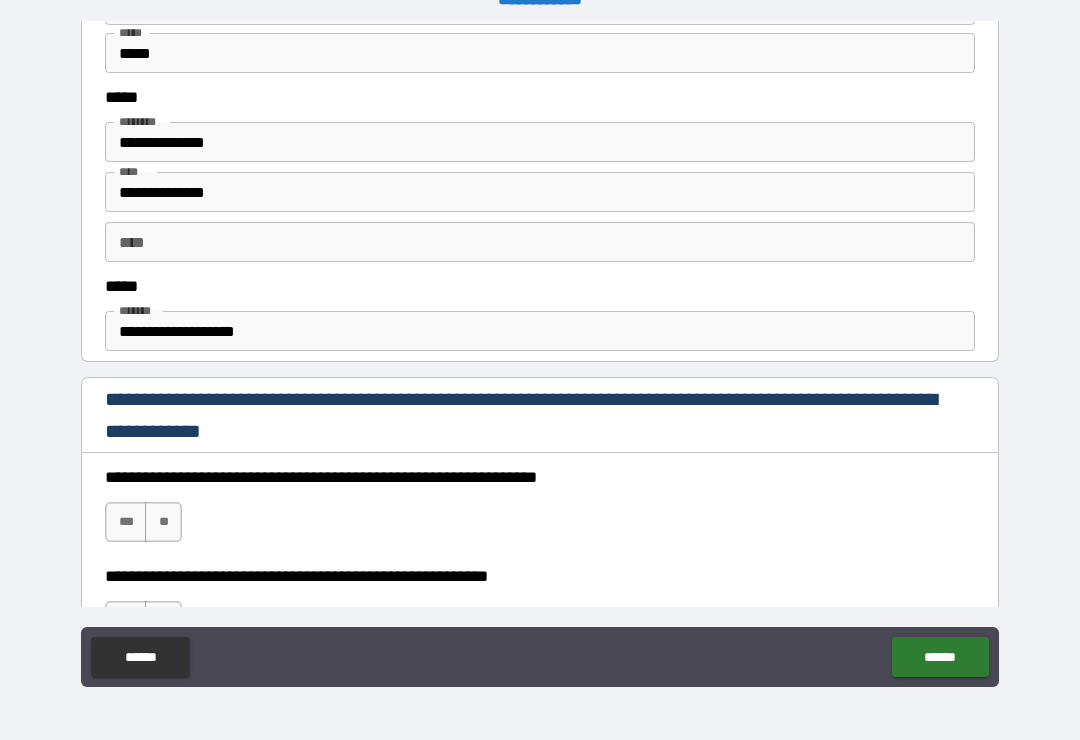 scroll, scrollTop: 1003, scrollLeft: 0, axis: vertical 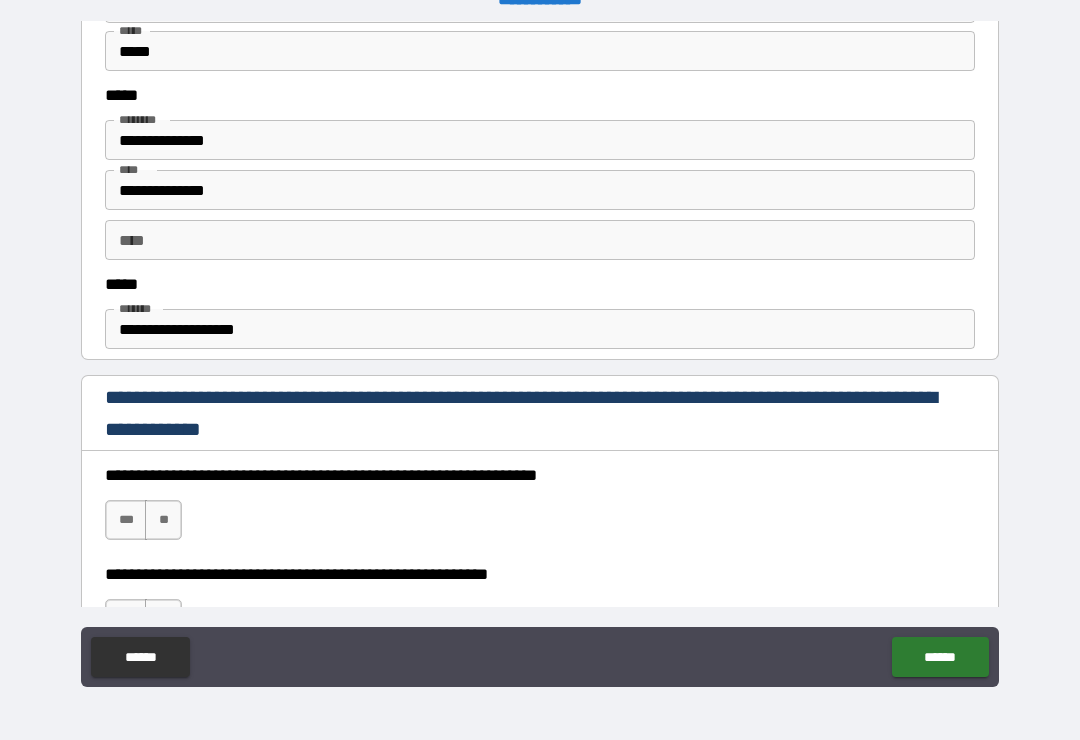 click on "**********" at bounding box center [540, 190] 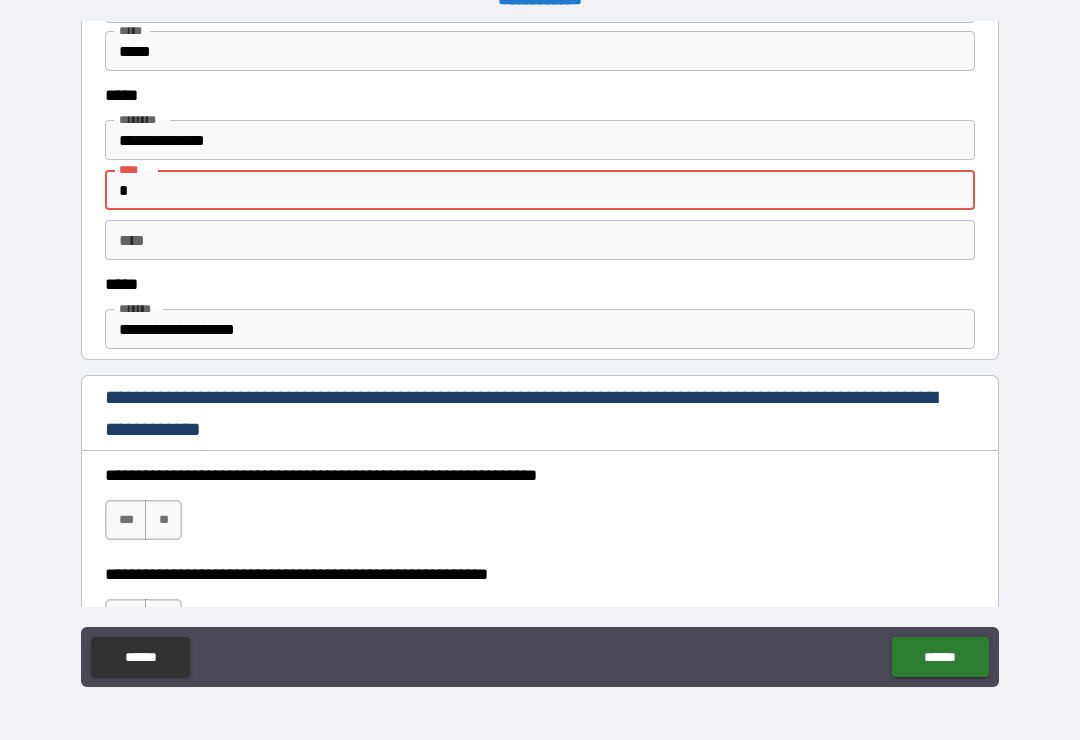 type on "*" 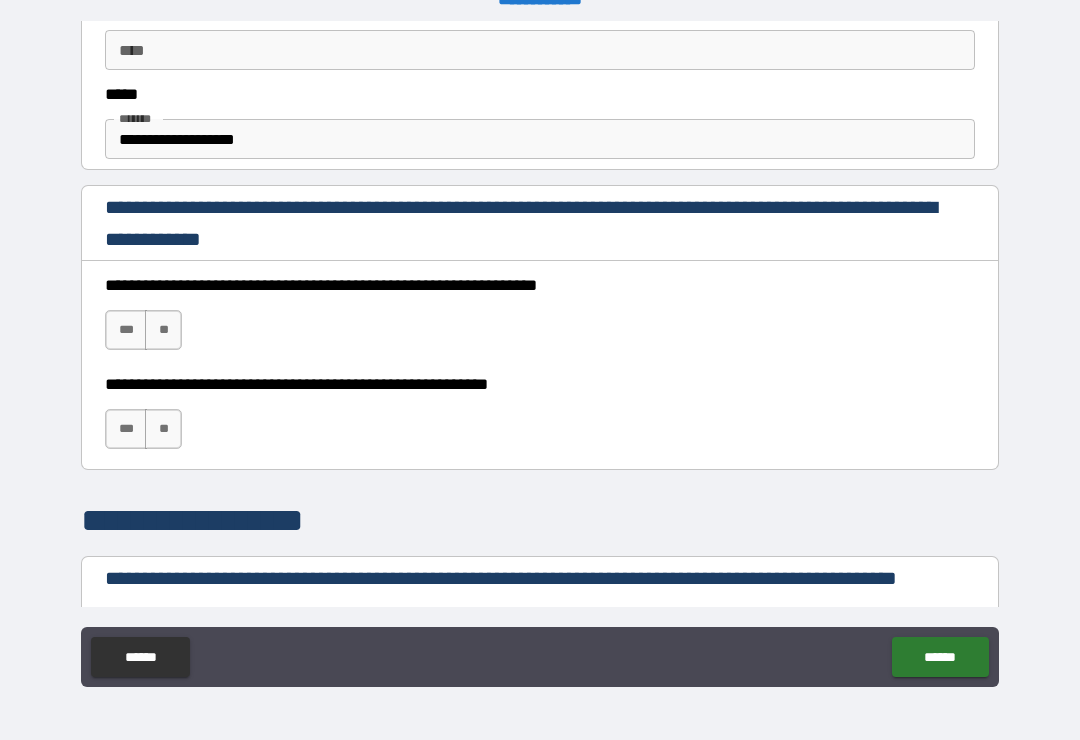 scroll, scrollTop: 1197, scrollLeft: 0, axis: vertical 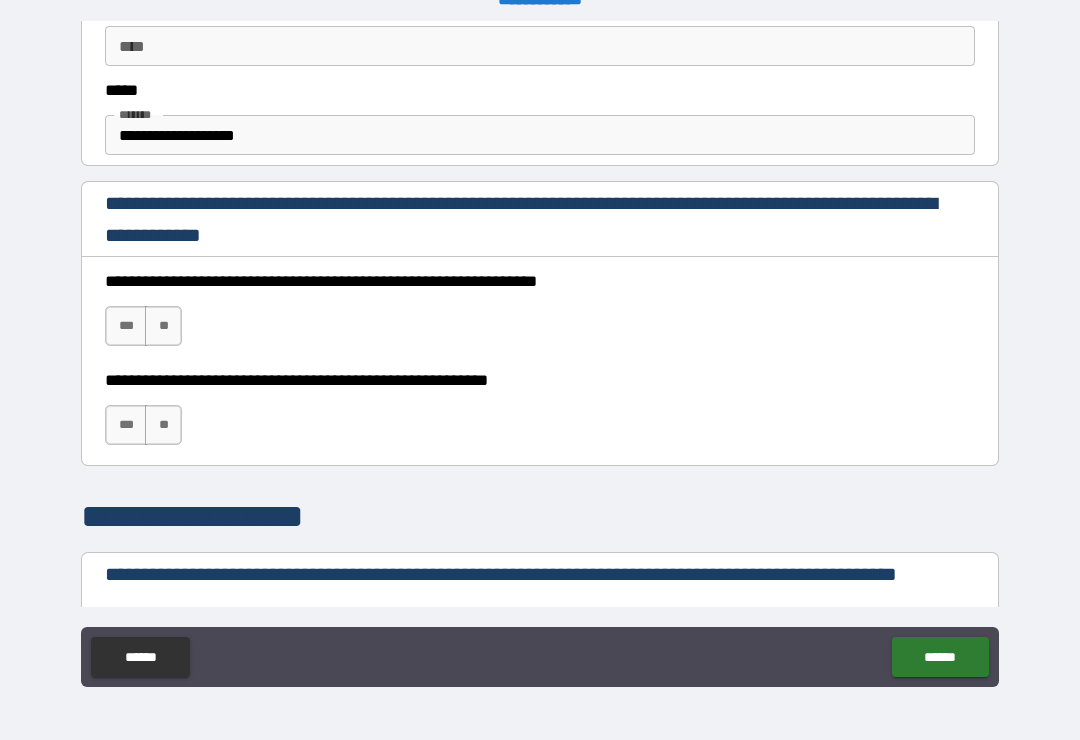 click on "***" at bounding box center [126, 326] 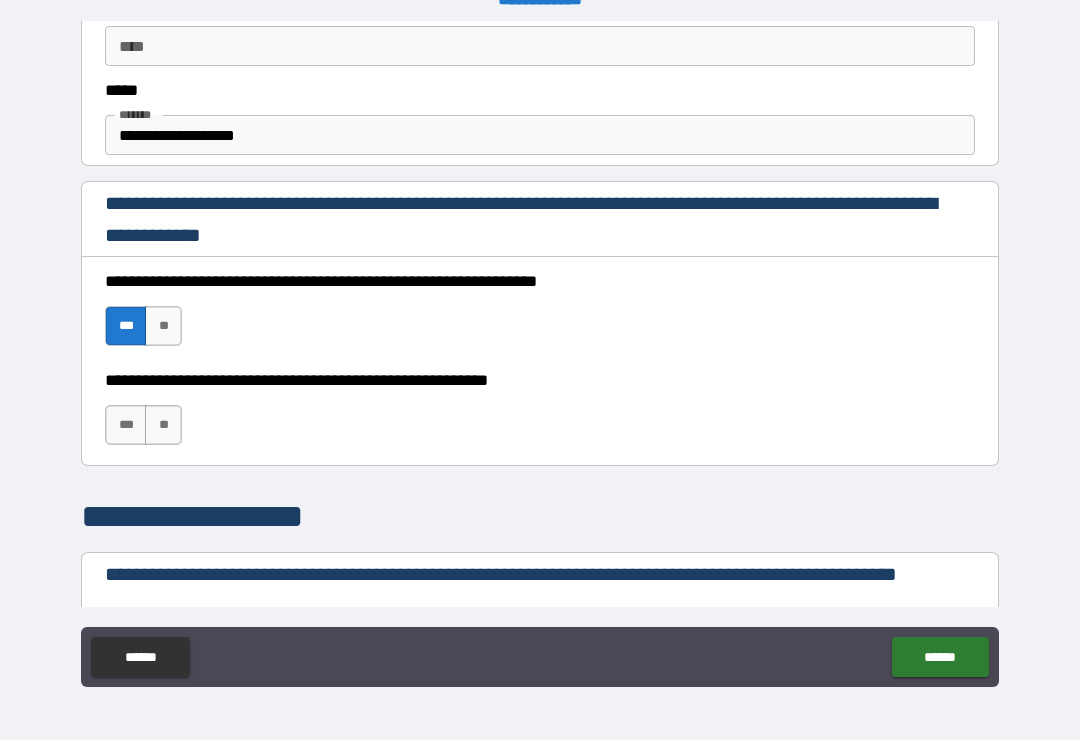 click on "***" at bounding box center (126, 425) 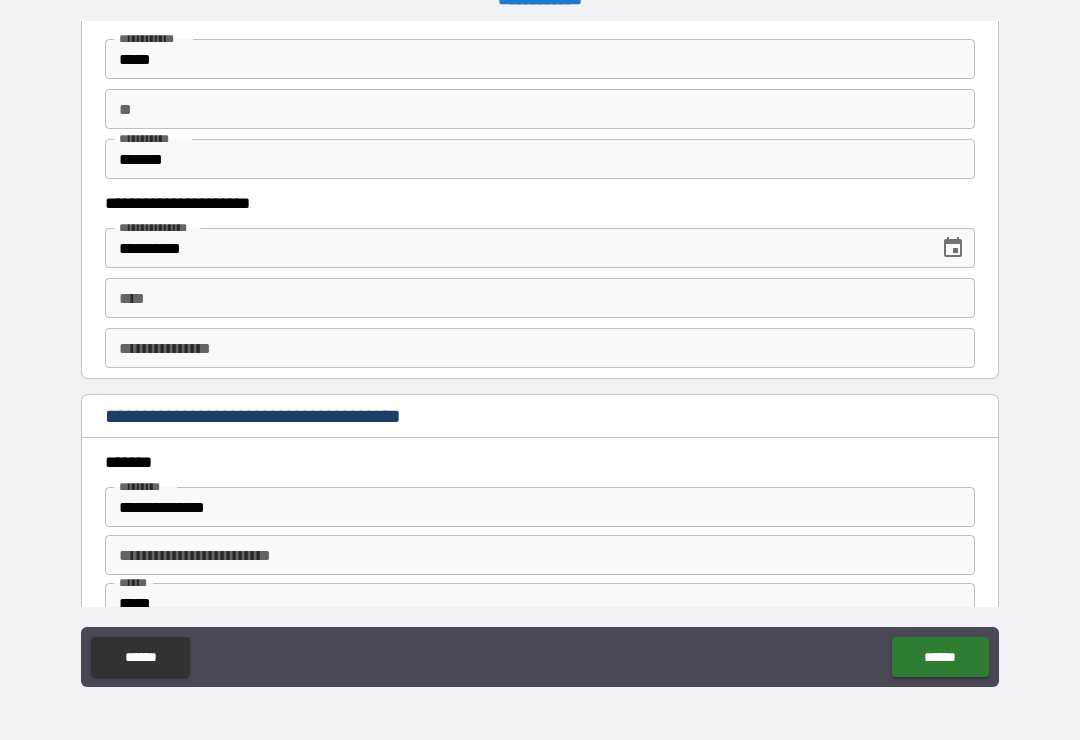 scroll, scrollTop: 2001, scrollLeft: 0, axis: vertical 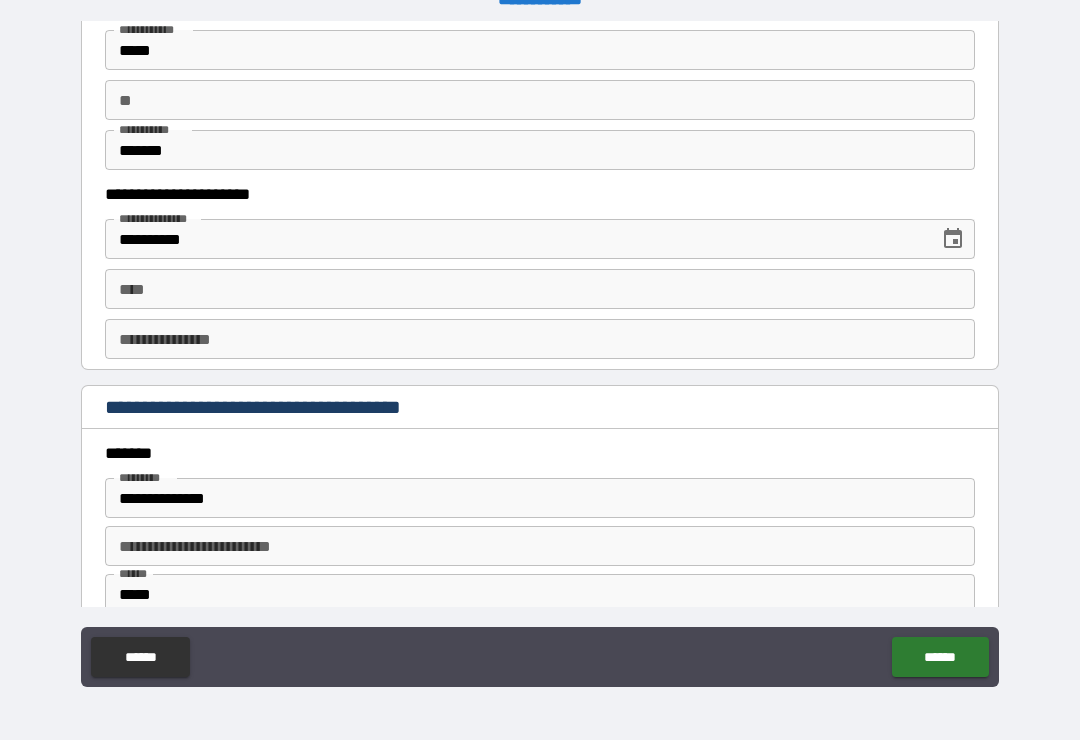 click on "****" at bounding box center (540, 289) 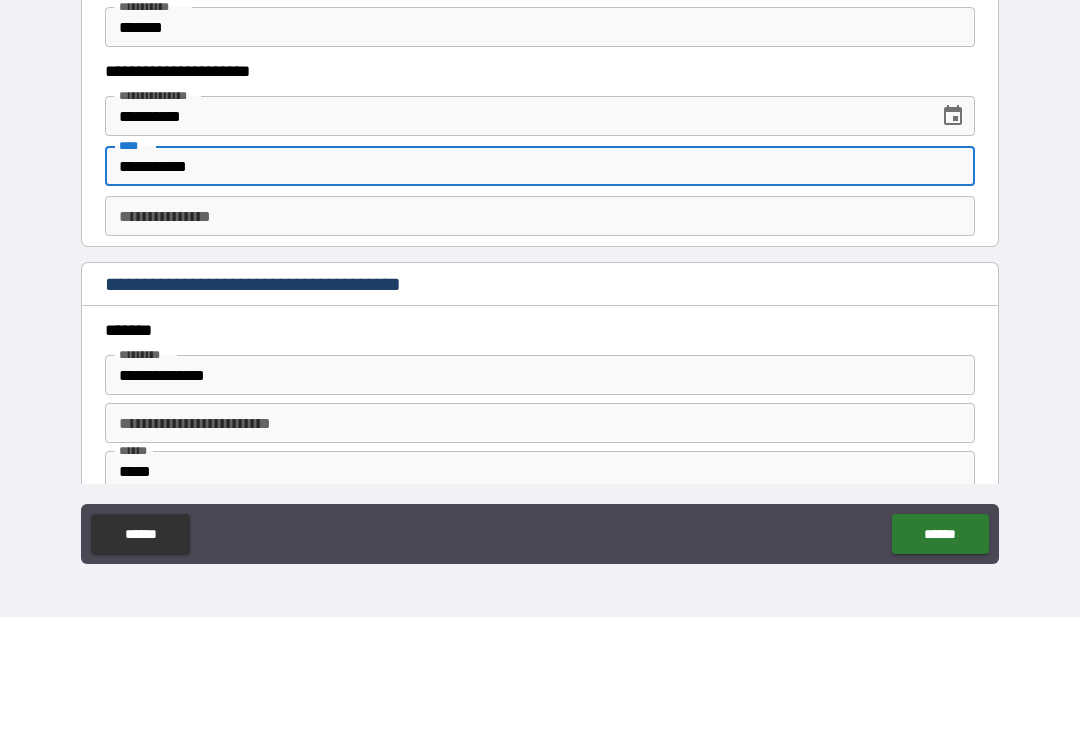 type on "**********" 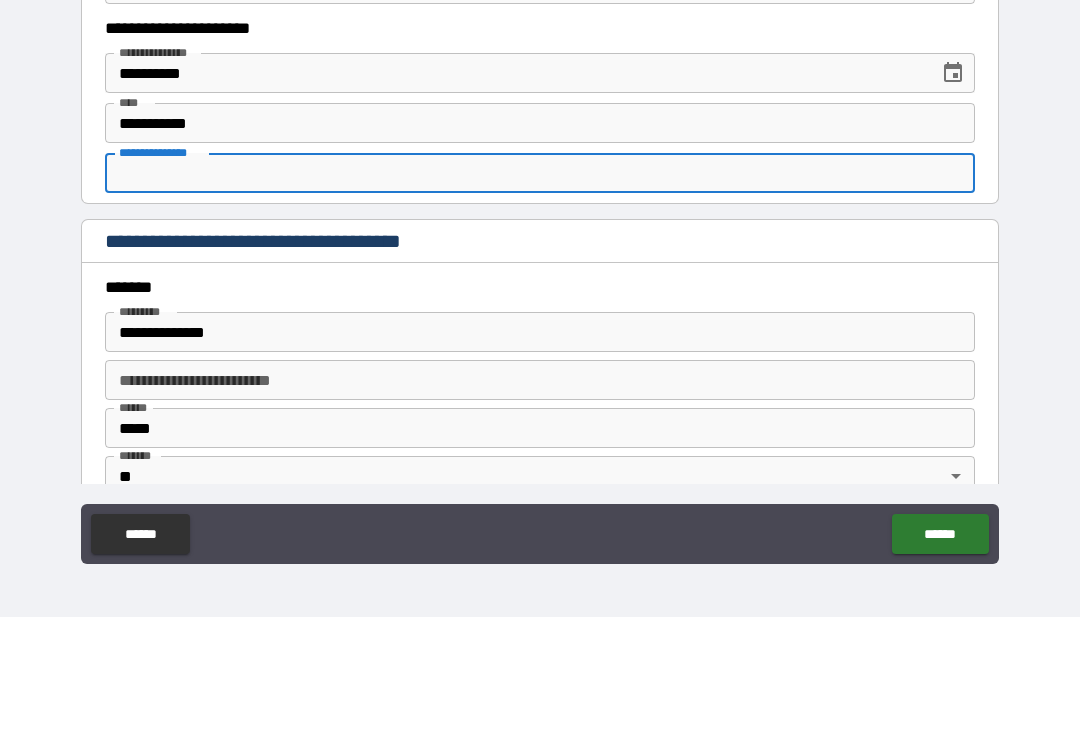 scroll, scrollTop: 2061, scrollLeft: 0, axis: vertical 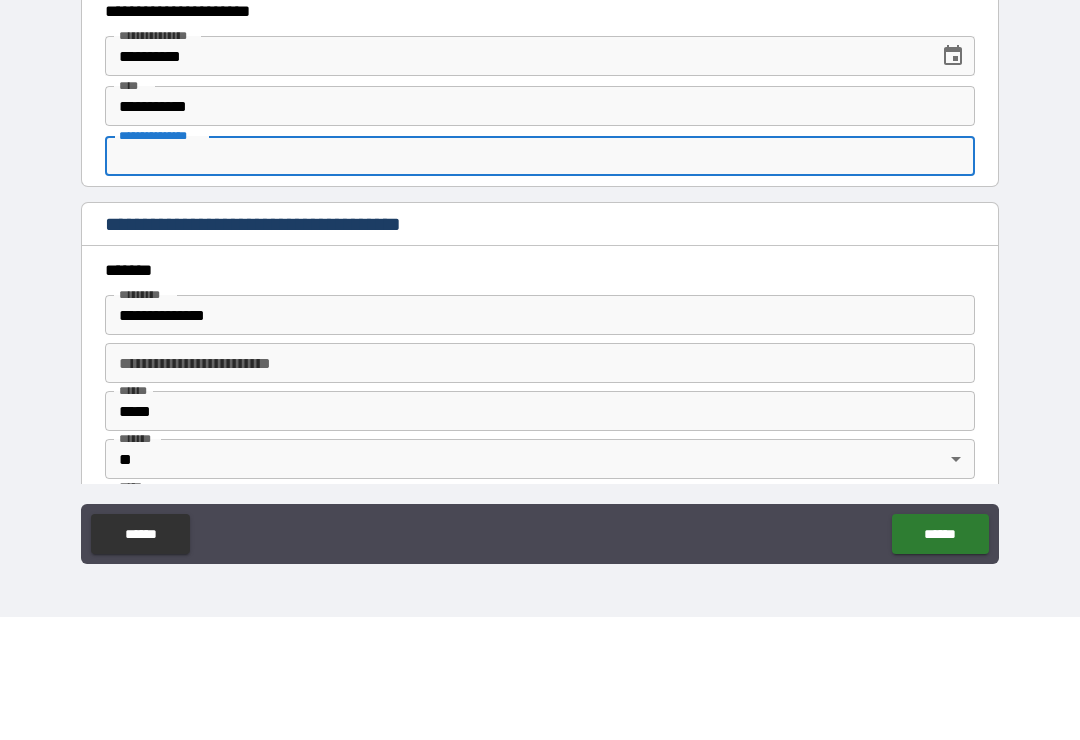 click on "**********" at bounding box center [540, 357] 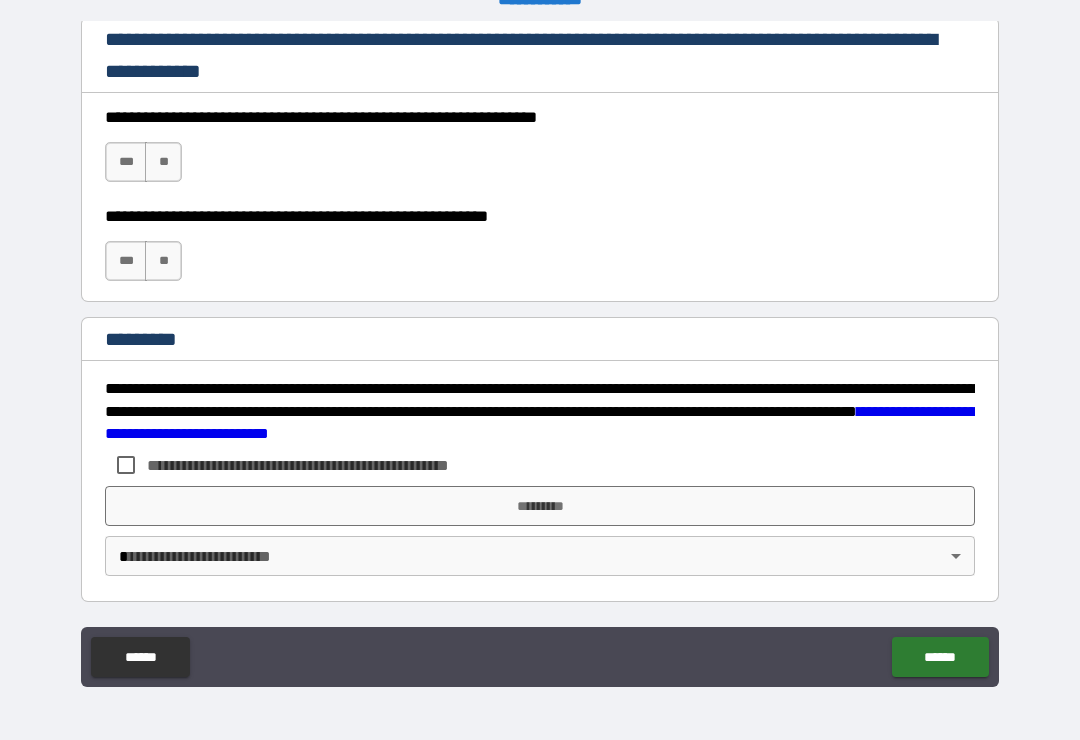 scroll, scrollTop: 2998, scrollLeft: 0, axis: vertical 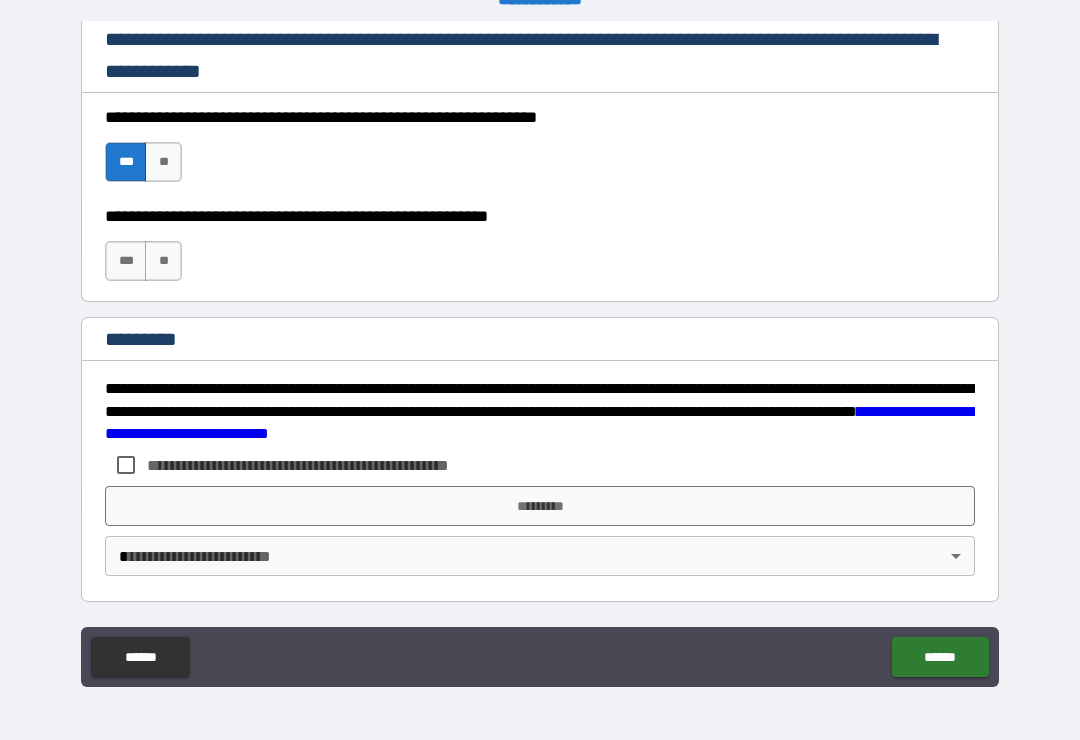 click on "***" at bounding box center [126, 261] 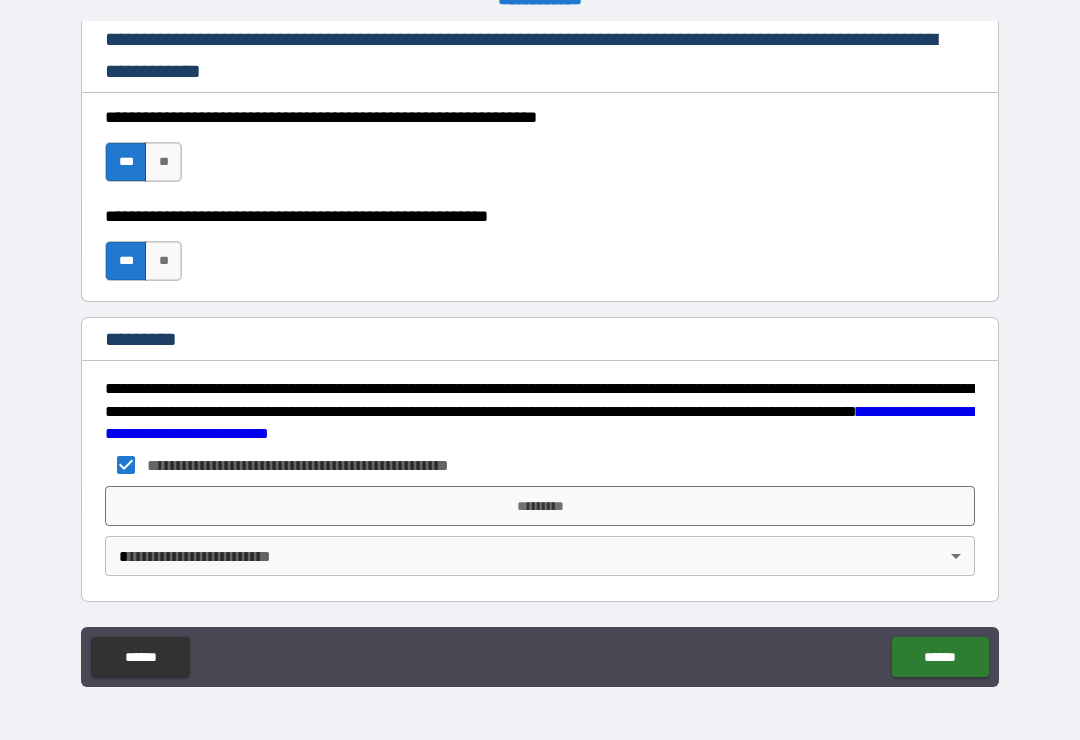 click on "*********" at bounding box center [540, 506] 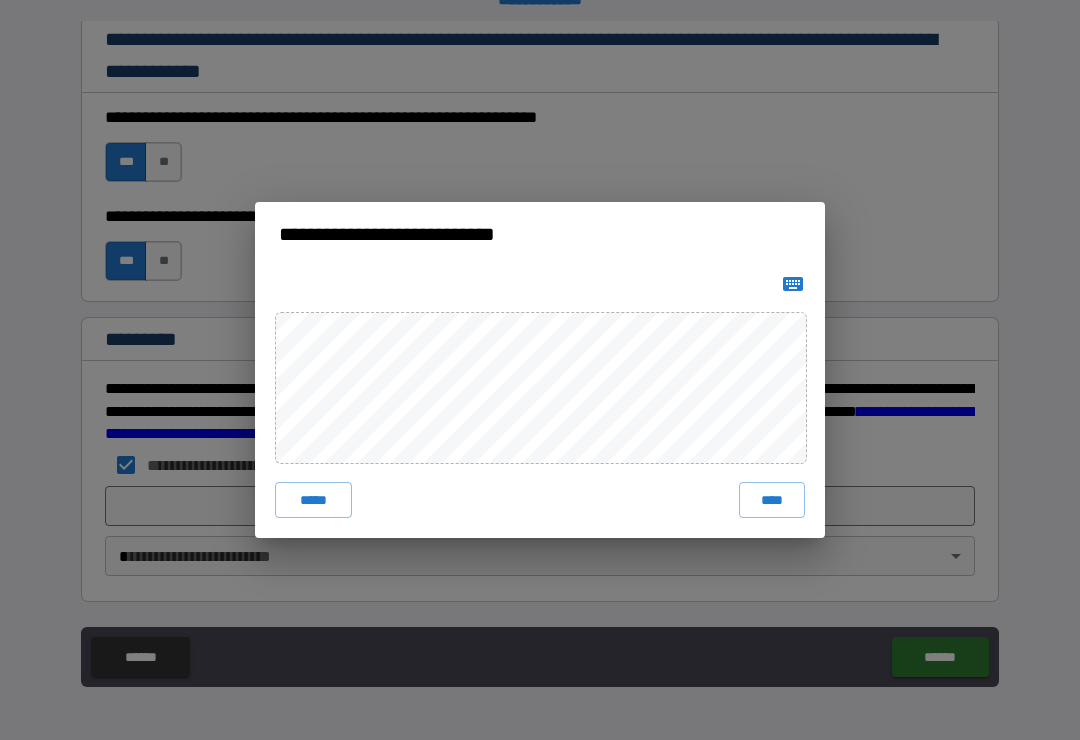 click on "****" at bounding box center (772, 500) 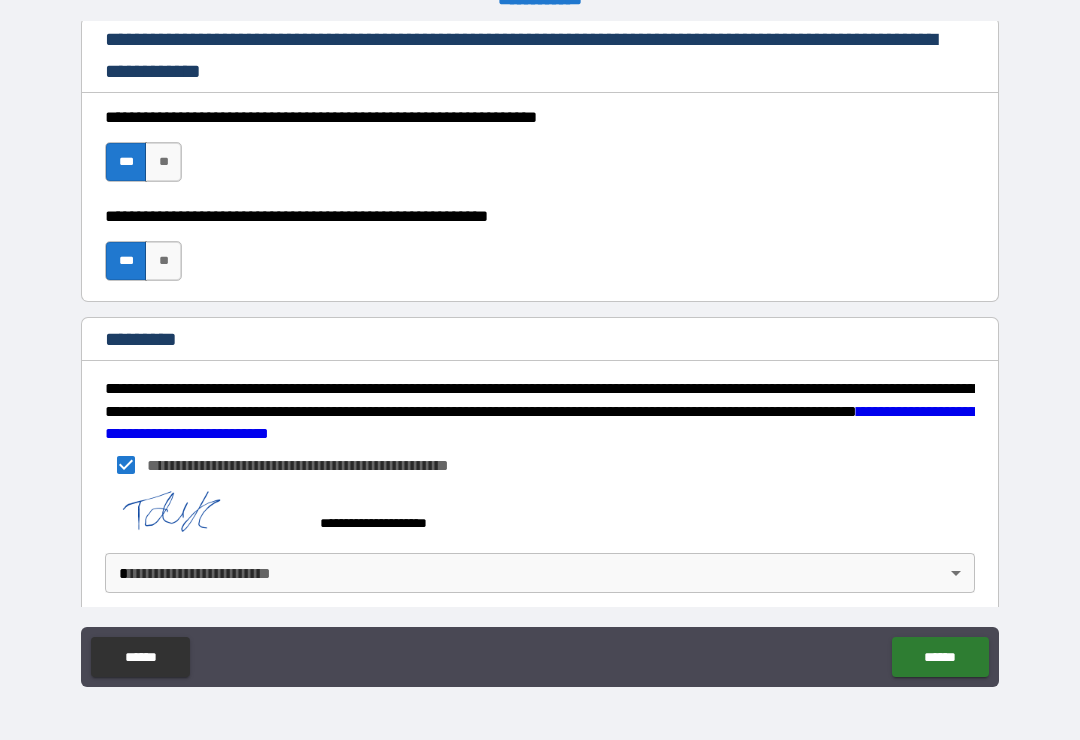 scroll, scrollTop: 2988, scrollLeft: 0, axis: vertical 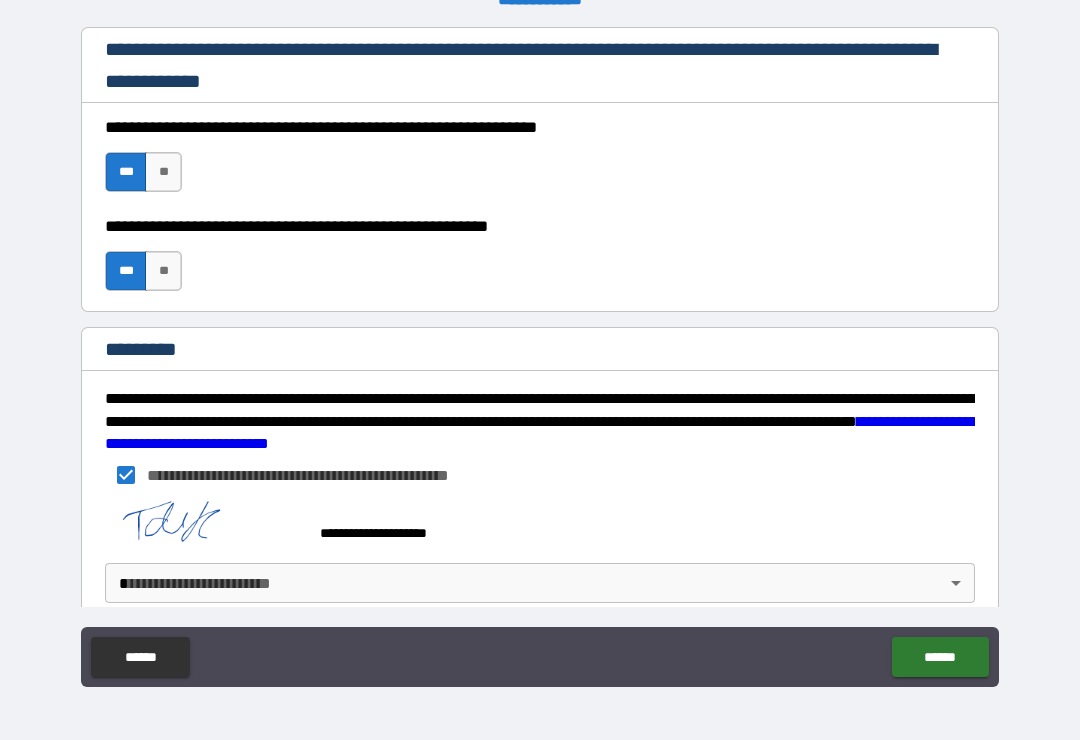 click on "**********" at bounding box center (540, 354) 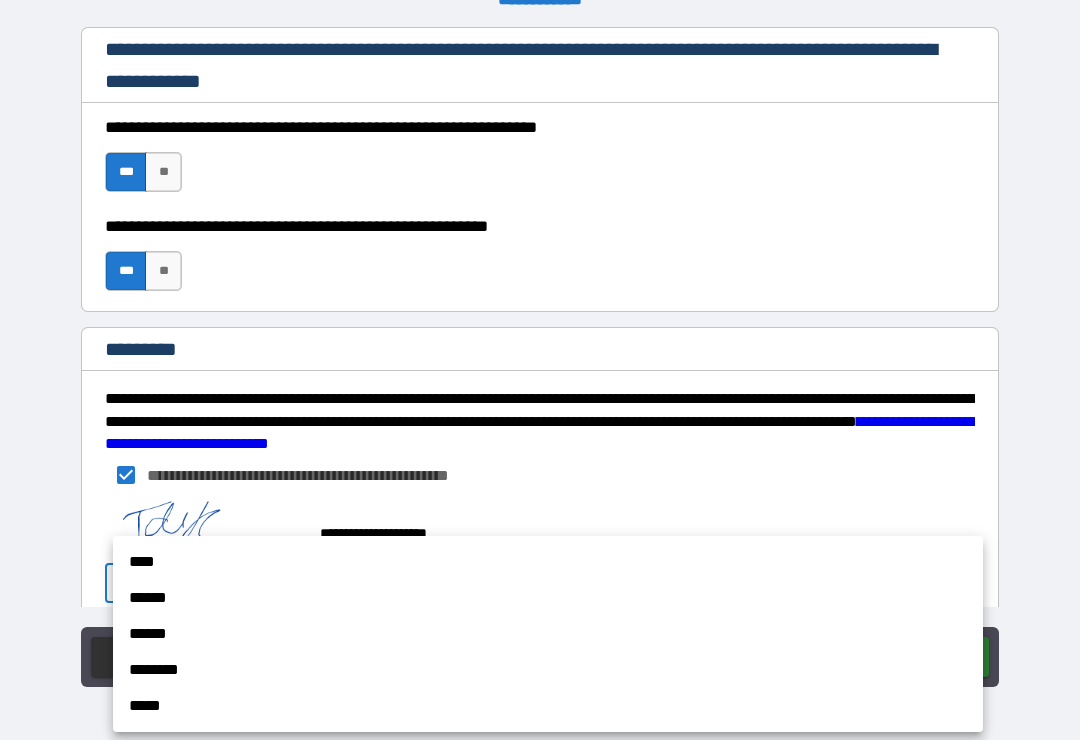 click on "******" at bounding box center (548, 598) 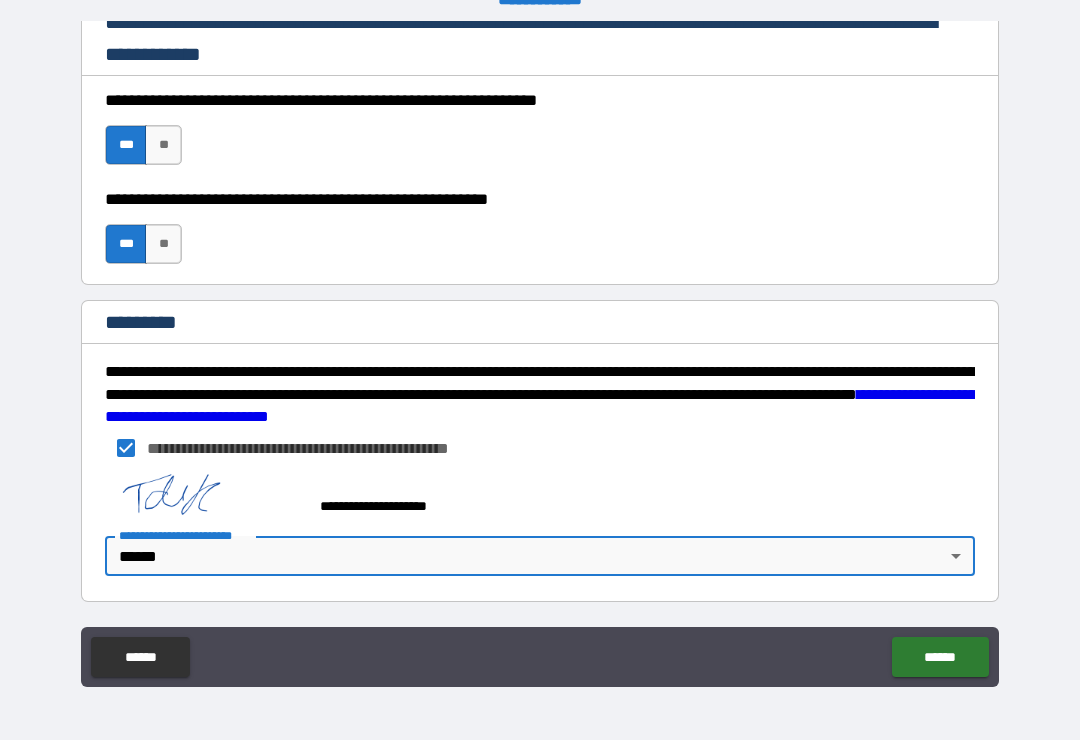 scroll, scrollTop: 3015, scrollLeft: 0, axis: vertical 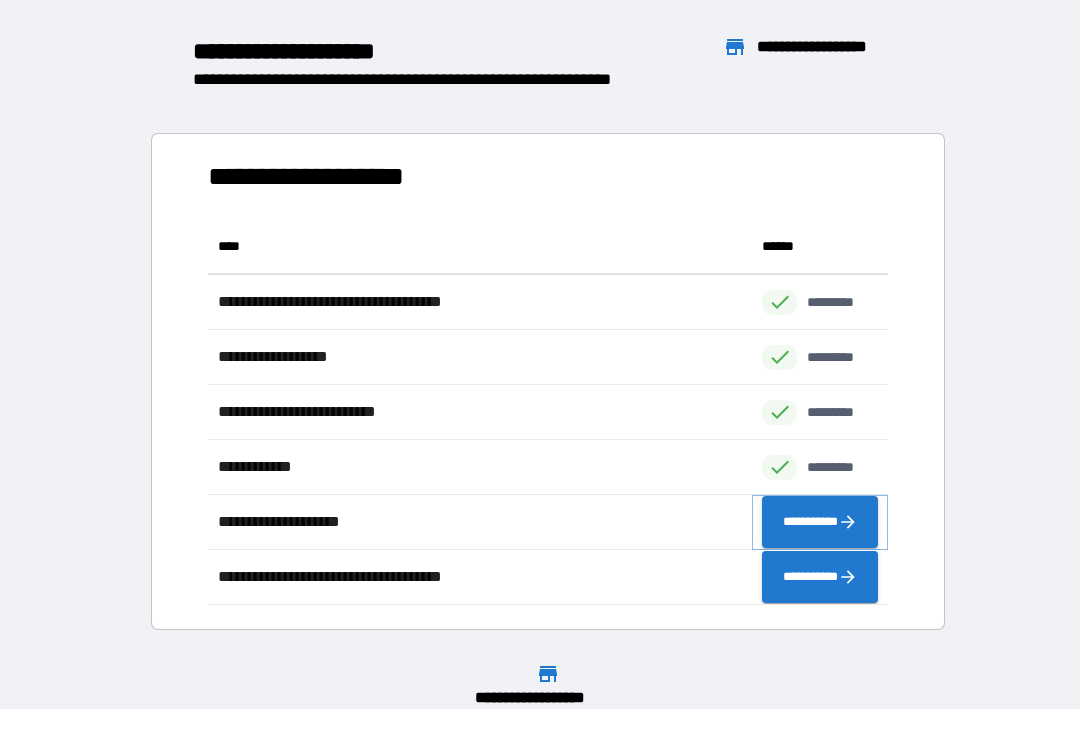 click on "**********" at bounding box center (820, 522) 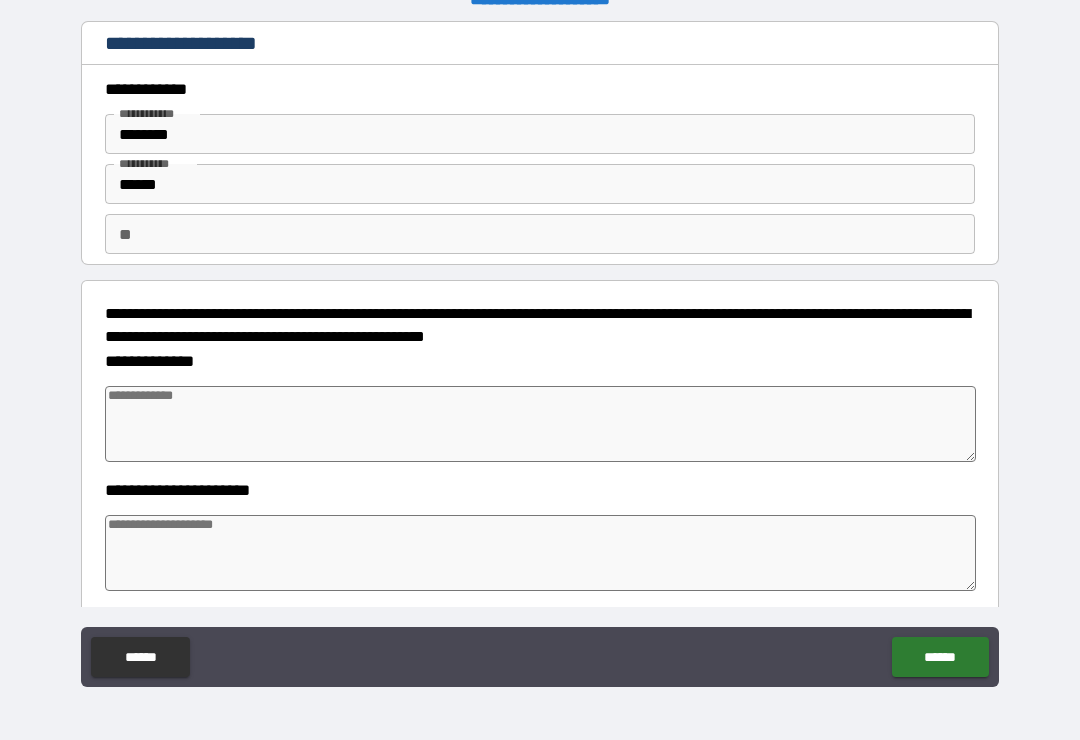 type on "*" 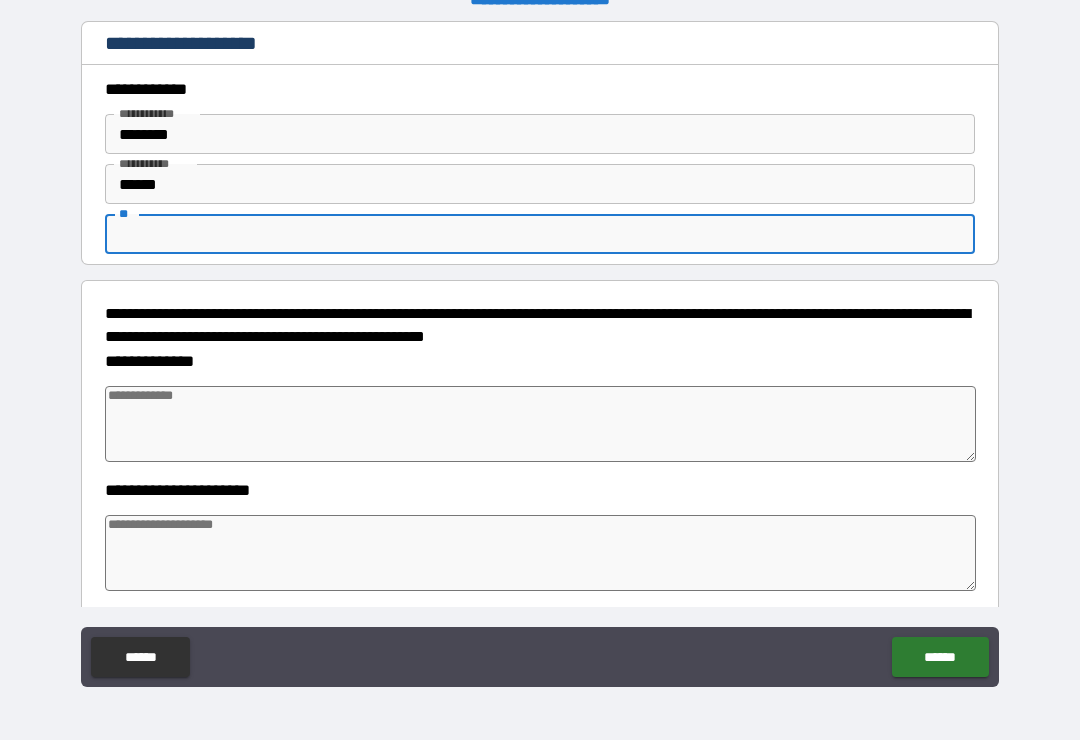 type on "*" 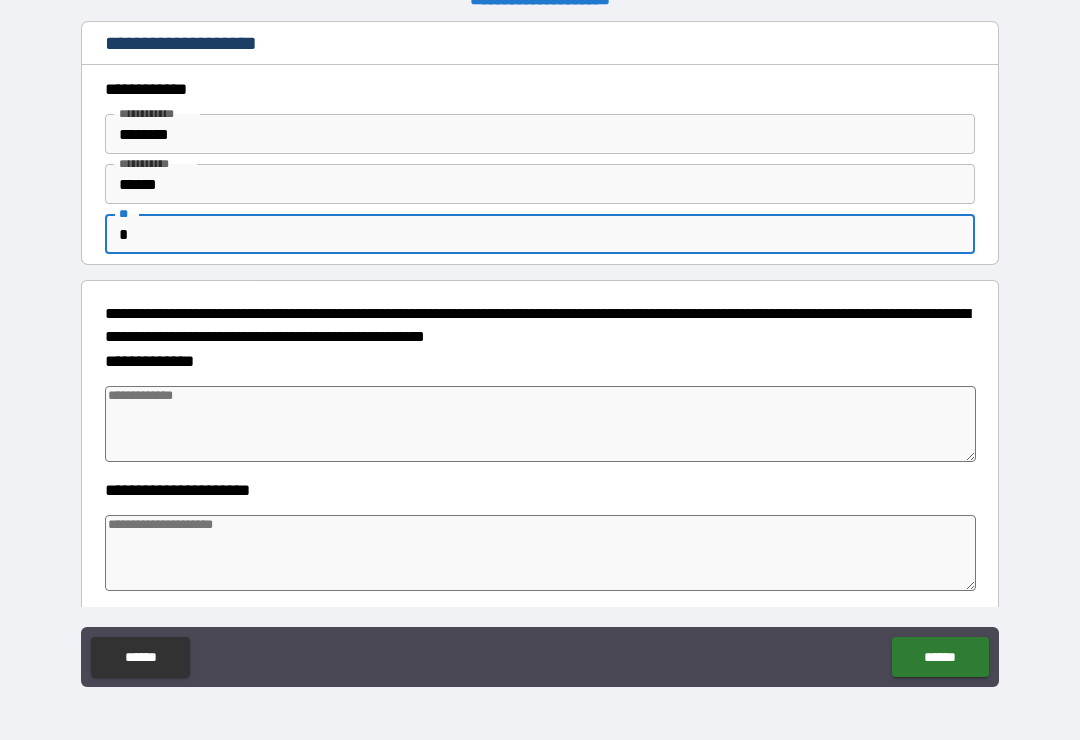 type on "*" 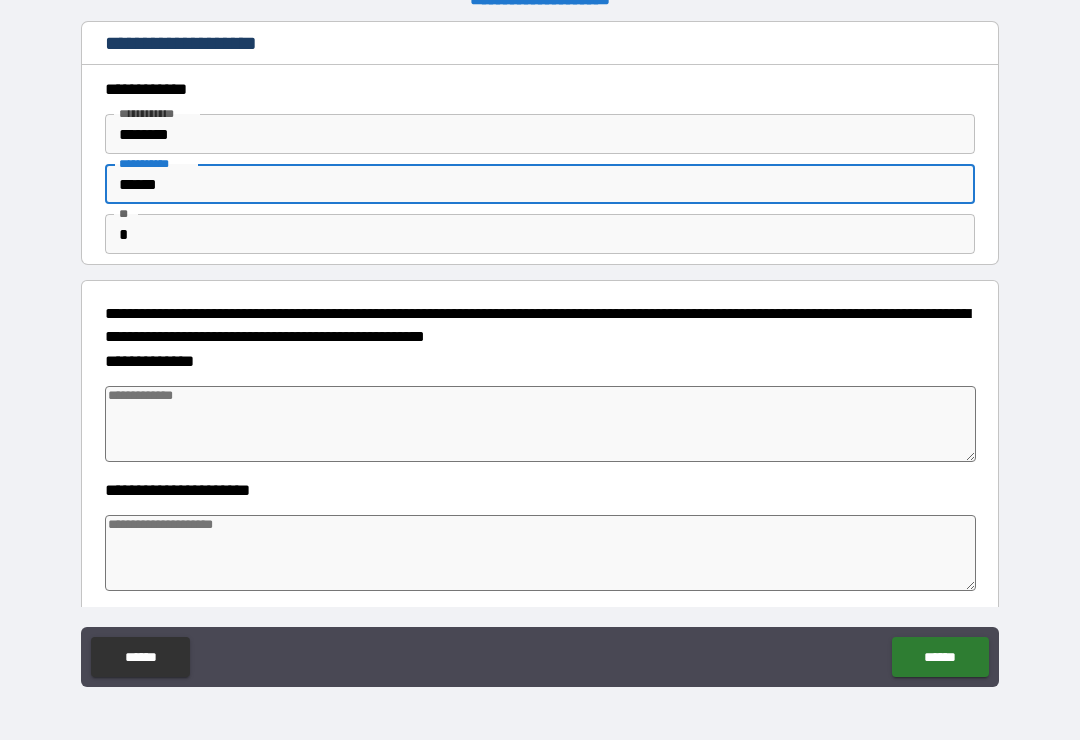 click on "**********" at bounding box center (540, 314) 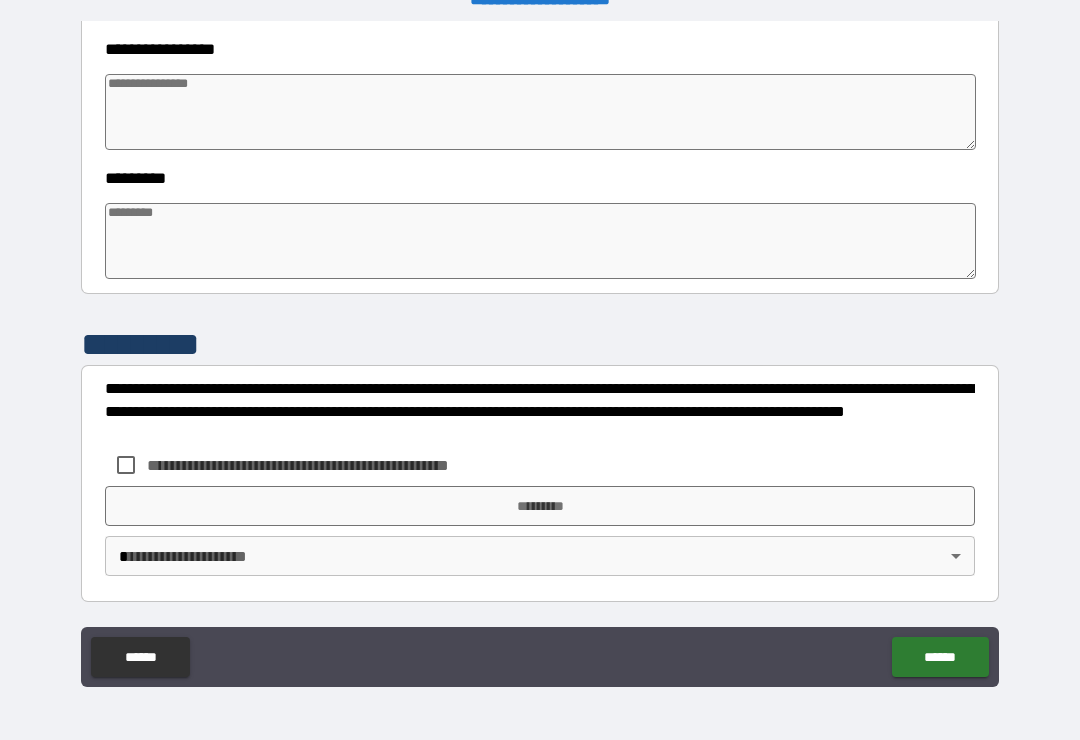 scroll, scrollTop: 570, scrollLeft: 0, axis: vertical 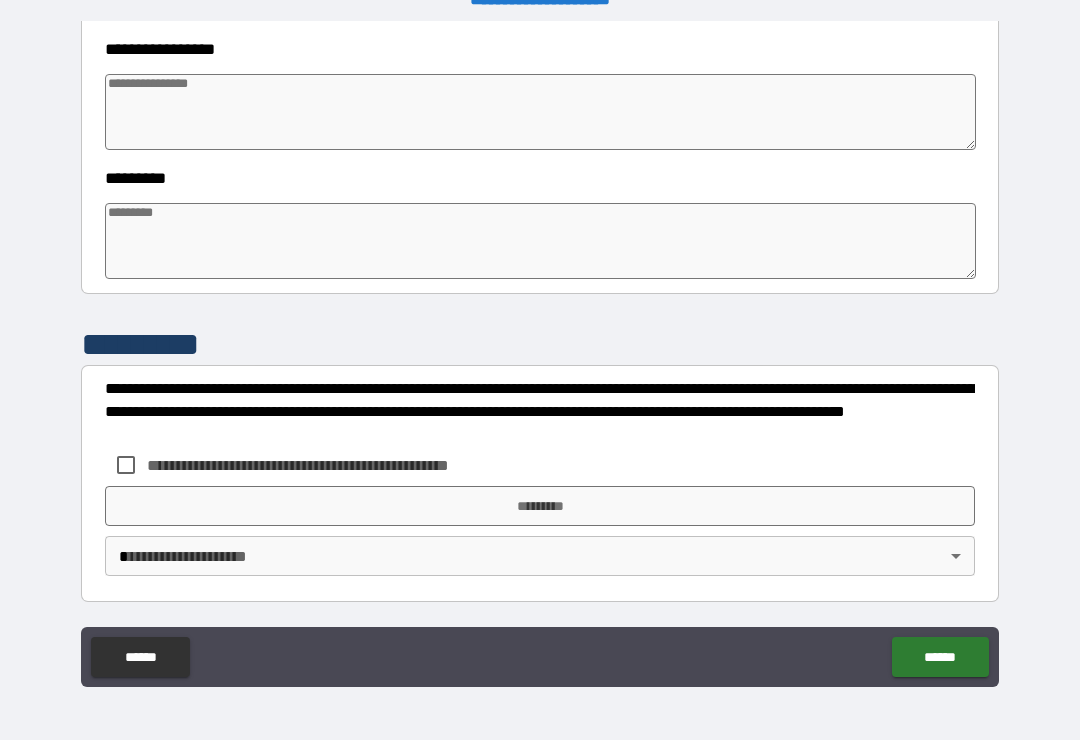 type on "*" 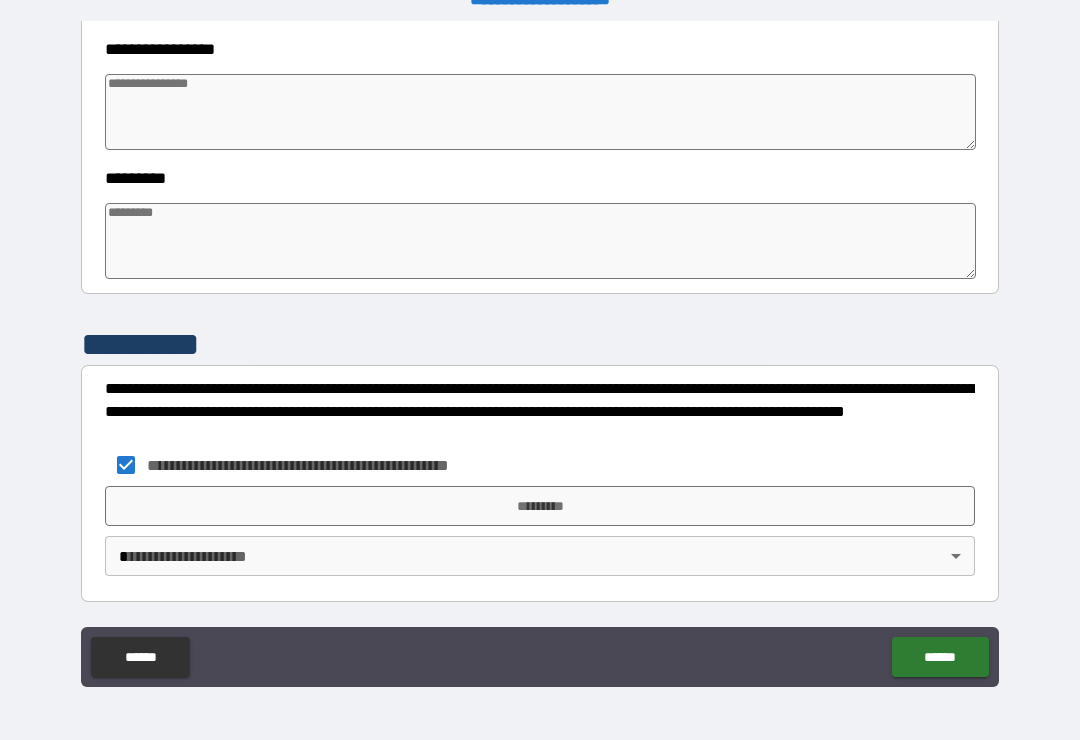 type on "*" 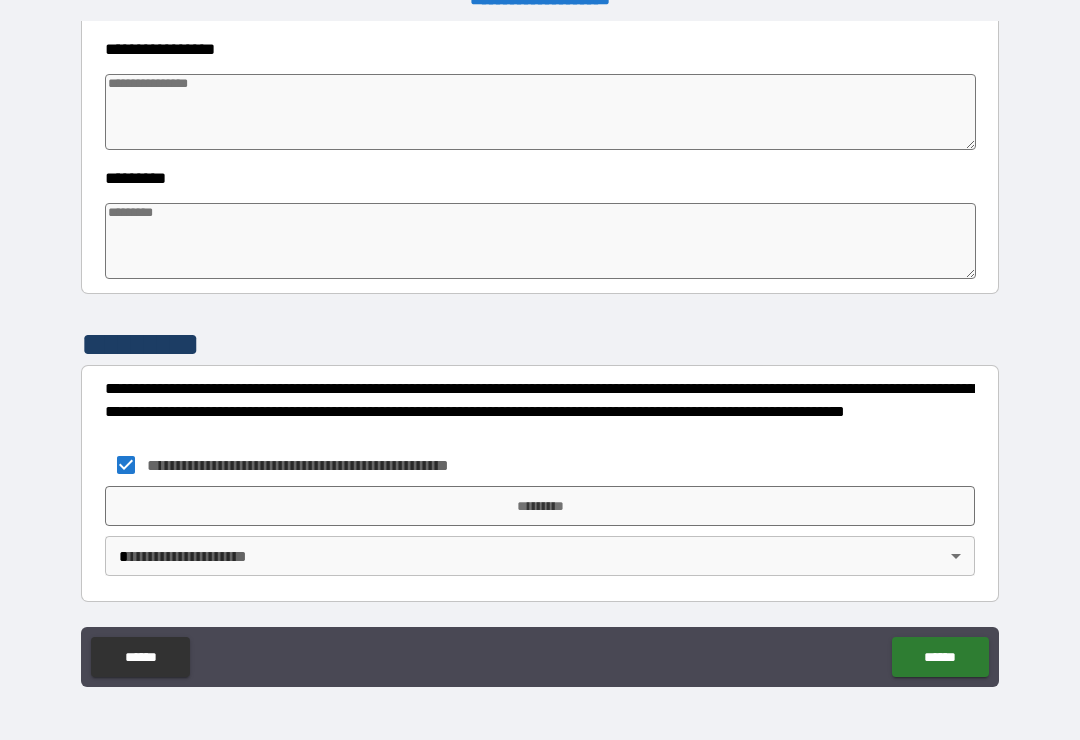 type on "*" 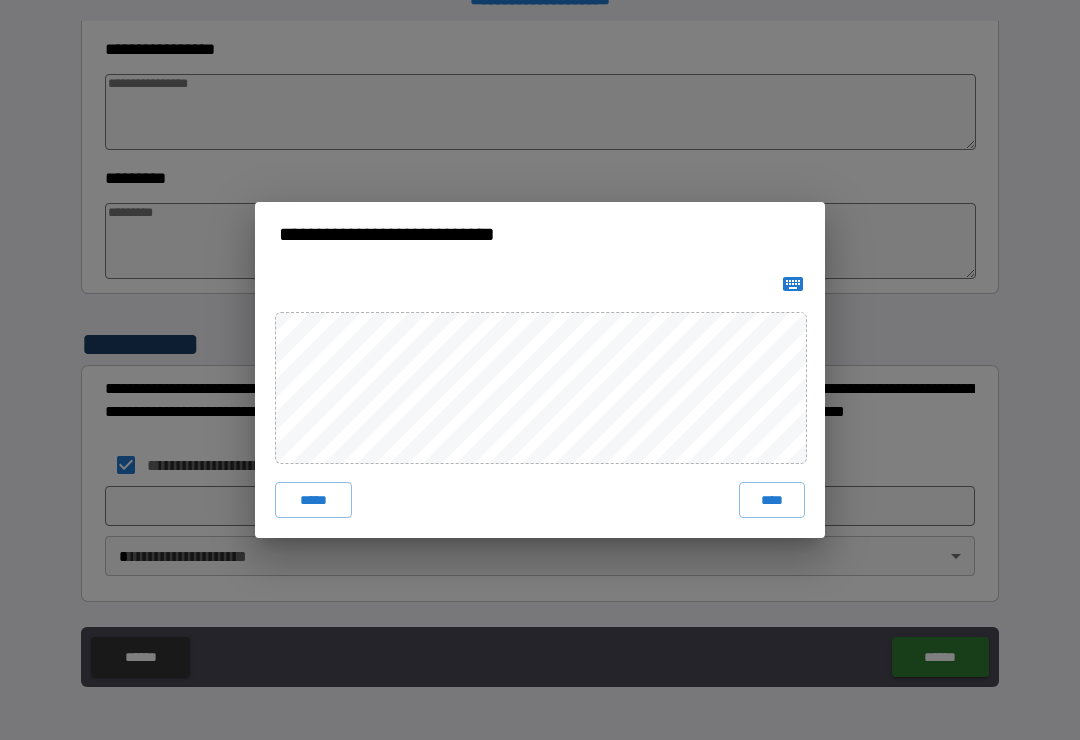 click 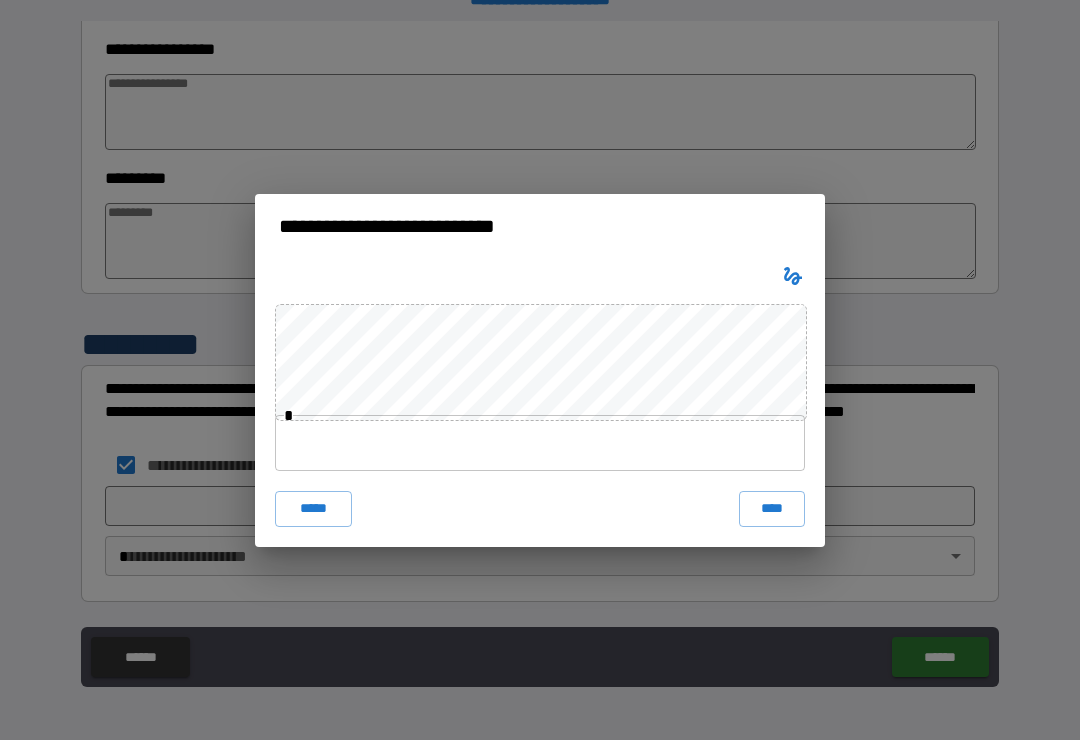click on "*****" at bounding box center [313, 509] 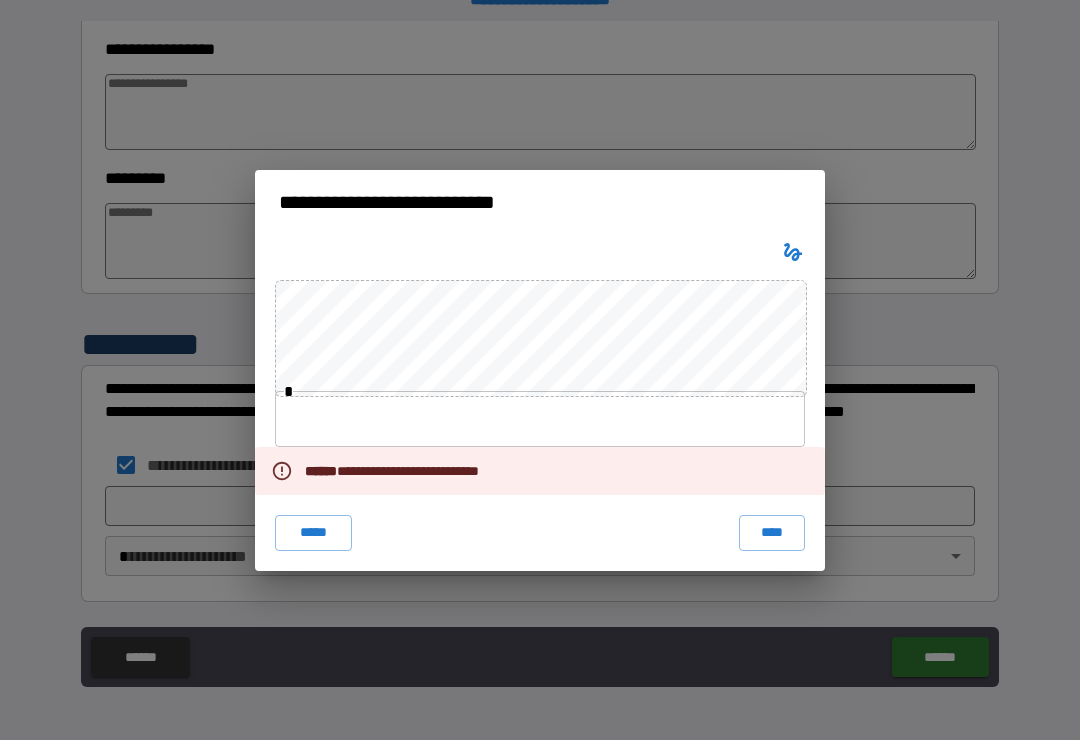 click on "*****" at bounding box center [313, 533] 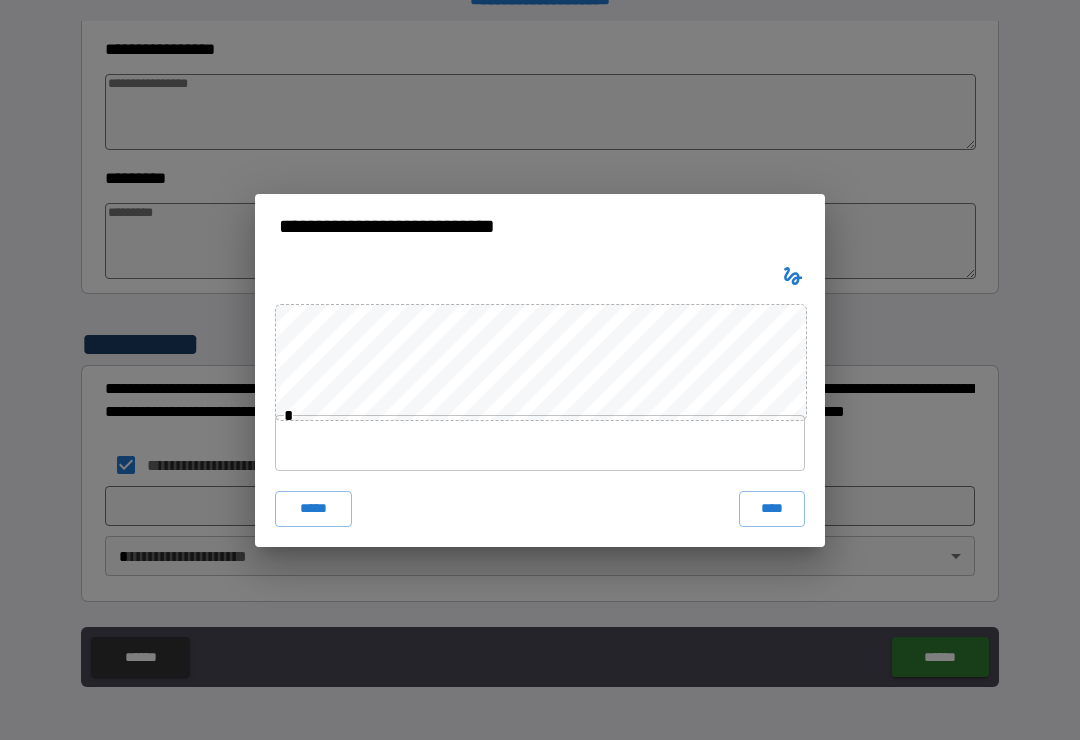 click on "****" at bounding box center (772, 509) 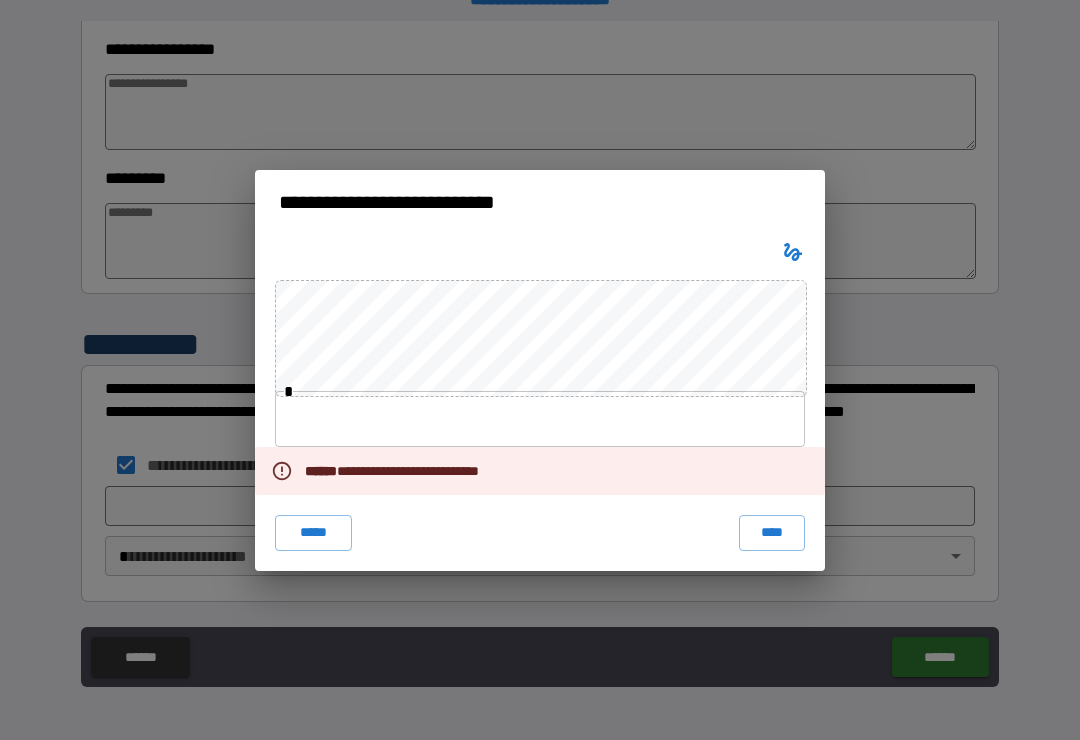click on "**********" at bounding box center (402, 471) 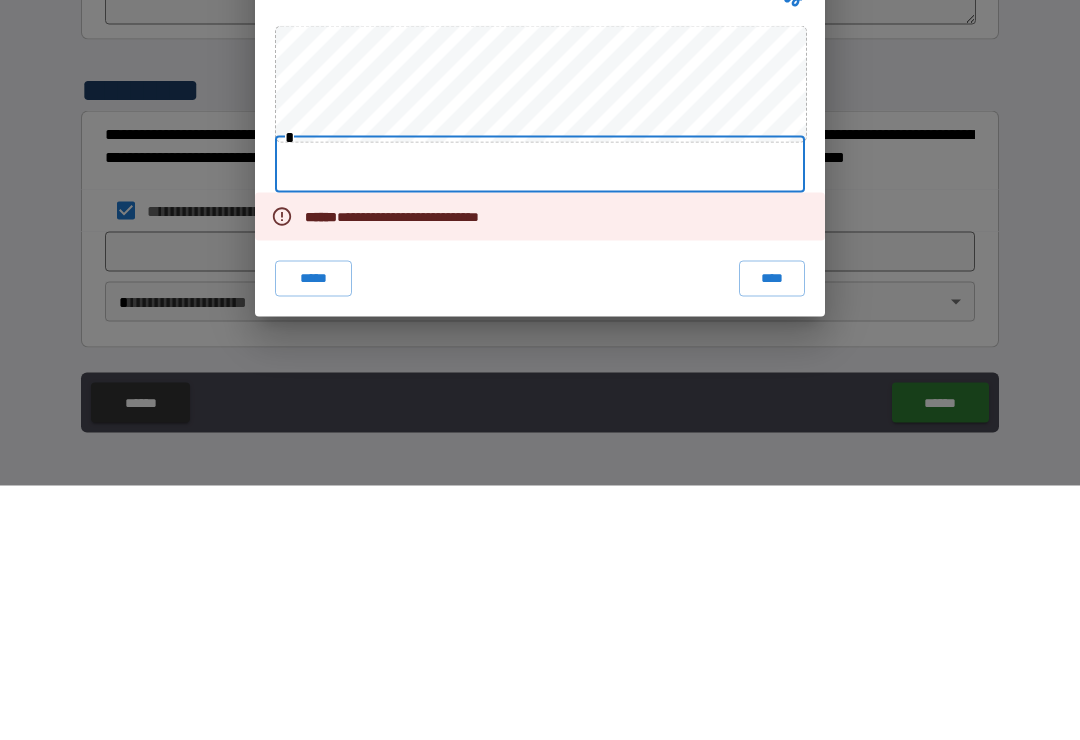 click on "*****" at bounding box center [313, 533] 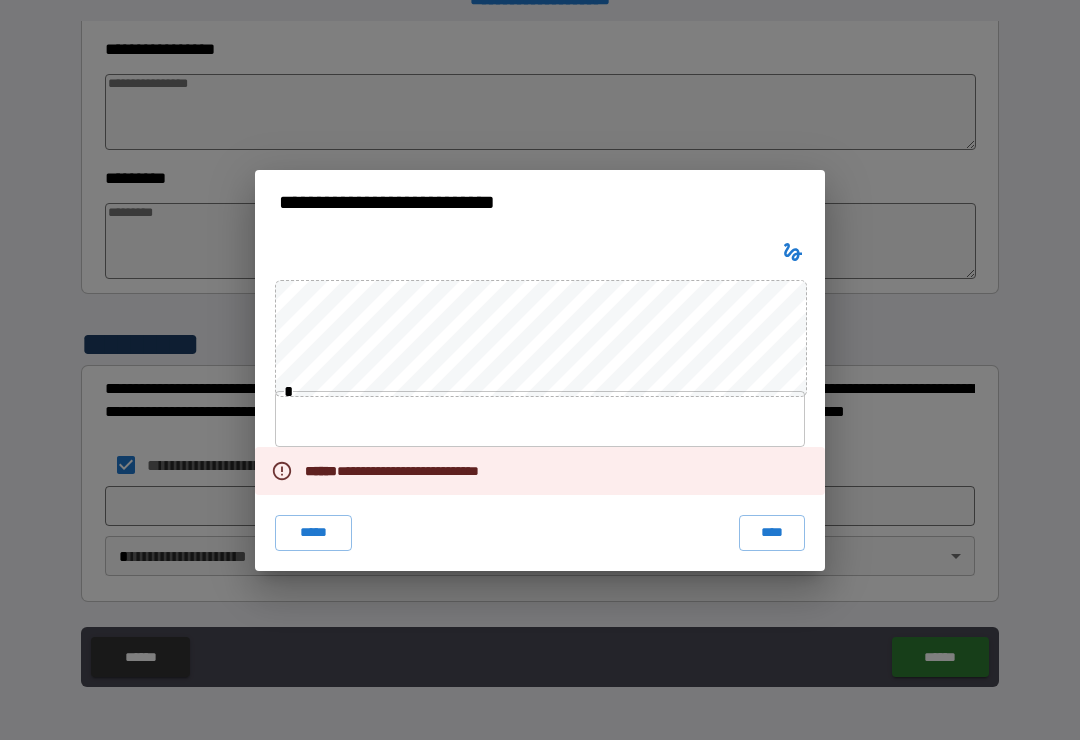 click at bounding box center (540, 419) 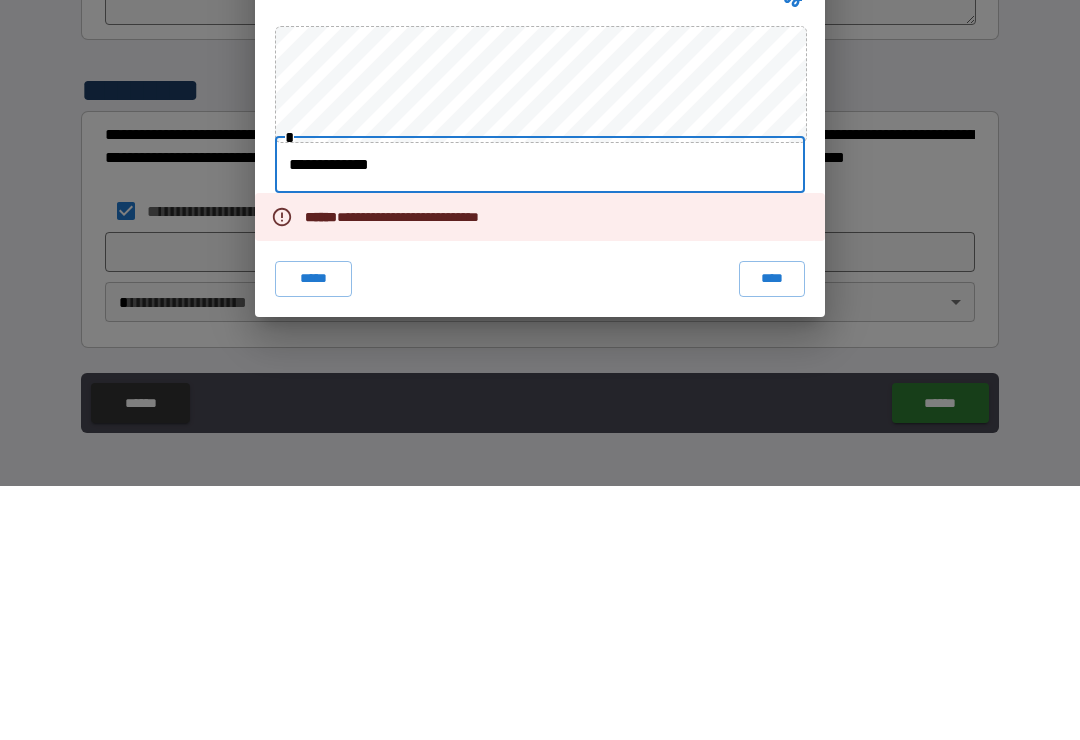 type on "**********" 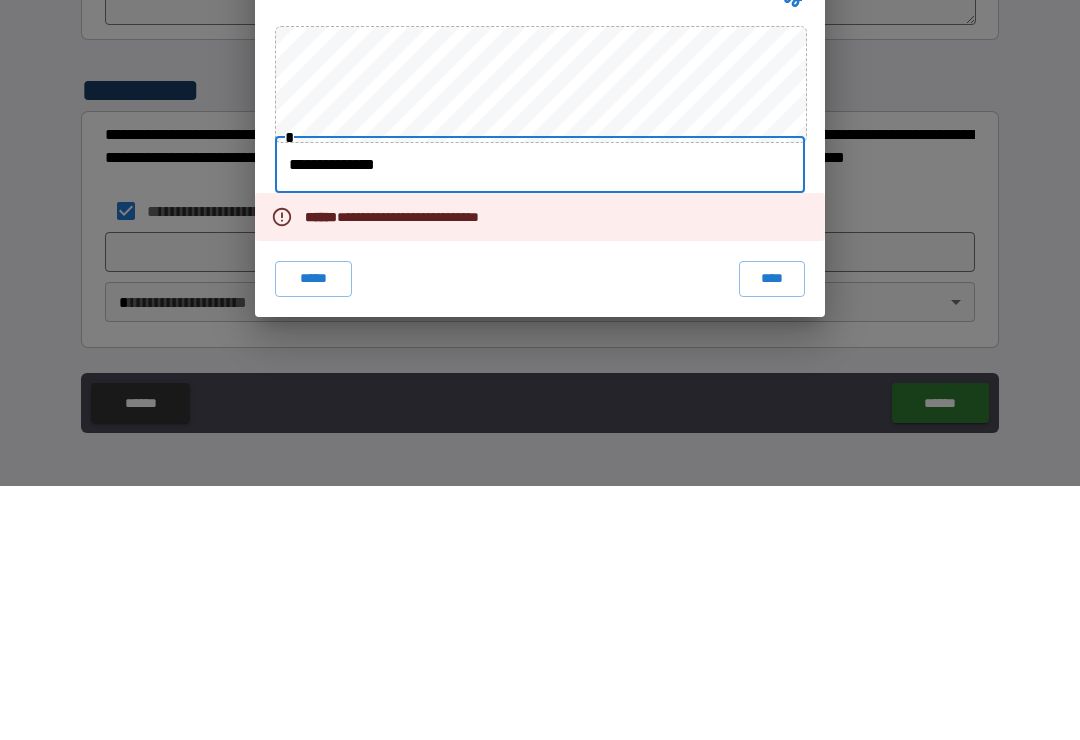 click on "****" at bounding box center (772, 533) 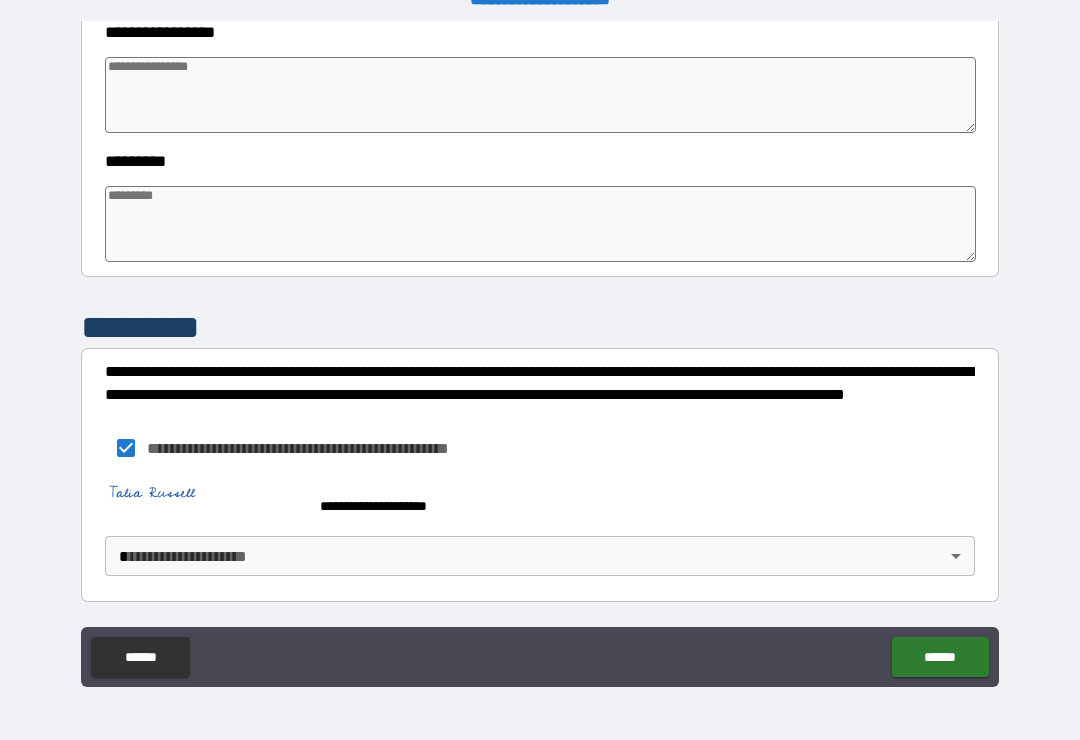 scroll, scrollTop: 587, scrollLeft: 0, axis: vertical 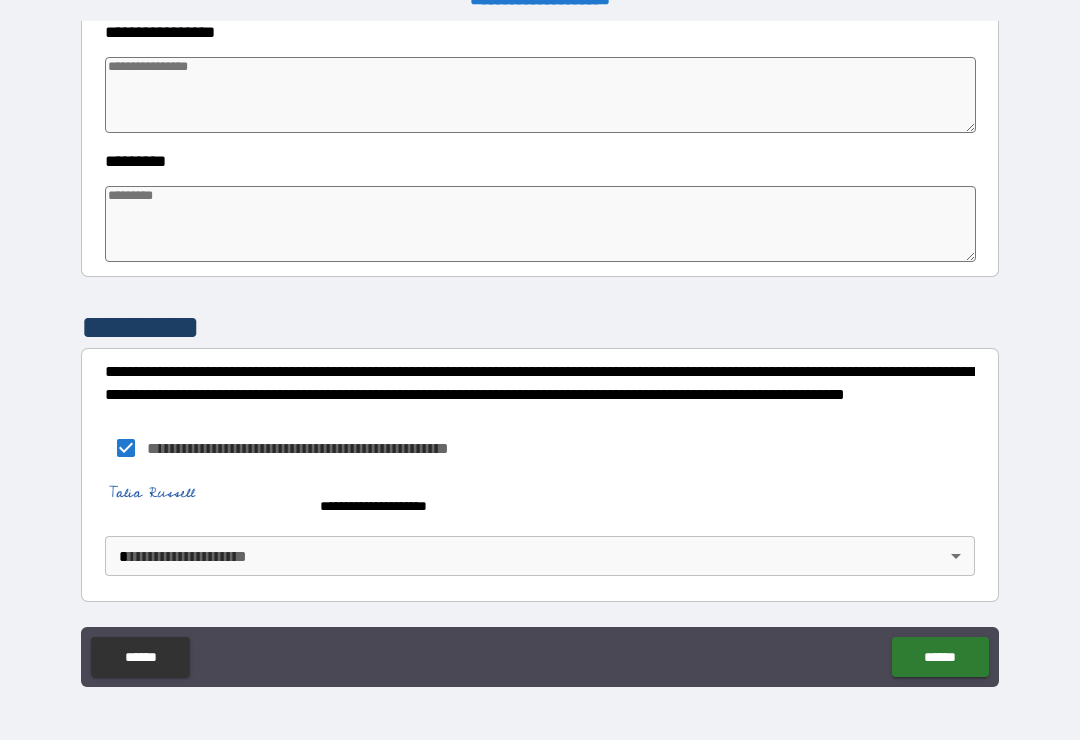 click on "**********" at bounding box center (540, 354) 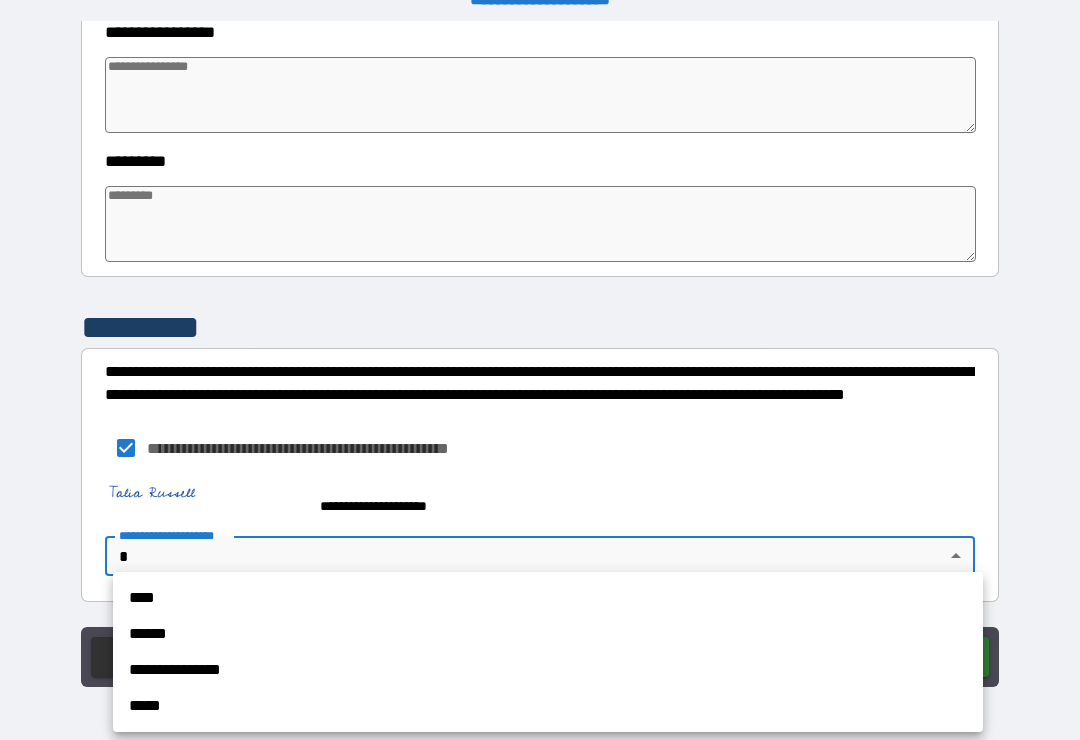 click on "**********" at bounding box center (548, 670) 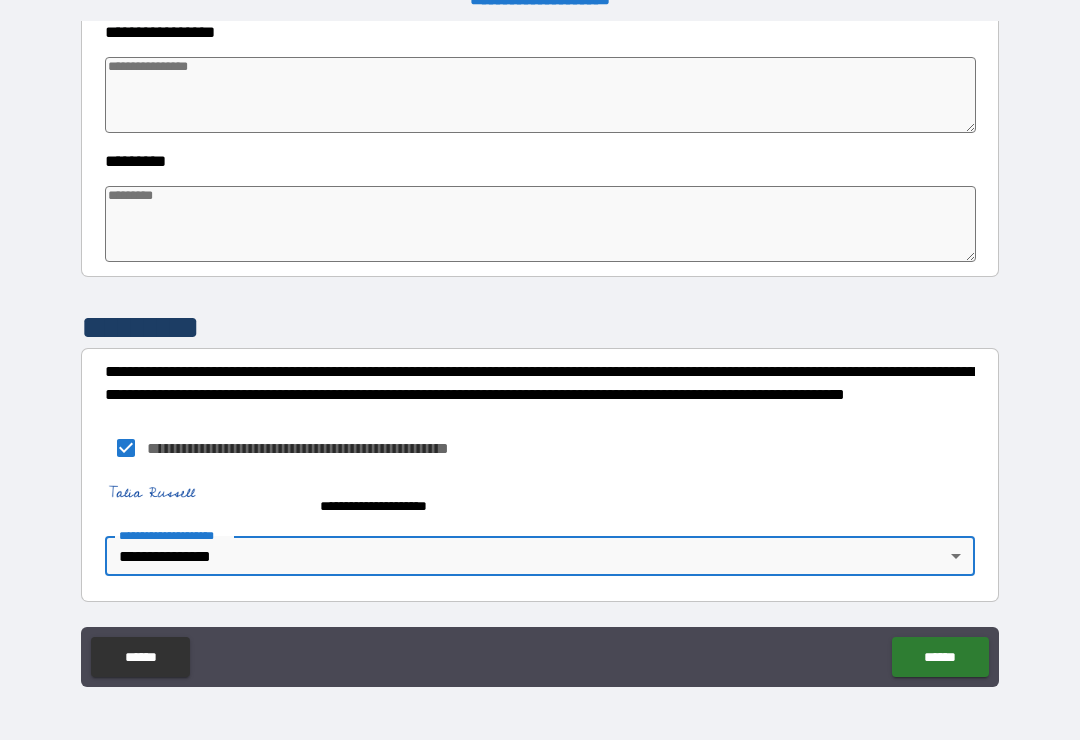 click on "******" at bounding box center [940, 657] 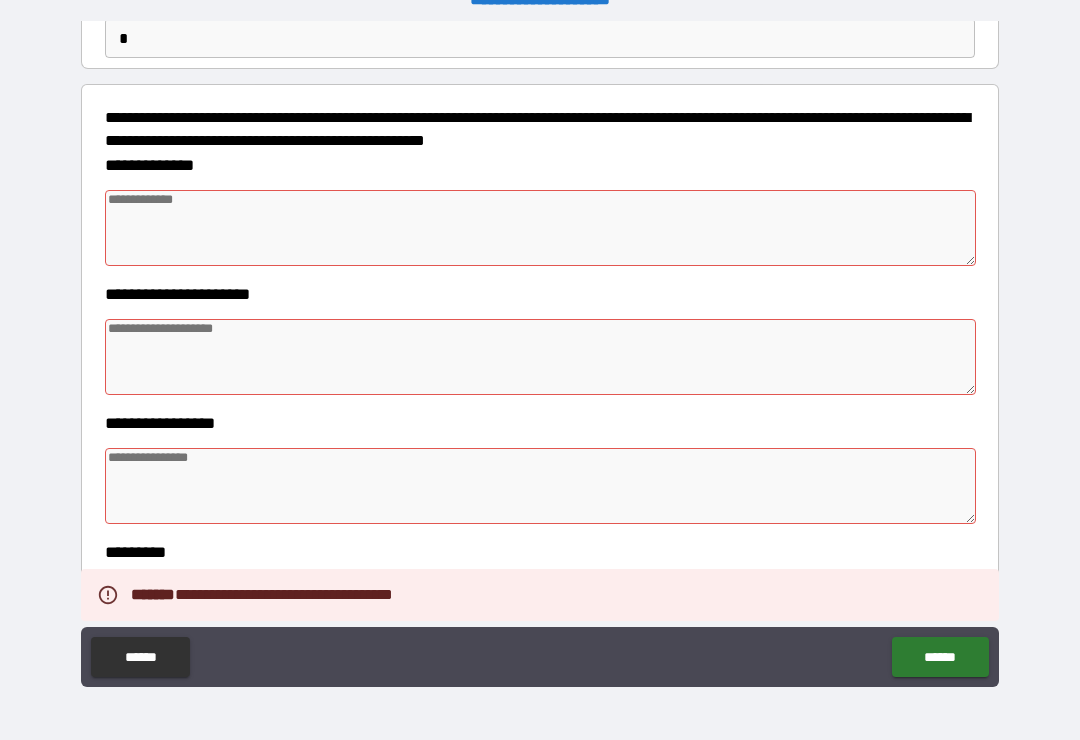 scroll, scrollTop: 202, scrollLeft: 0, axis: vertical 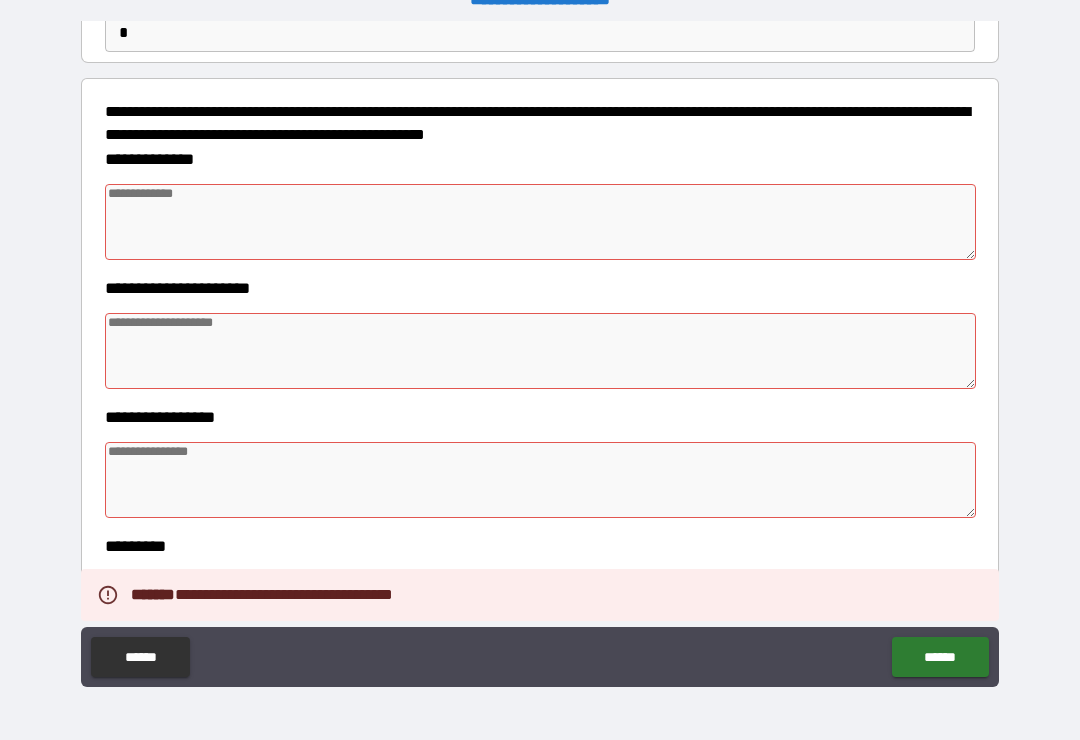 click at bounding box center [540, 222] 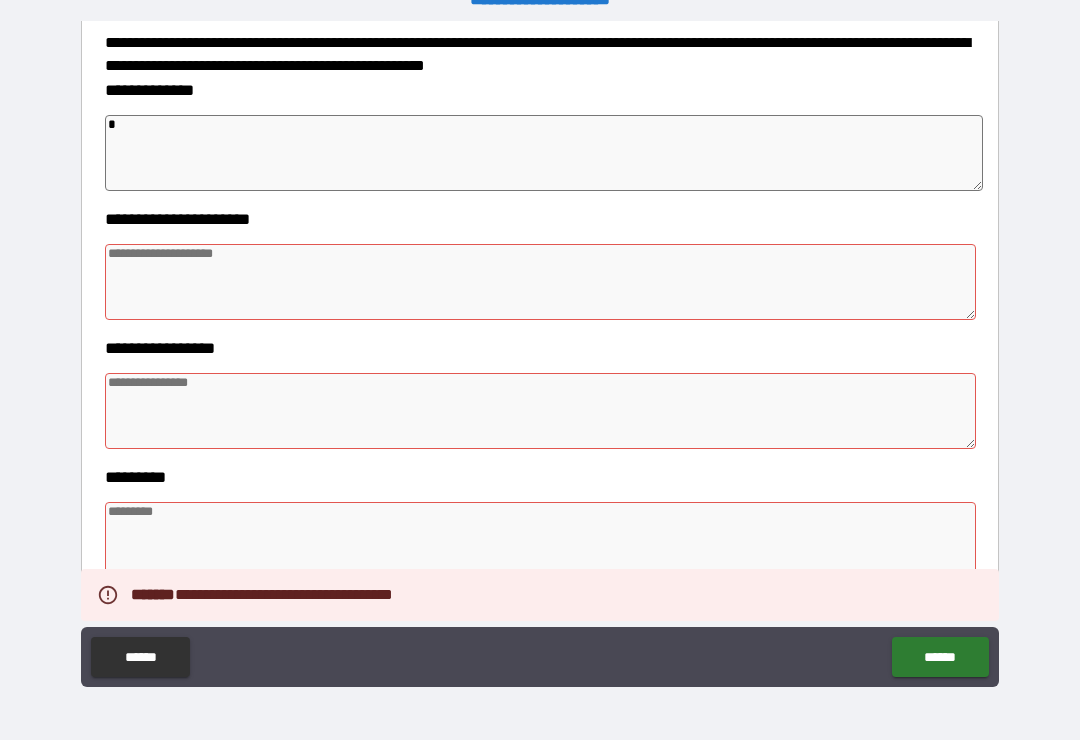 scroll, scrollTop: 338, scrollLeft: 0, axis: vertical 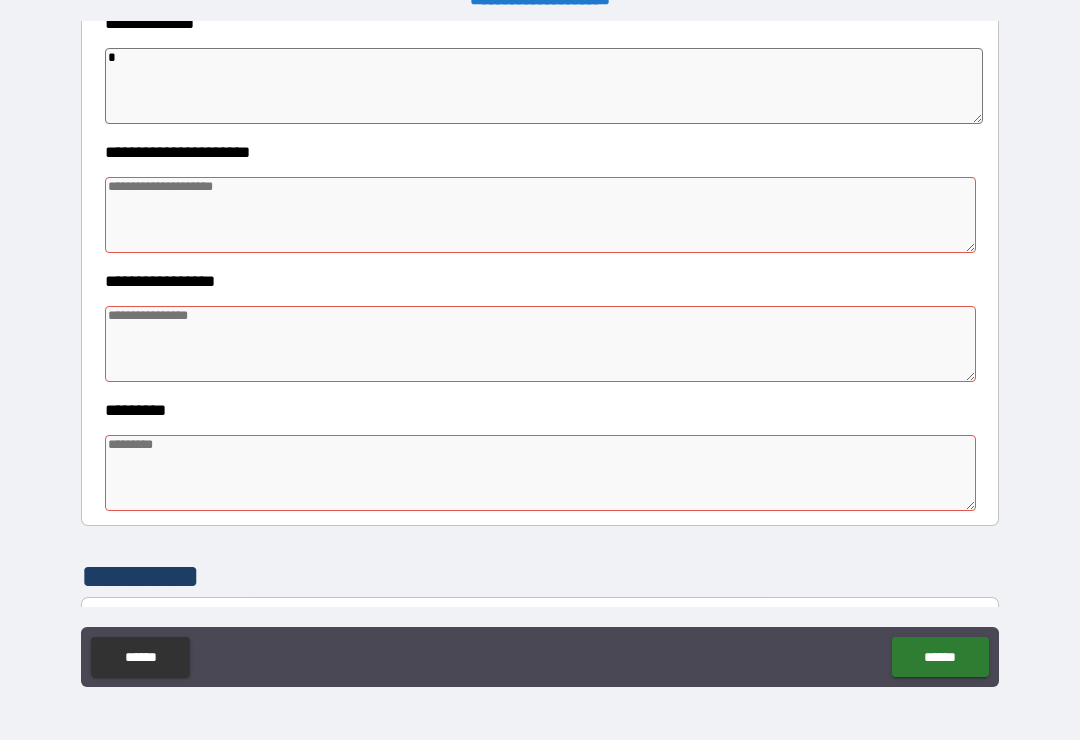 click at bounding box center (540, 215) 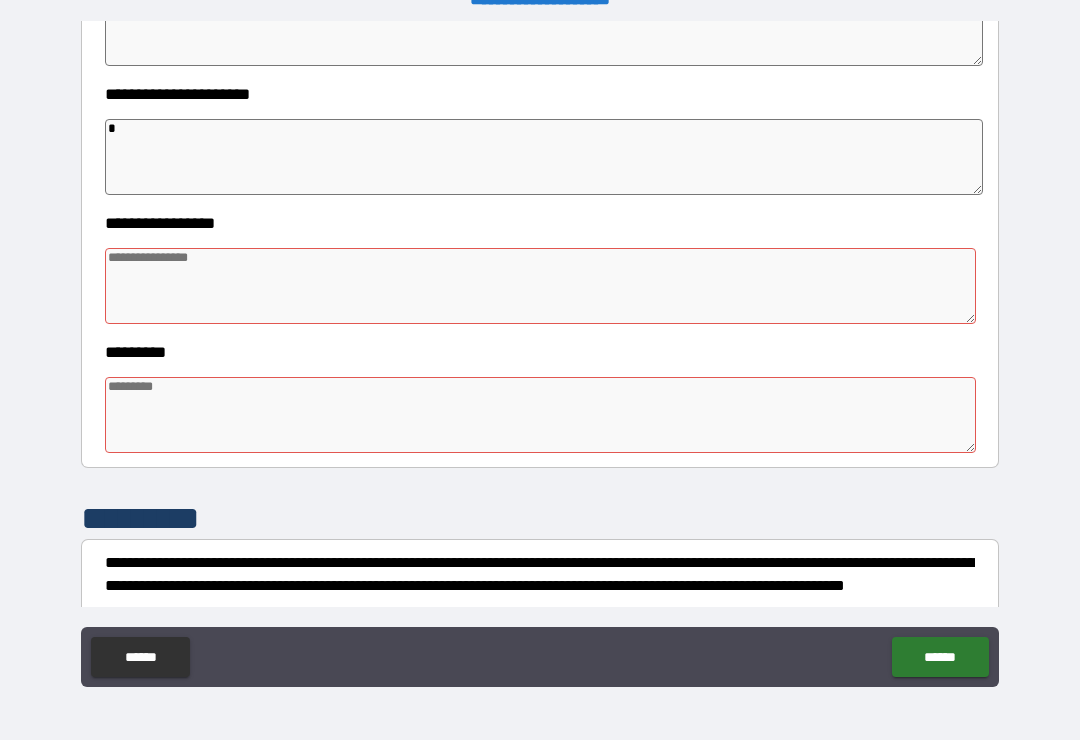 scroll, scrollTop: 399, scrollLeft: 0, axis: vertical 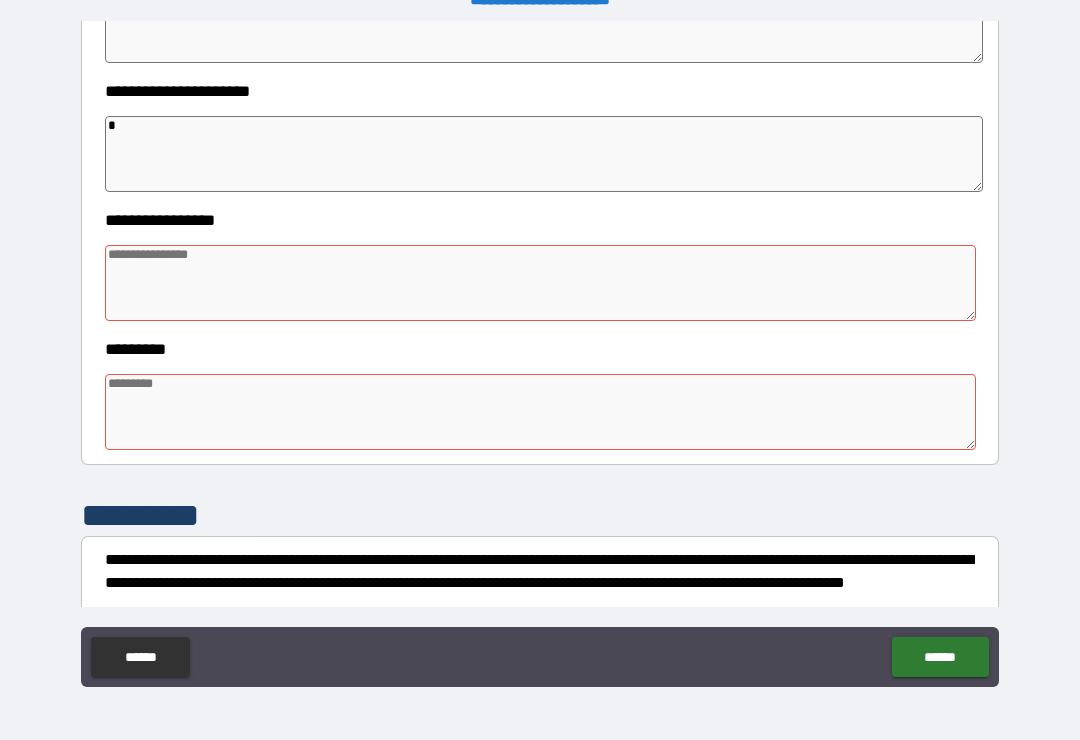 click at bounding box center [540, 283] 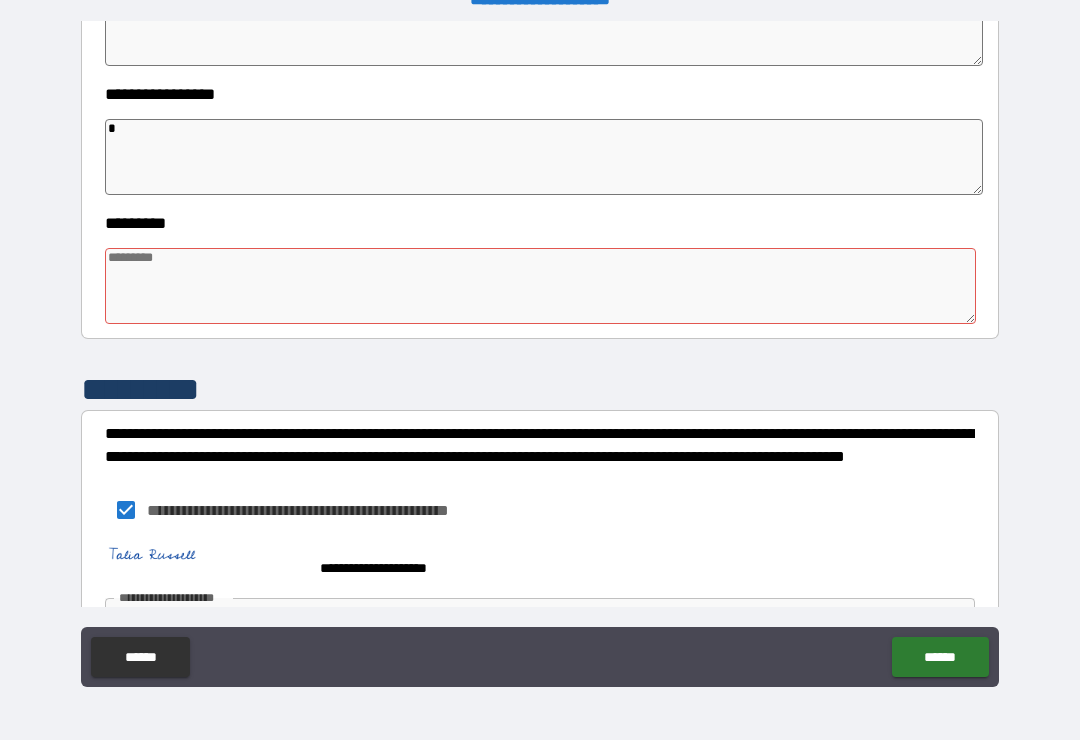 scroll, scrollTop: 548, scrollLeft: 0, axis: vertical 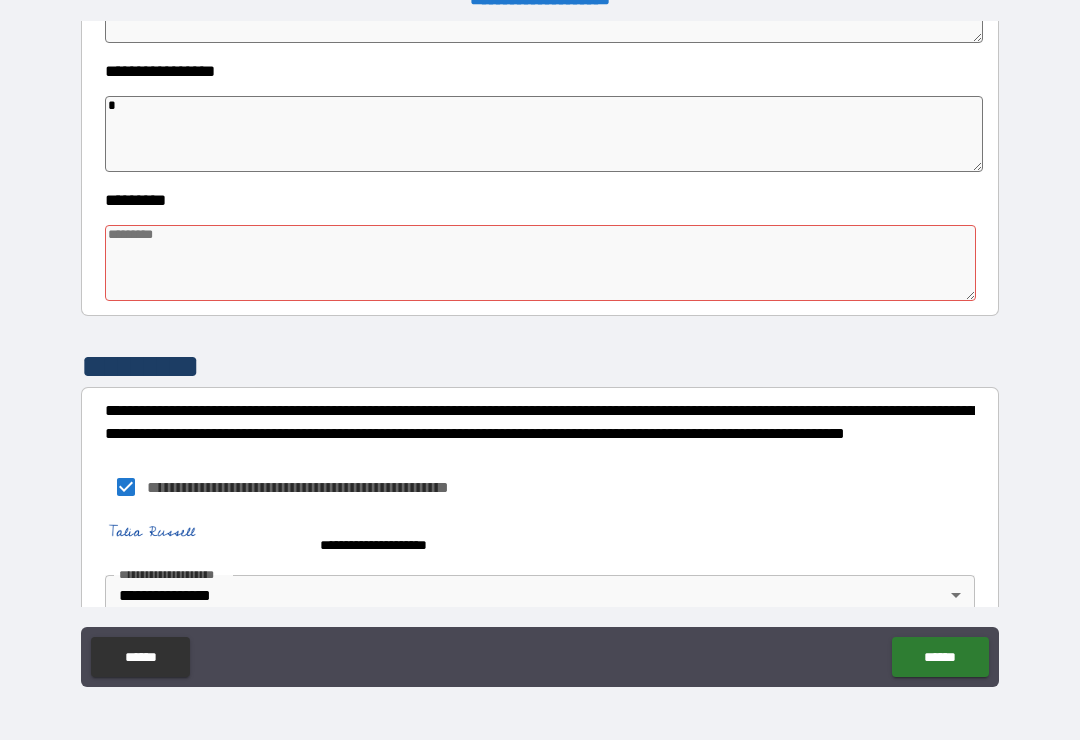 click at bounding box center [540, 263] 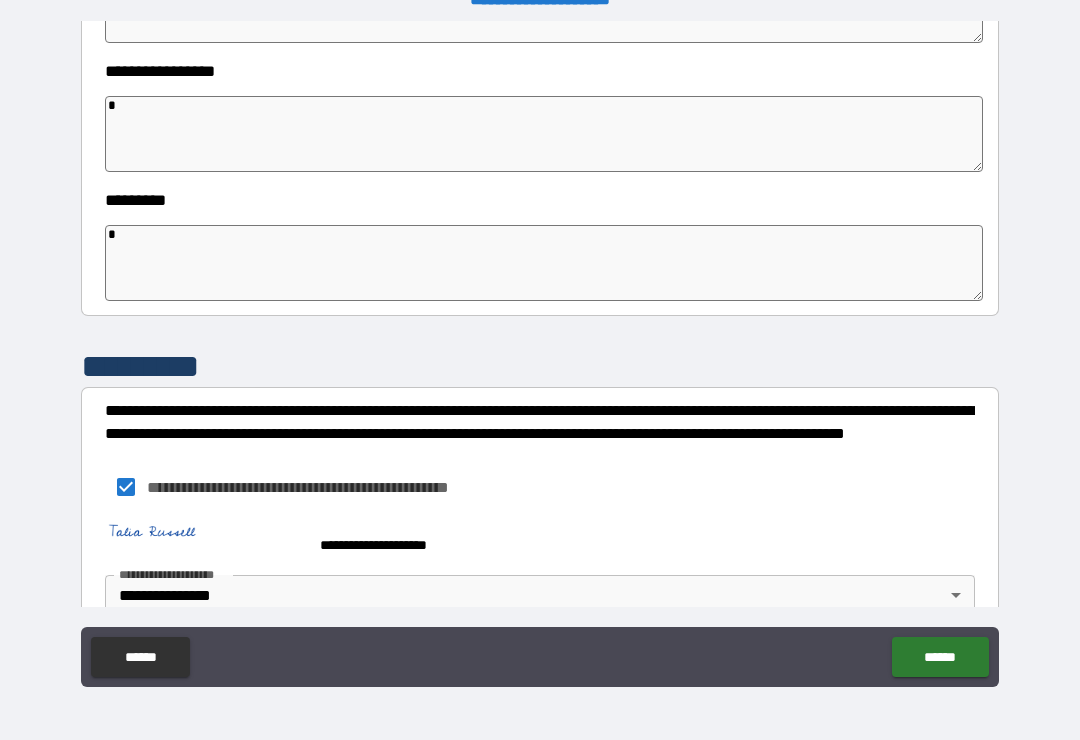click on "**********" at bounding box center [540, 357] 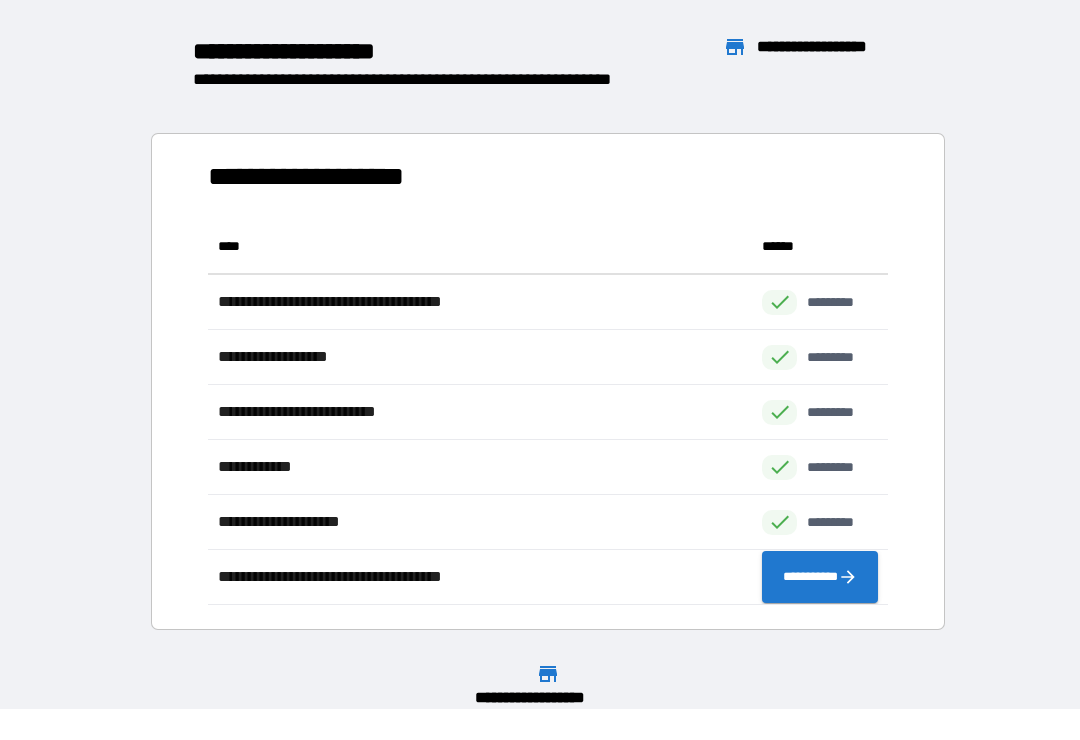 scroll, scrollTop: 386, scrollLeft: 680, axis: both 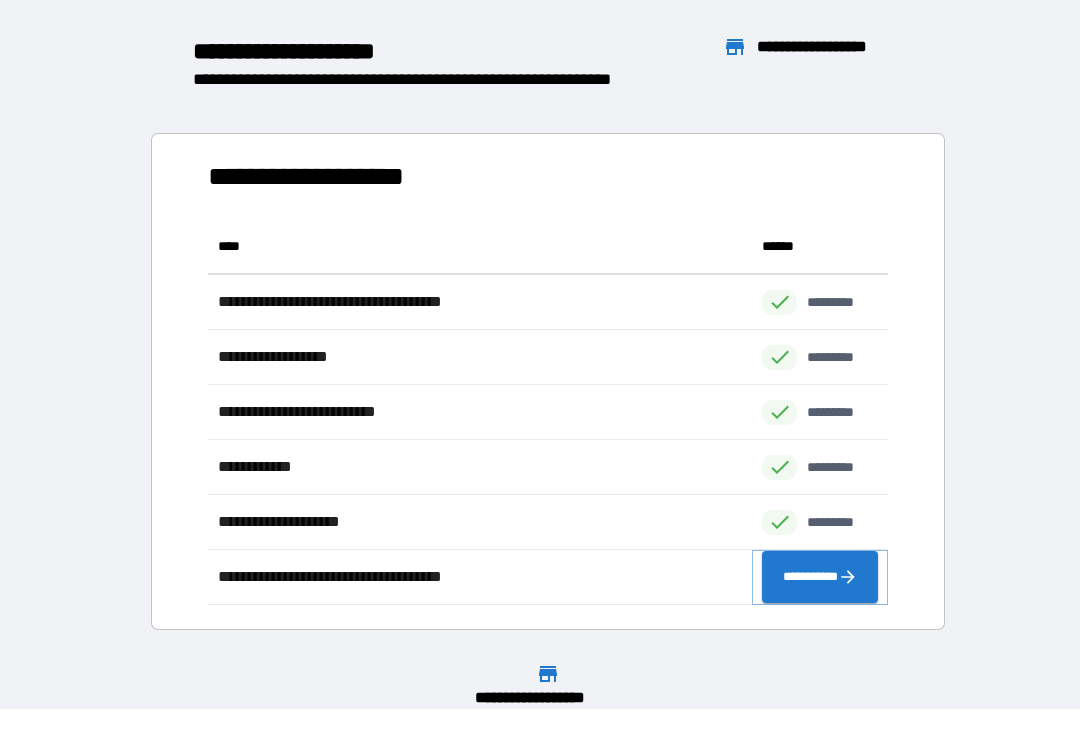 click on "**********" at bounding box center [820, 577] 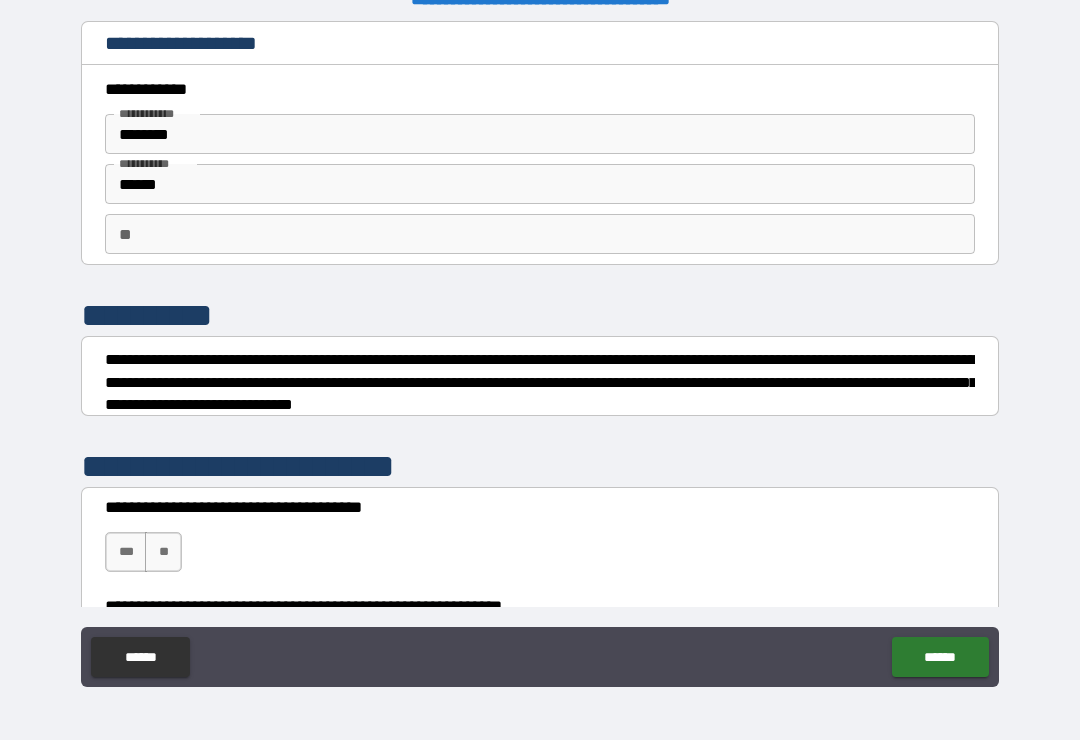 scroll, scrollTop: 23, scrollLeft: 0, axis: vertical 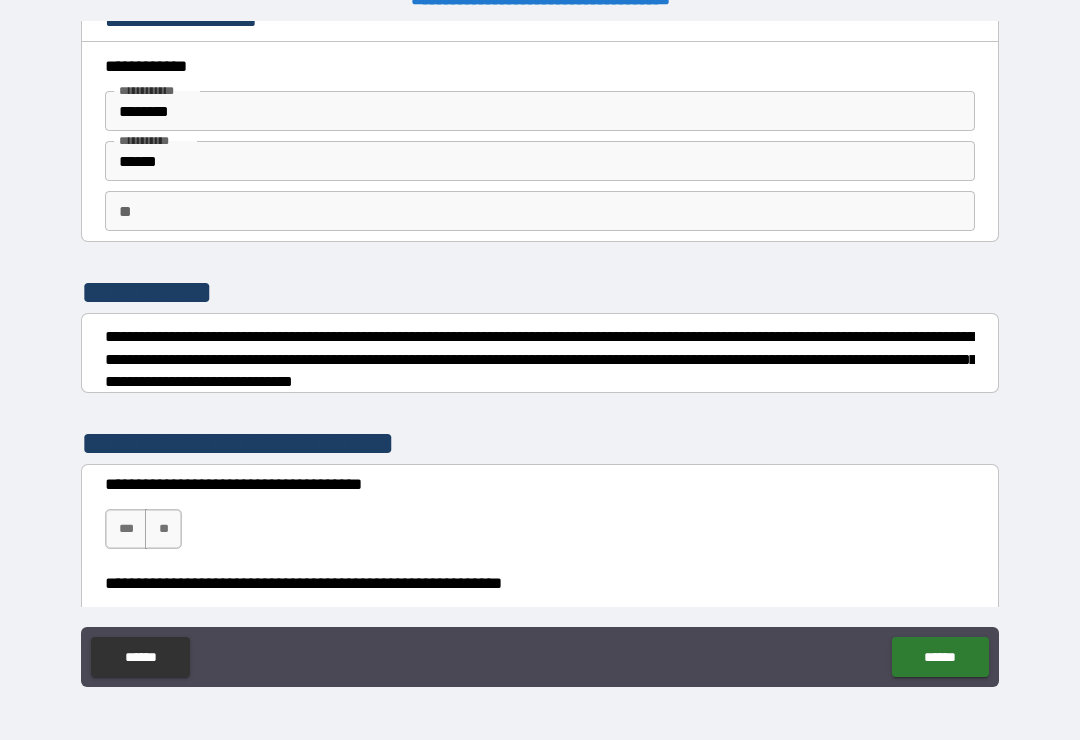 click on "**" at bounding box center [540, 211] 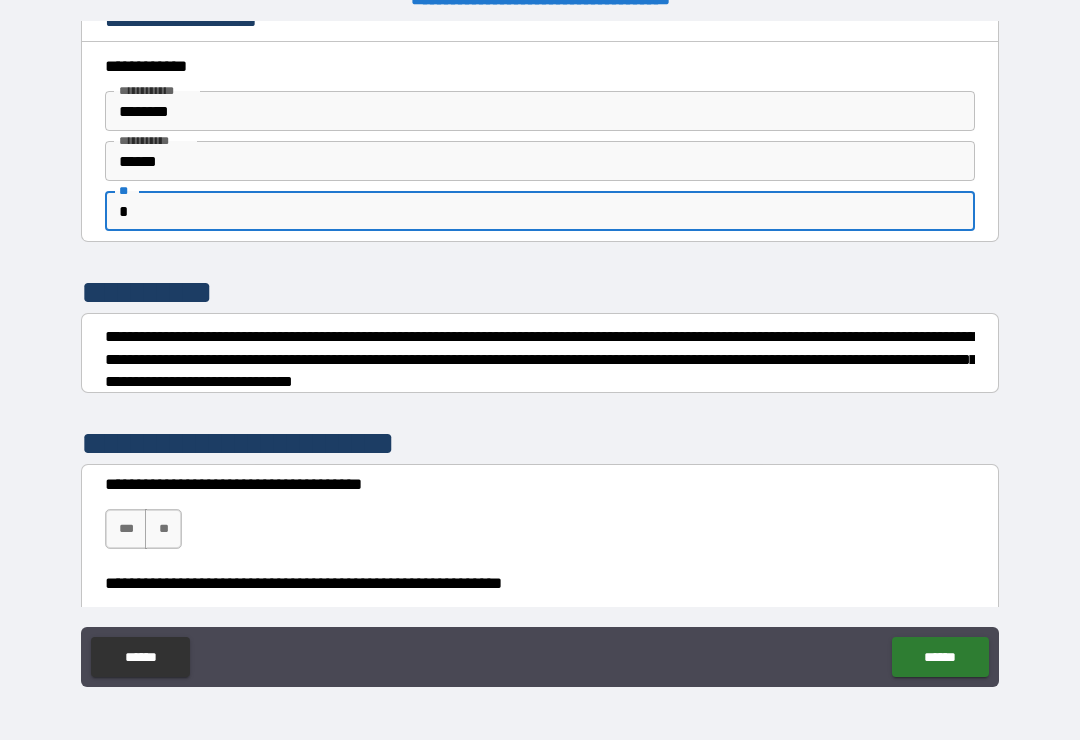 click on "**********" at bounding box center [540, 314] 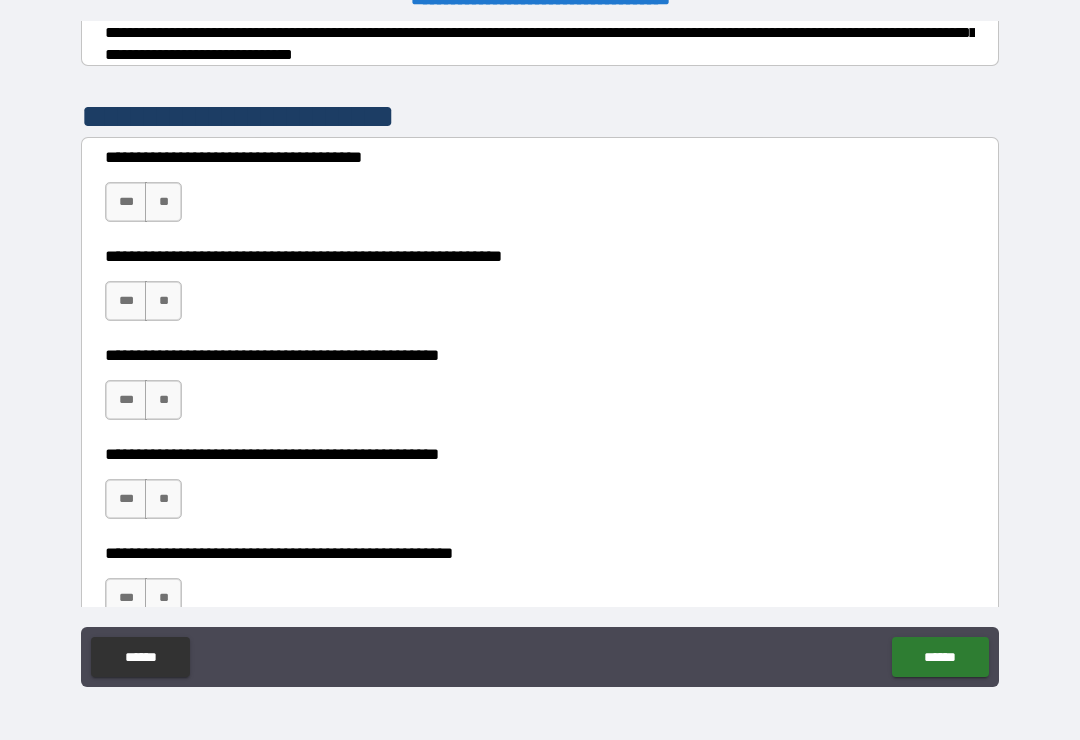 scroll, scrollTop: 351, scrollLeft: 0, axis: vertical 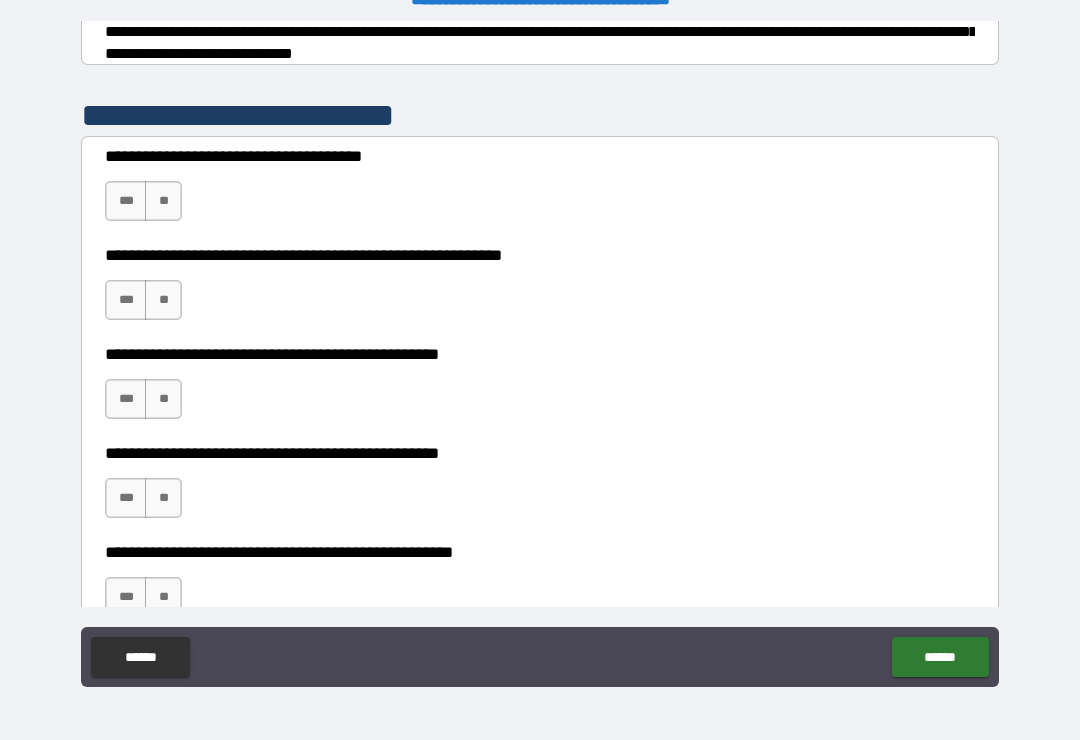 click on "**" at bounding box center [163, 201] 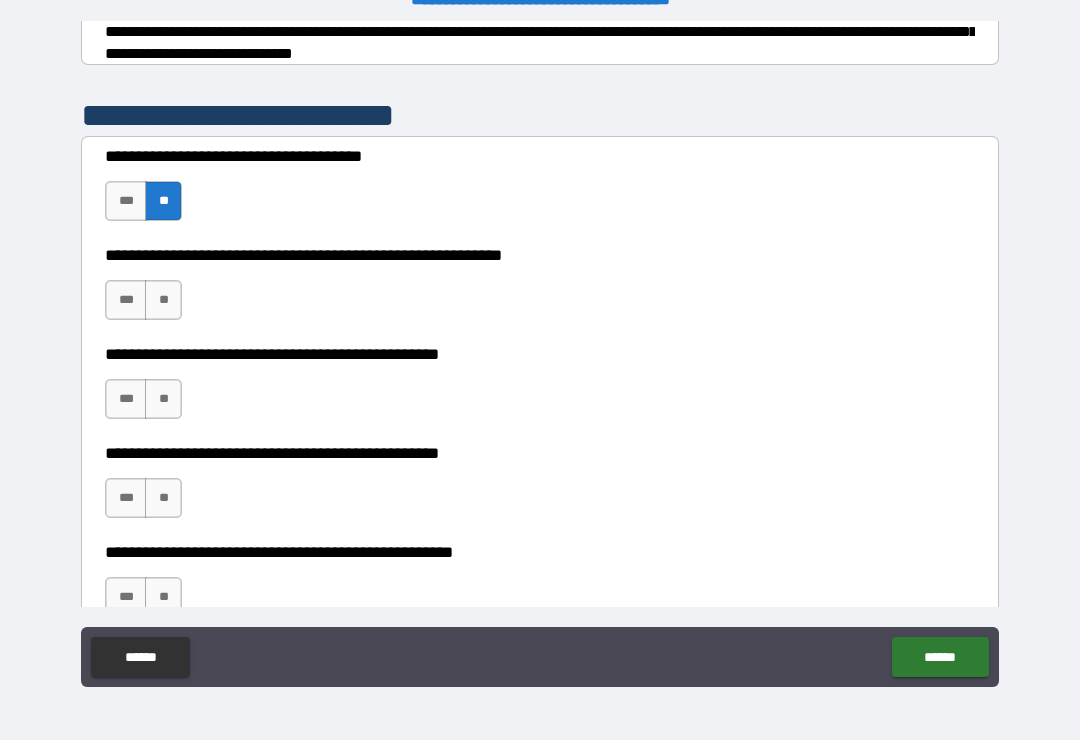 click on "**" at bounding box center [163, 300] 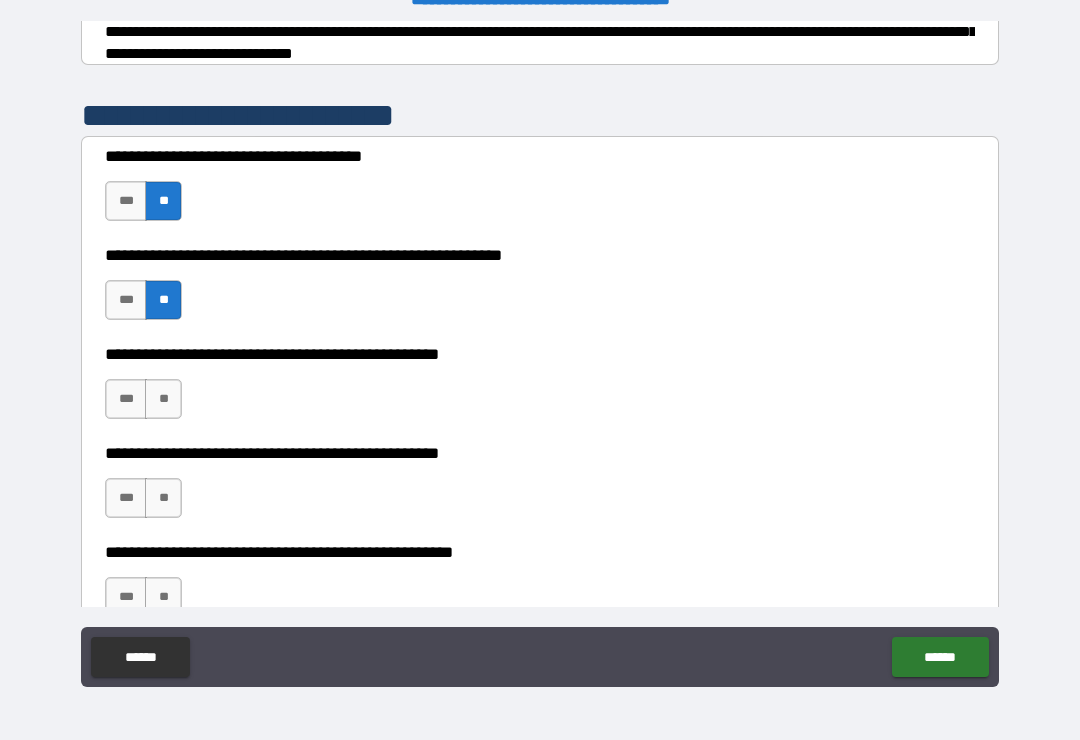 click on "**" at bounding box center (163, 399) 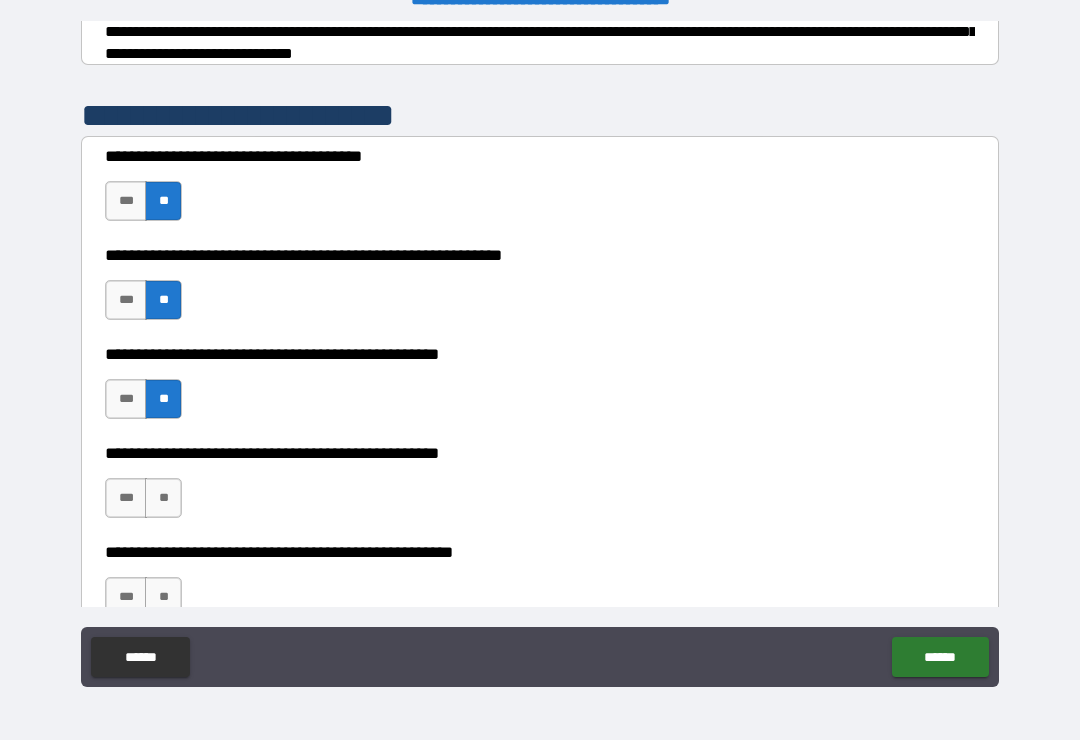 scroll, scrollTop: 527, scrollLeft: 0, axis: vertical 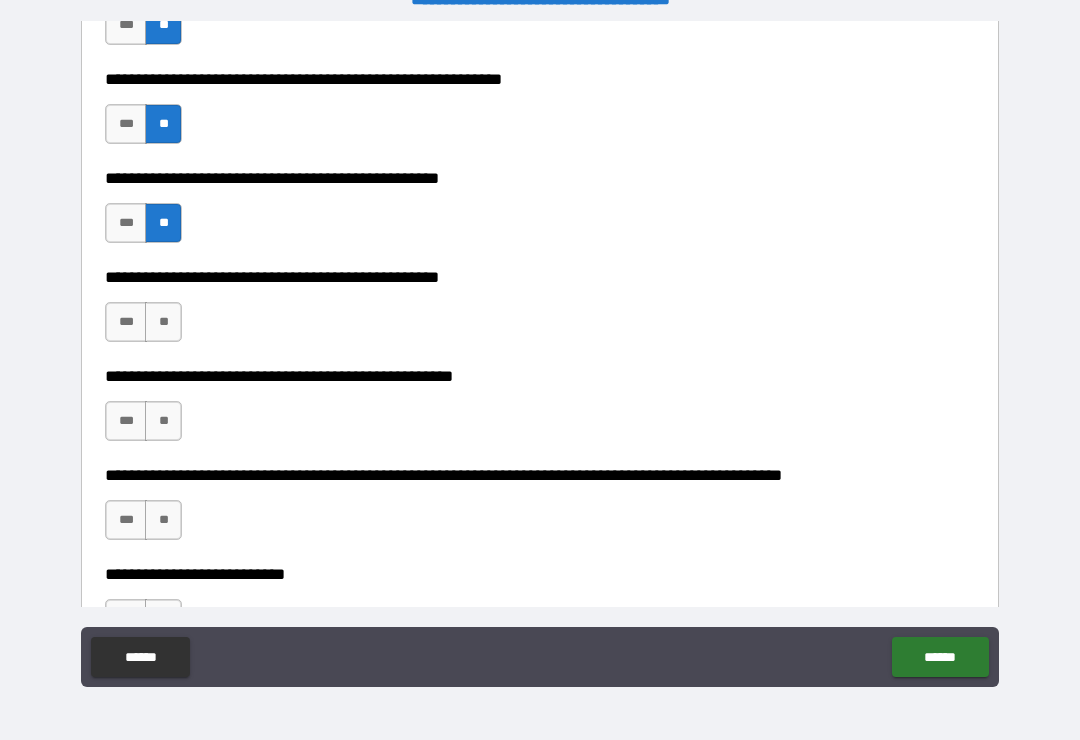 click on "**" at bounding box center [163, 322] 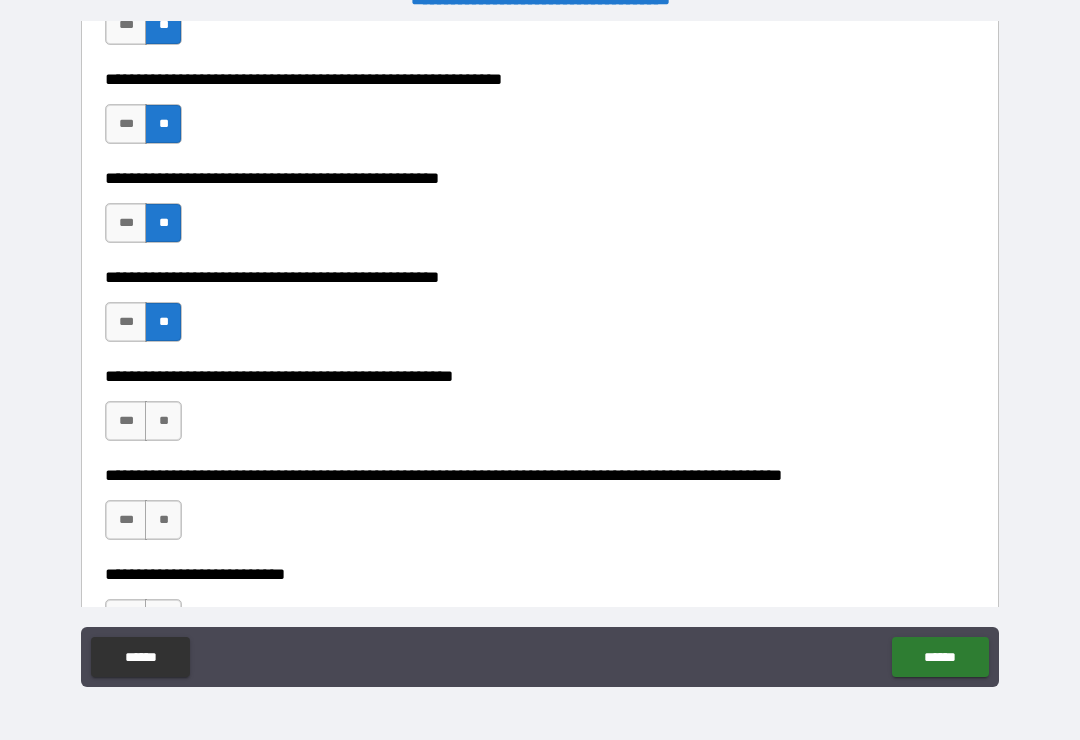 click on "**" at bounding box center (163, 421) 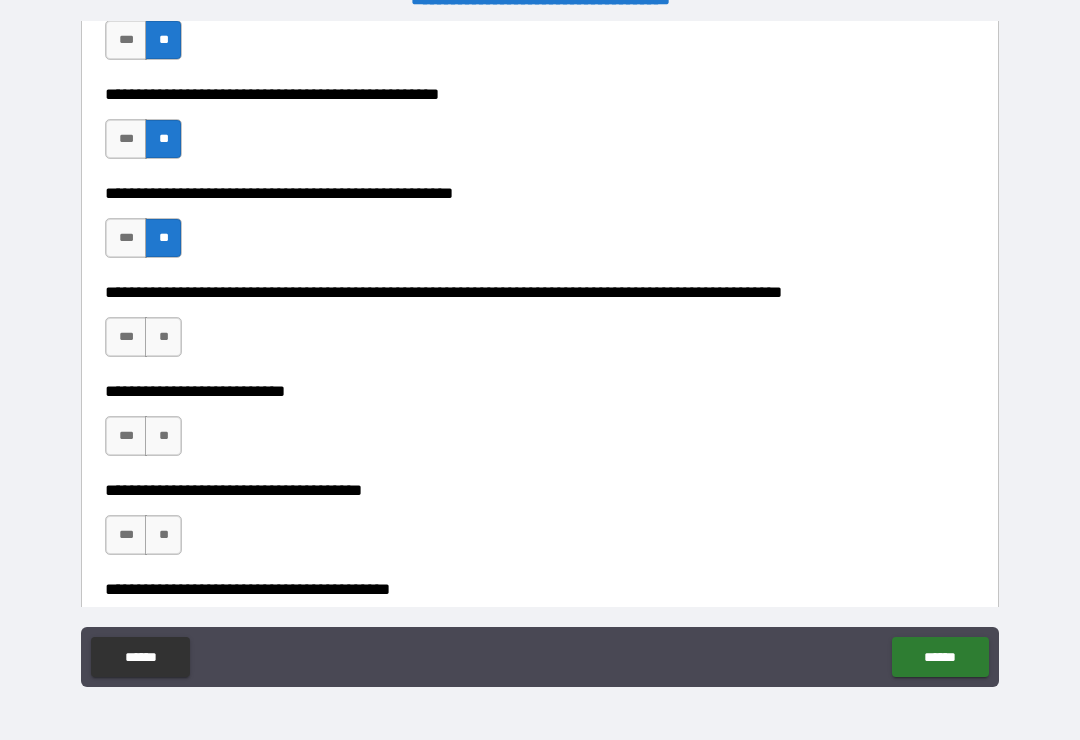 scroll, scrollTop: 715, scrollLeft: 0, axis: vertical 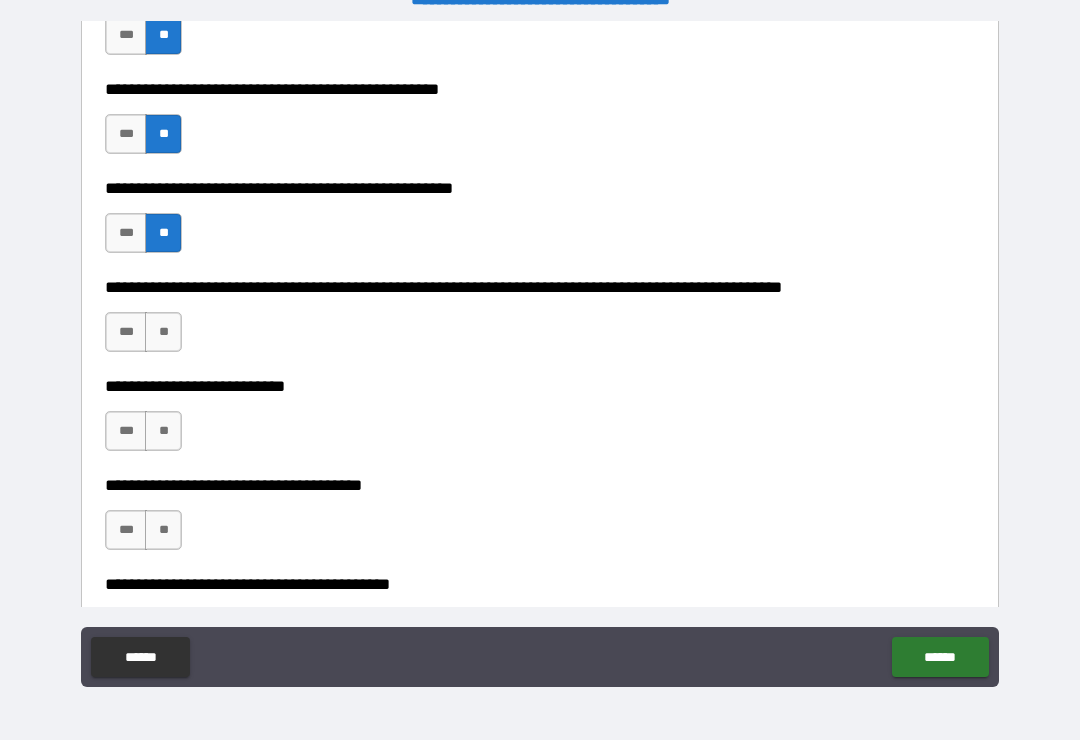 click on "**" at bounding box center [163, 332] 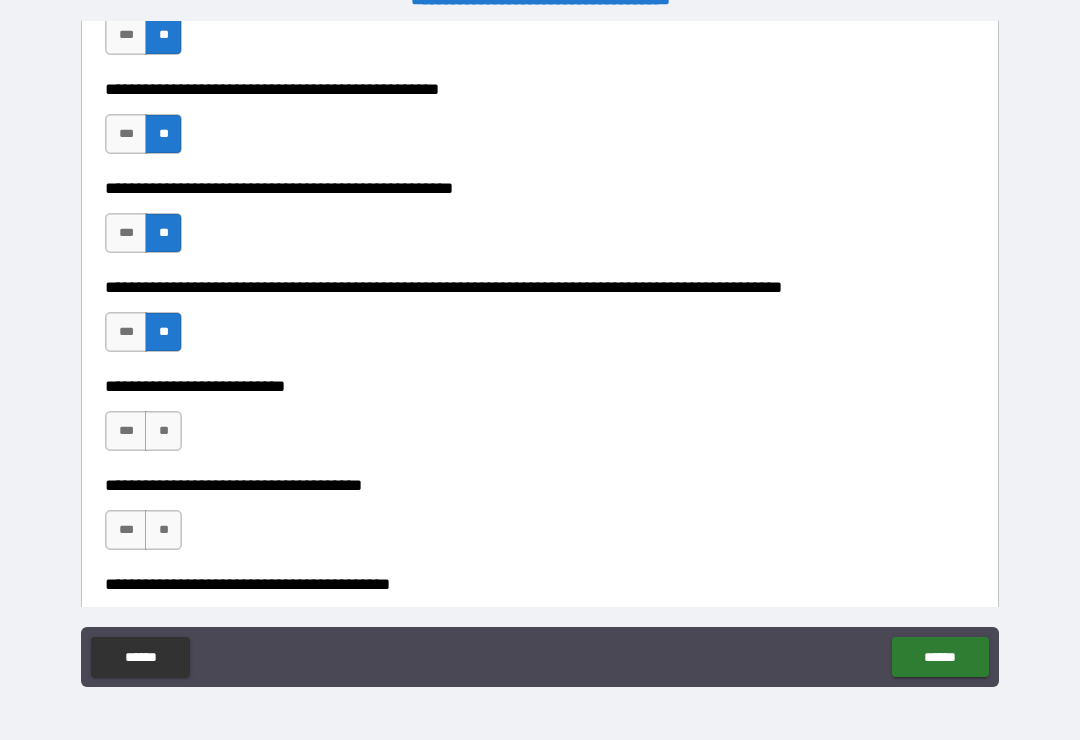click on "**" at bounding box center (163, 431) 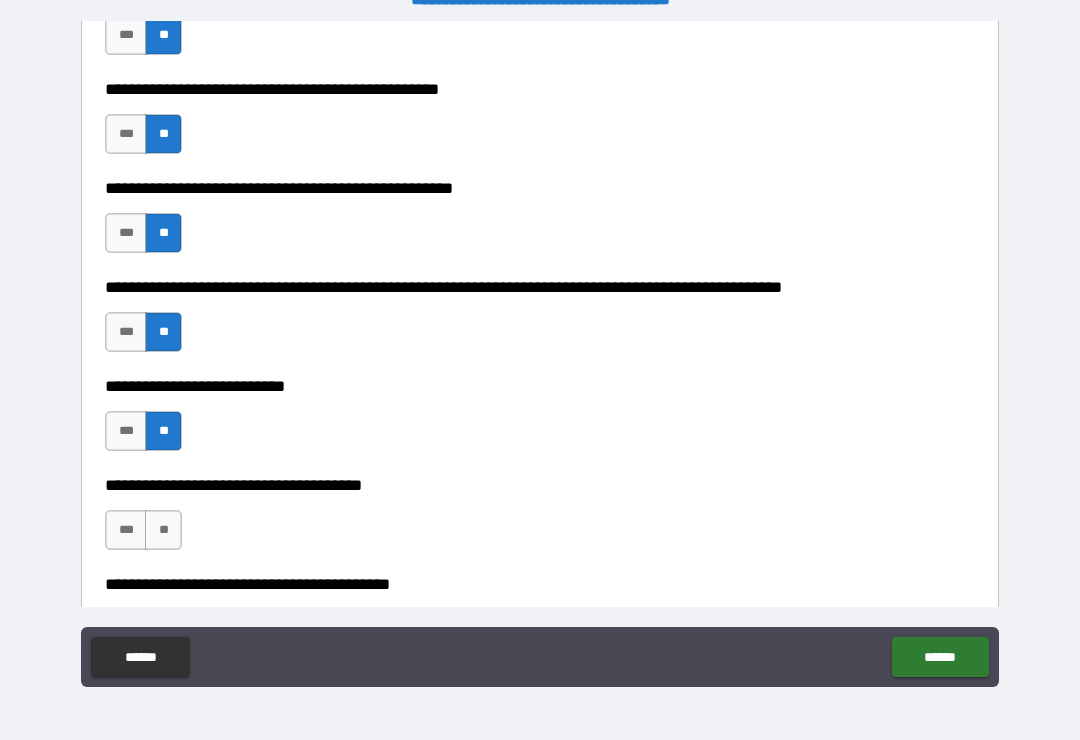 click on "**" at bounding box center [163, 530] 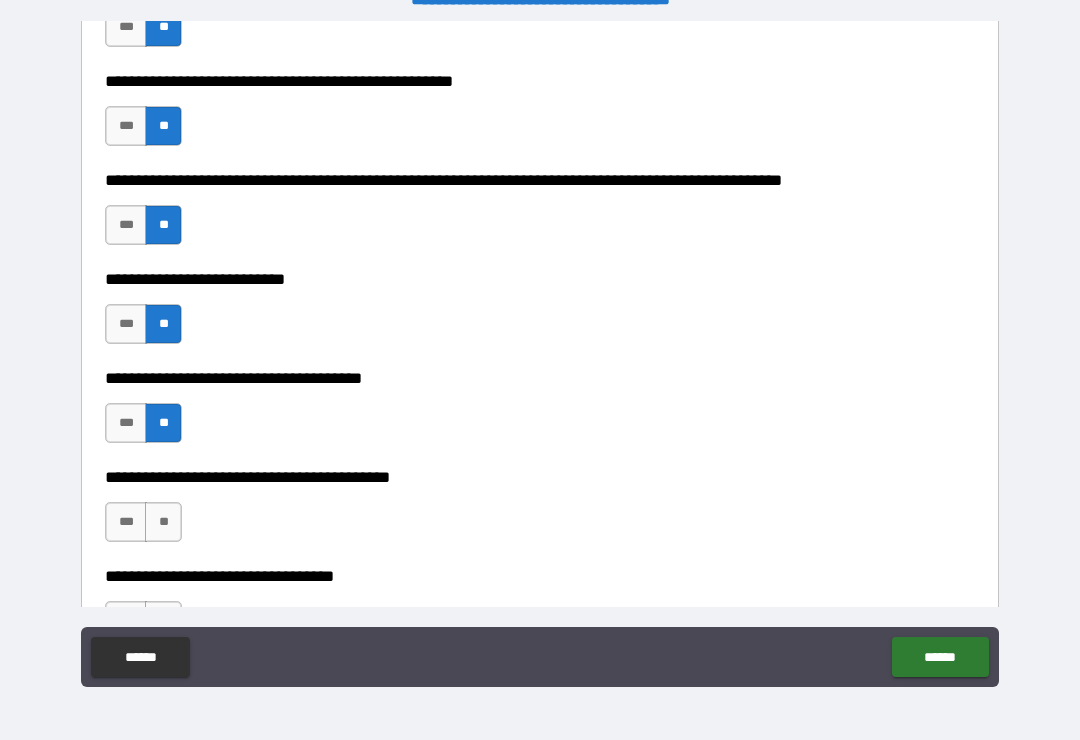 scroll, scrollTop: 913, scrollLeft: 0, axis: vertical 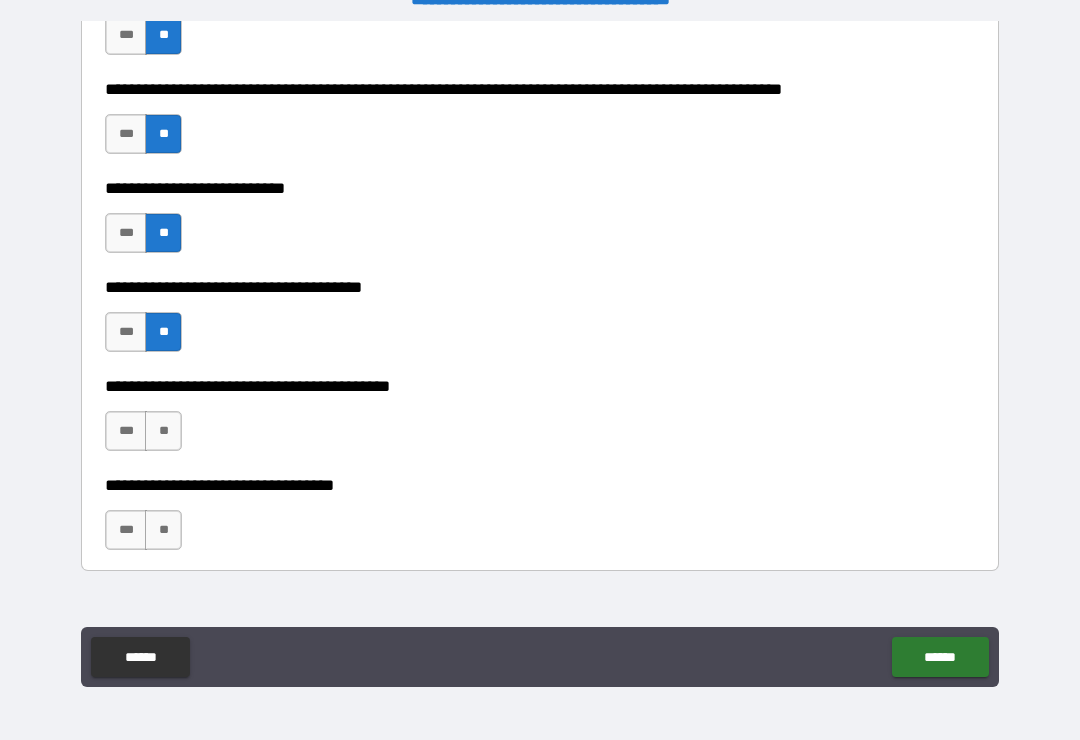 click on "**" at bounding box center [163, 431] 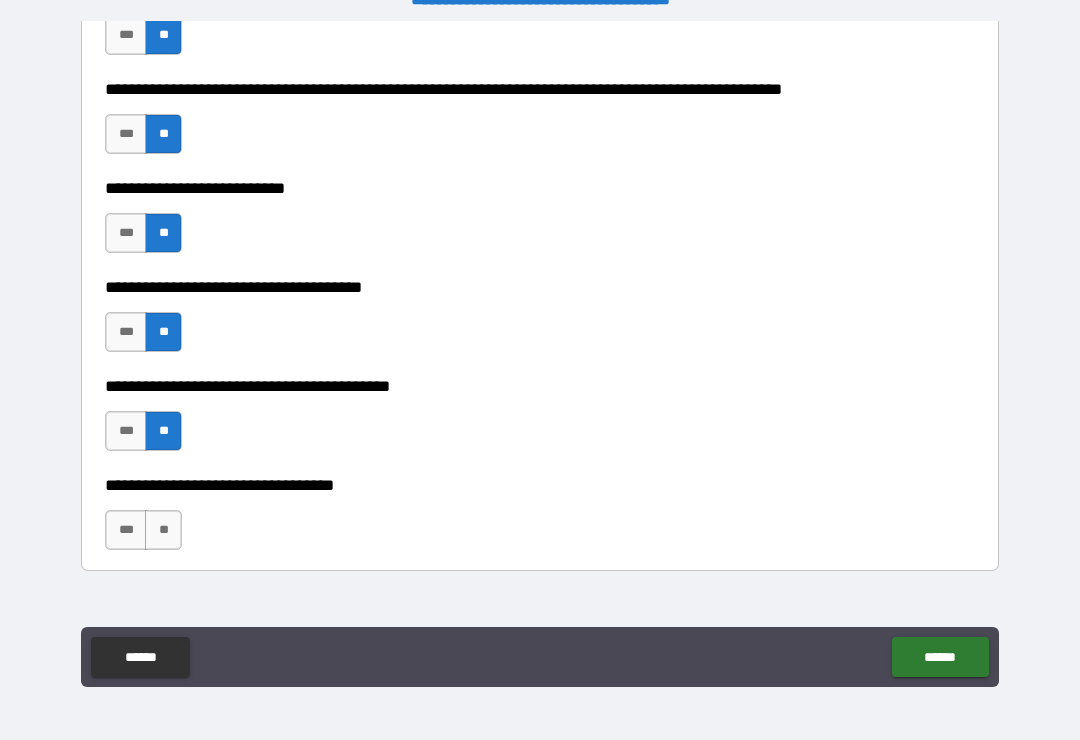 click on "**" at bounding box center (163, 530) 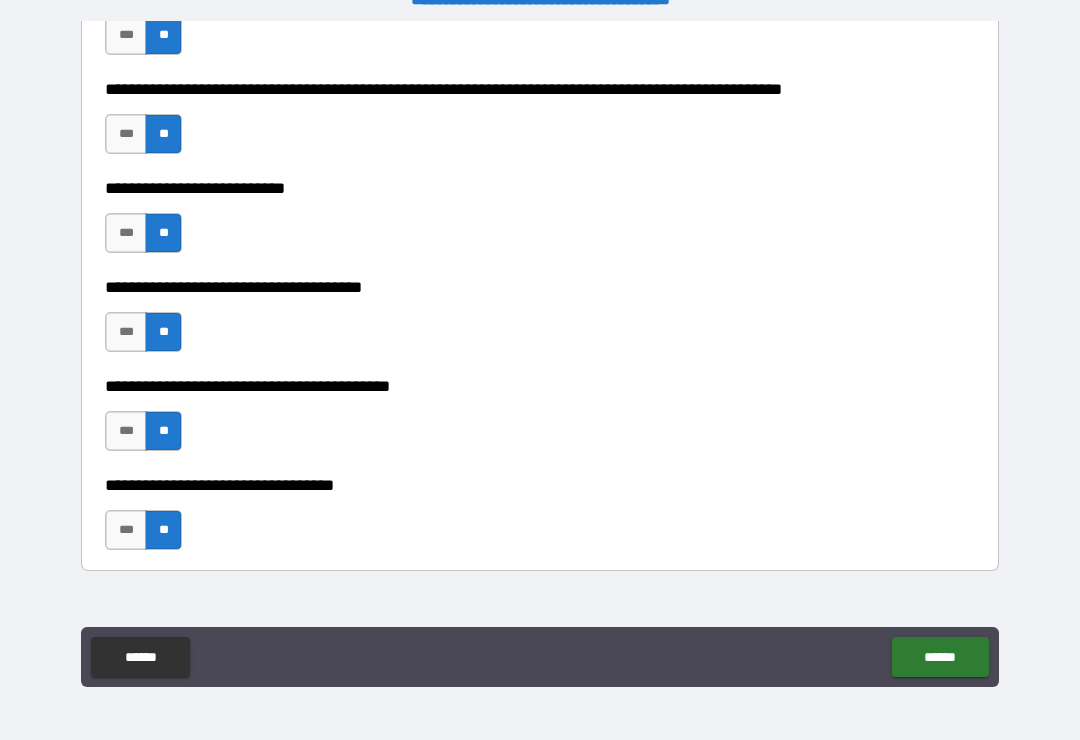 click on "******" at bounding box center (940, 657) 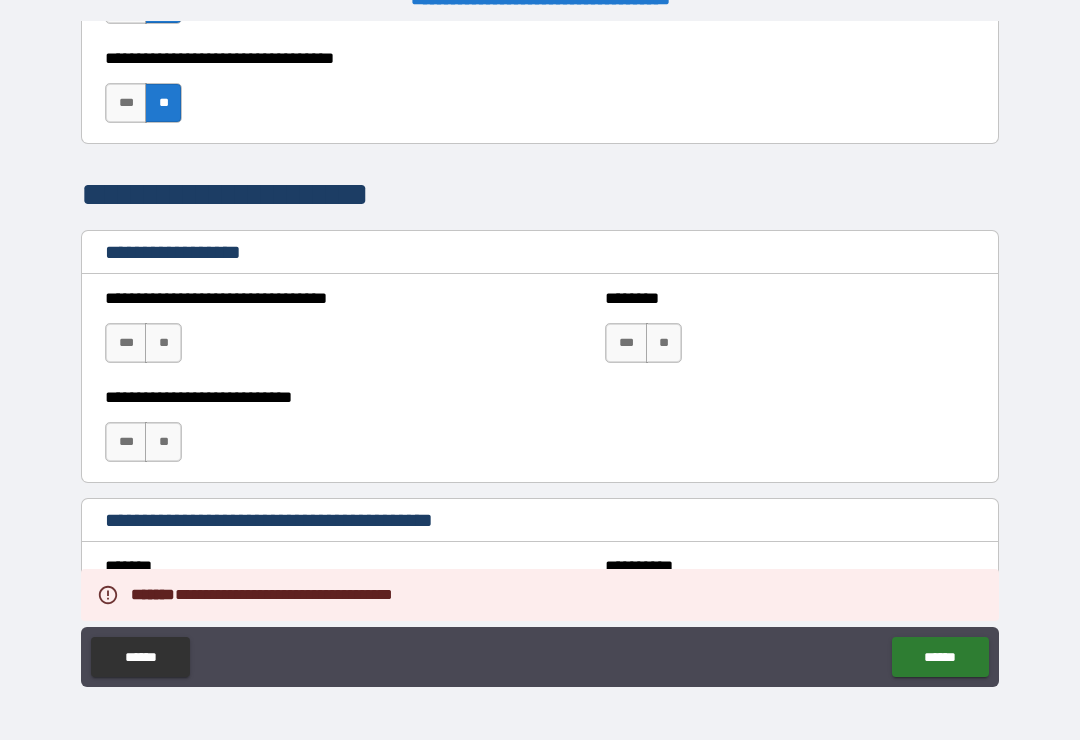 scroll, scrollTop: 1344, scrollLeft: 0, axis: vertical 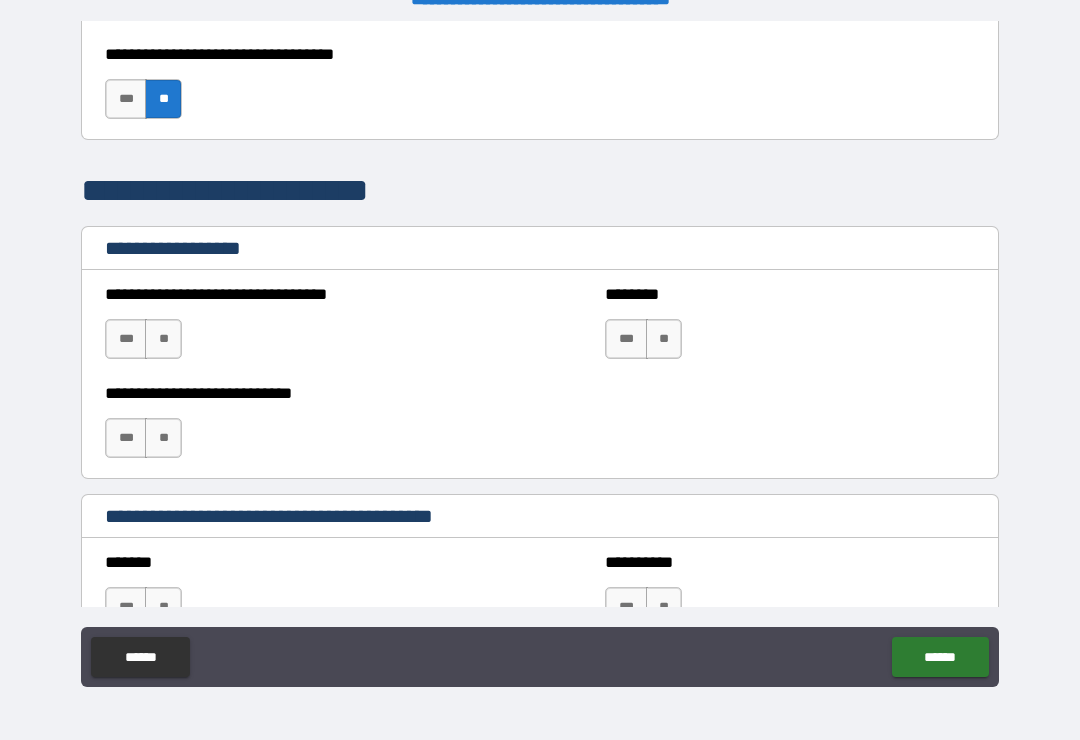 click on "**" at bounding box center (163, 339) 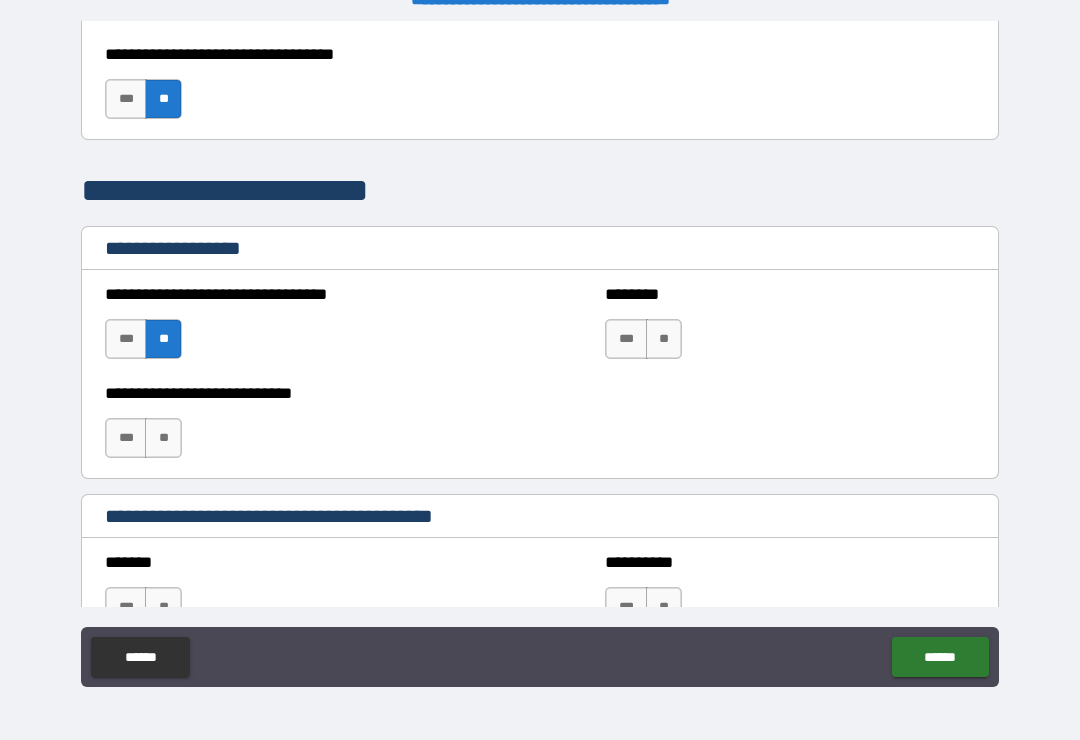 click on "******** *** **" at bounding box center [790, 329] 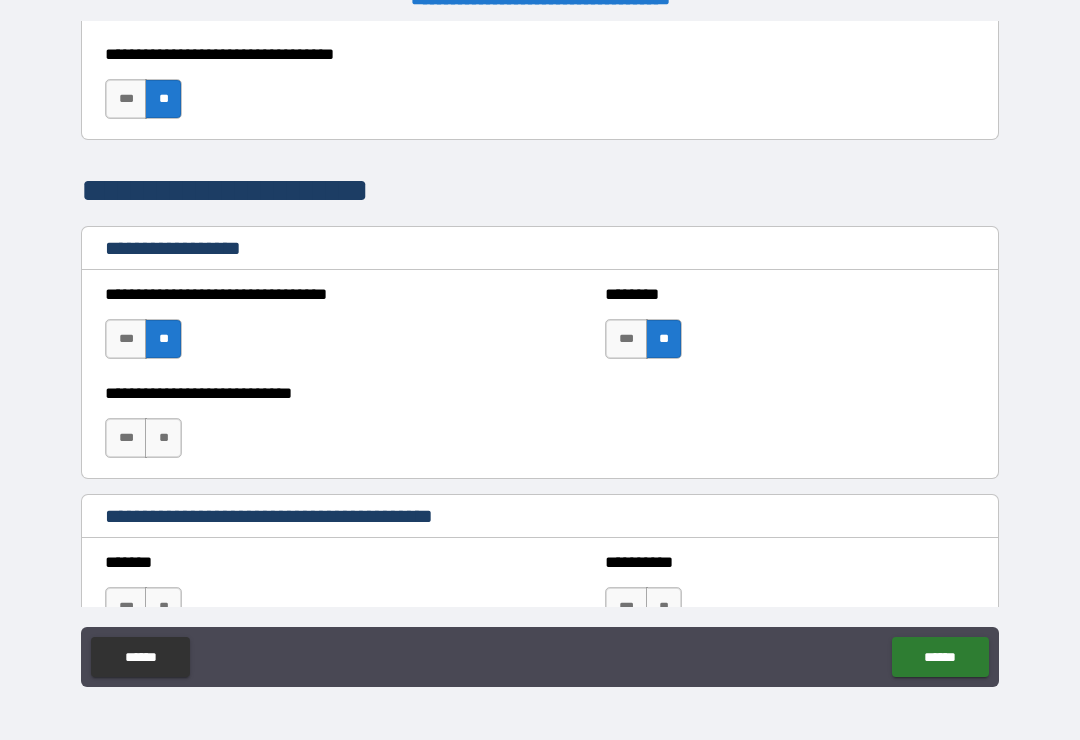 click on "**" at bounding box center (163, 438) 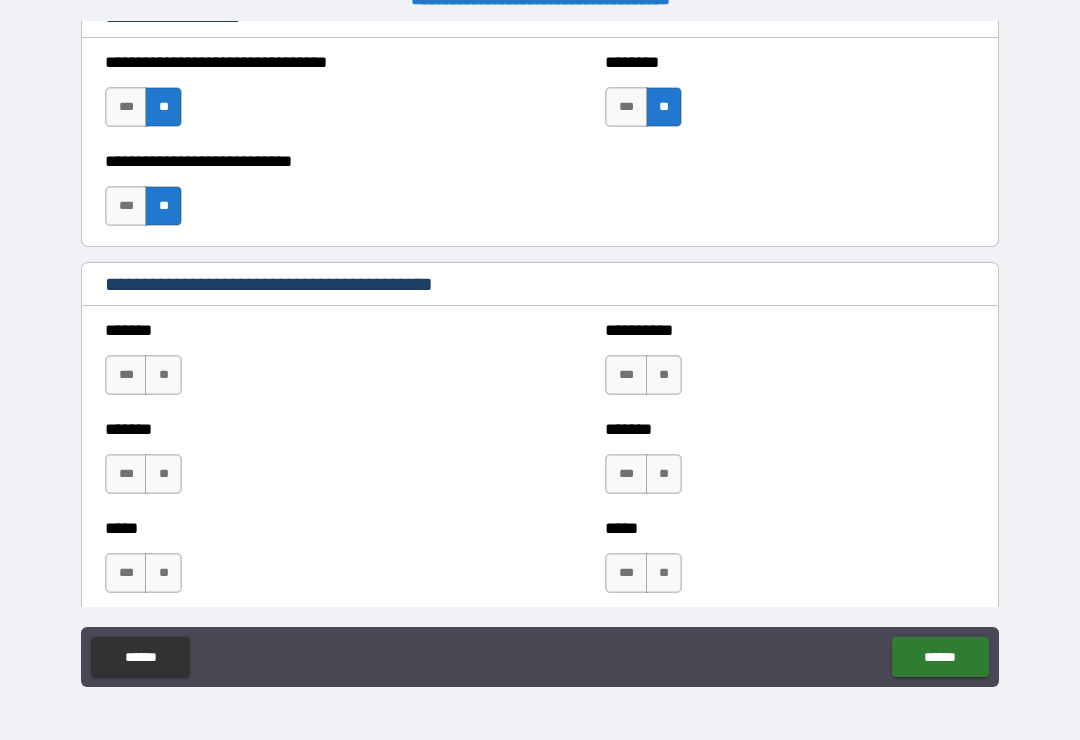 scroll, scrollTop: 1582, scrollLeft: 0, axis: vertical 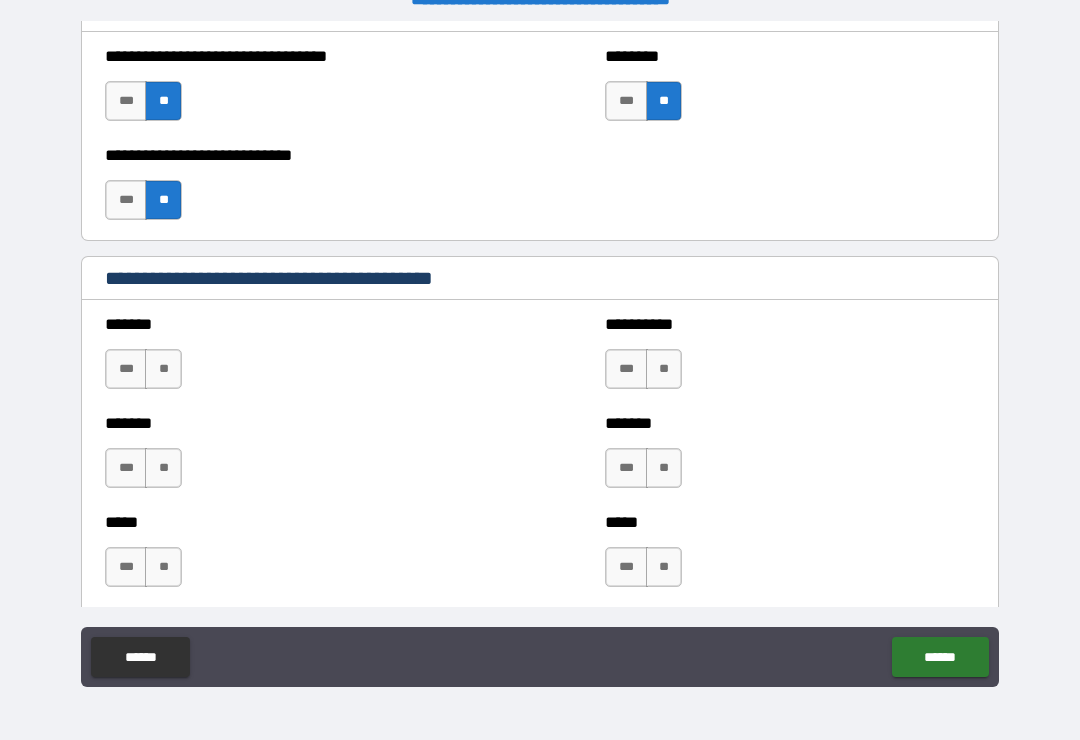 click on "**" at bounding box center [163, 369] 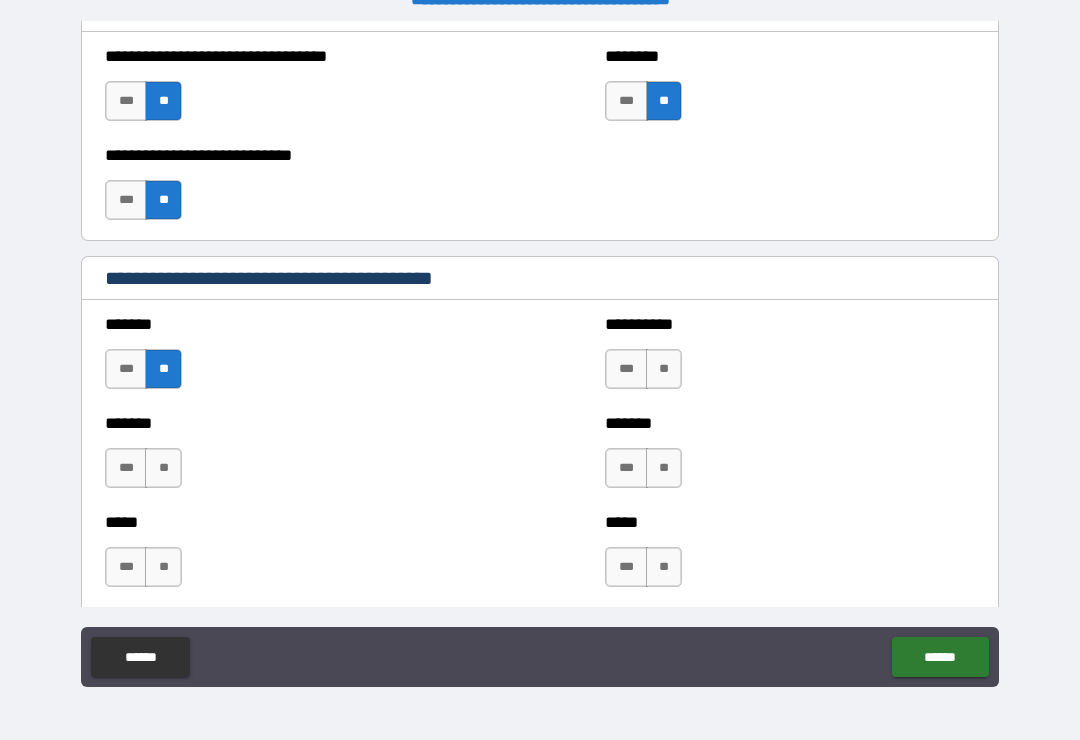 click on "**" at bounding box center (163, 567) 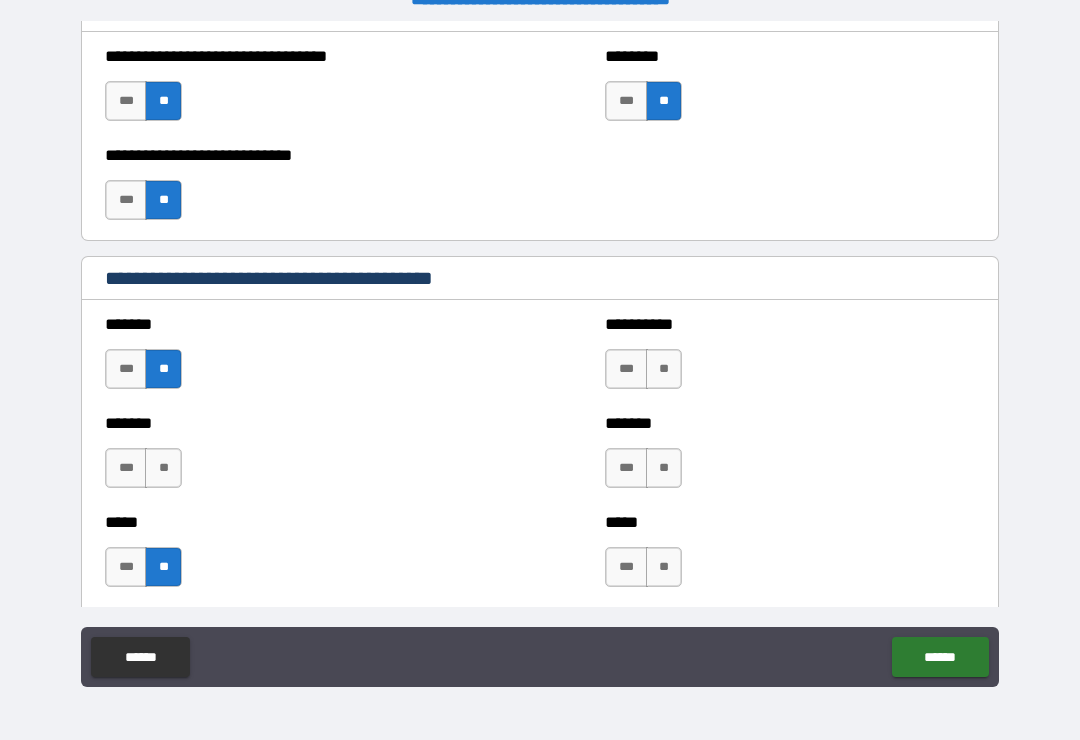 click on "**" at bounding box center (163, 468) 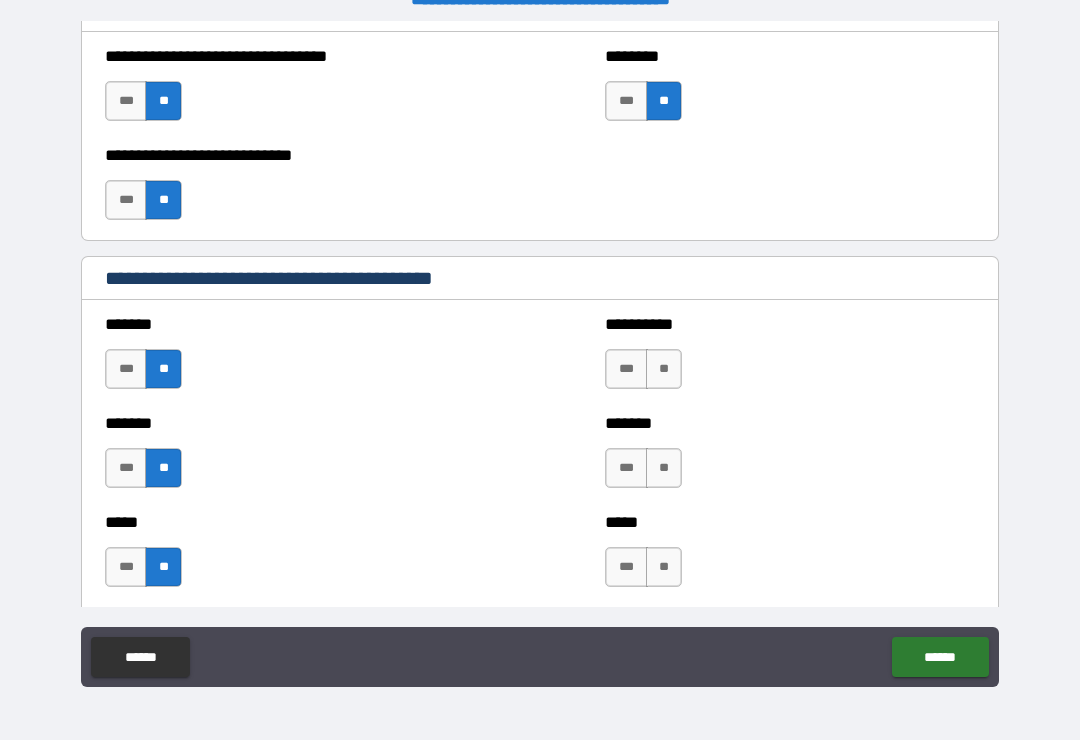 click on "**" at bounding box center (664, 369) 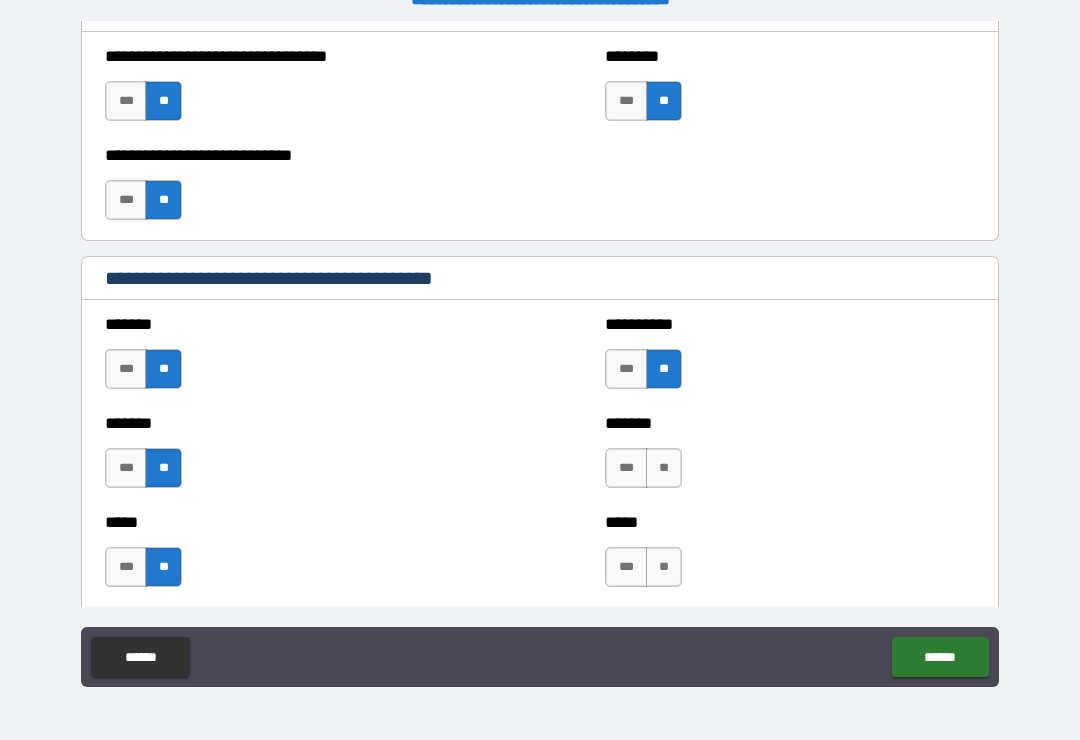 click on "**" at bounding box center (664, 468) 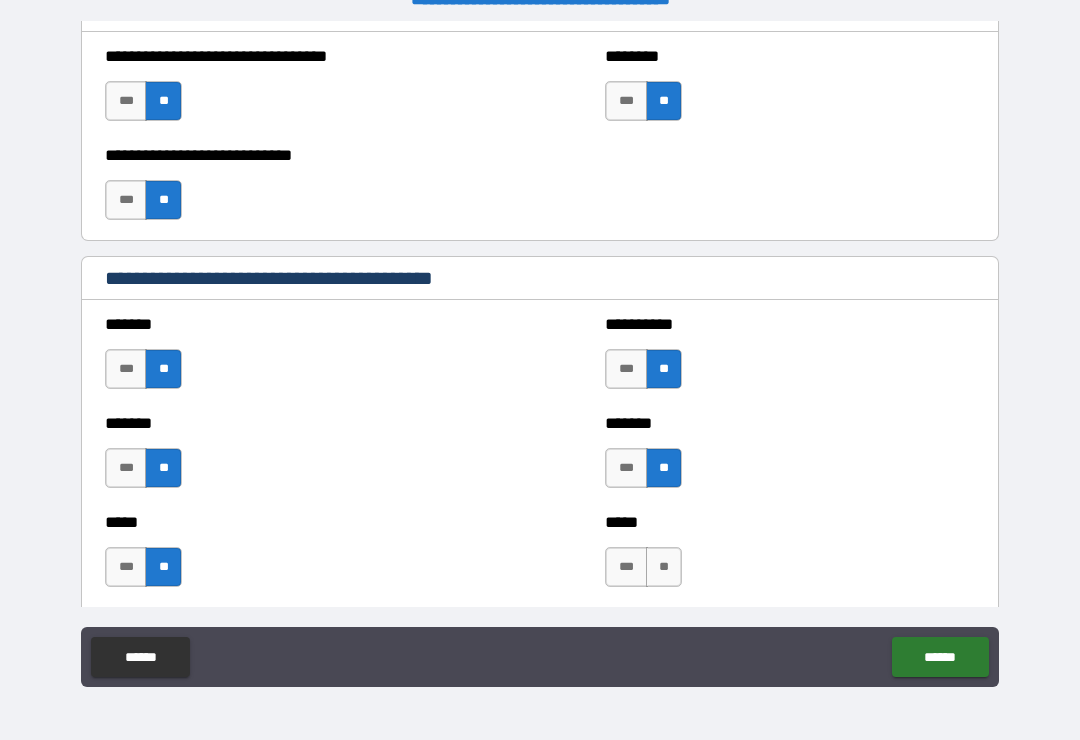 click on "**" at bounding box center [664, 567] 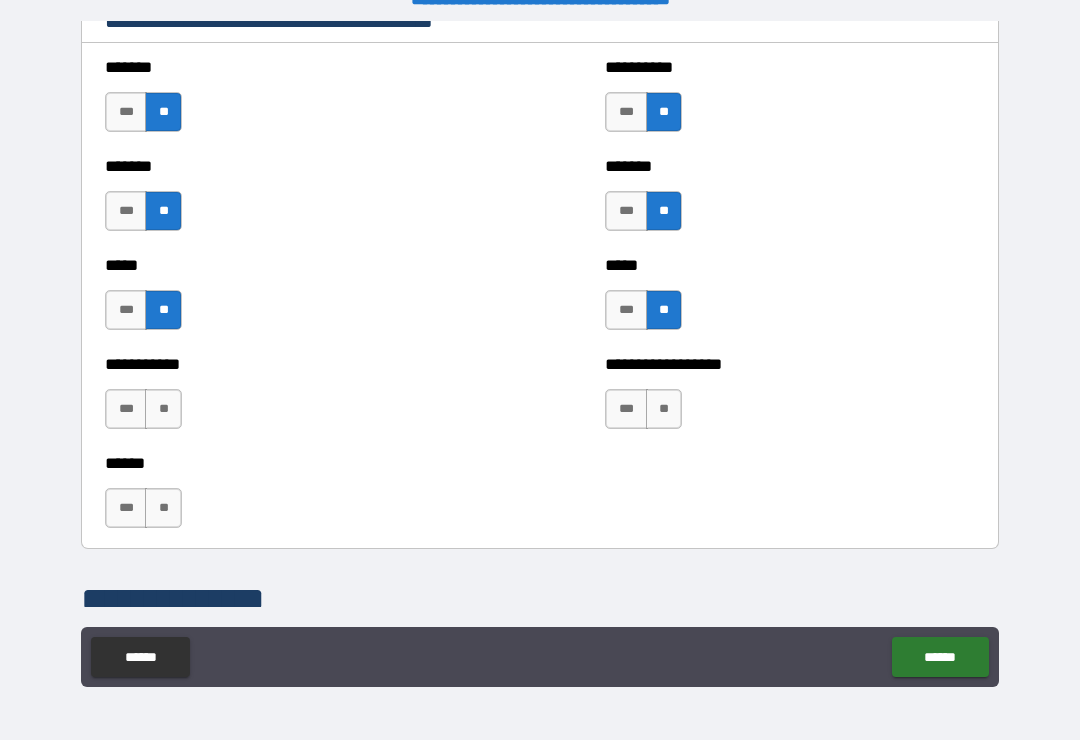 scroll, scrollTop: 1841, scrollLeft: 0, axis: vertical 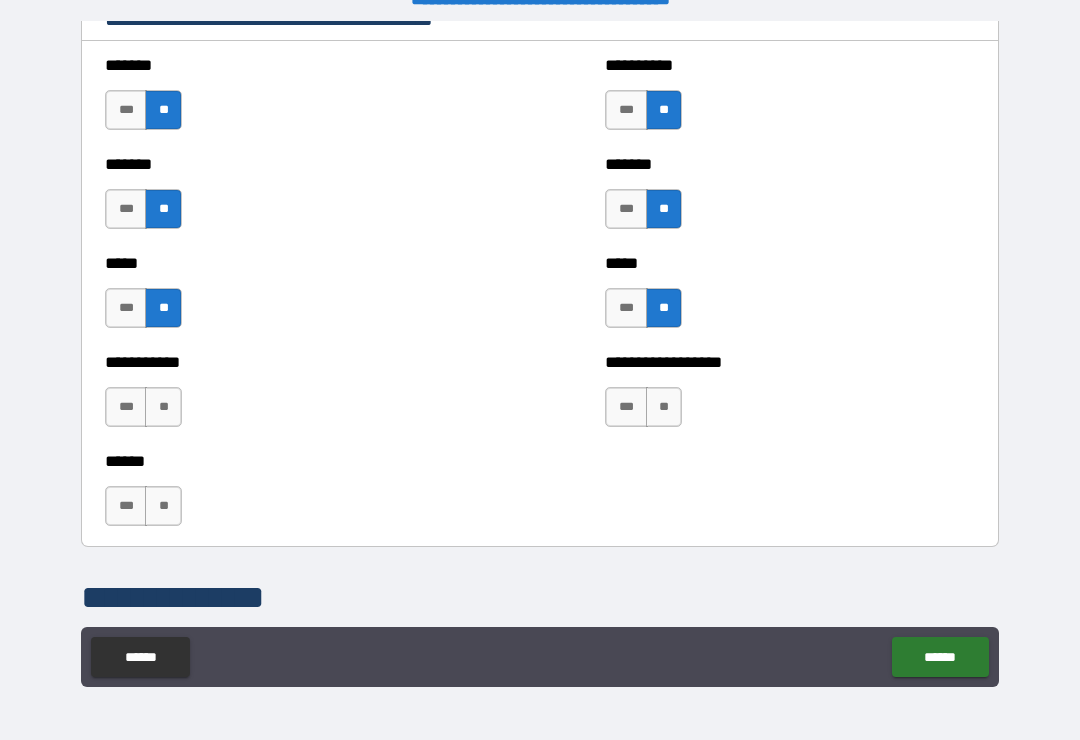 click on "**" at bounding box center (163, 407) 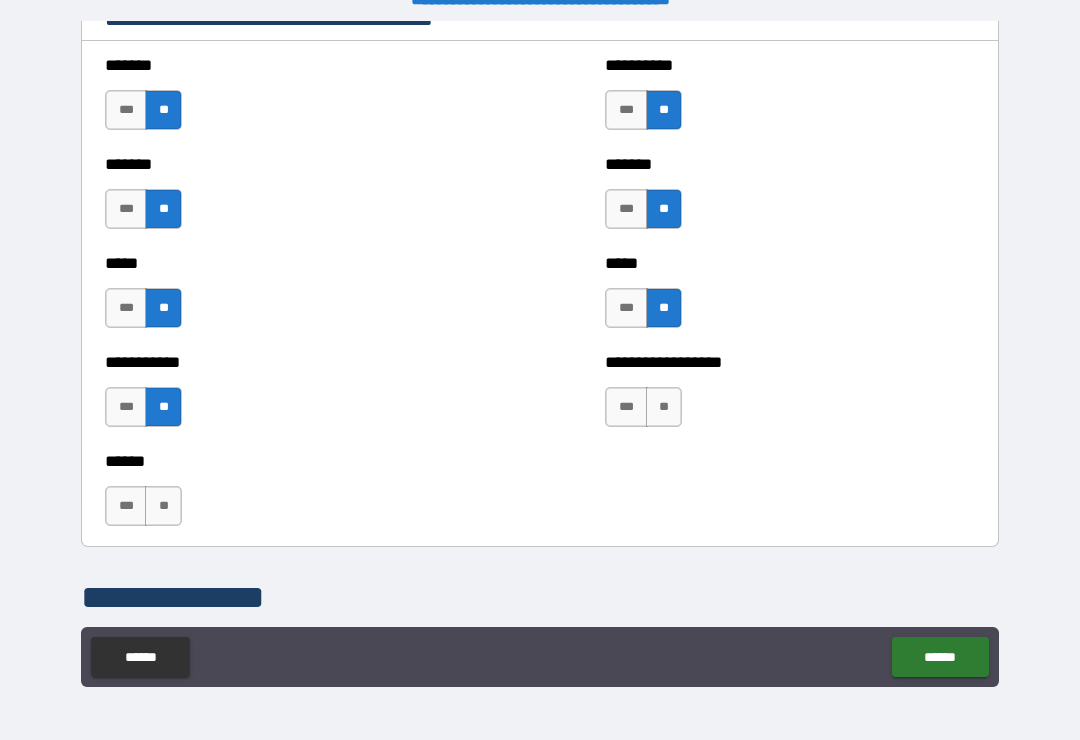 click on "**" at bounding box center [163, 506] 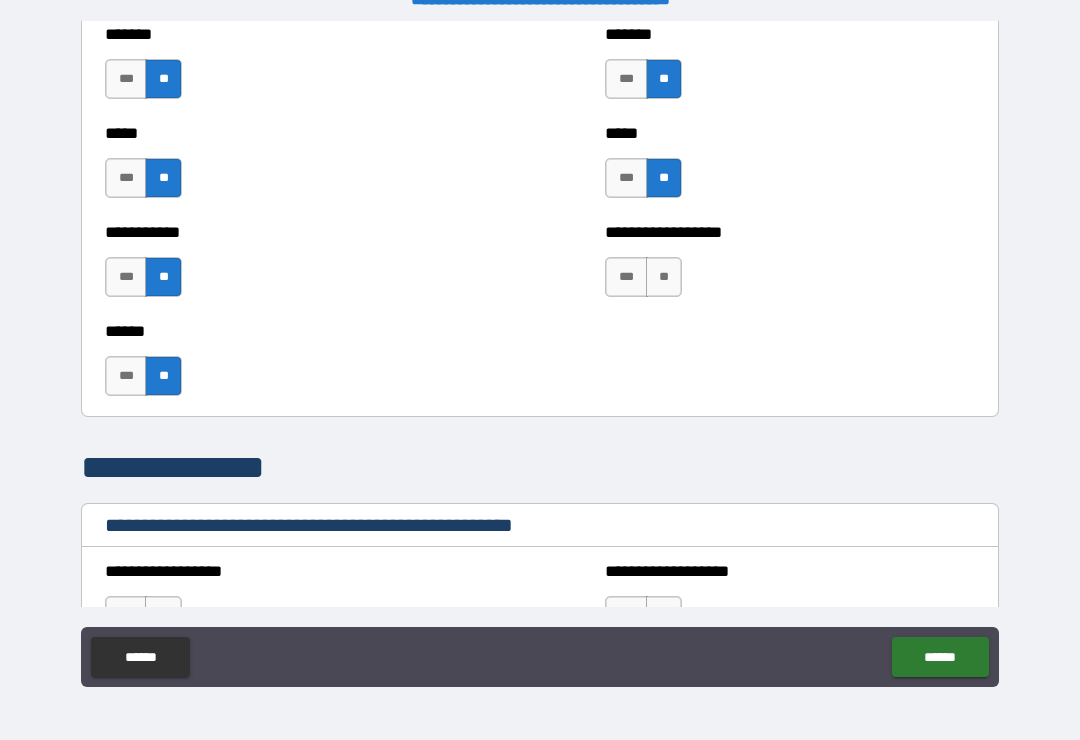 scroll, scrollTop: 1972, scrollLeft: 0, axis: vertical 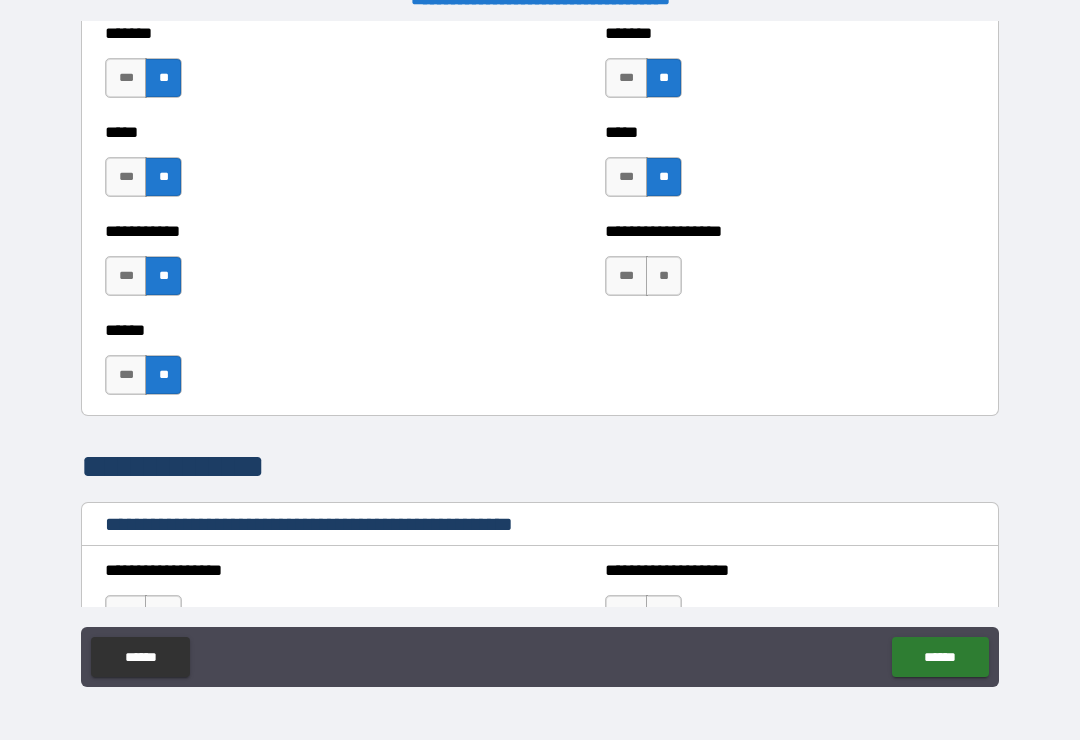 click on "**" at bounding box center (664, 276) 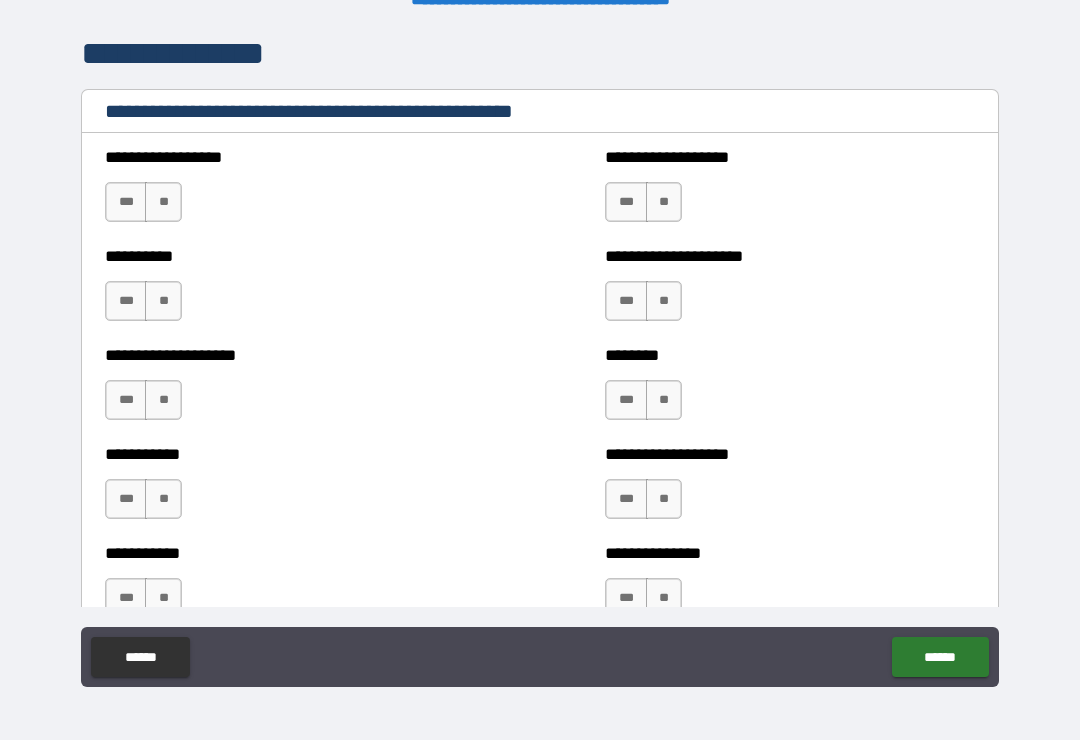 scroll, scrollTop: 2386, scrollLeft: 0, axis: vertical 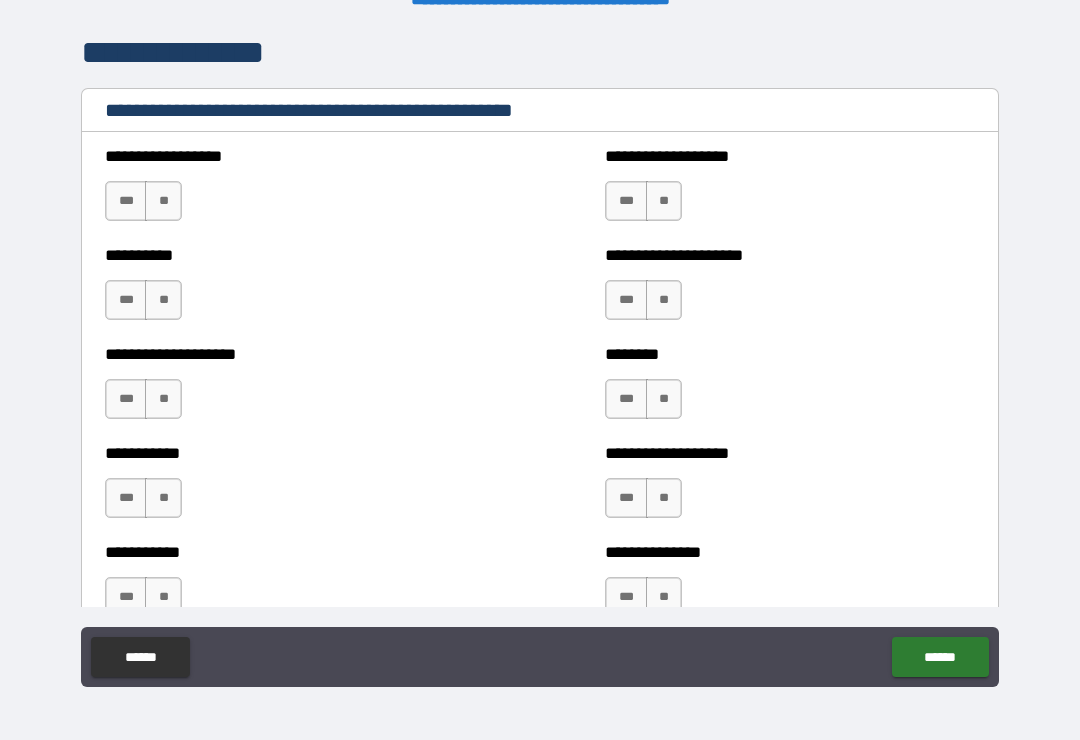 click on "**" at bounding box center [163, 201] 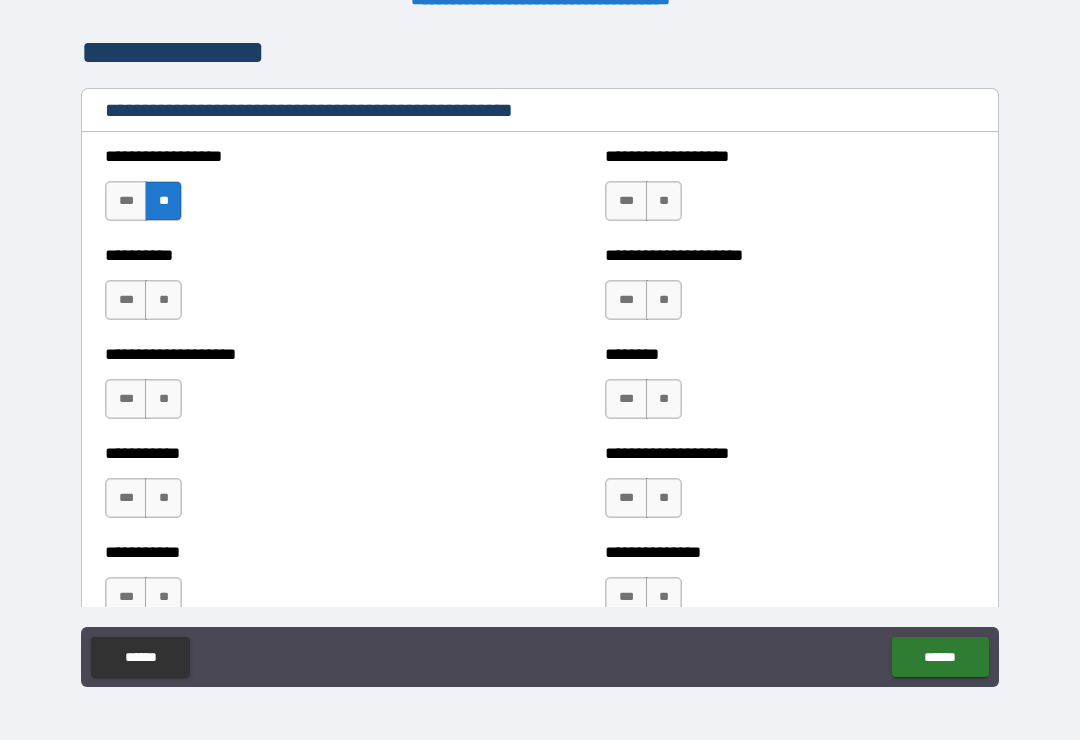 click on "**" at bounding box center [664, 201] 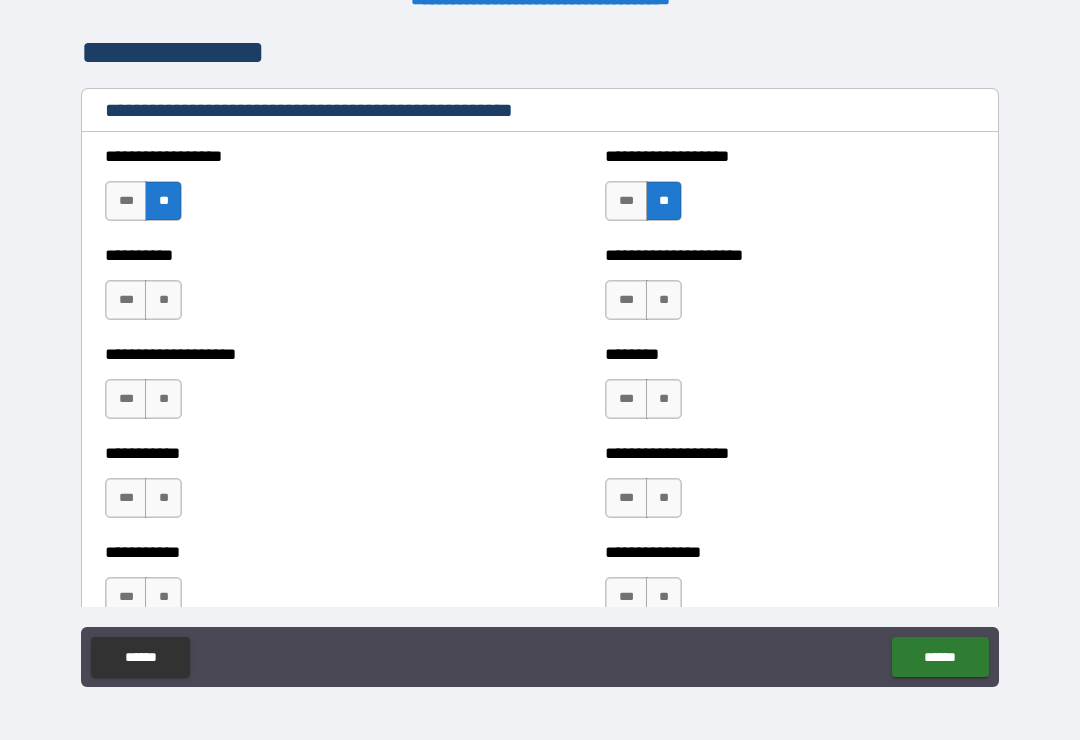 click on "**" at bounding box center (664, 300) 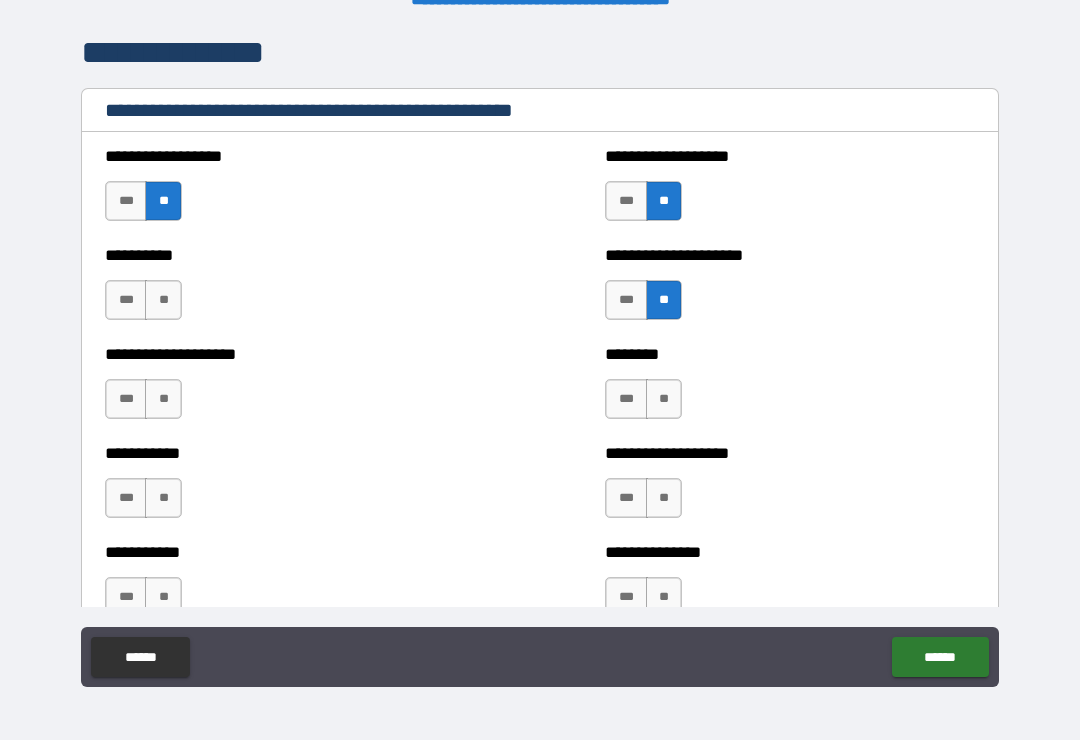 click on "**" at bounding box center (163, 300) 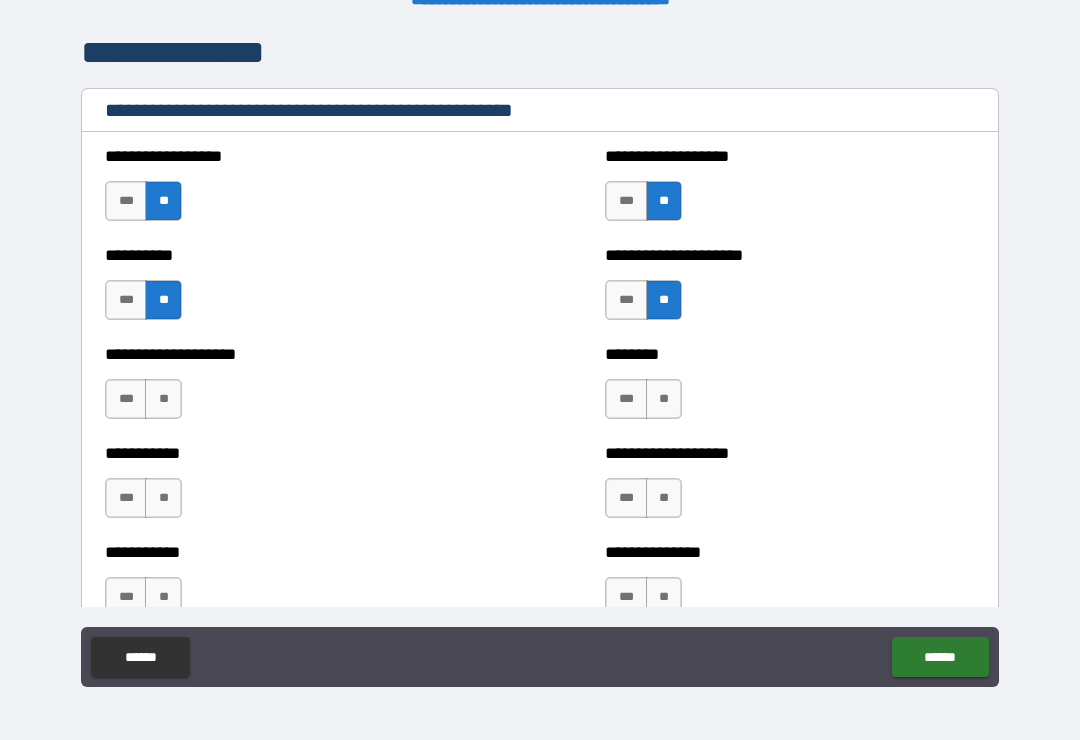 click on "**" at bounding box center [163, 399] 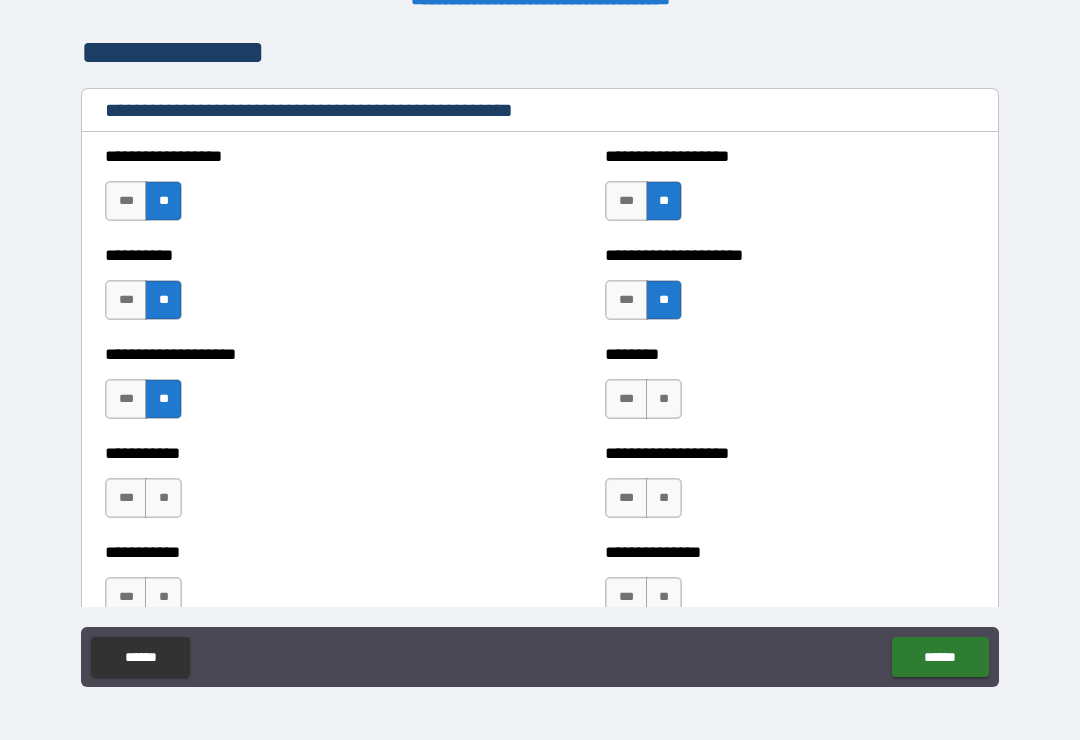 click on "**" at bounding box center [664, 399] 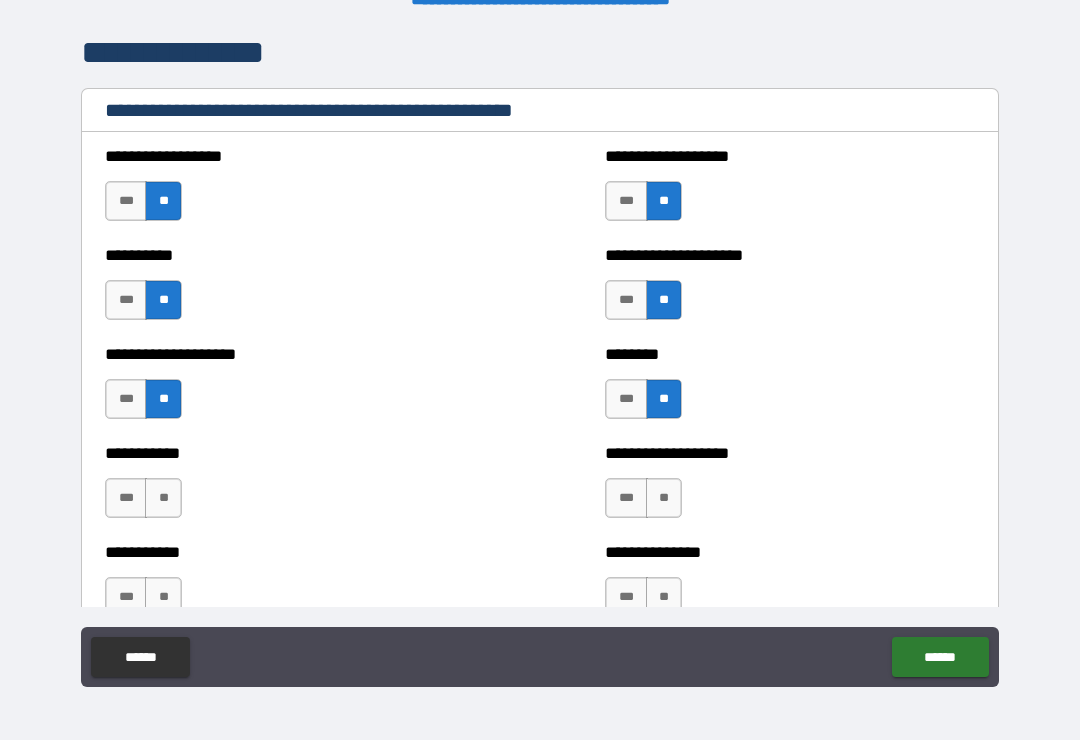 click on "**" at bounding box center (163, 498) 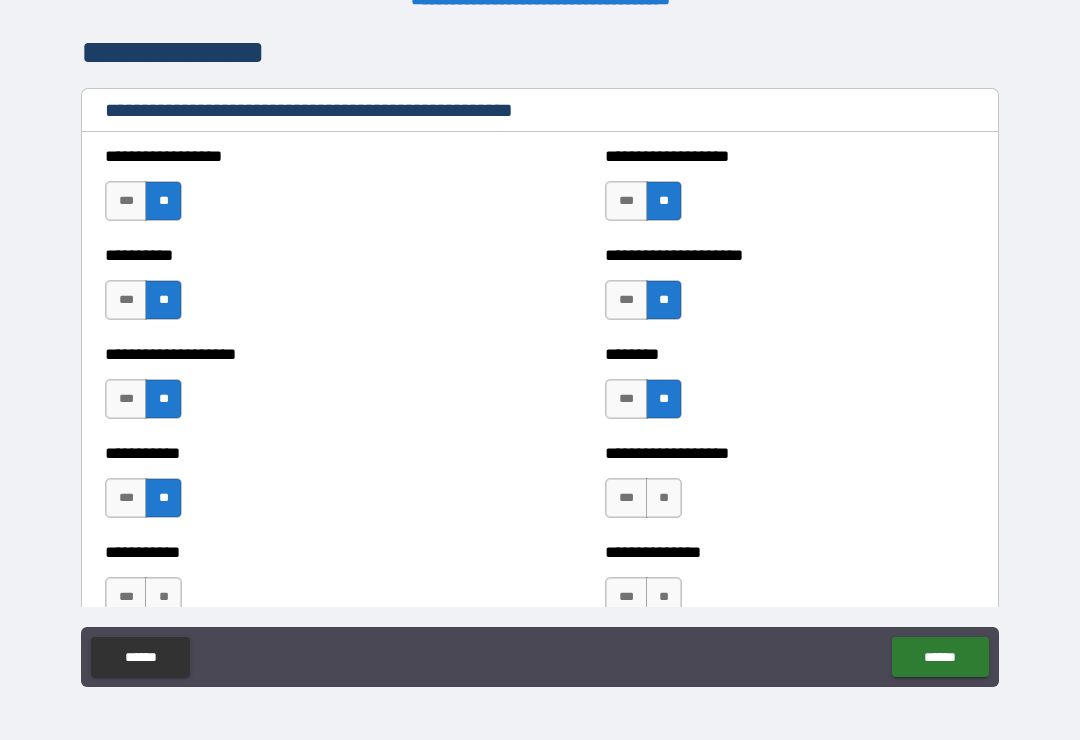 click on "**" at bounding box center (664, 498) 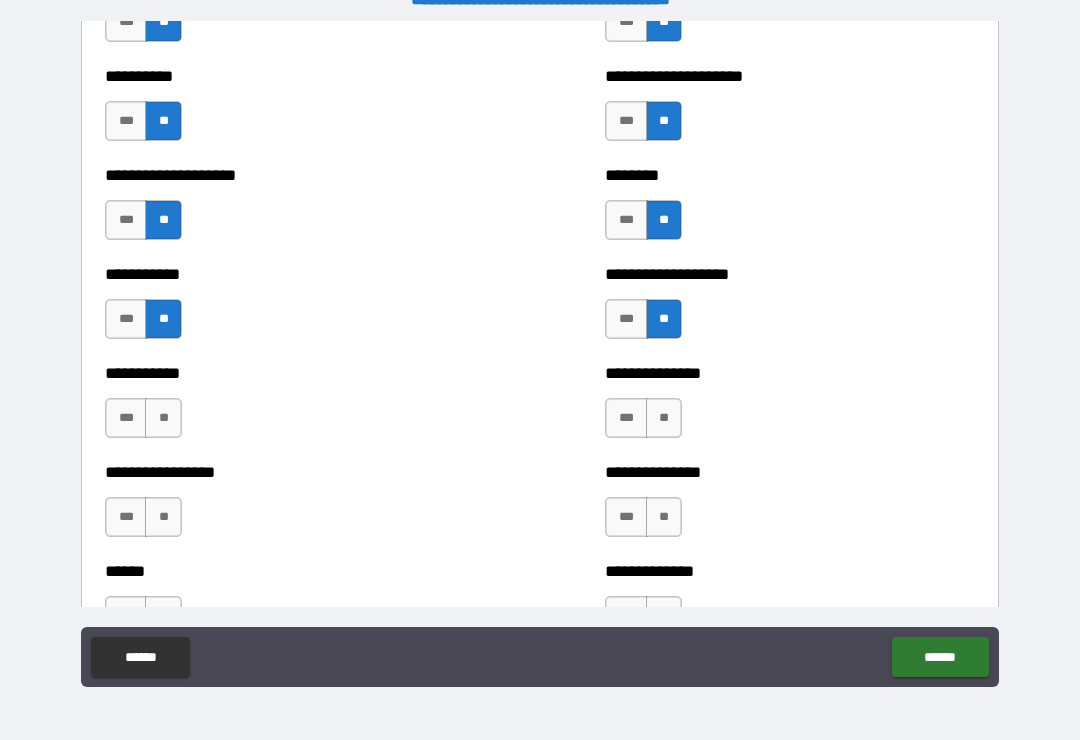 scroll, scrollTop: 2570, scrollLeft: 0, axis: vertical 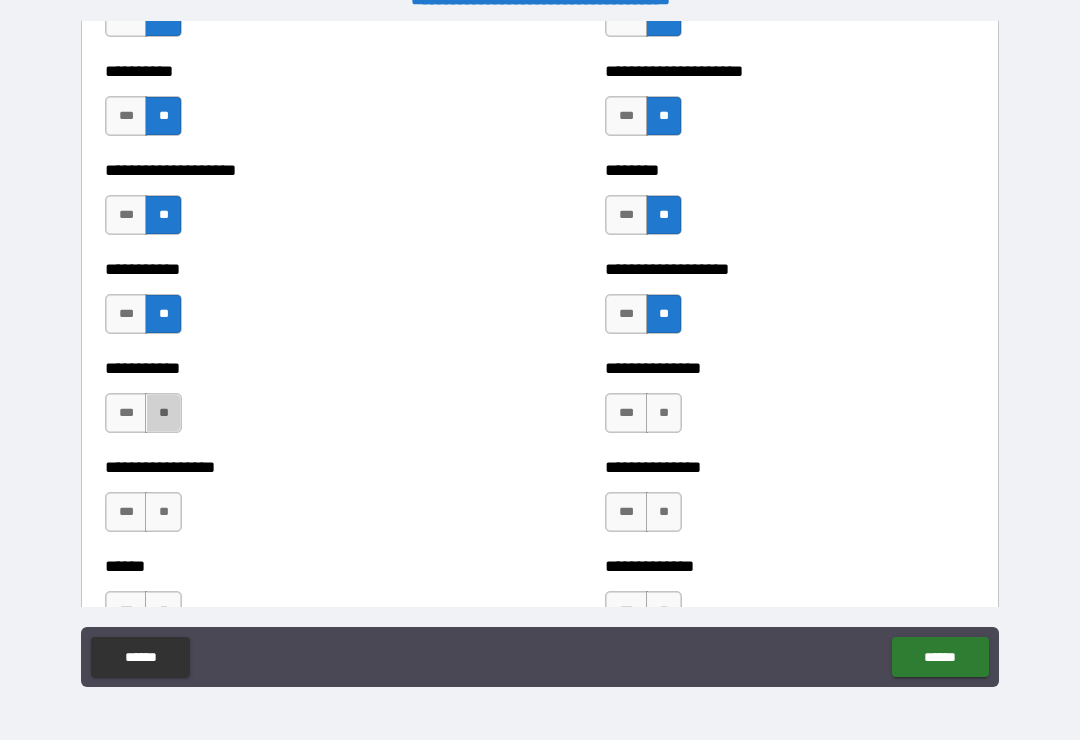 click on "**" at bounding box center (163, 413) 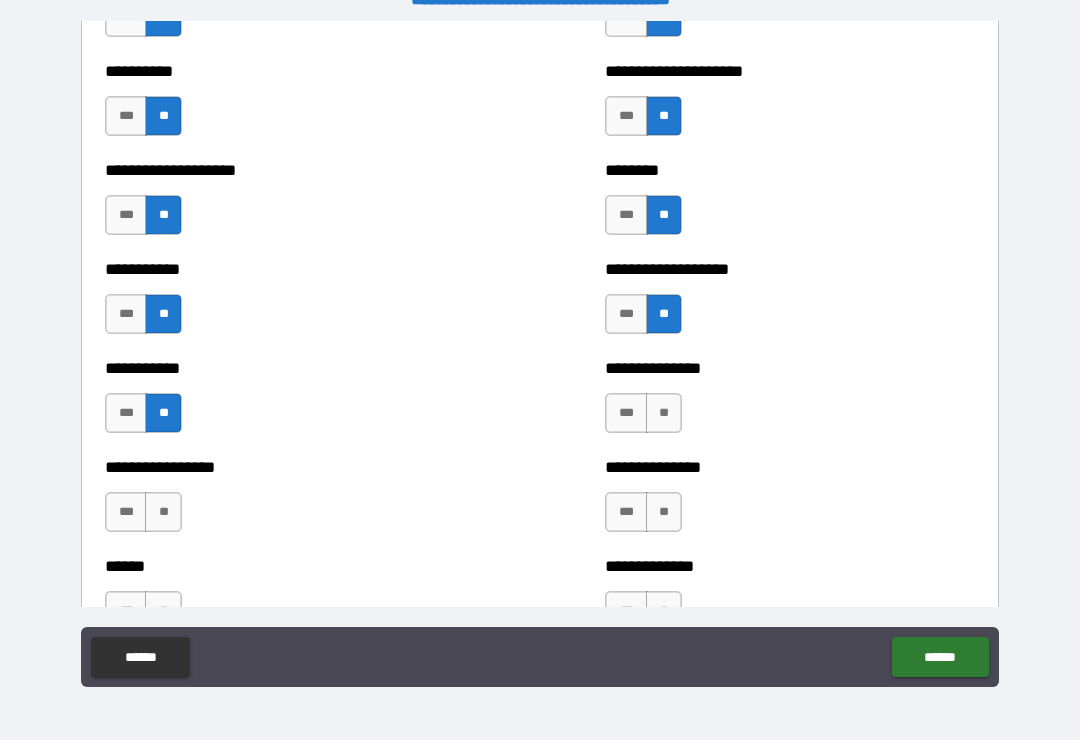 click on "**" at bounding box center (664, 413) 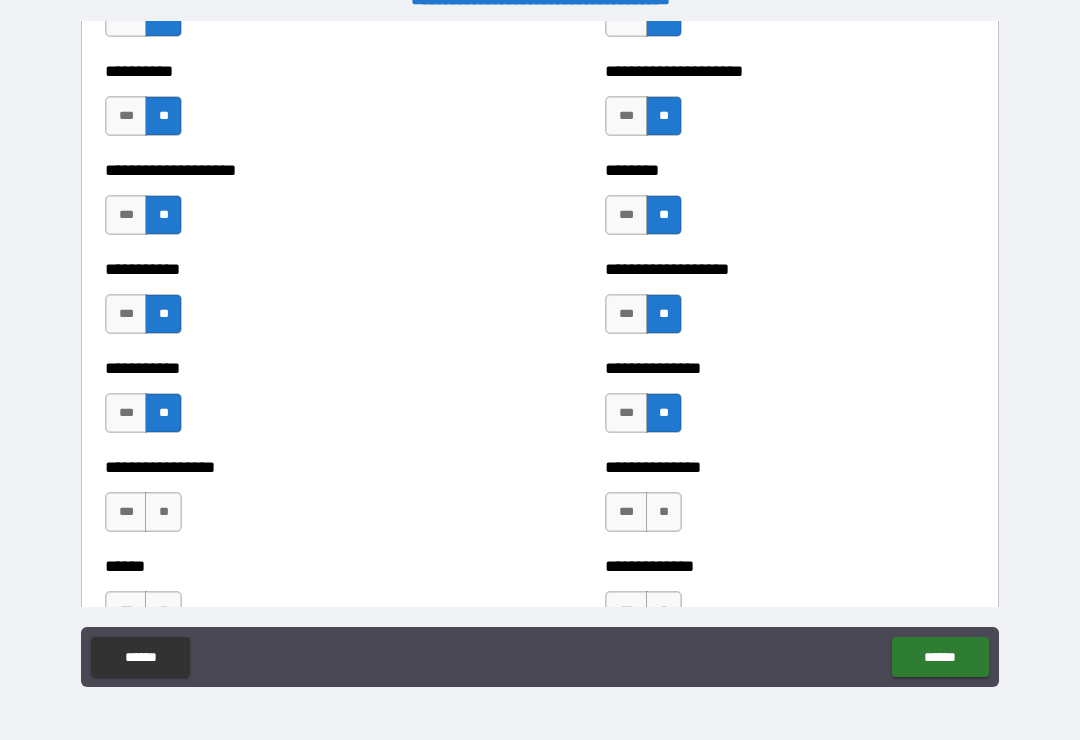 scroll, scrollTop: 2644, scrollLeft: 0, axis: vertical 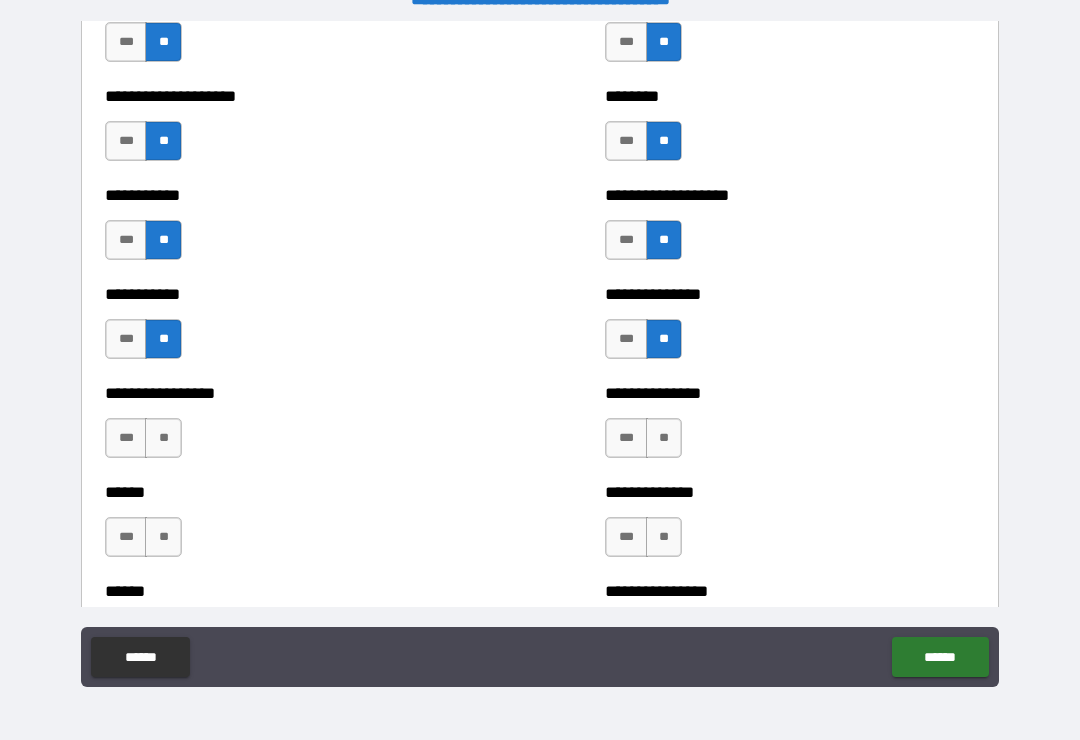 click on "**" at bounding box center (163, 438) 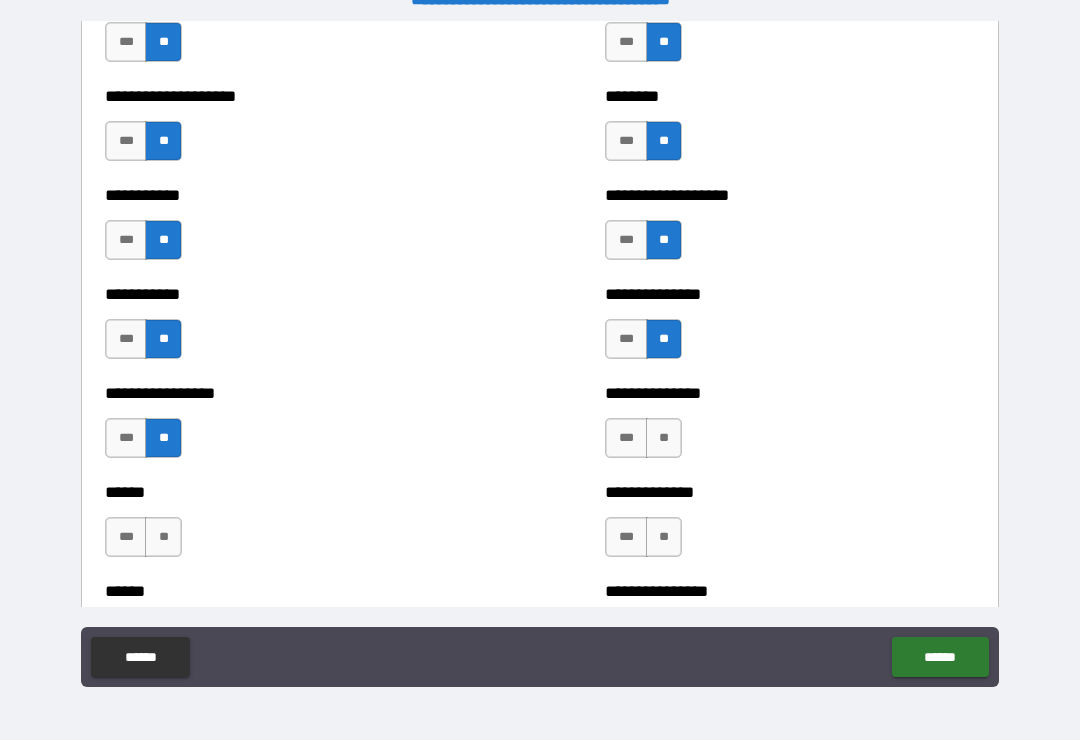 click on "**" at bounding box center (664, 438) 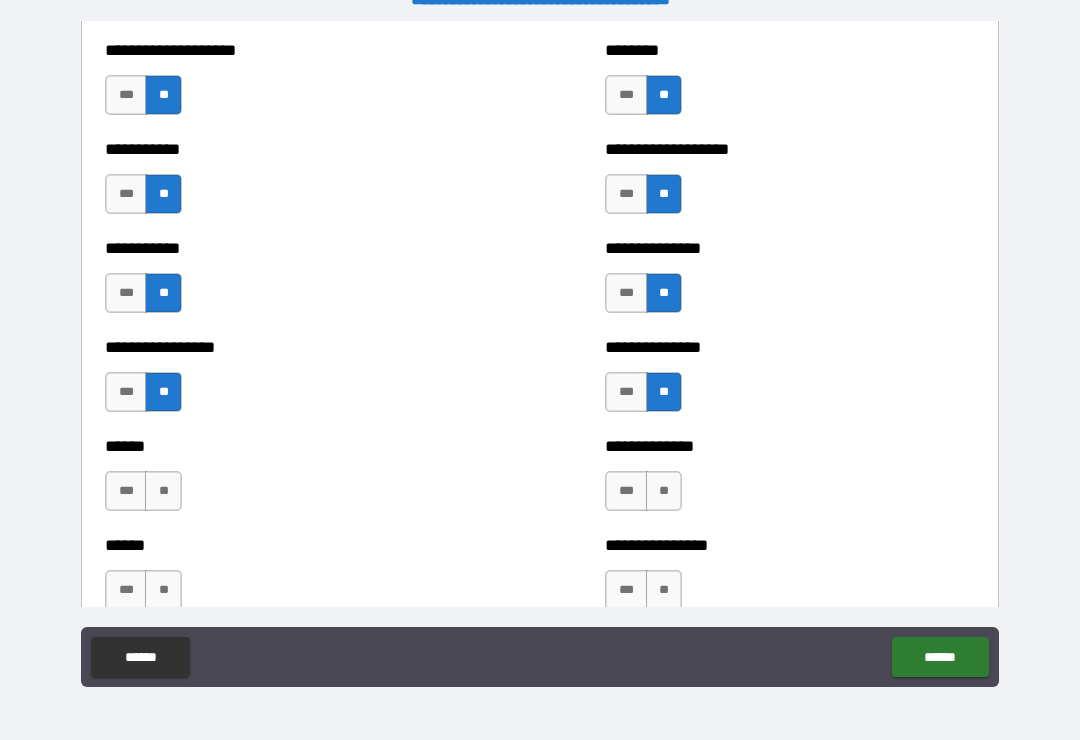scroll, scrollTop: 2702, scrollLeft: 0, axis: vertical 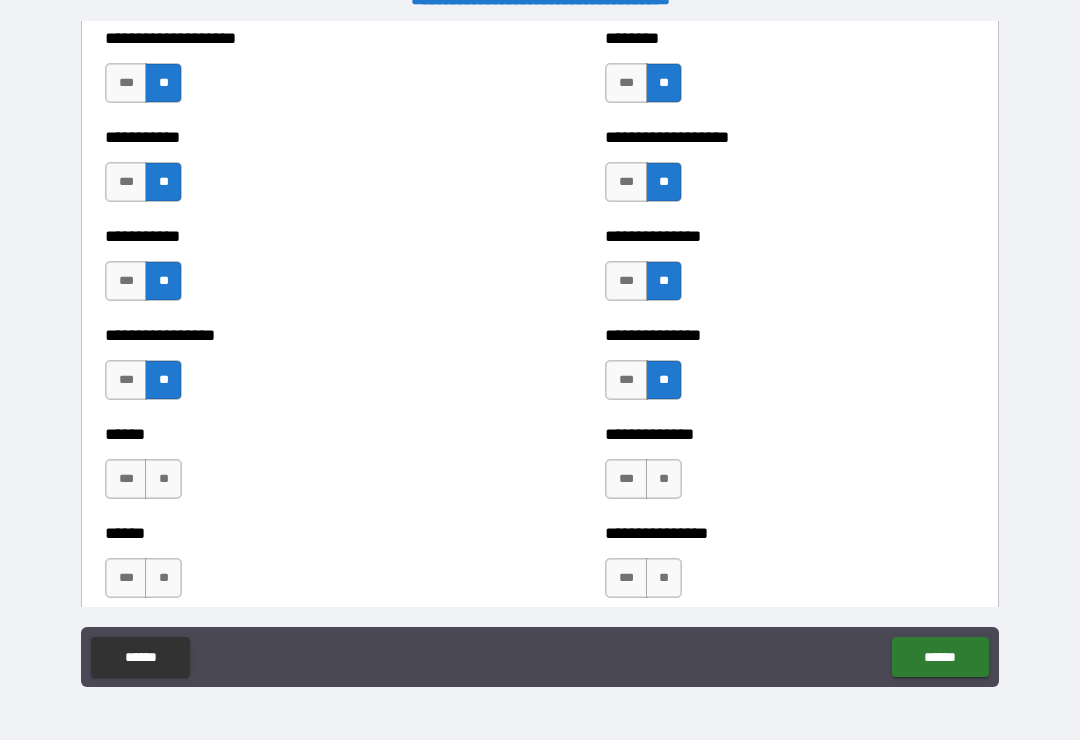click on "**" at bounding box center [163, 479] 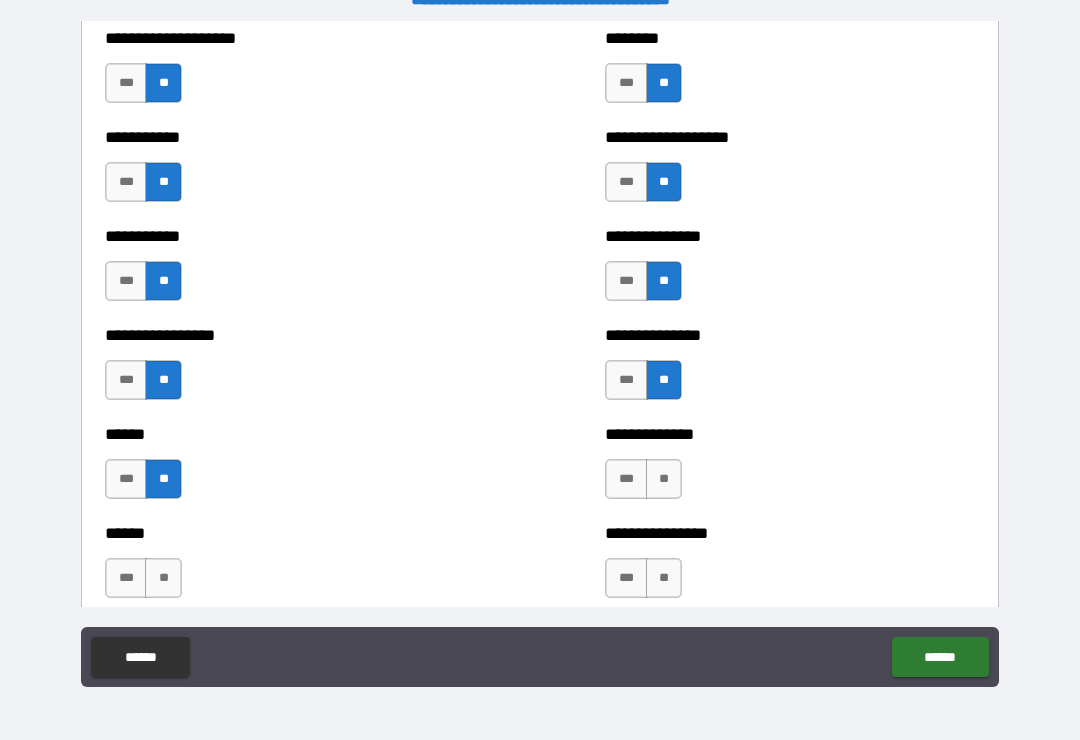 click on "**" at bounding box center [664, 479] 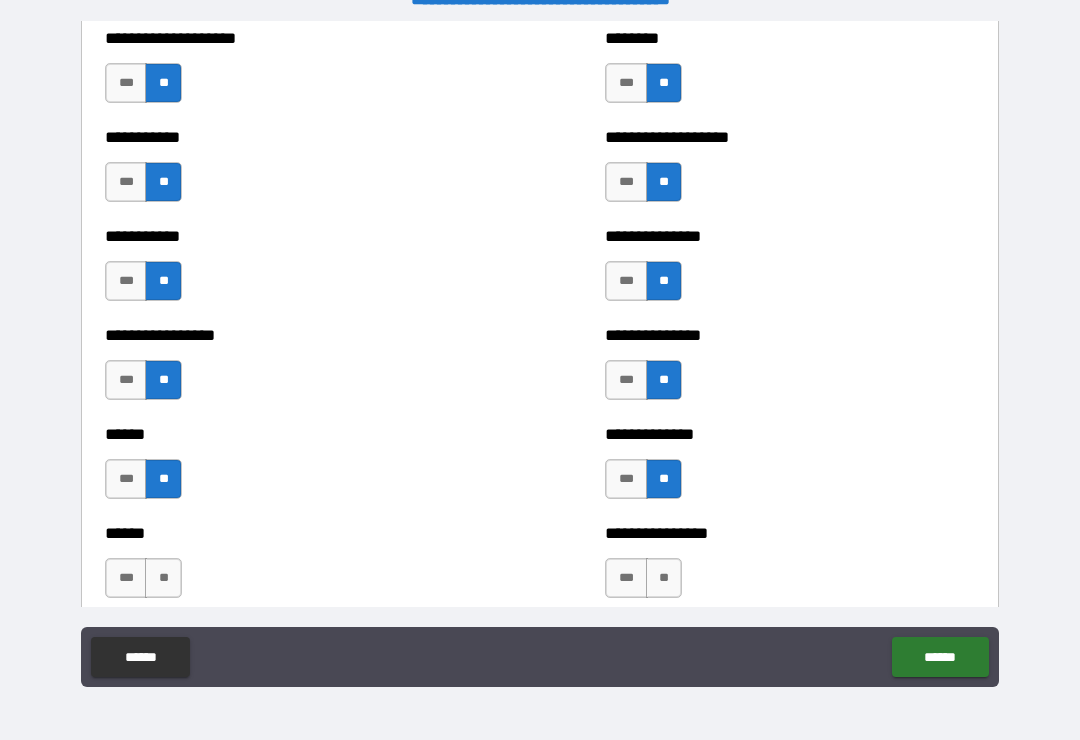 scroll, scrollTop: 2814, scrollLeft: 0, axis: vertical 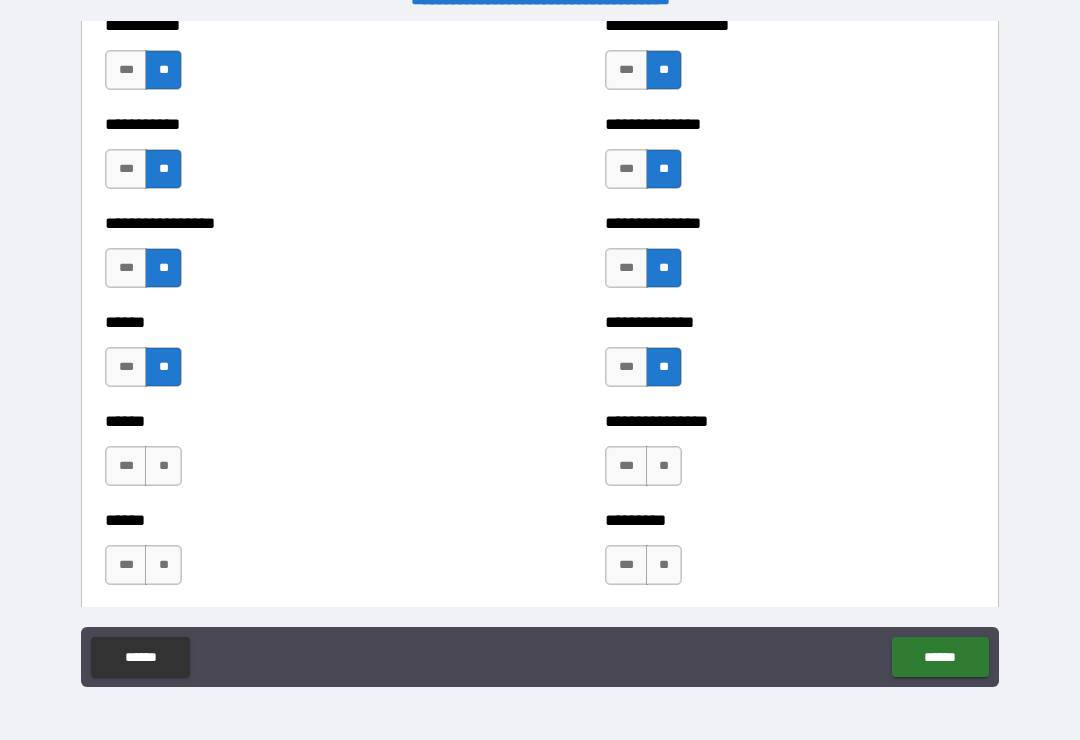 click on "**" at bounding box center (163, 466) 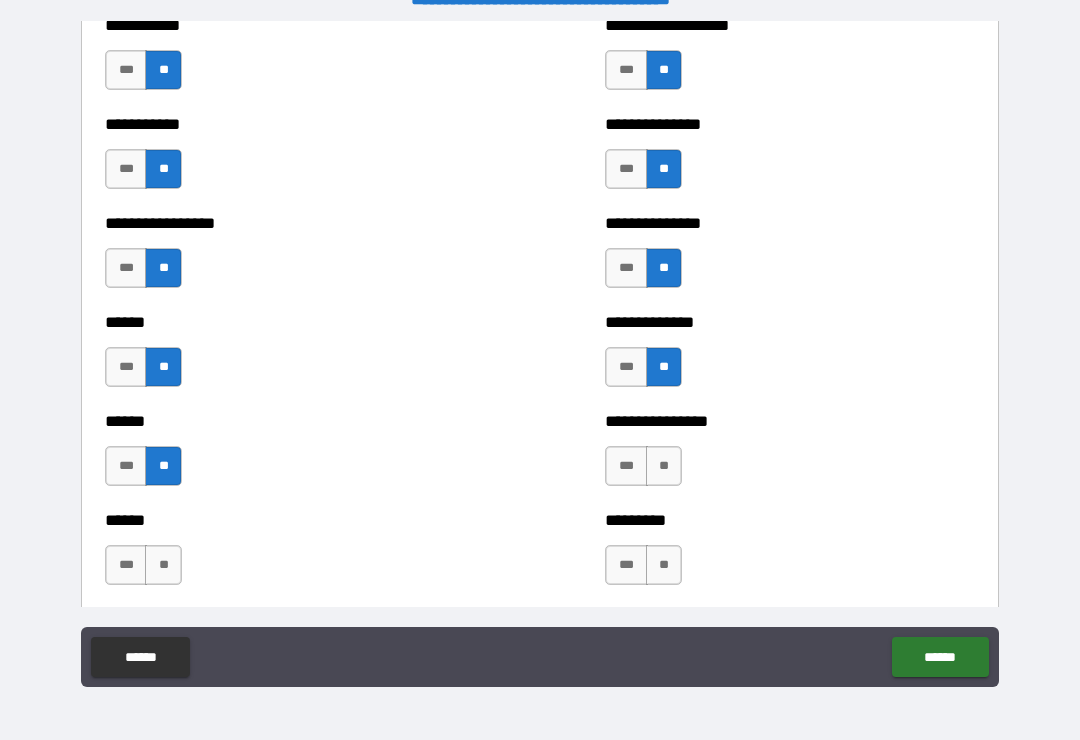 click on "**" at bounding box center (664, 466) 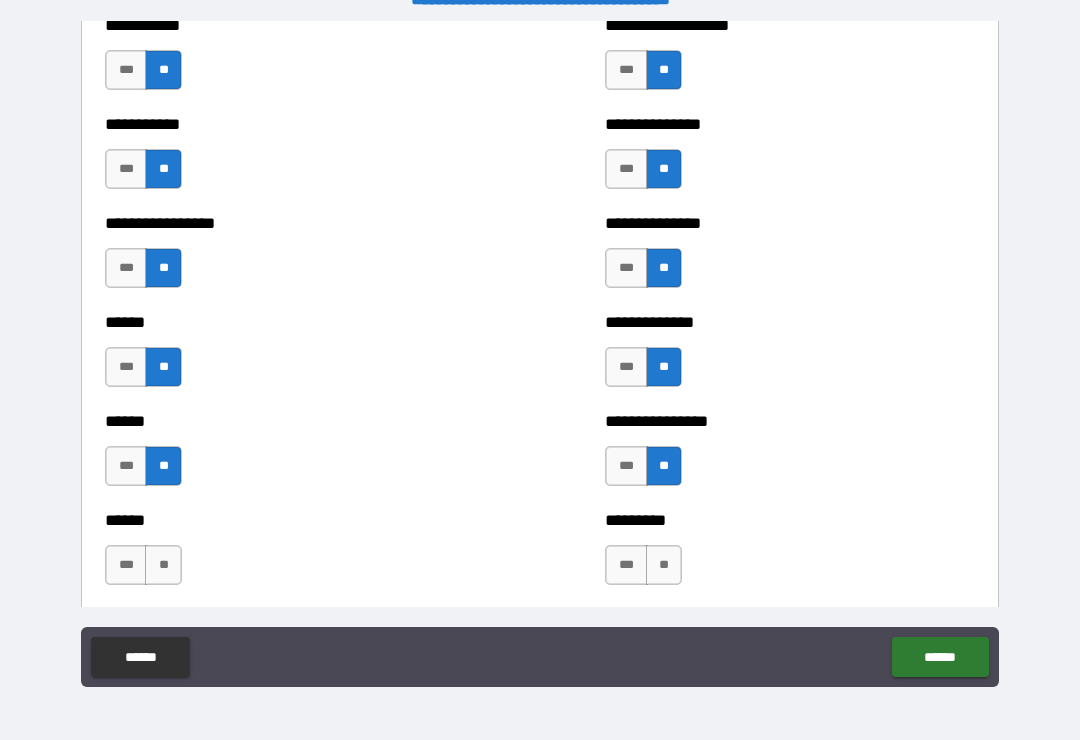 click on "**" at bounding box center (163, 565) 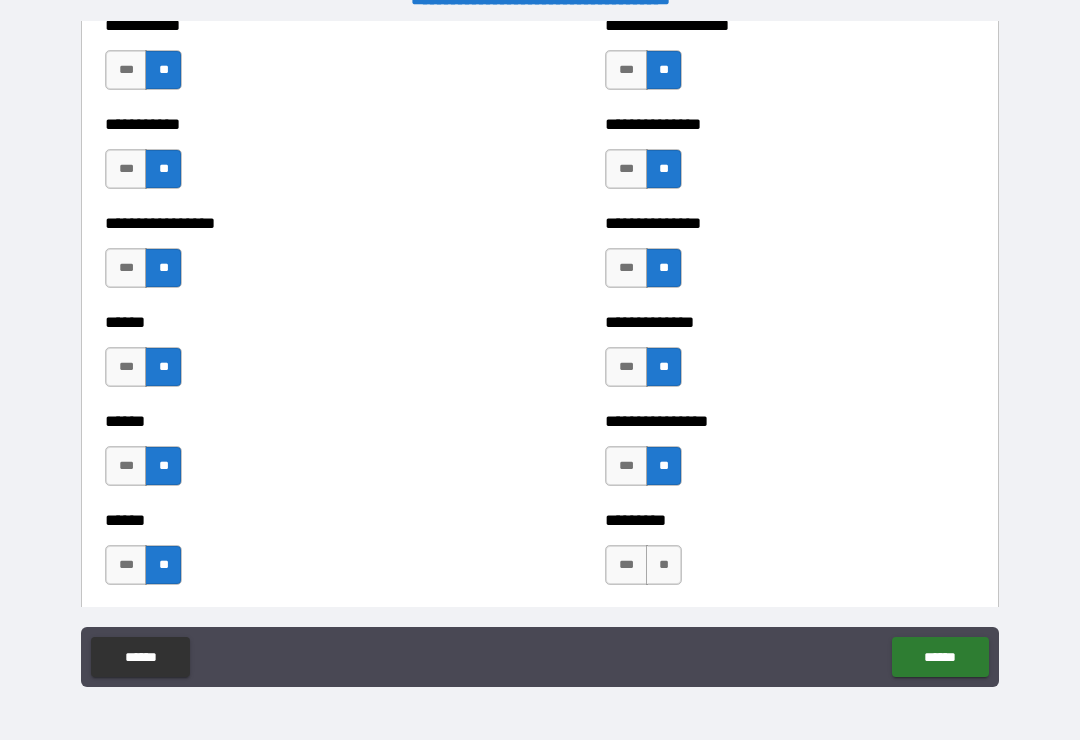 click on "*** **" at bounding box center [643, 565] 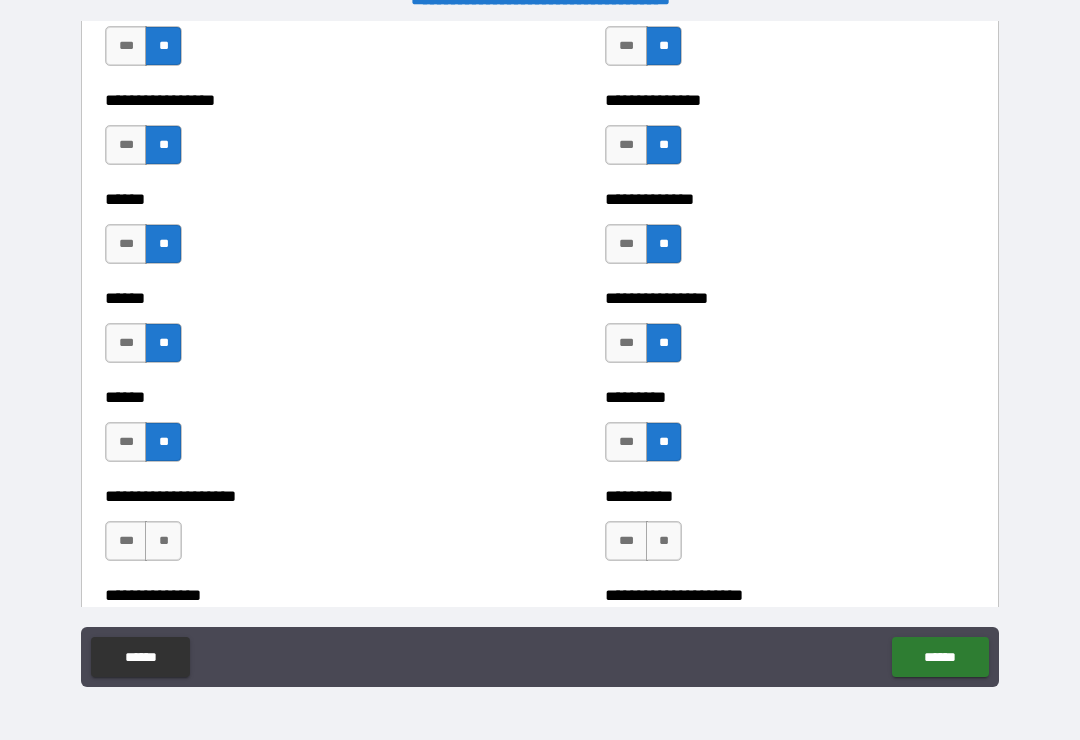 scroll, scrollTop: 2938, scrollLeft: 0, axis: vertical 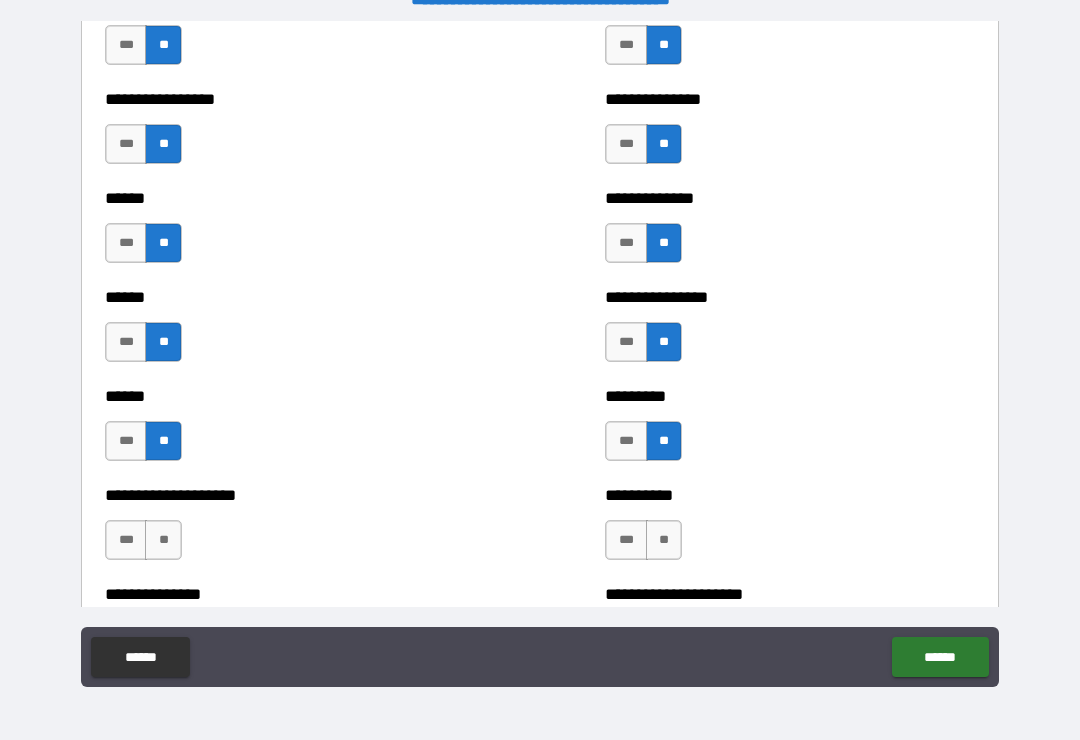 click on "**********" at bounding box center (290, 530) 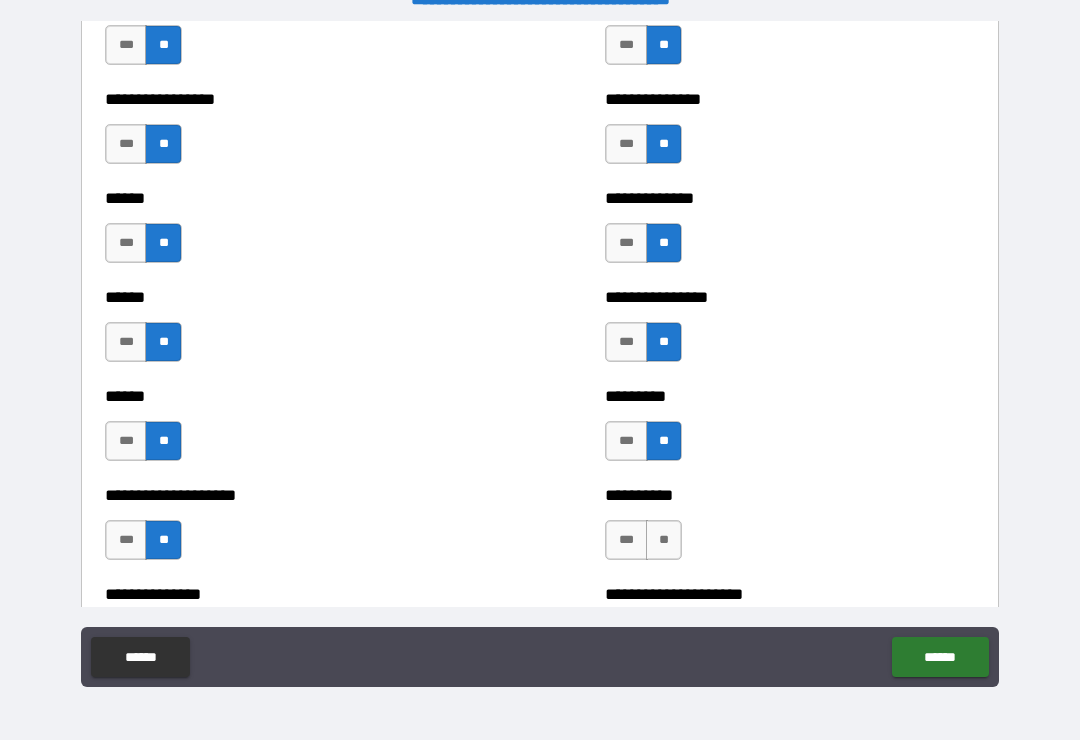 click on "**" at bounding box center (664, 540) 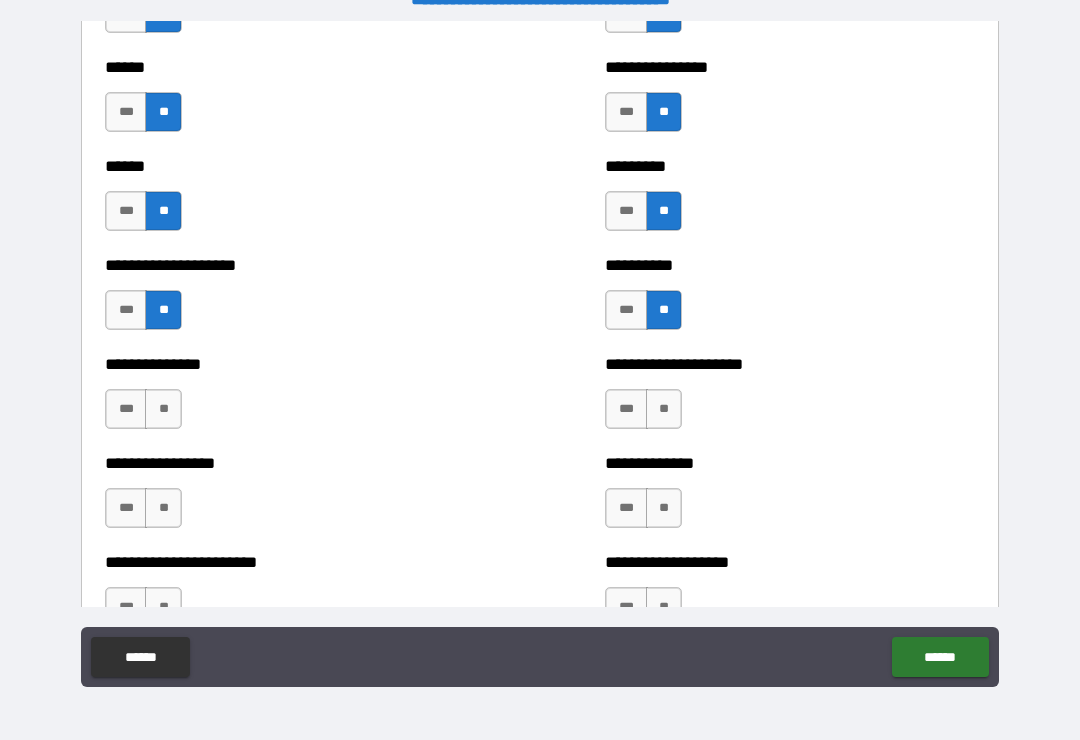 scroll, scrollTop: 3171, scrollLeft: 0, axis: vertical 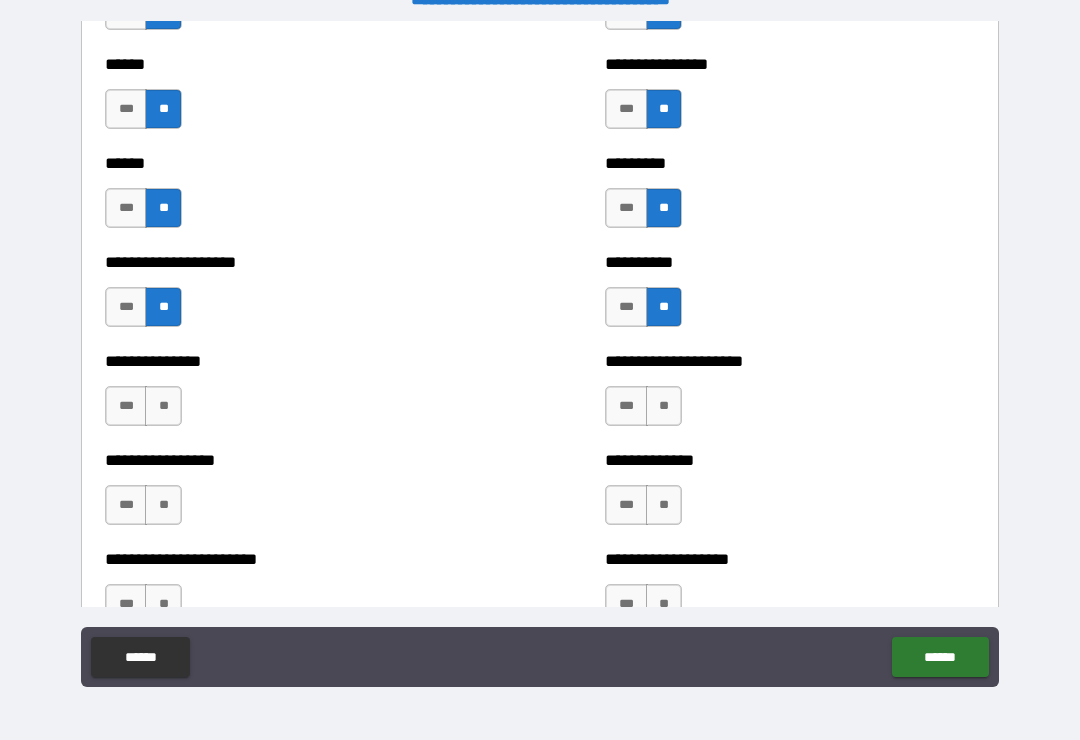 click on "**" at bounding box center [163, 406] 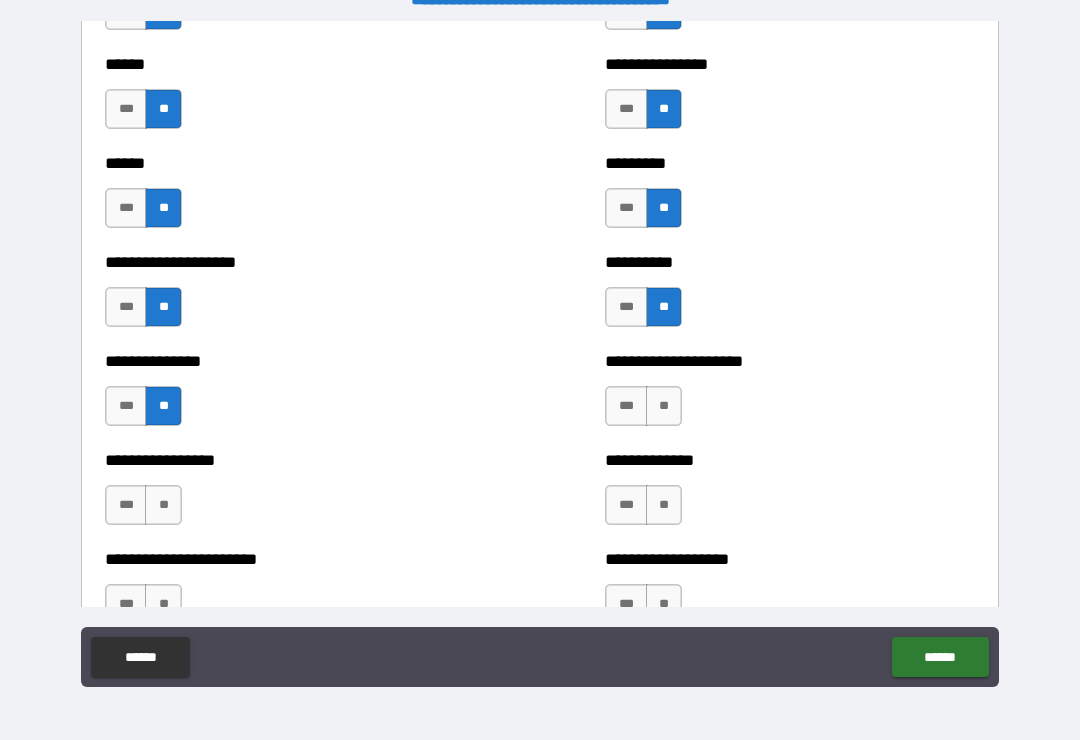 click on "**" at bounding box center (664, 406) 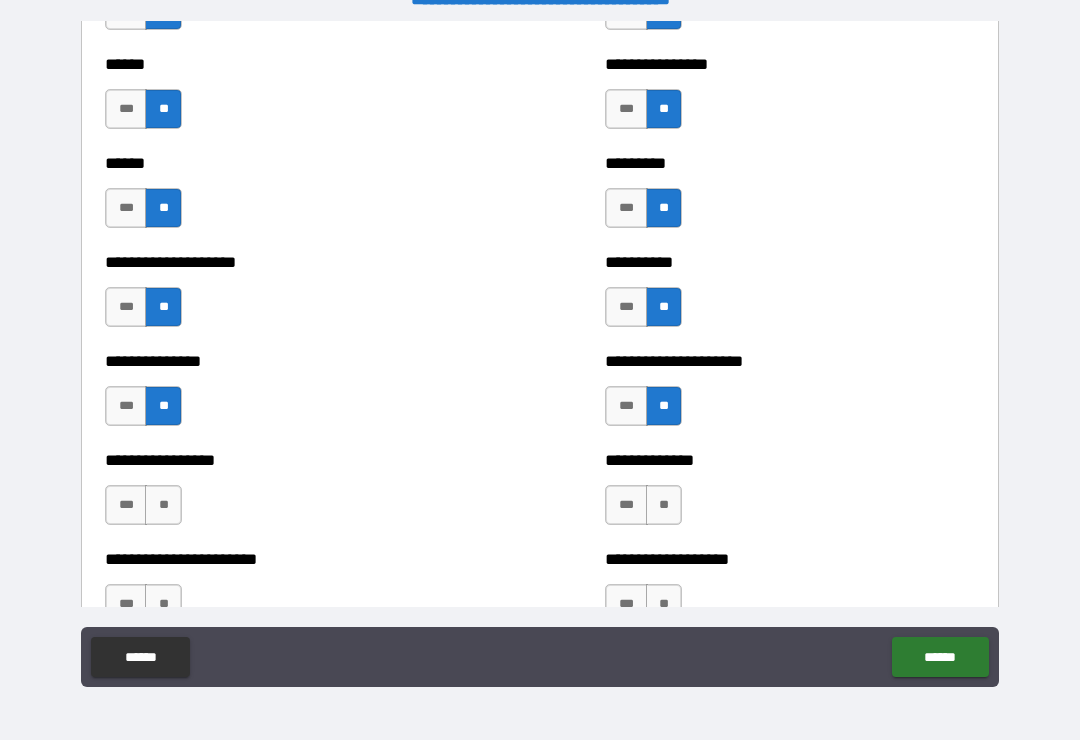 click on "**" at bounding box center [163, 505] 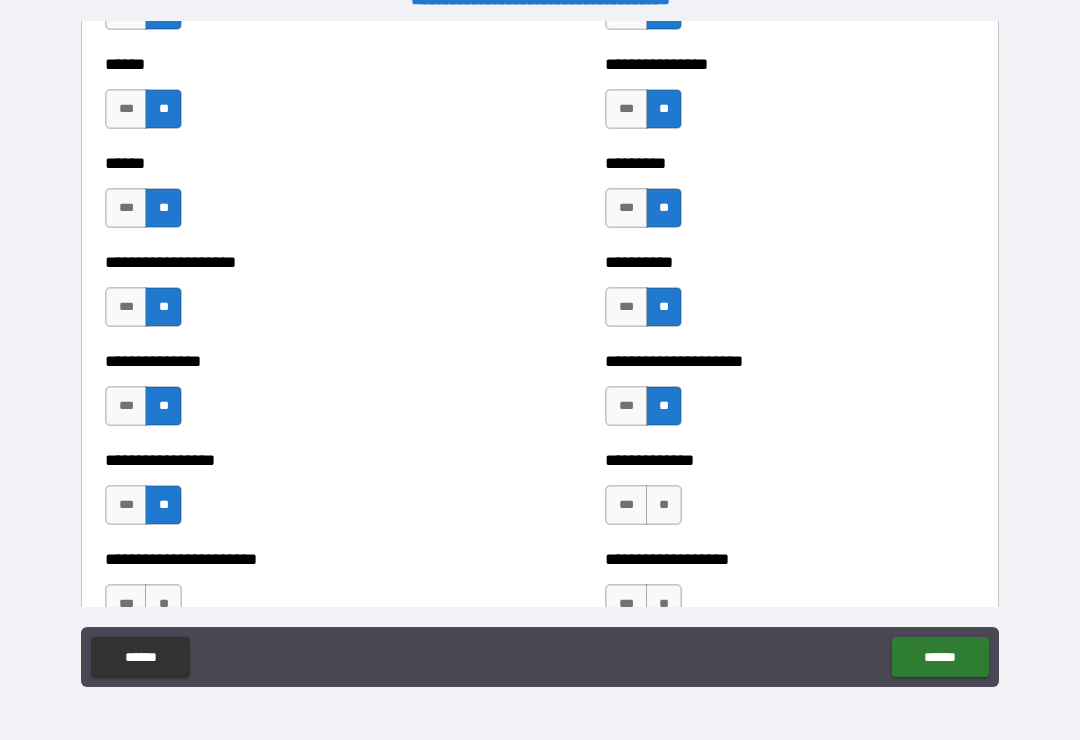 click on "**" at bounding box center [664, 505] 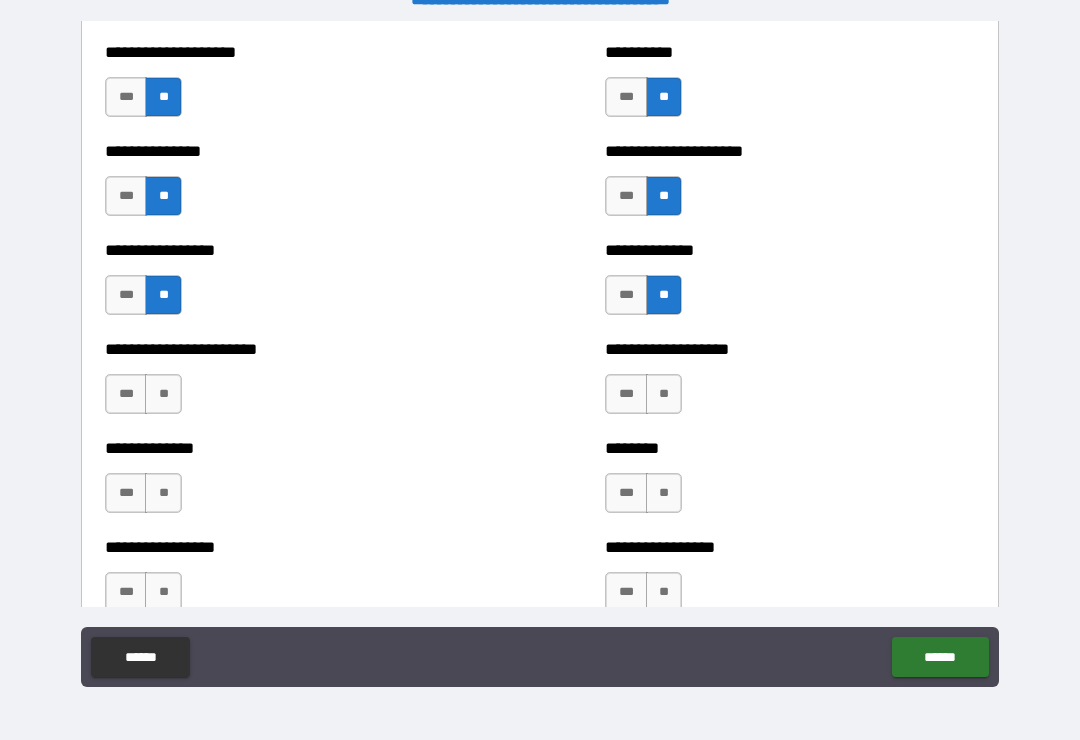scroll, scrollTop: 3382, scrollLeft: 0, axis: vertical 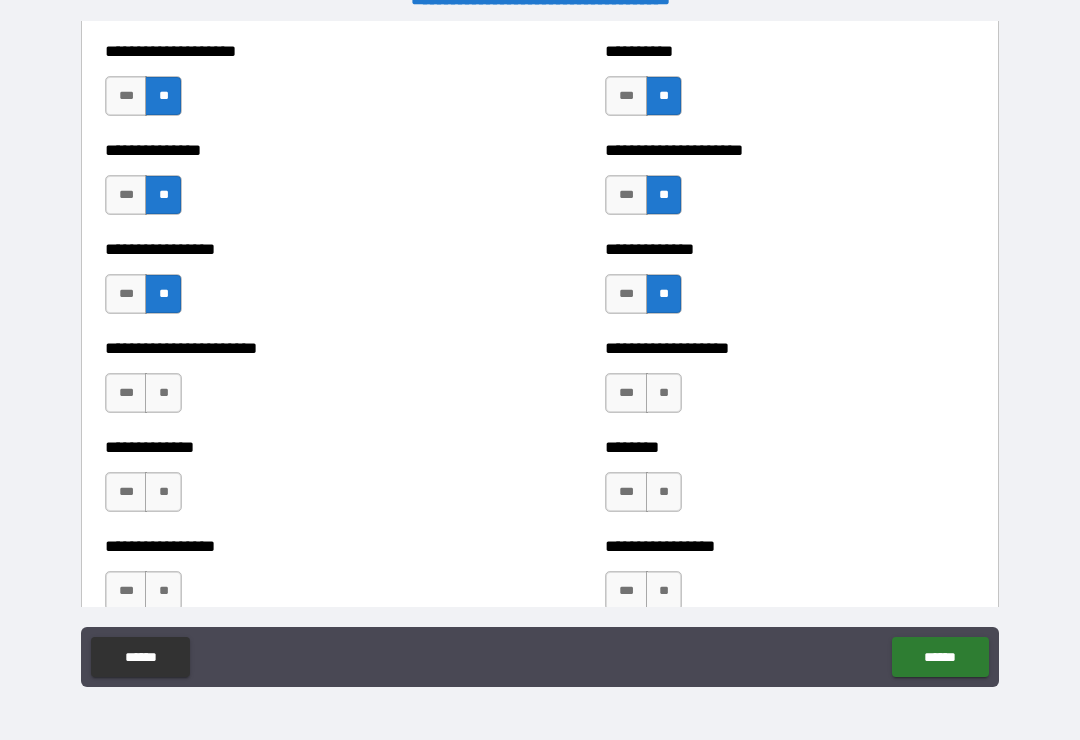click on "**" at bounding box center (163, 393) 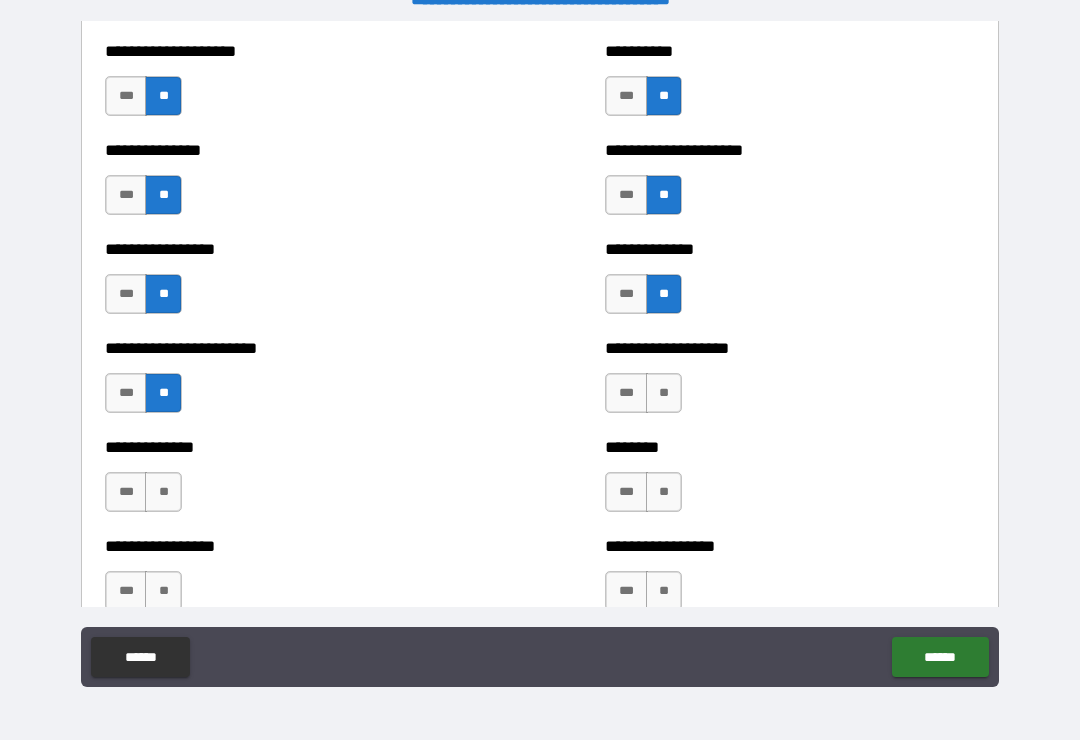 click on "**" at bounding box center (664, 393) 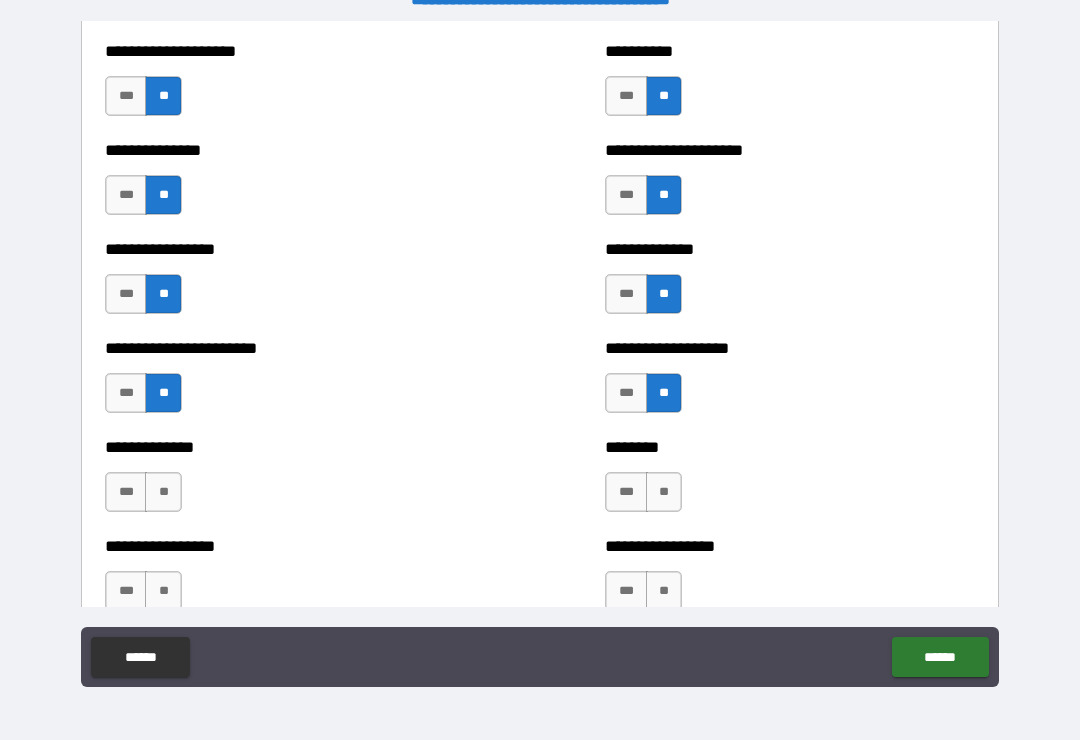 click on "**" at bounding box center [163, 492] 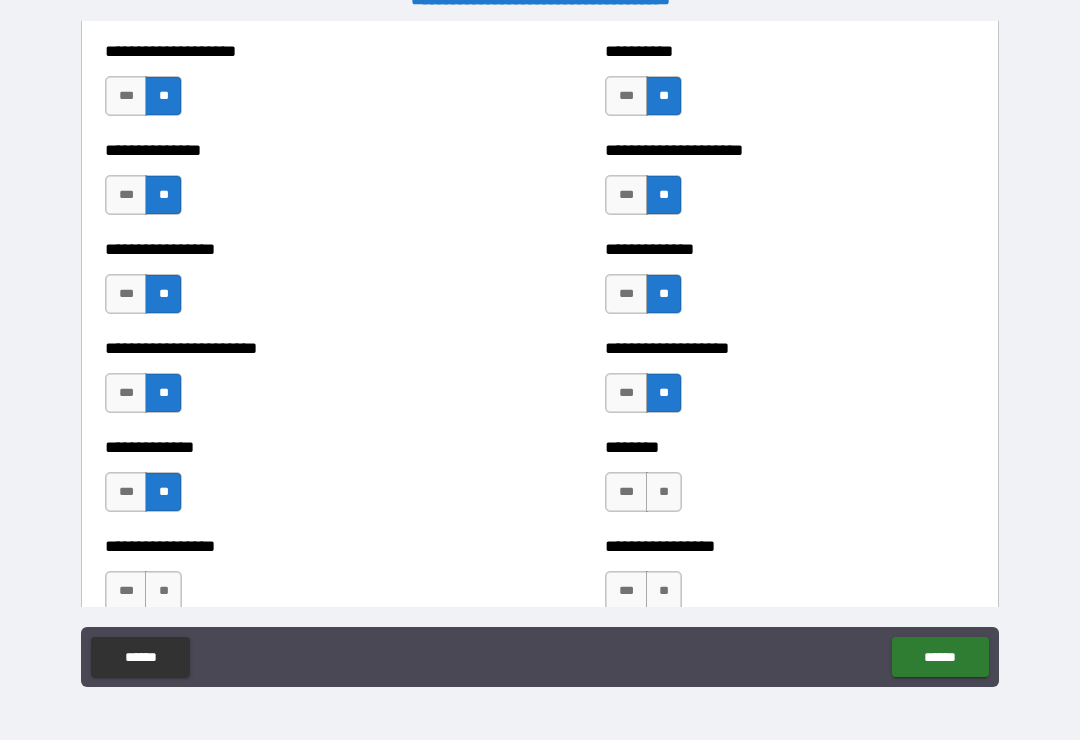 click on "**" at bounding box center [664, 492] 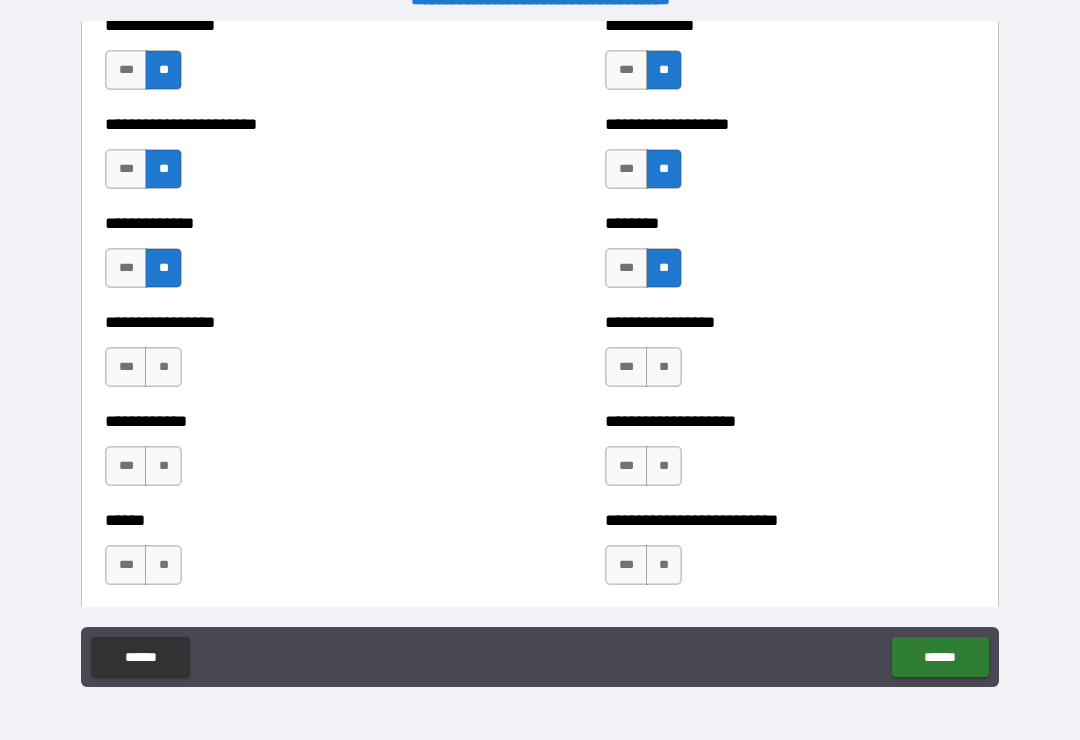 scroll, scrollTop: 3599, scrollLeft: 0, axis: vertical 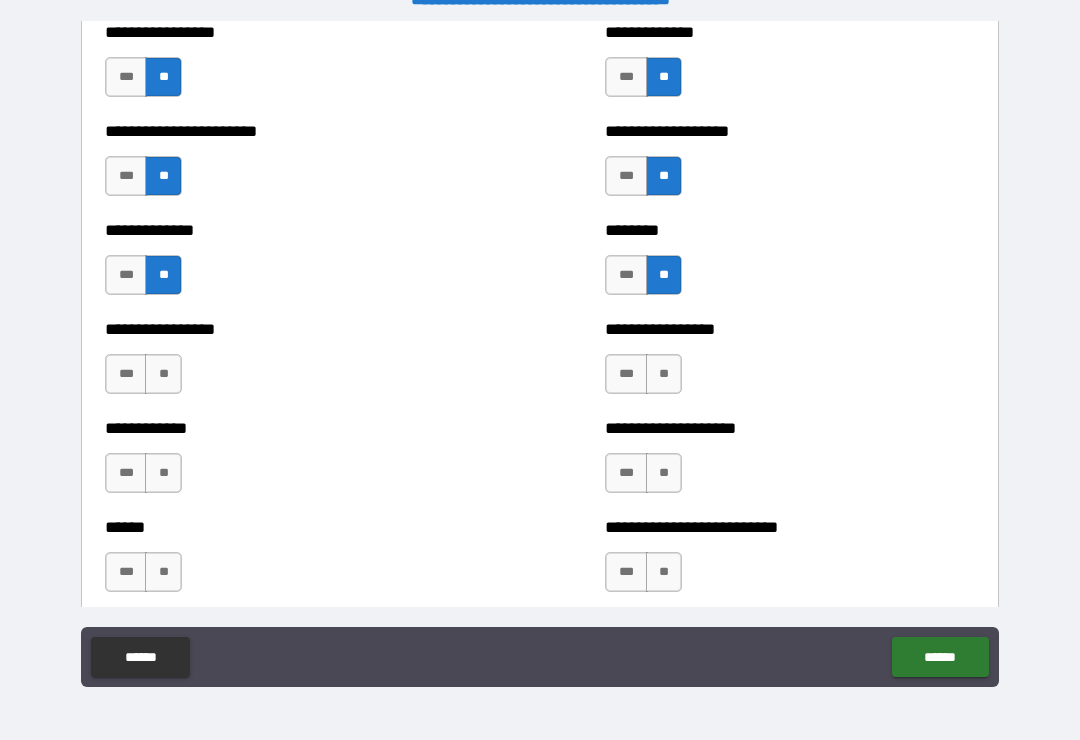 click on "**" at bounding box center [163, 374] 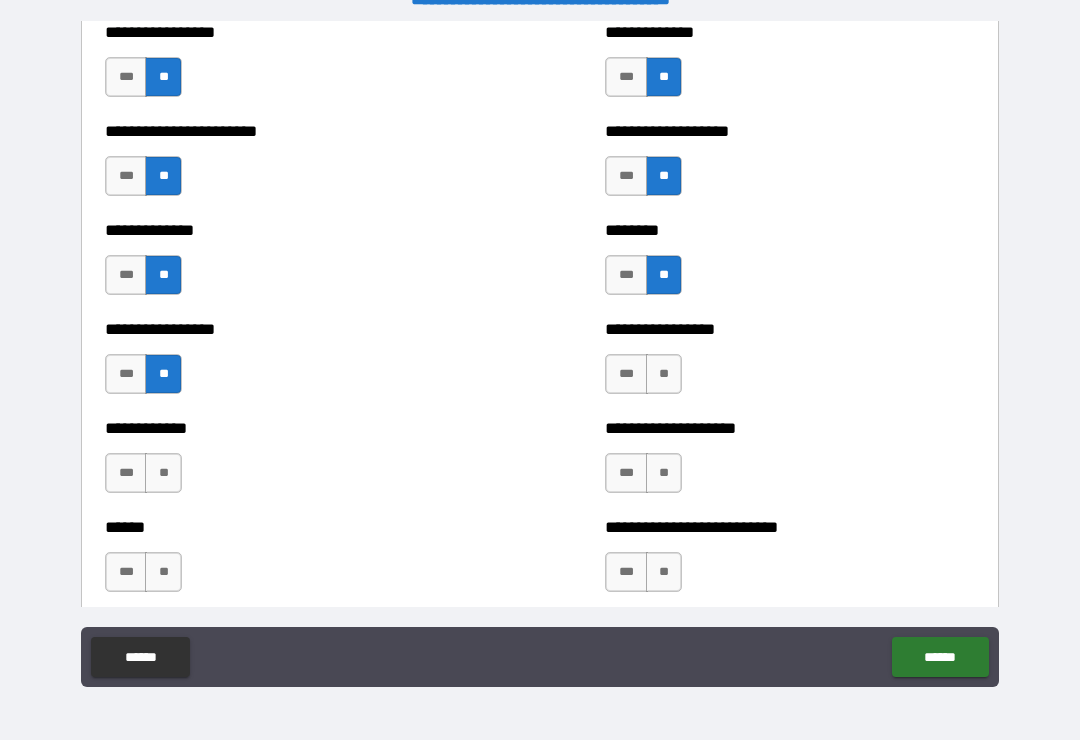 click on "**" at bounding box center [664, 374] 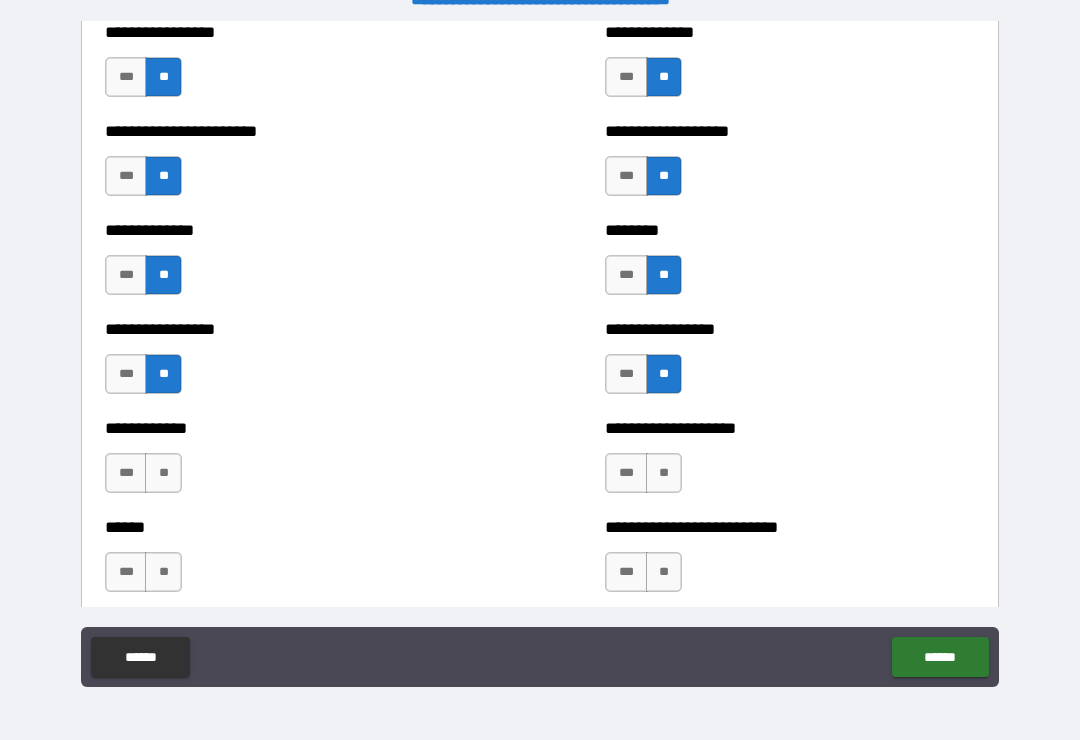 click on "**" at bounding box center (664, 473) 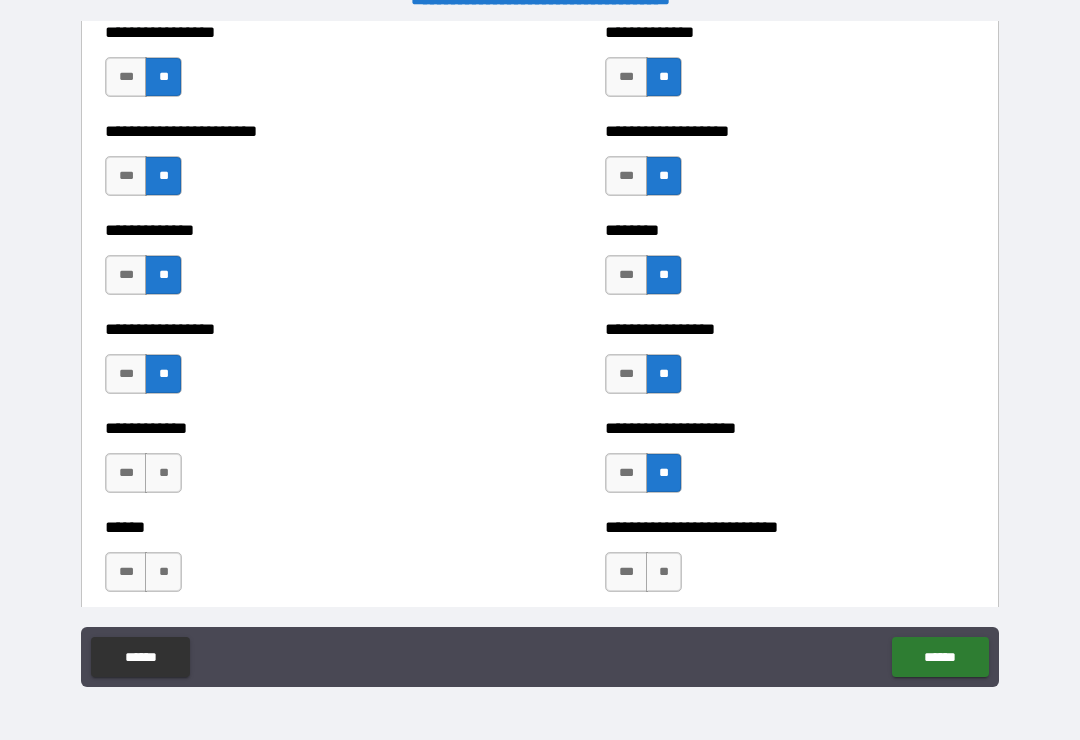 click on "**" at bounding box center (163, 473) 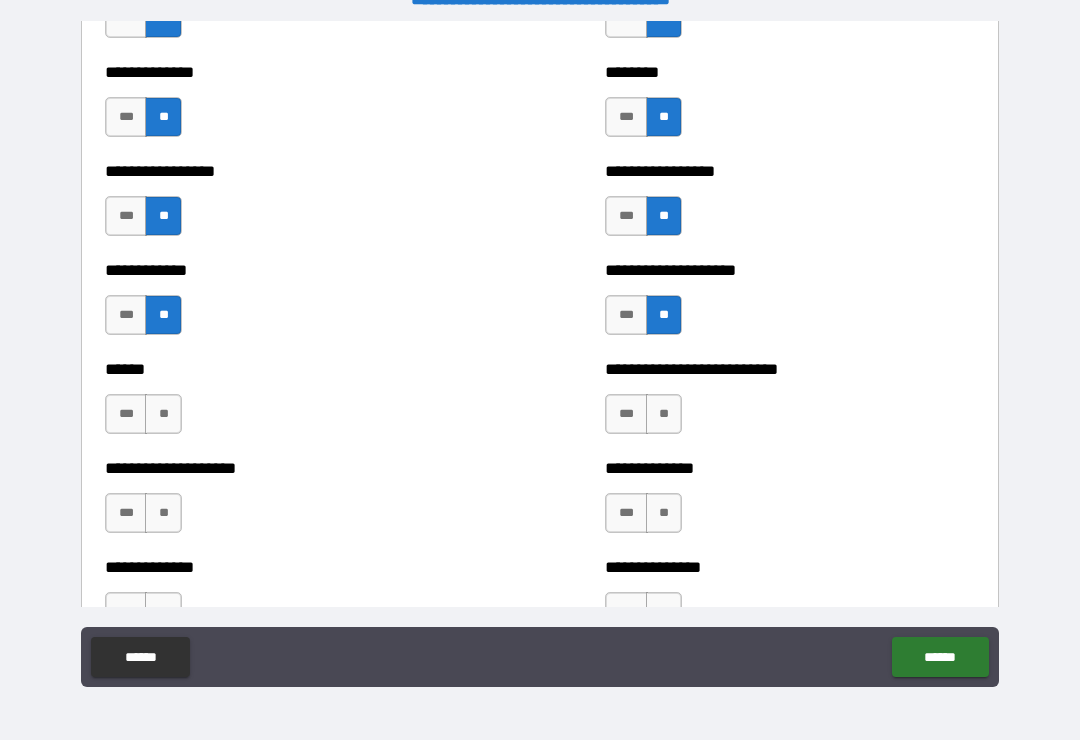 scroll, scrollTop: 3756, scrollLeft: 0, axis: vertical 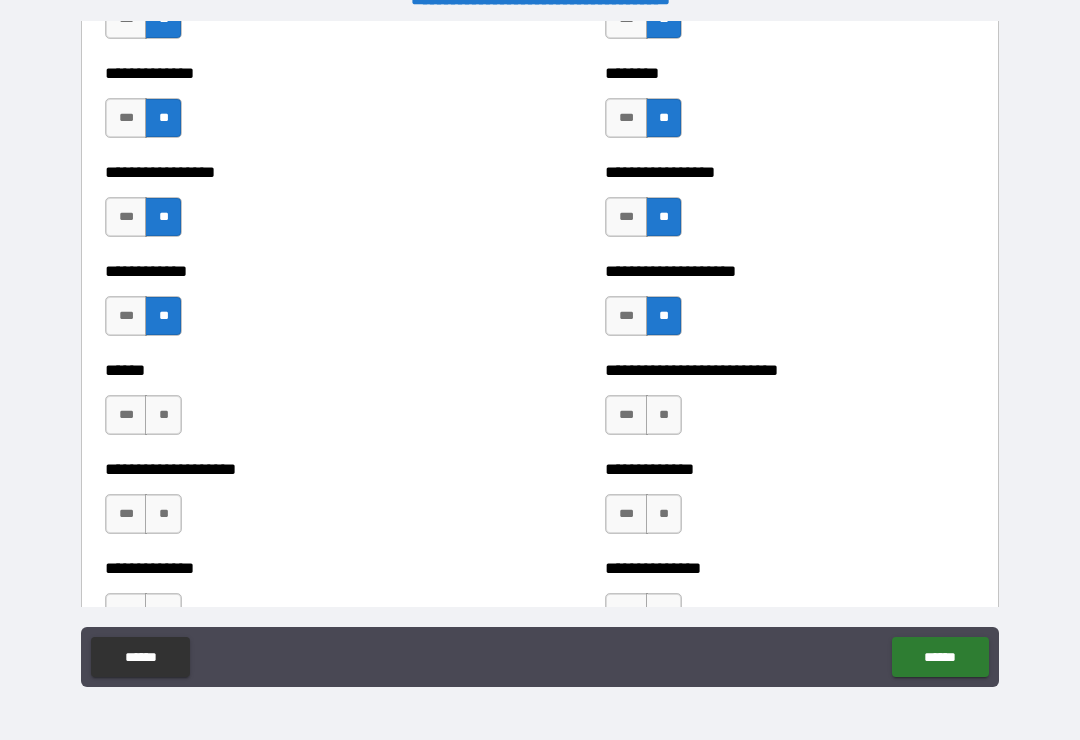 click on "**" at bounding box center [664, 415] 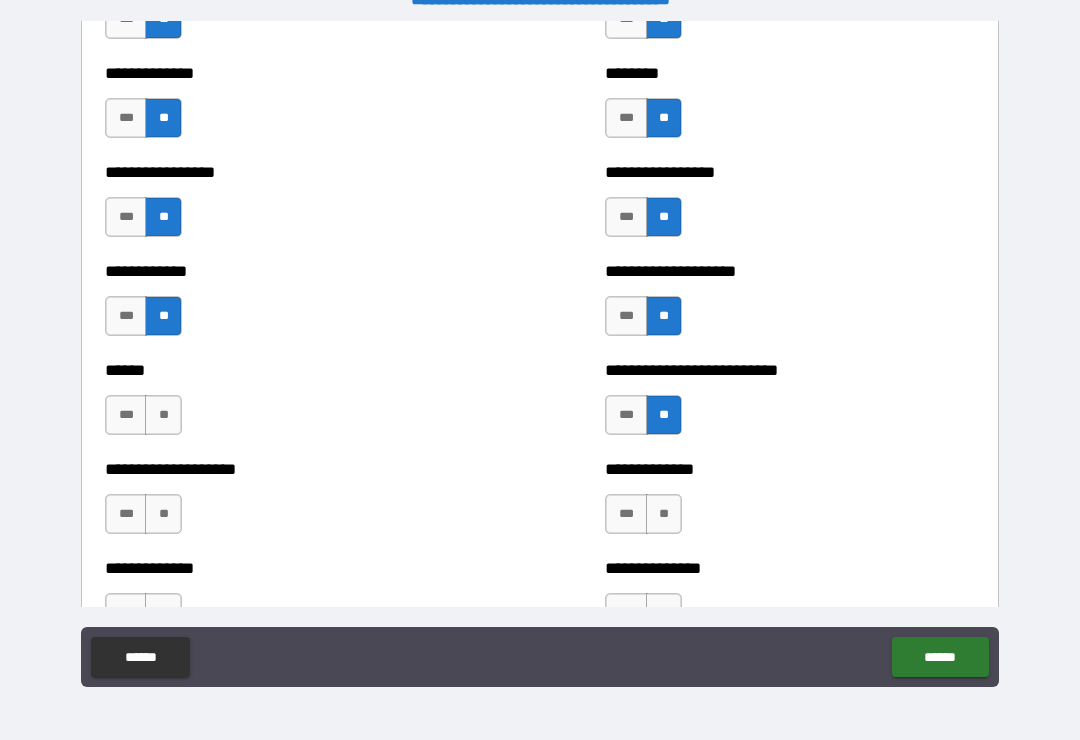 click on "**" at bounding box center [163, 415] 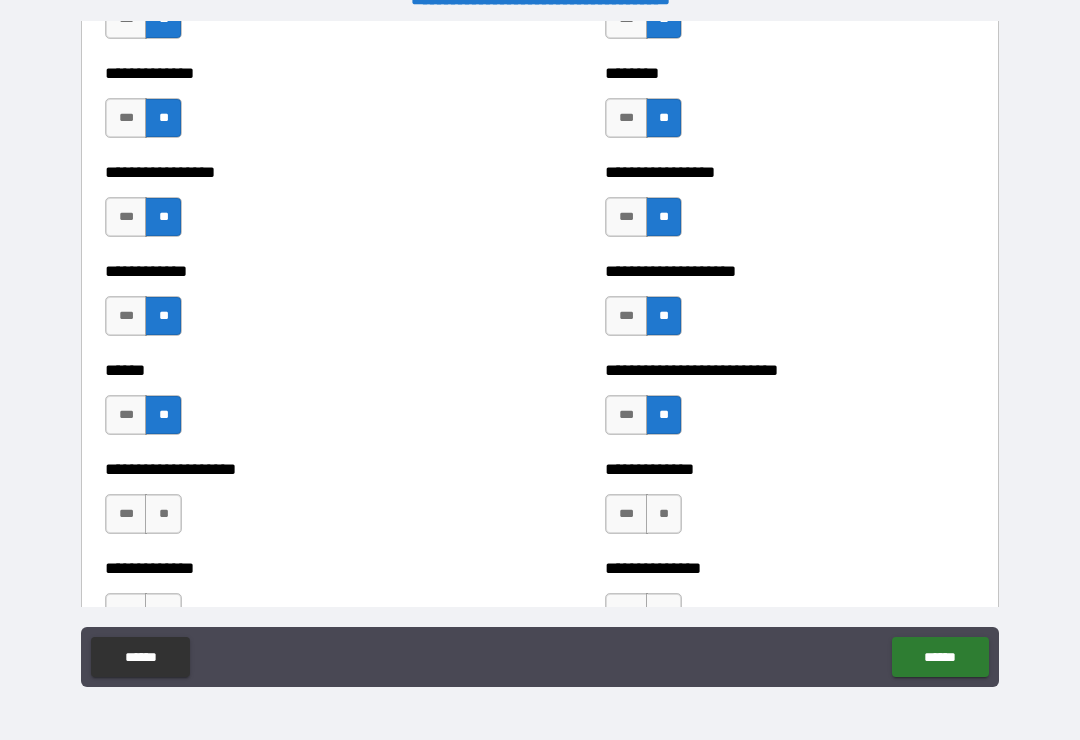 click on "**" at bounding box center (163, 514) 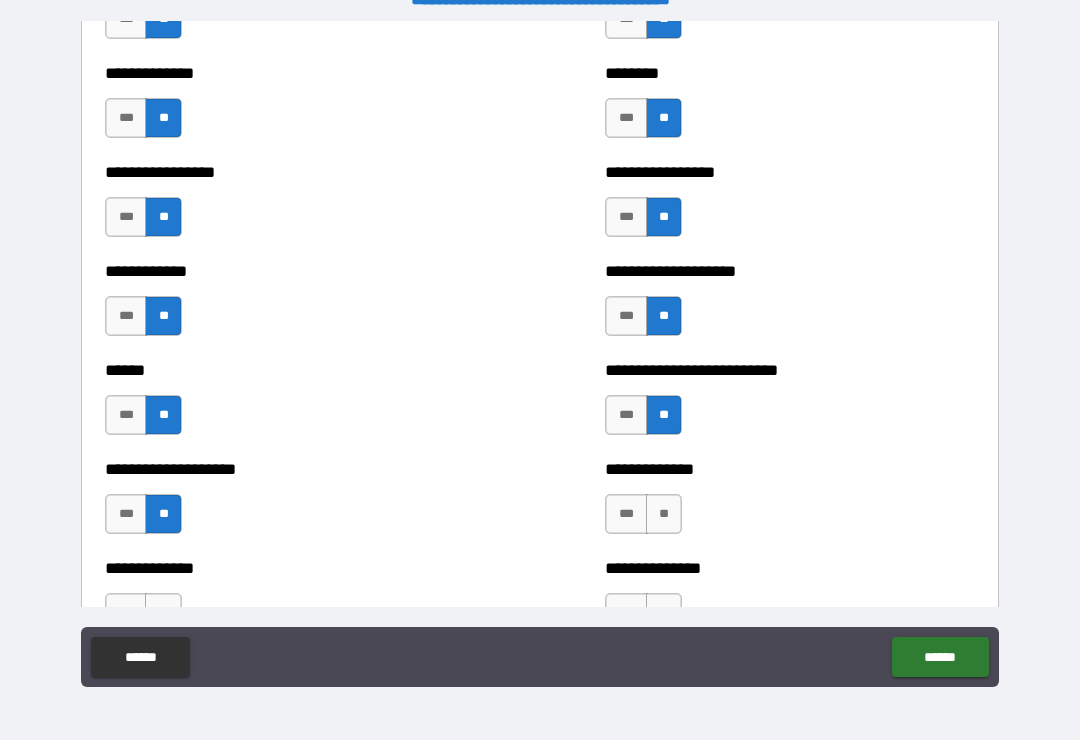 click on "**" at bounding box center (664, 514) 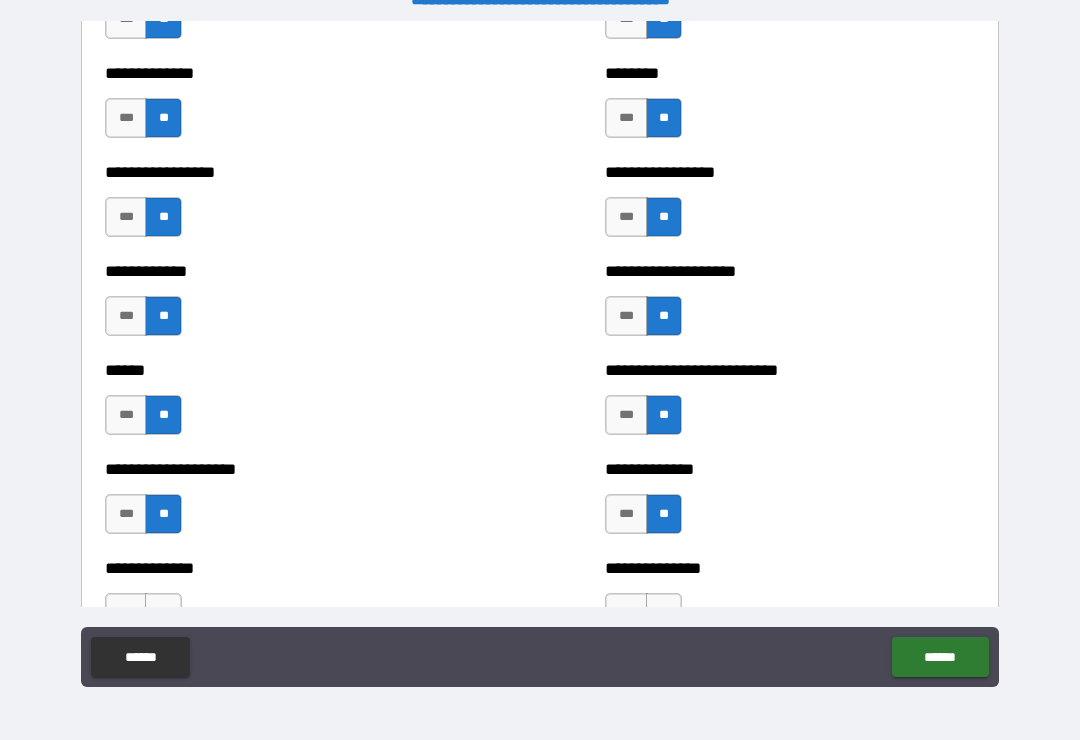 scroll, scrollTop: 3896, scrollLeft: 0, axis: vertical 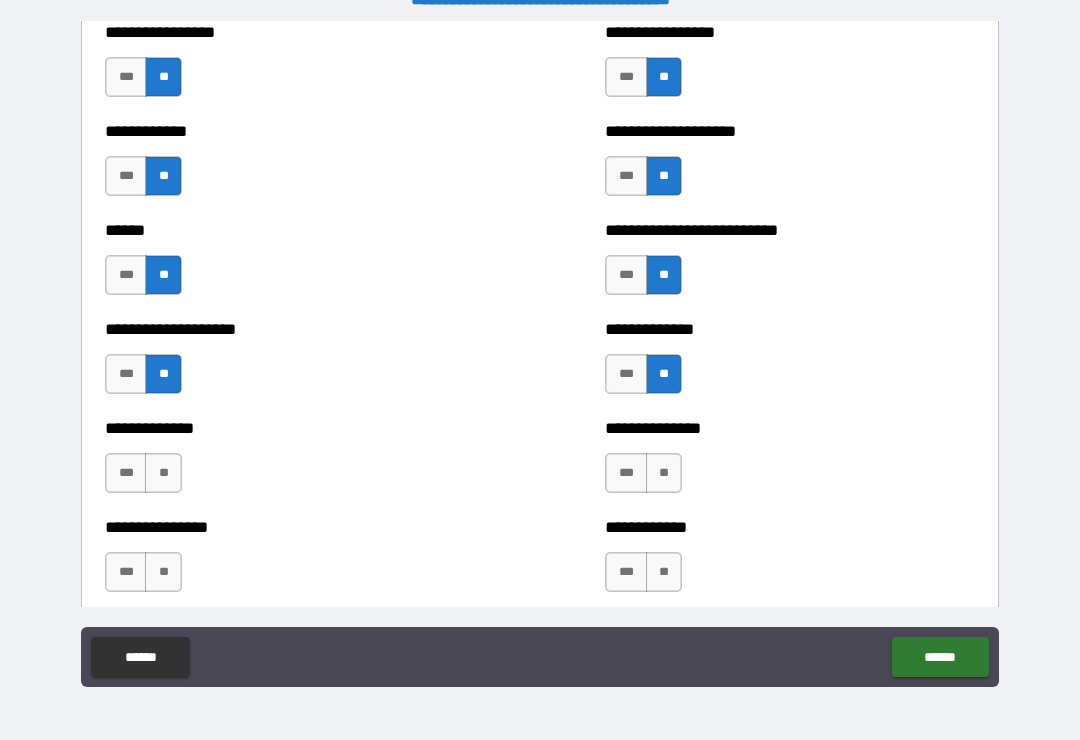 click on "**" at bounding box center [163, 473] 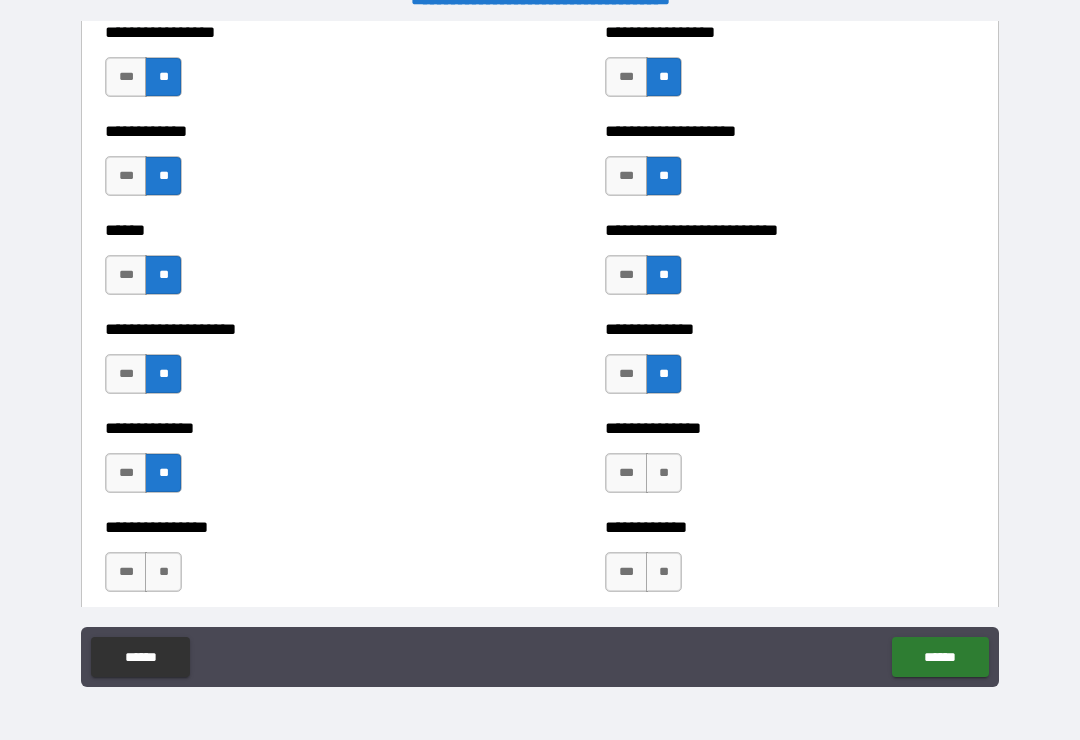 click on "**" at bounding box center (664, 473) 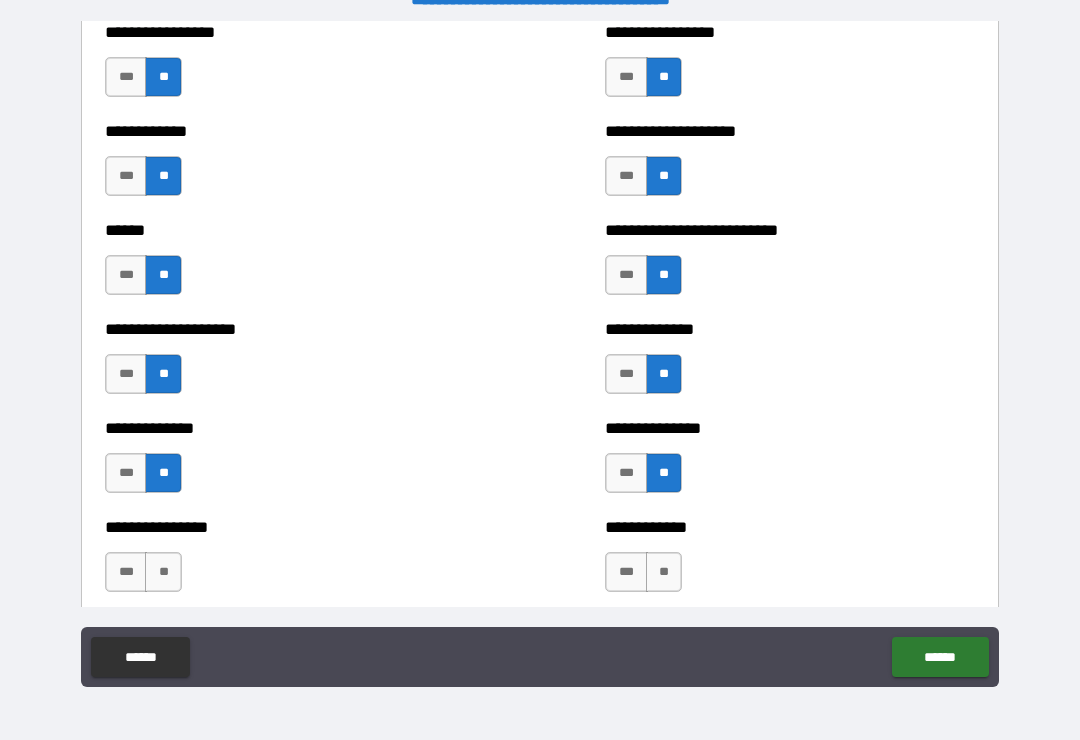 click on "**" at bounding box center [163, 572] 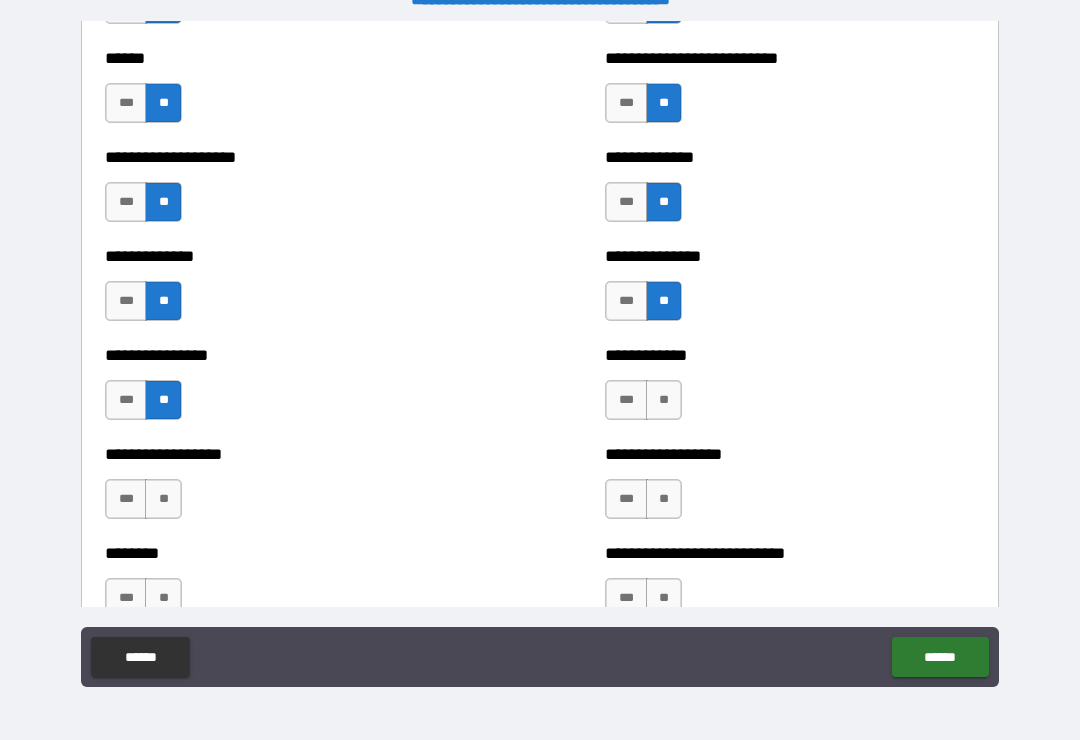 scroll, scrollTop: 4065, scrollLeft: 0, axis: vertical 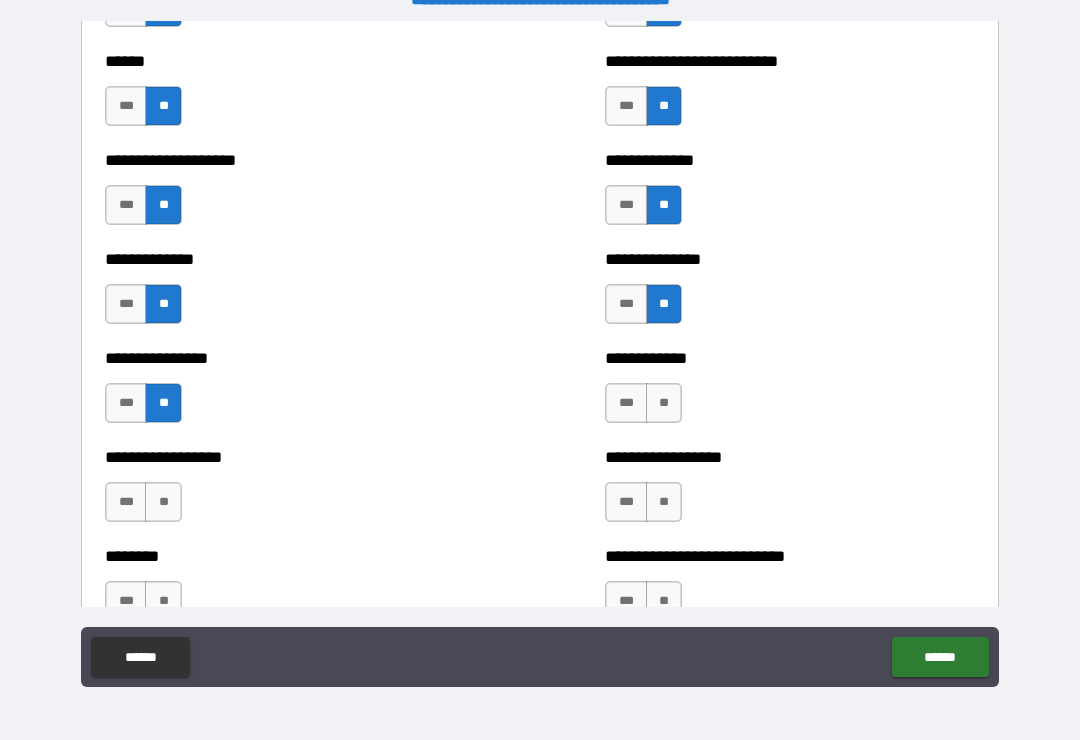 click on "**" at bounding box center (664, 403) 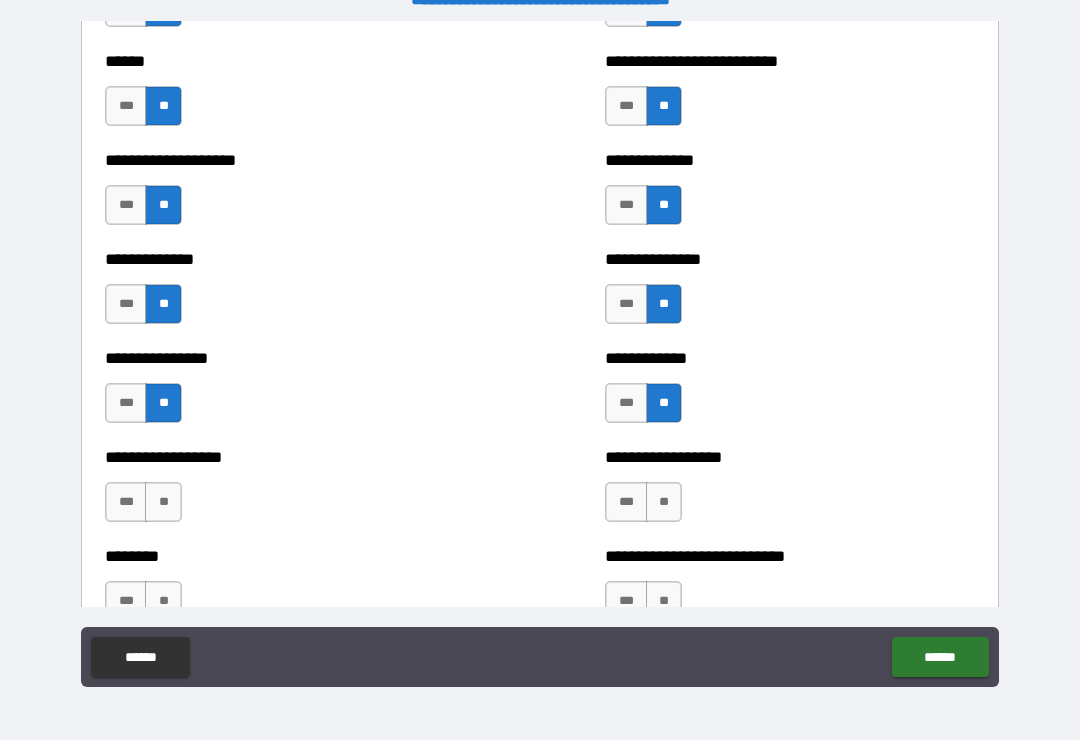 click on "**" at bounding box center (664, 502) 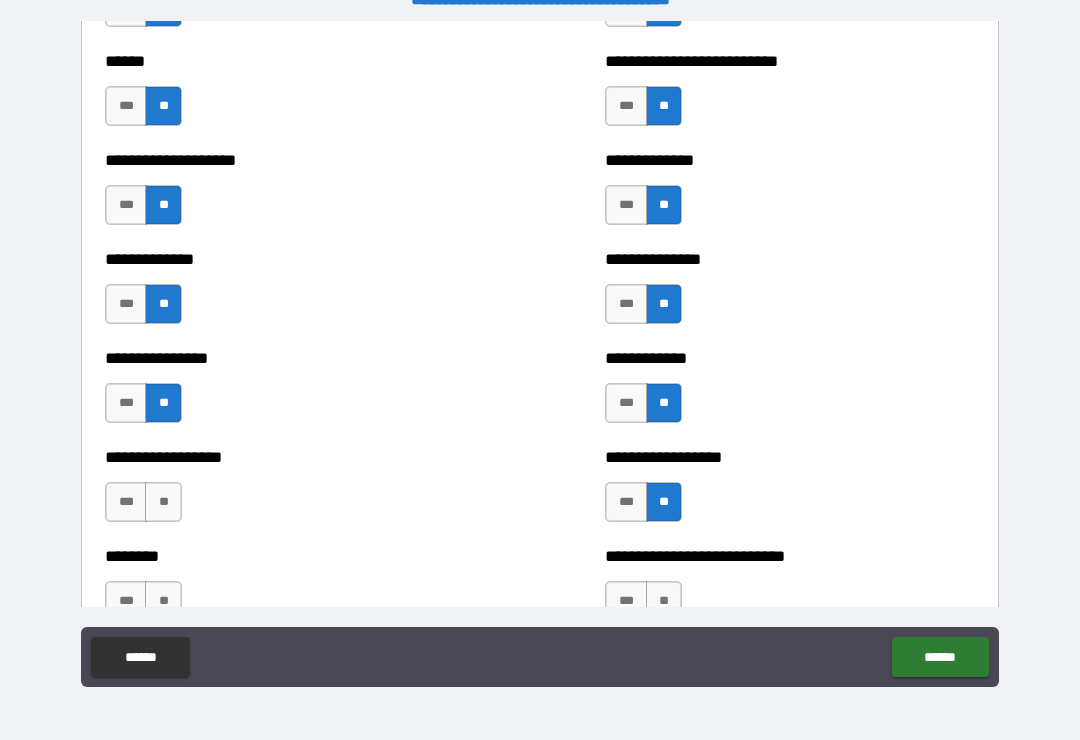 click on "**" at bounding box center (163, 502) 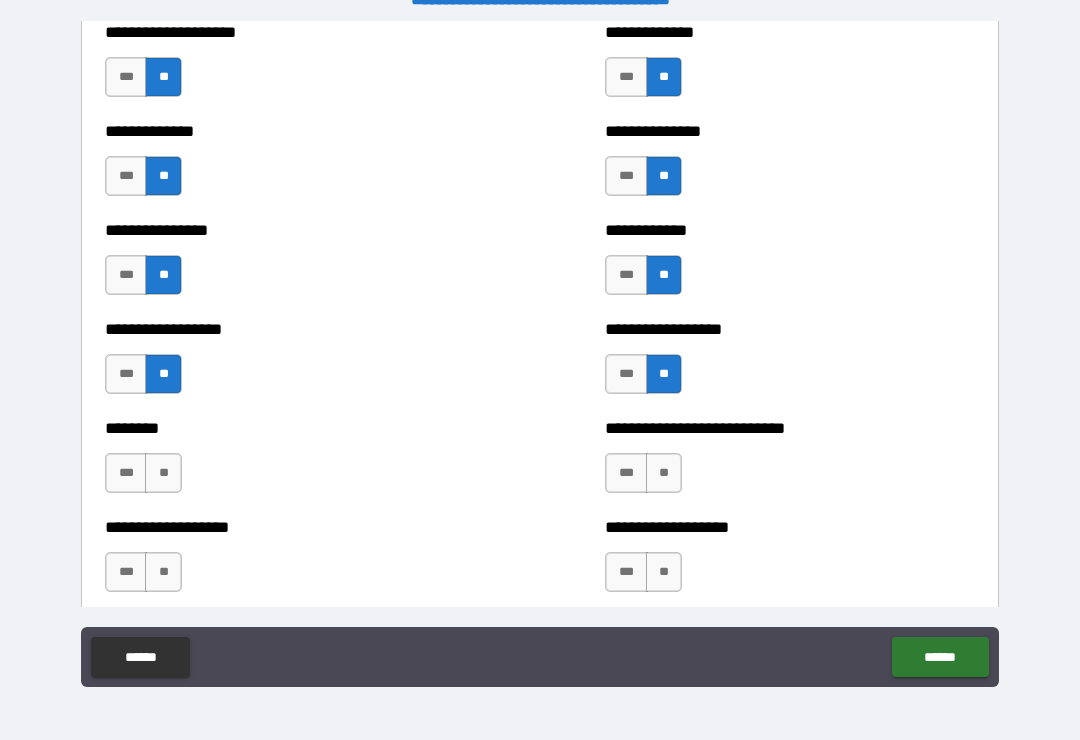 scroll, scrollTop: 4195, scrollLeft: 0, axis: vertical 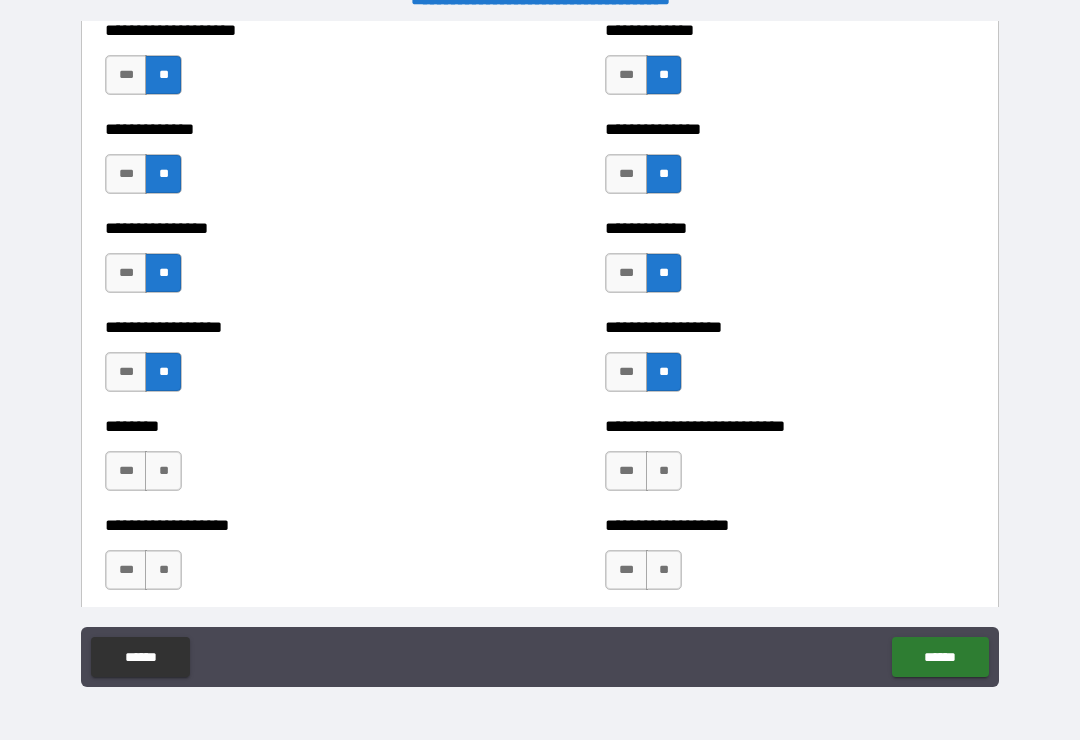 click on "**" at bounding box center [163, 471] 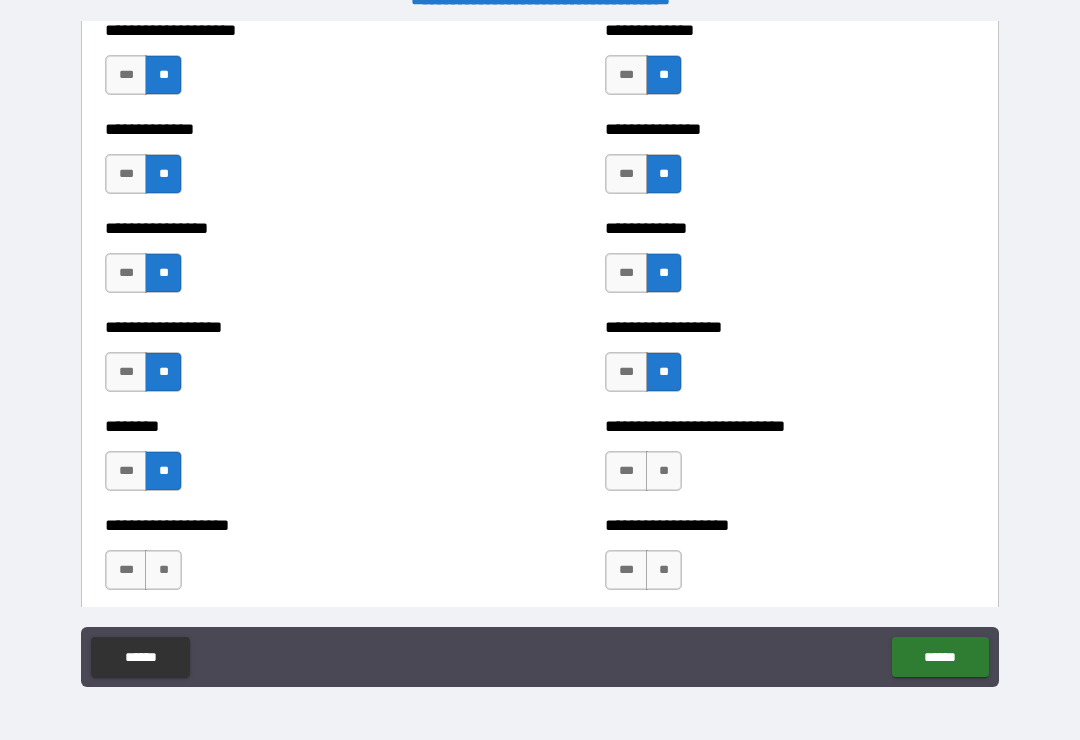 click on "**" at bounding box center (664, 471) 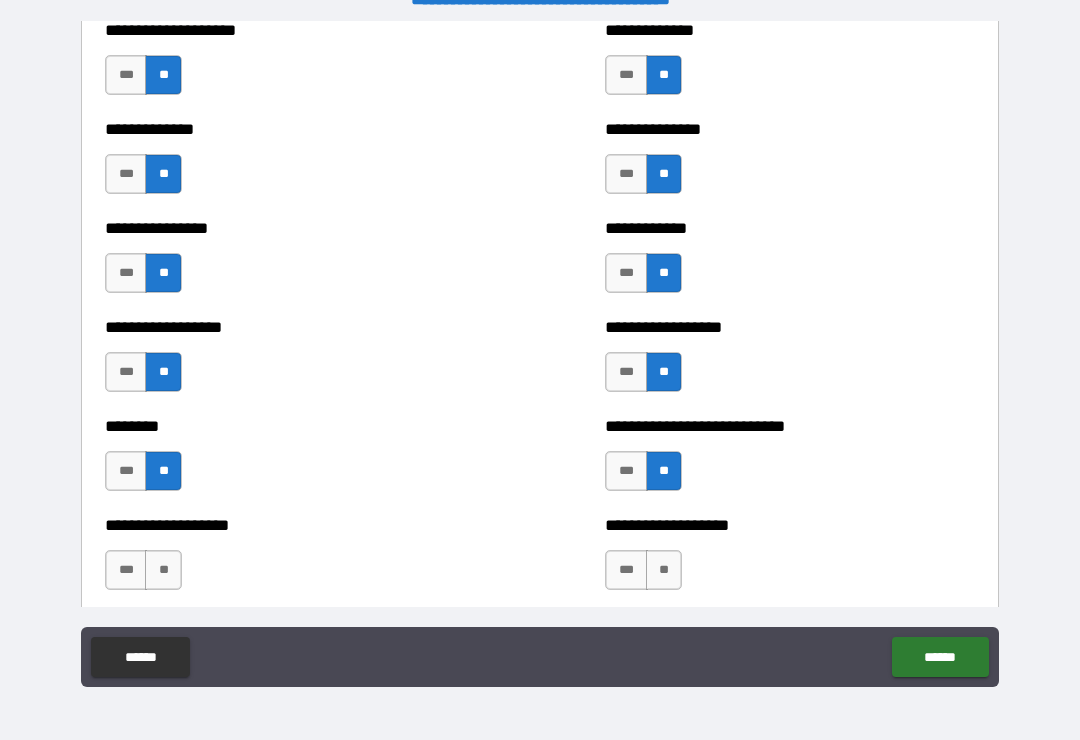 click on "**" at bounding box center (163, 570) 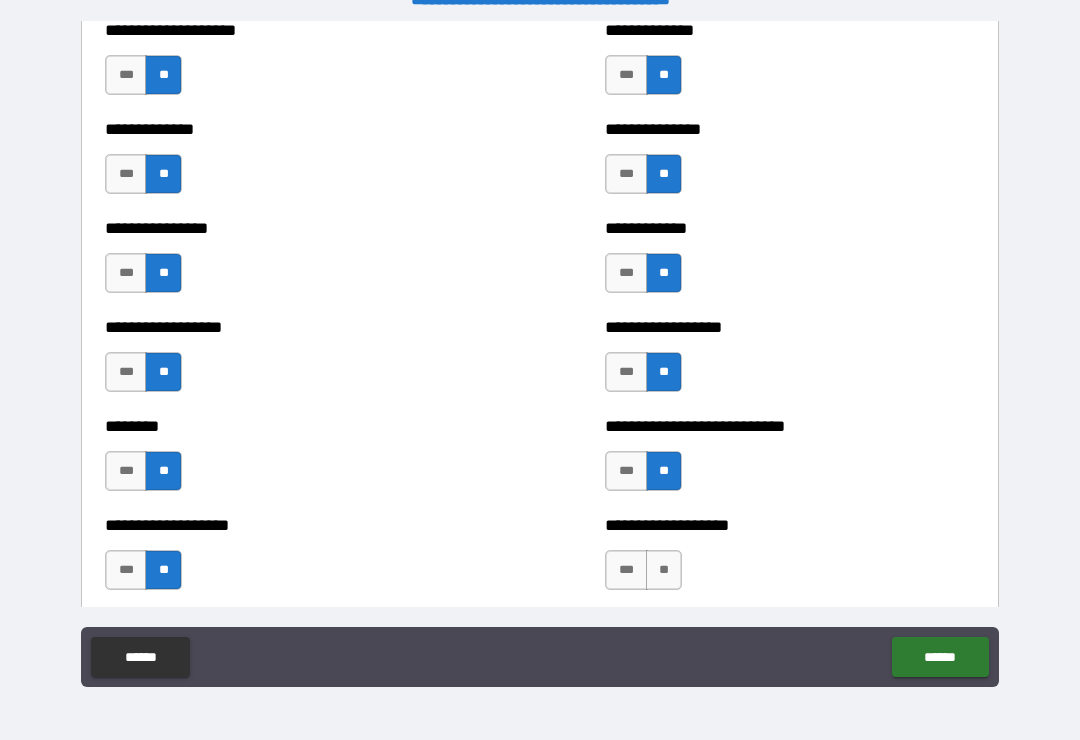 click on "**" at bounding box center [664, 570] 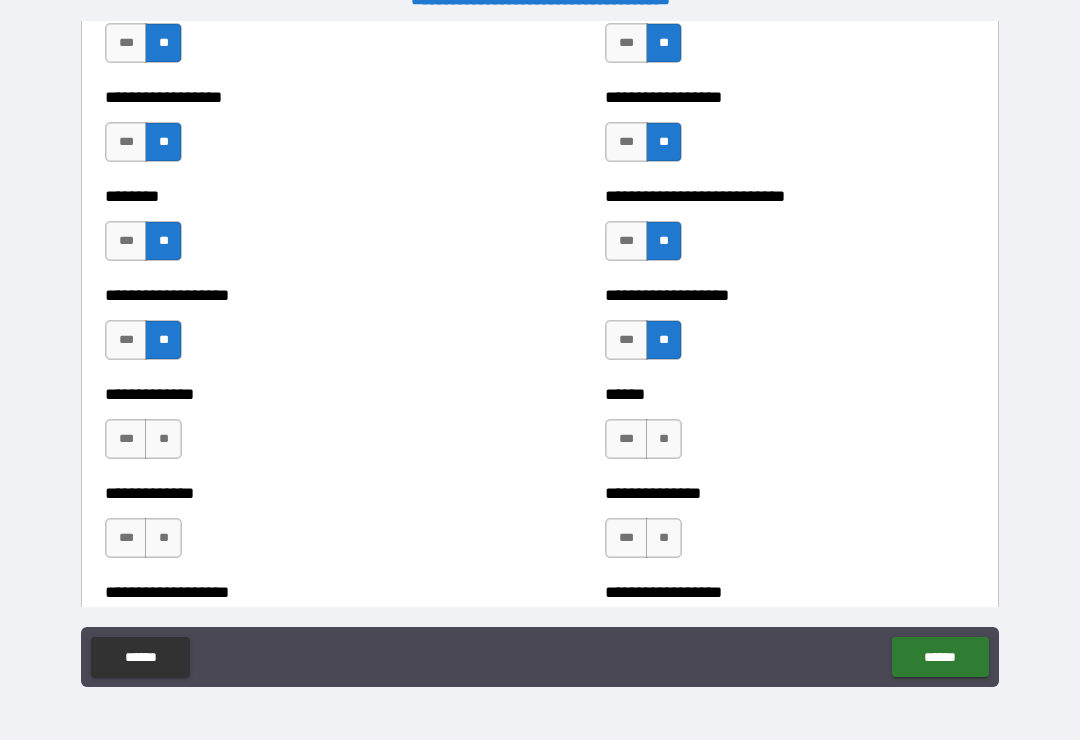 scroll, scrollTop: 4447, scrollLeft: 0, axis: vertical 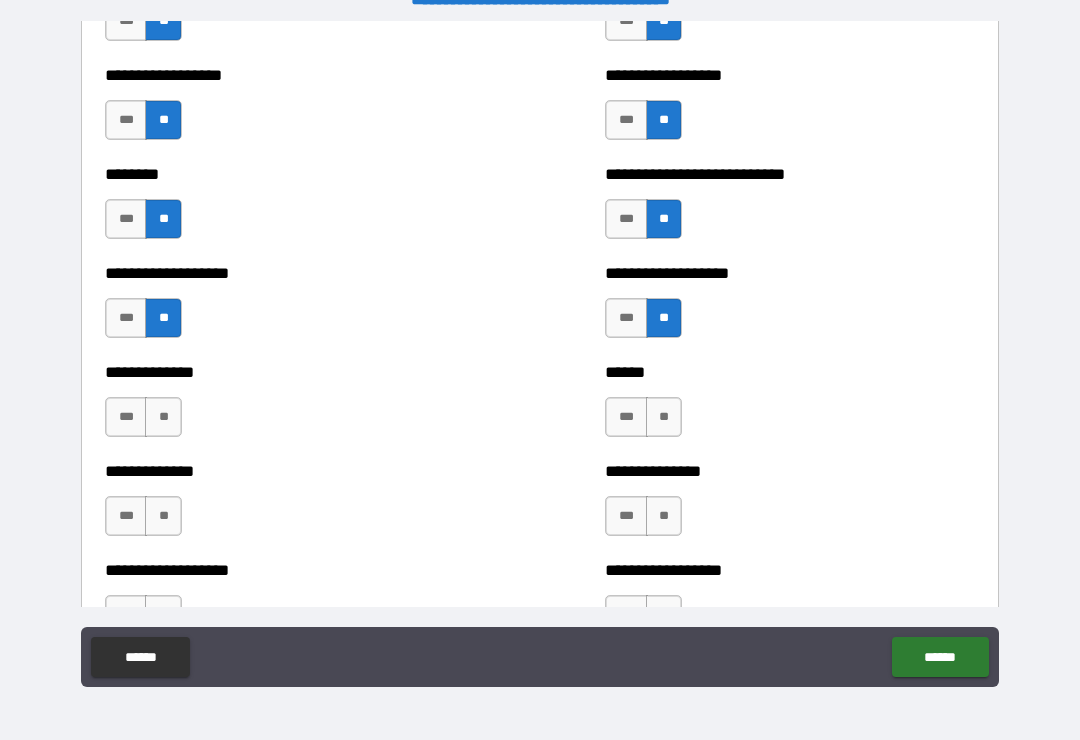 click on "**" at bounding box center (664, 417) 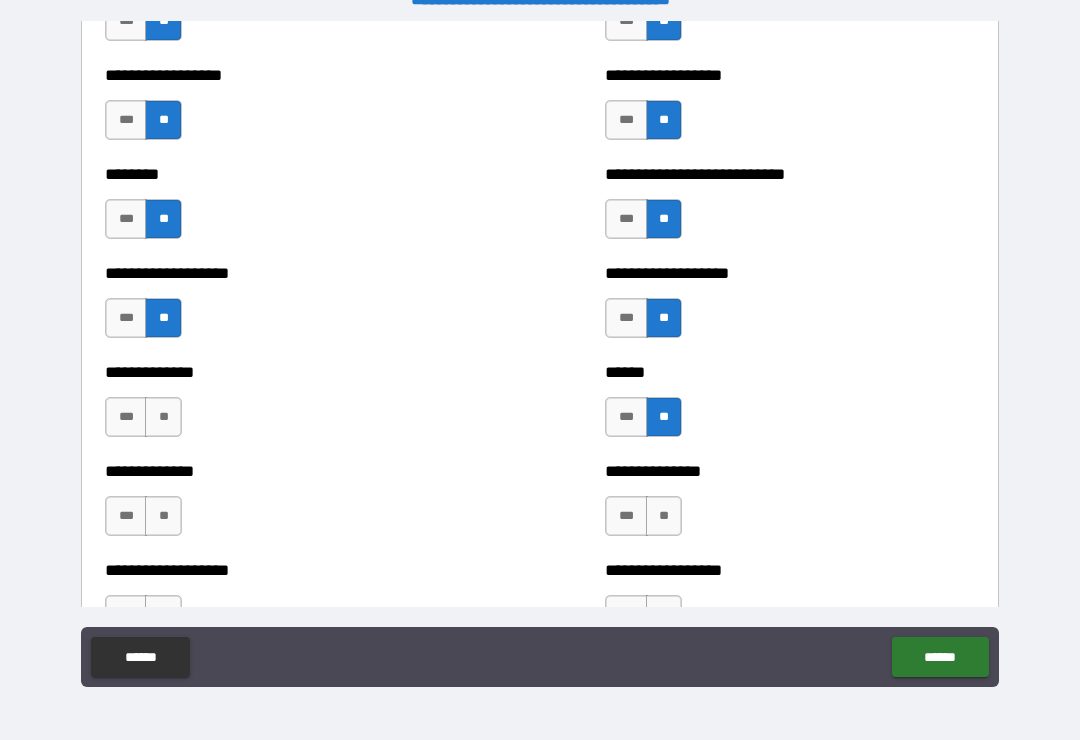 click on "**" at bounding box center (163, 417) 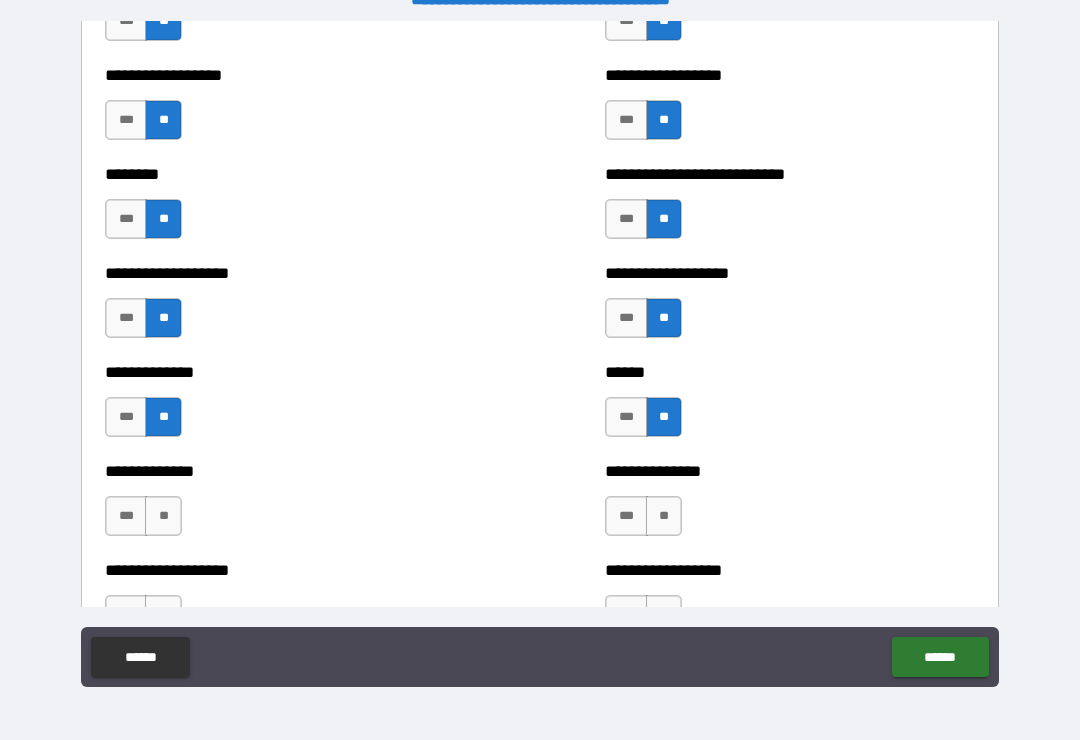 click on "**" at bounding box center [163, 516] 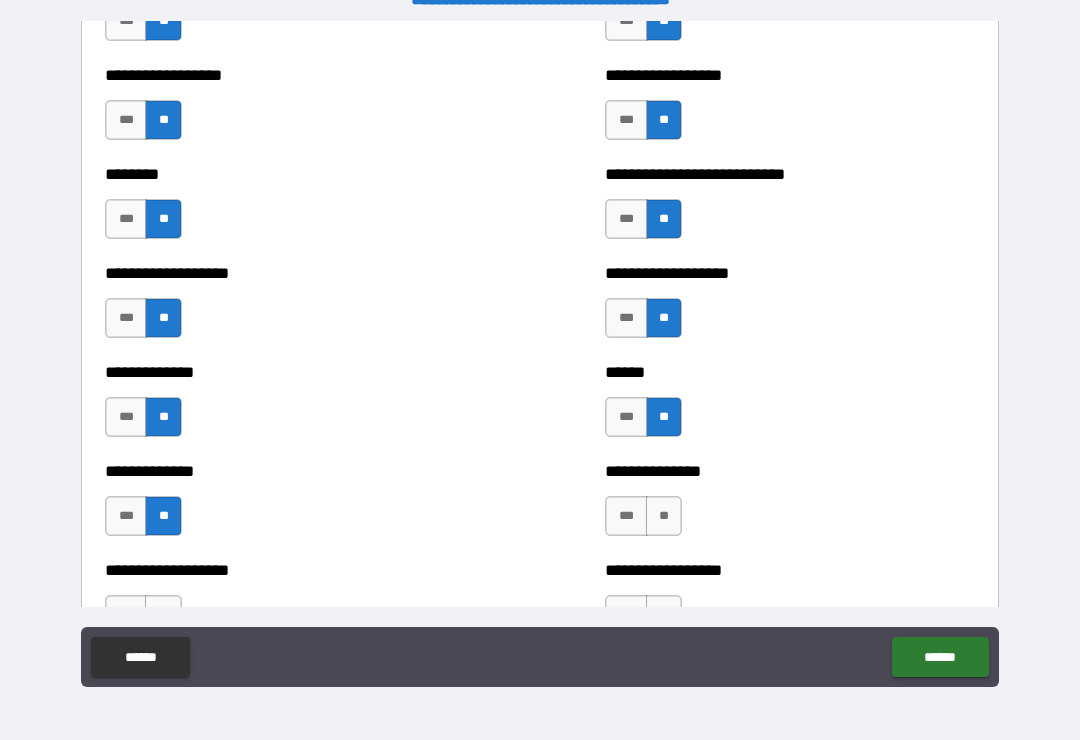 click on "**" at bounding box center [664, 516] 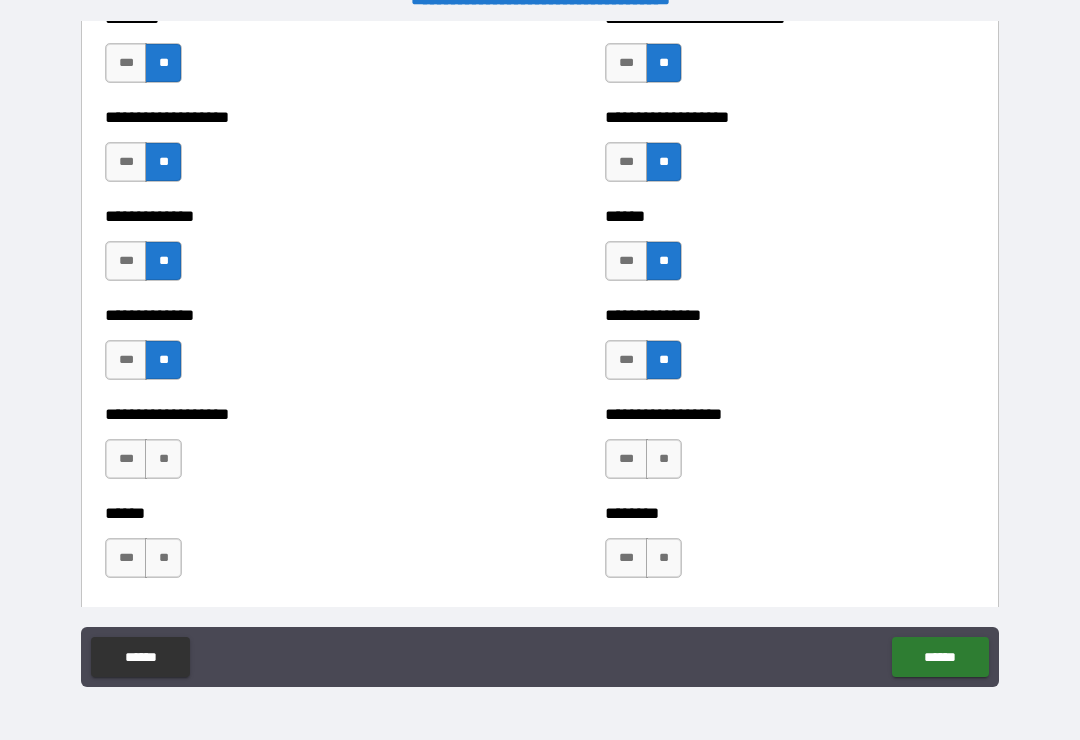 scroll, scrollTop: 4605, scrollLeft: 0, axis: vertical 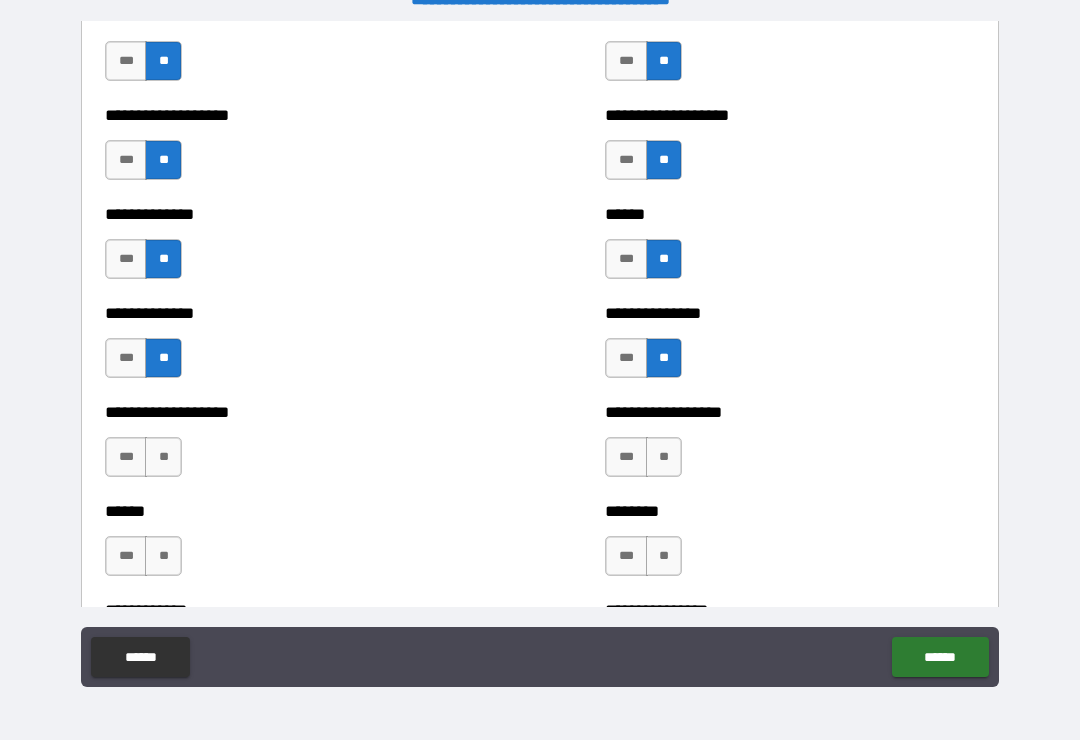 click on "**" at bounding box center (163, 457) 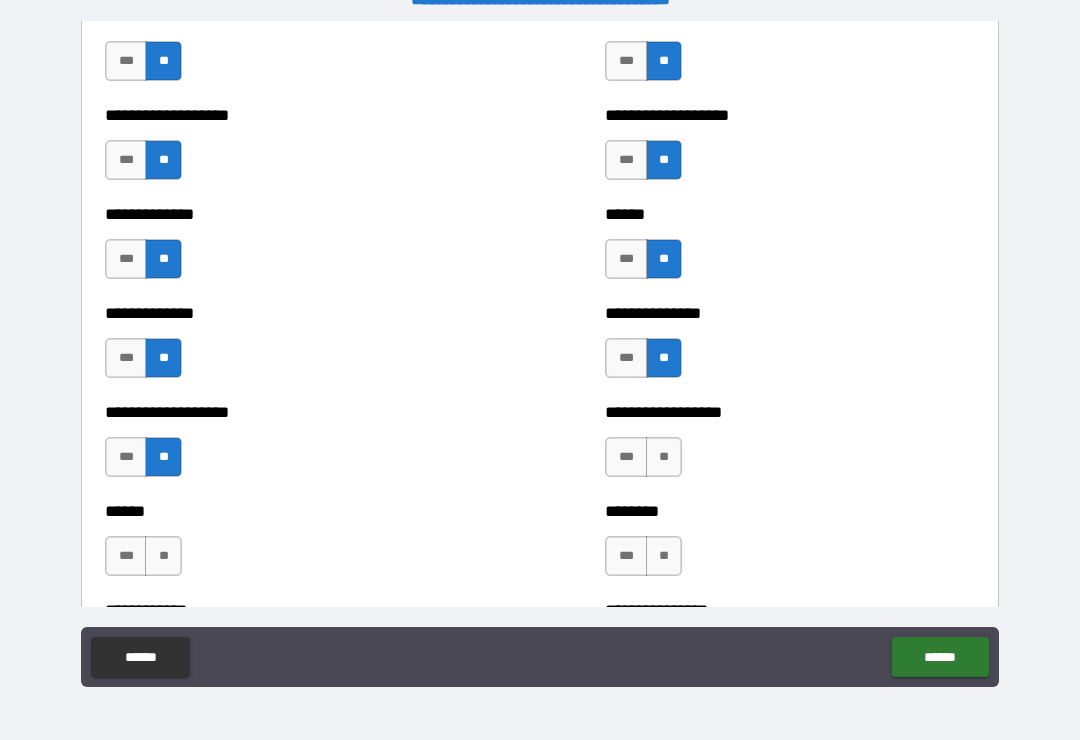 click on "**" at bounding box center [664, 457] 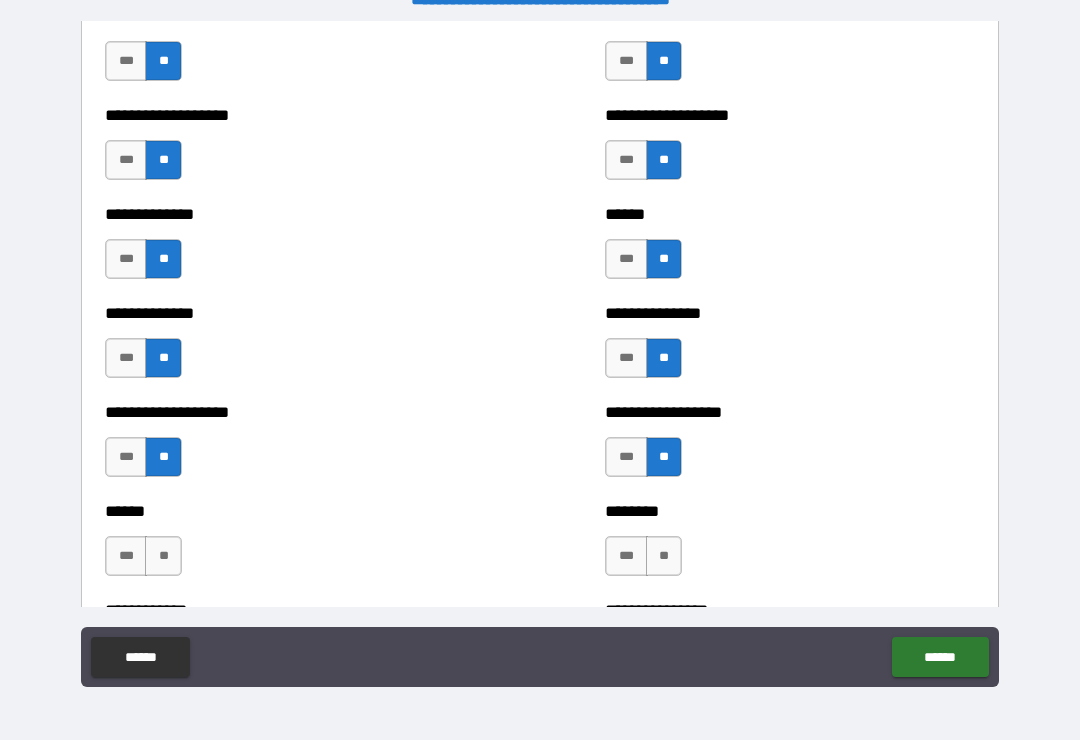click on "**" at bounding box center [163, 556] 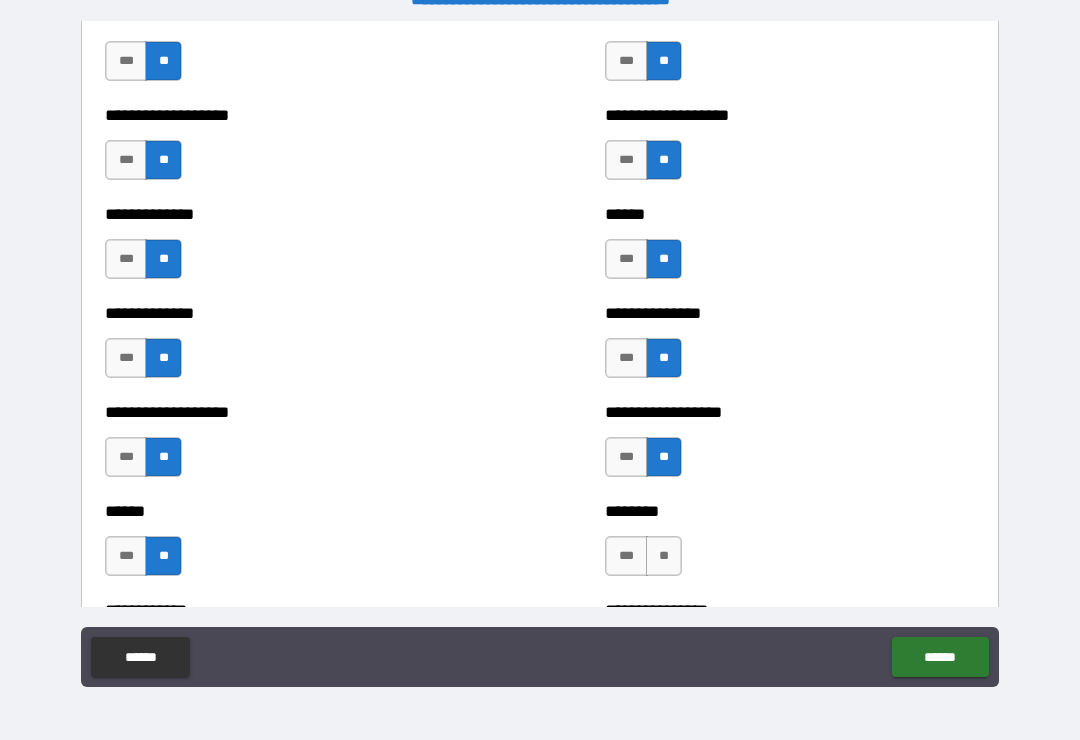 click on "**" at bounding box center [664, 556] 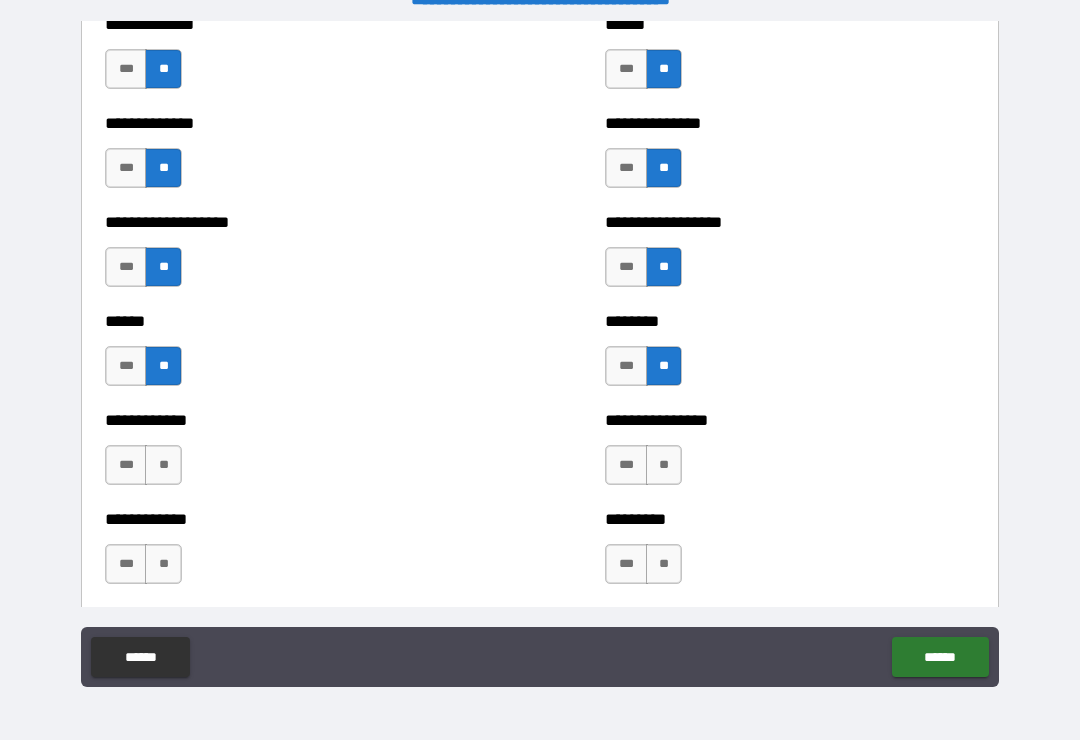scroll, scrollTop: 4794, scrollLeft: 0, axis: vertical 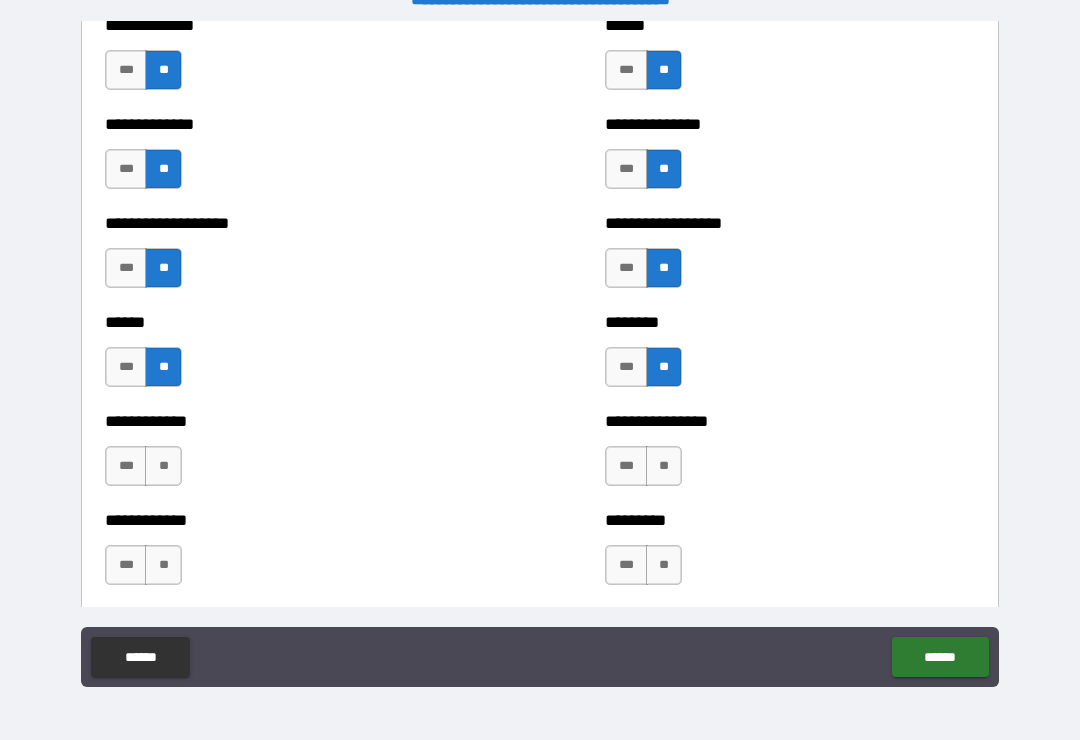 click on "**" at bounding box center (163, 466) 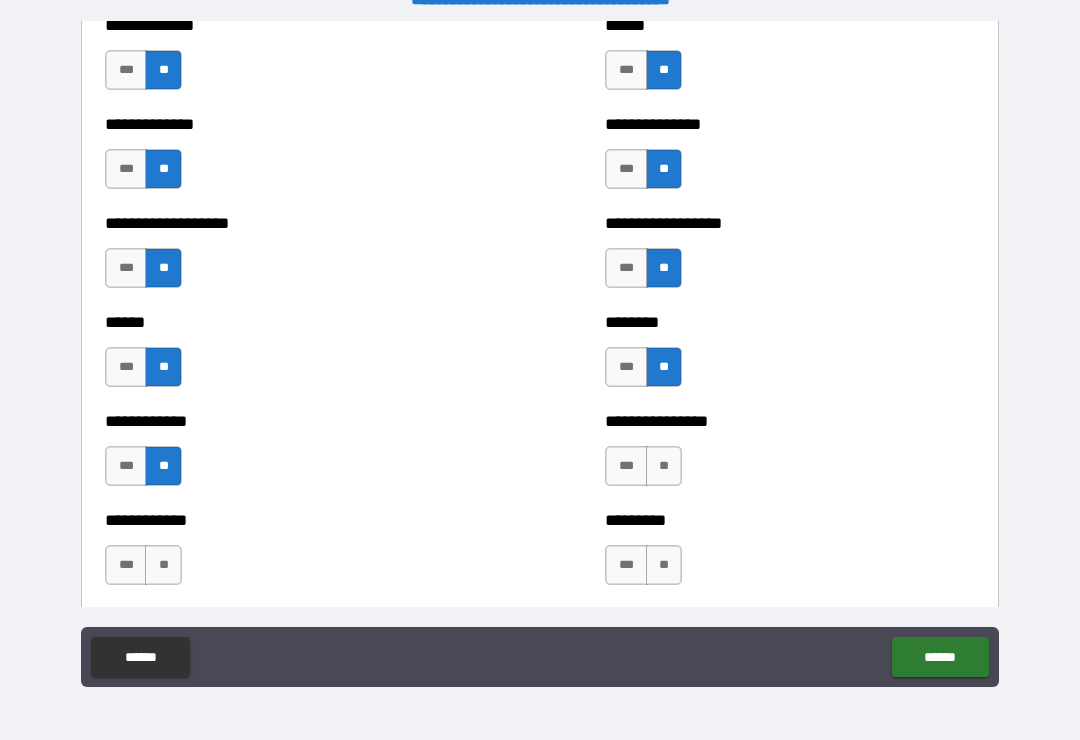 click on "**" at bounding box center (664, 466) 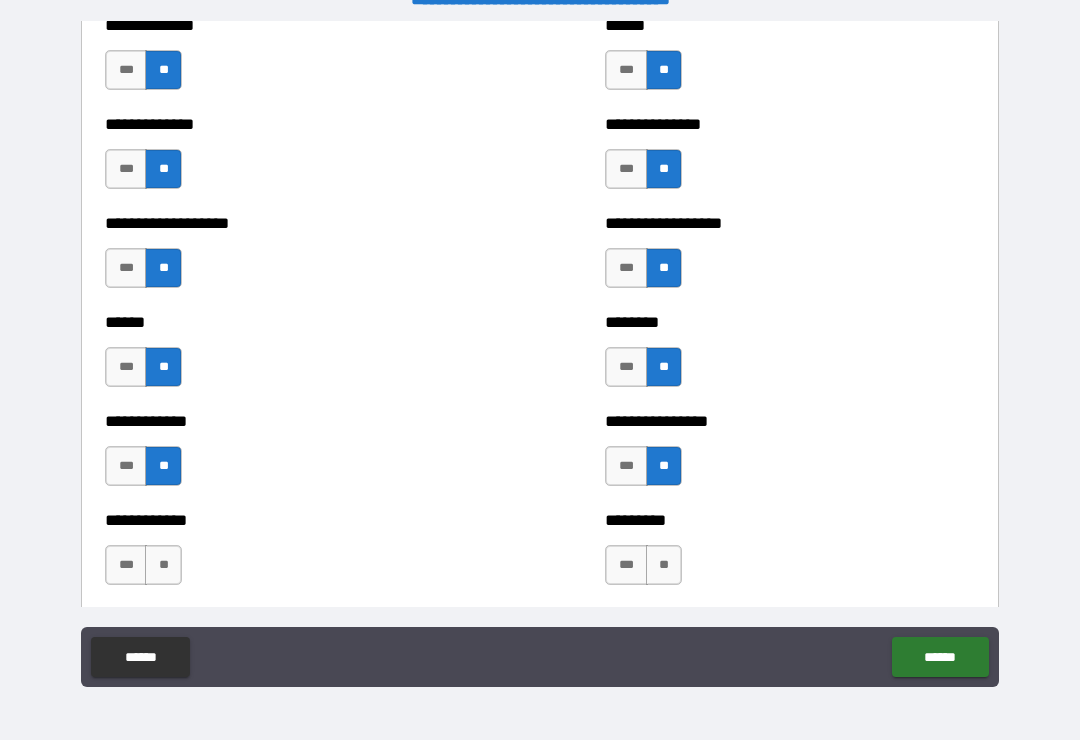 click on "**" at bounding box center [163, 565] 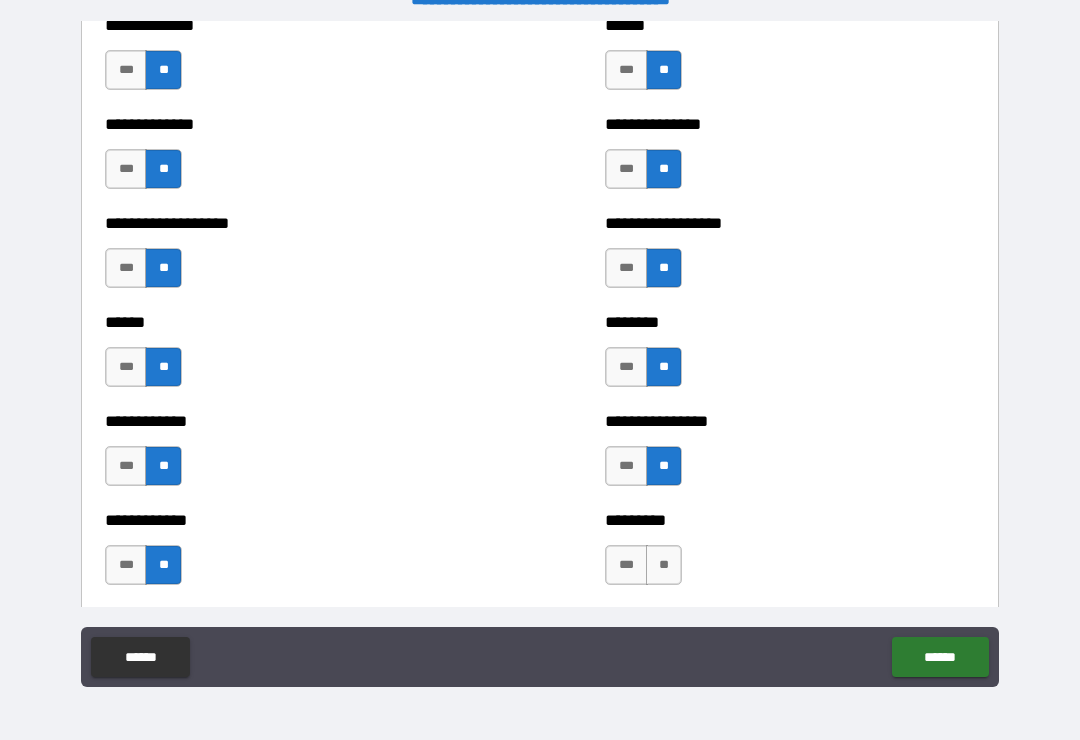 click on "**" at bounding box center (664, 565) 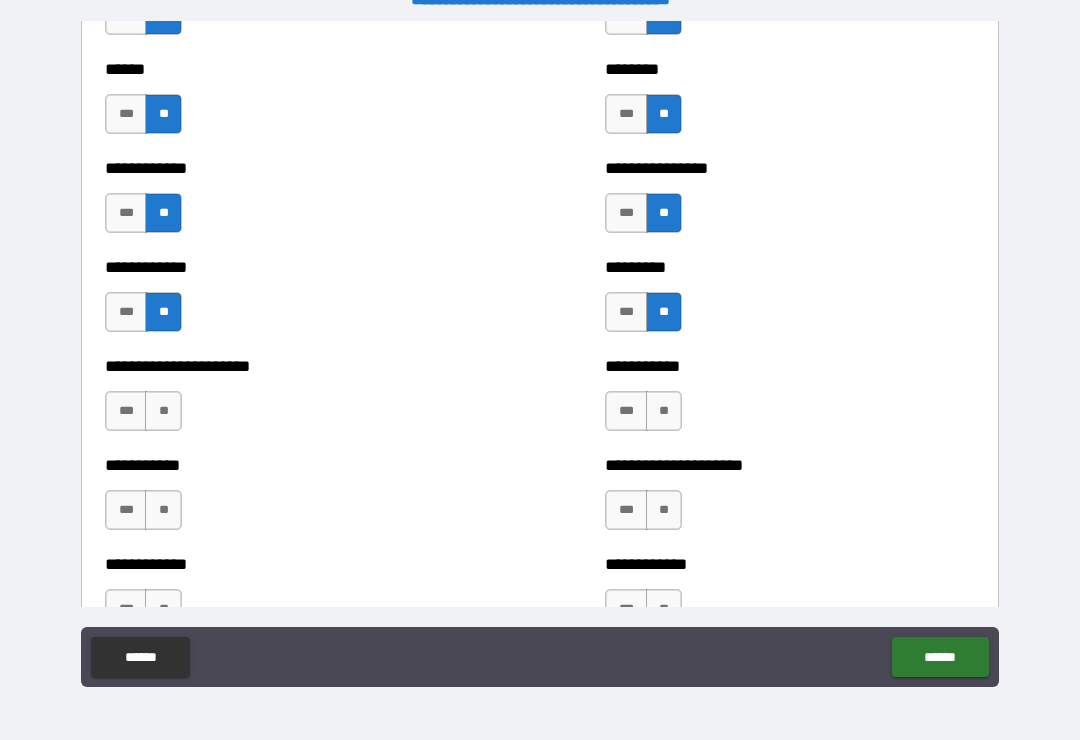 scroll, scrollTop: 5042, scrollLeft: 0, axis: vertical 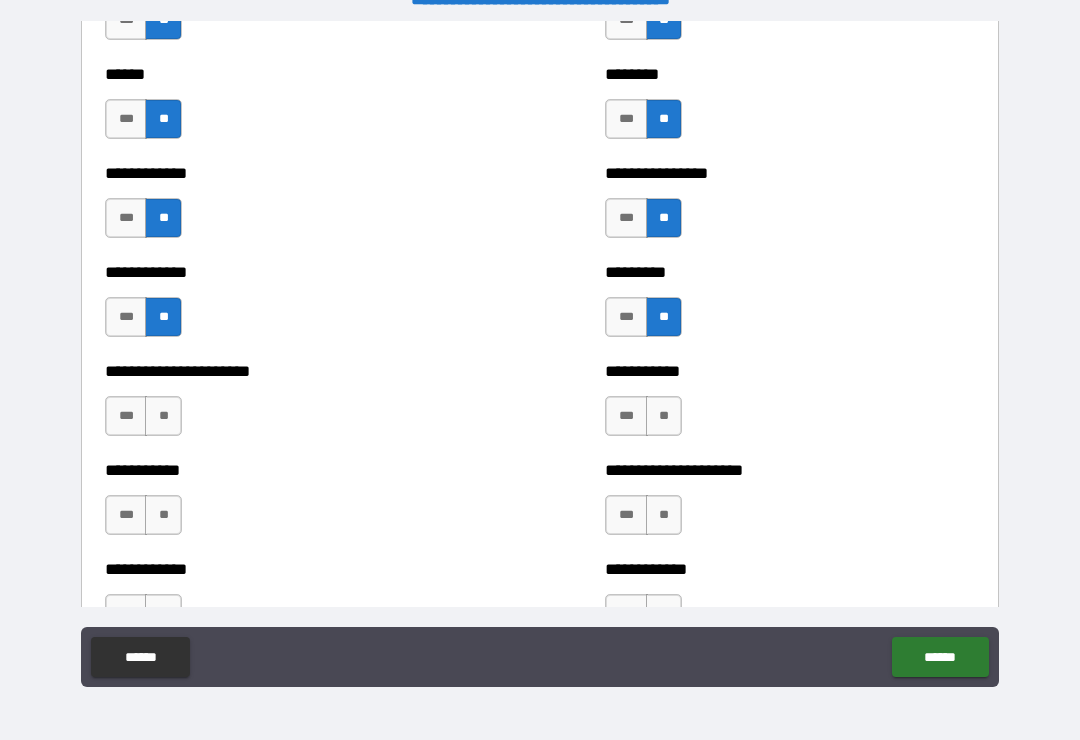 click on "**" at bounding box center [163, 416] 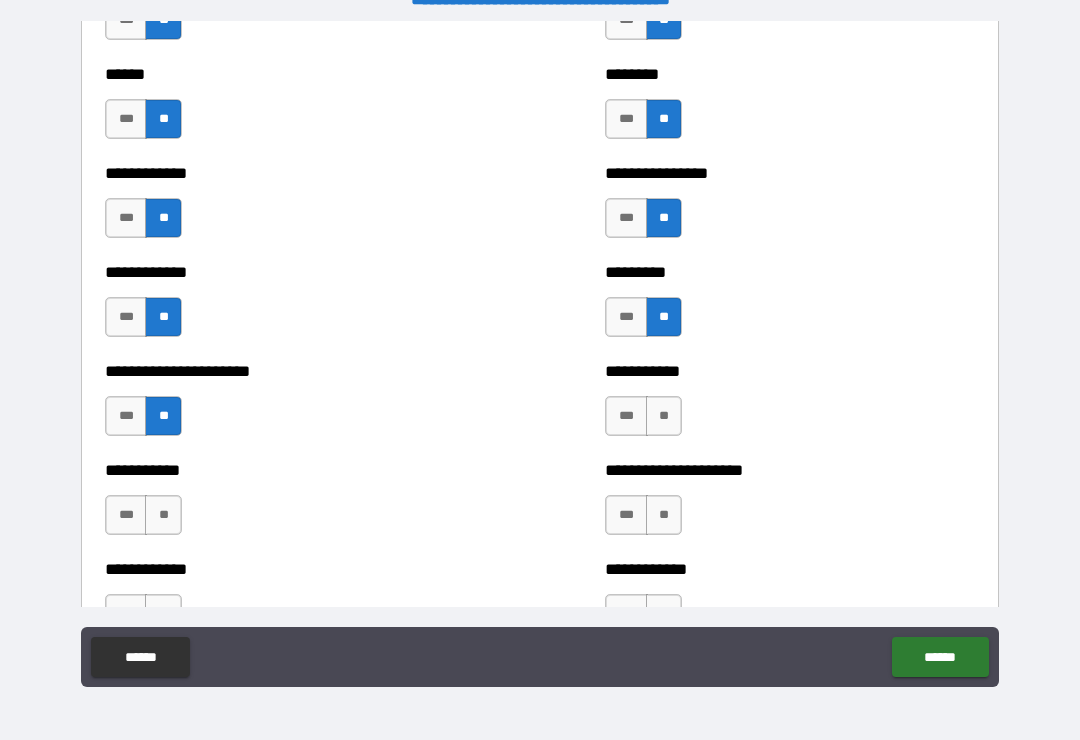 click on "**" at bounding box center [664, 416] 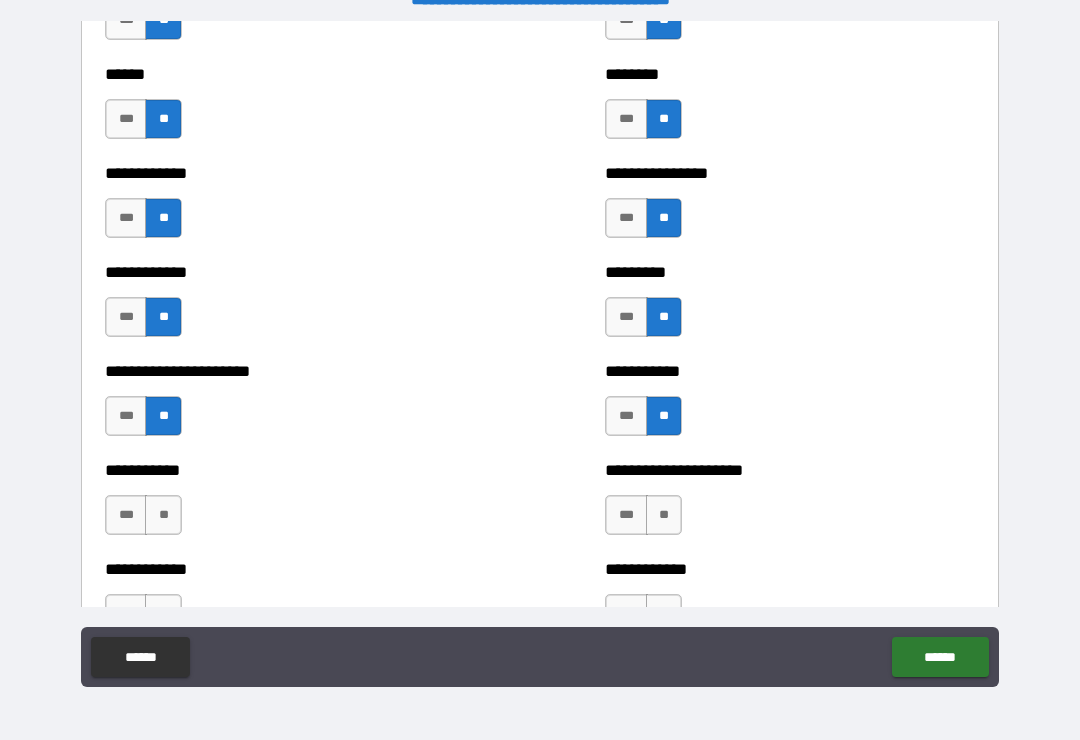 click on "**" at bounding box center (163, 515) 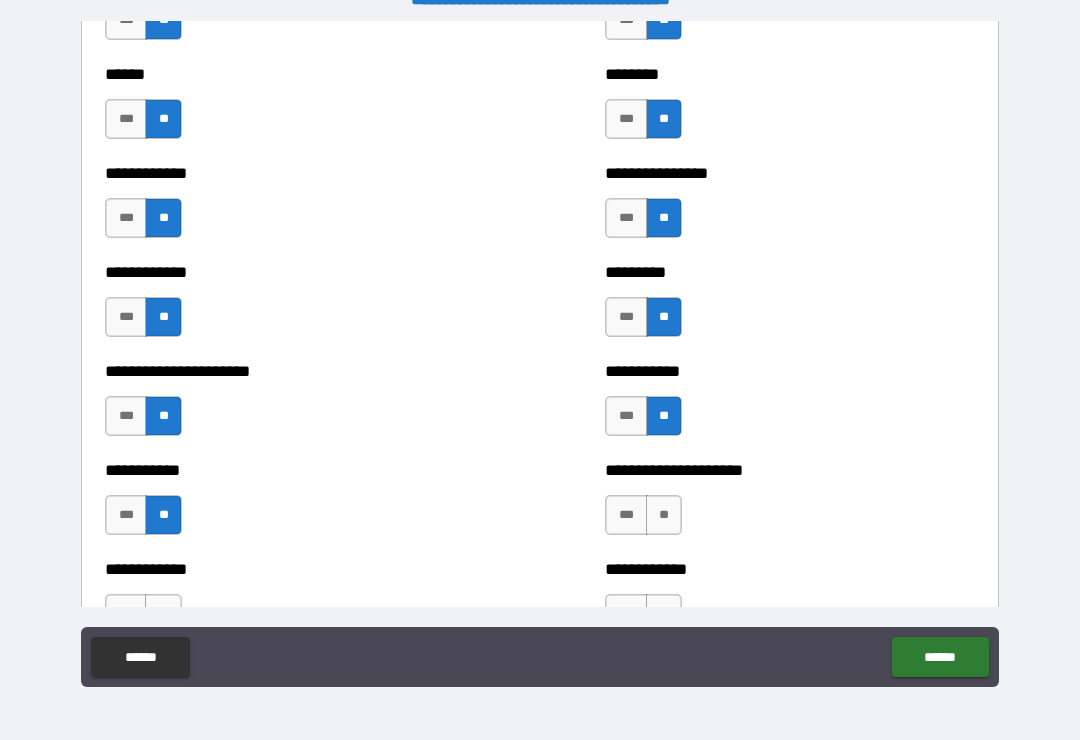 click on "**" at bounding box center [664, 515] 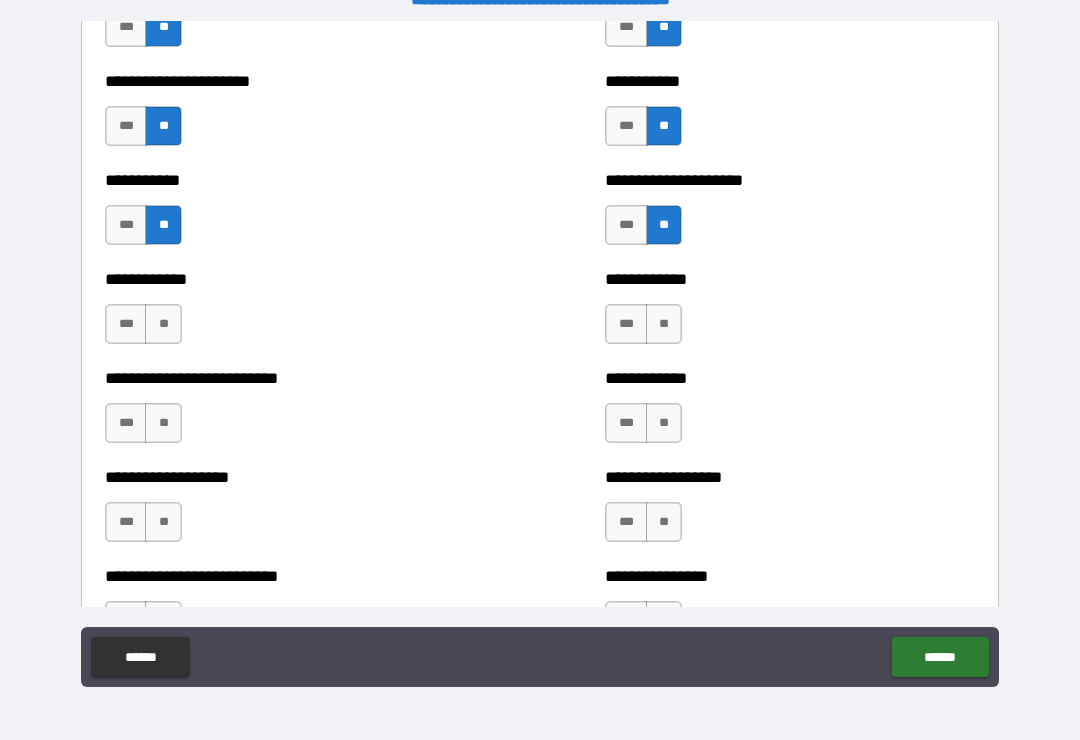 scroll, scrollTop: 5365, scrollLeft: 0, axis: vertical 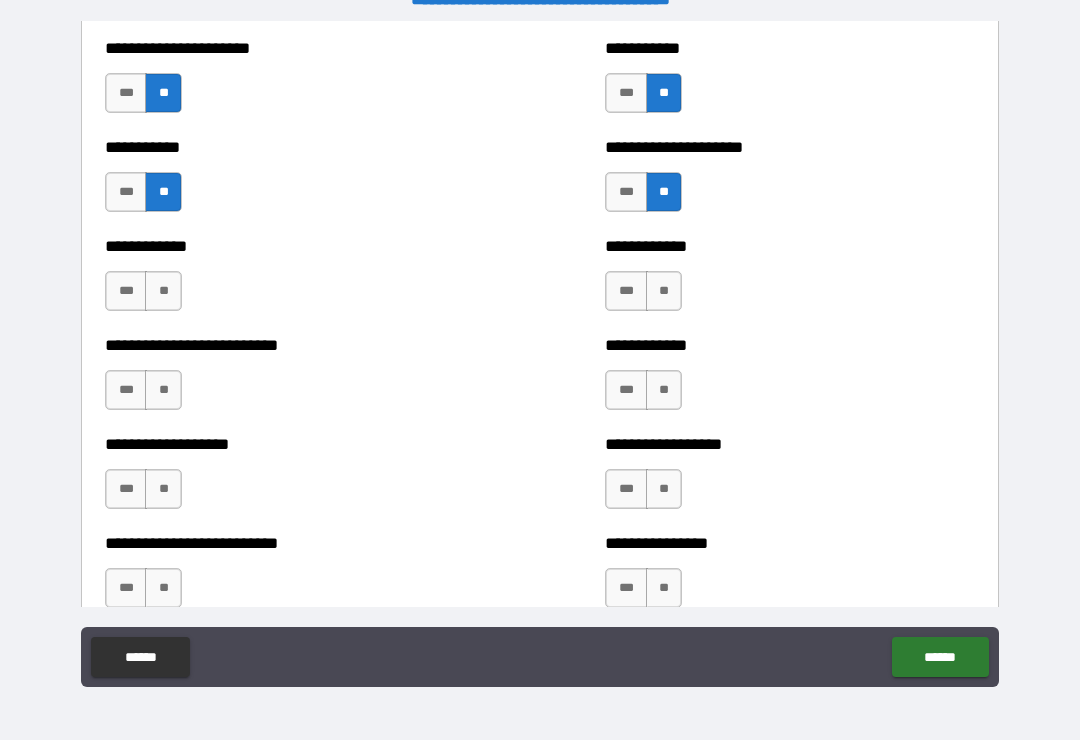 click on "**" at bounding box center [163, 291] 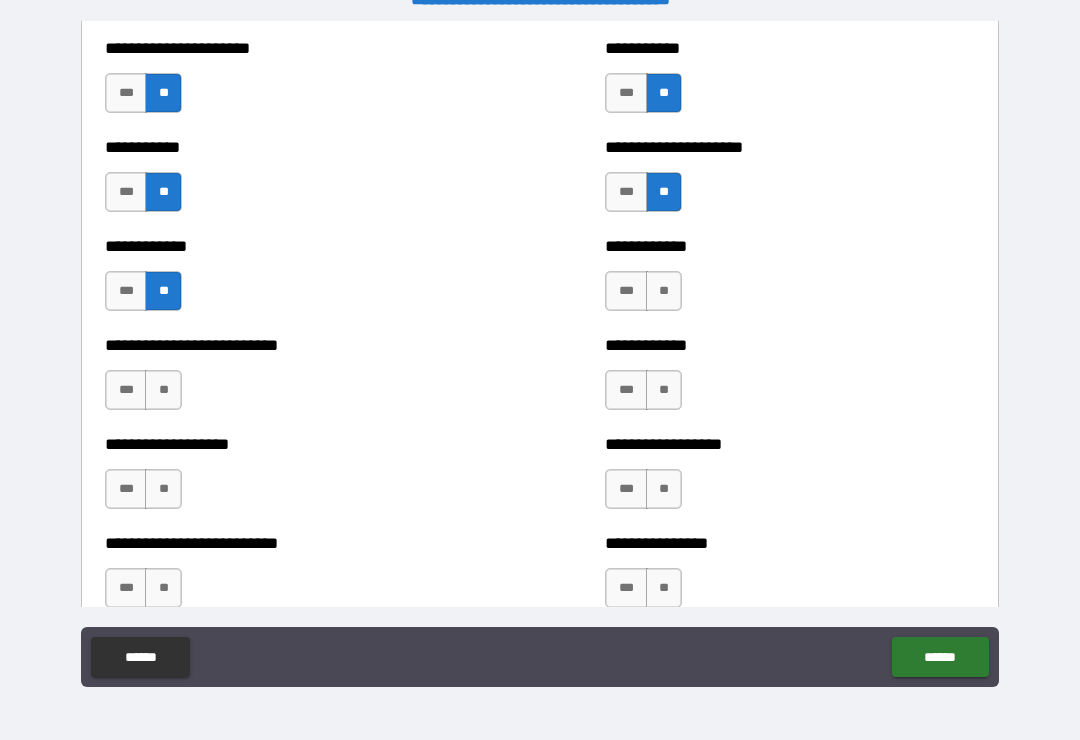click on "**" at bounding box center (664, 291) 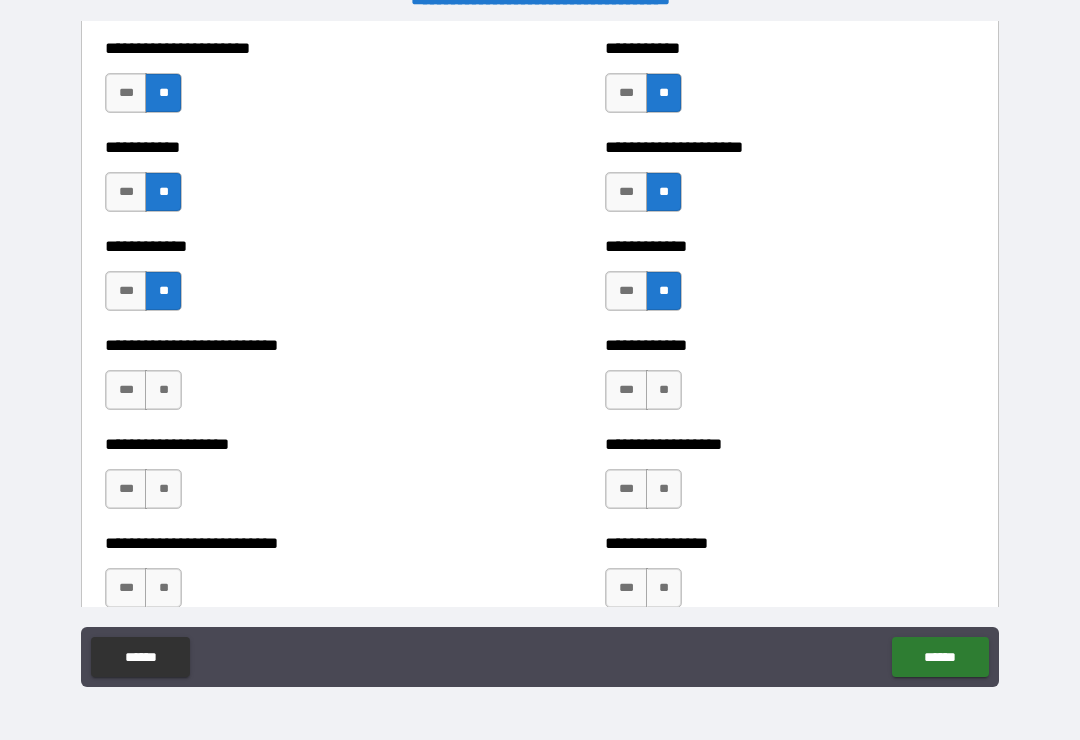 click on "**" at bounding box center [664, 390] 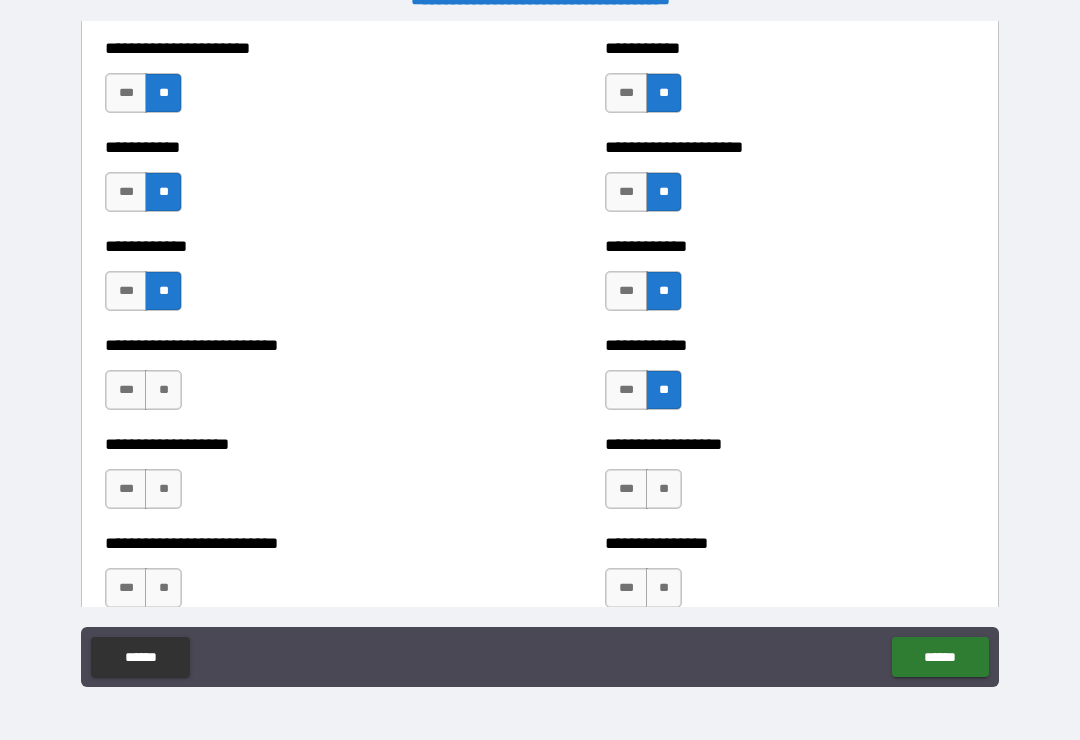 click on "**" at bounding box center (163, 390) 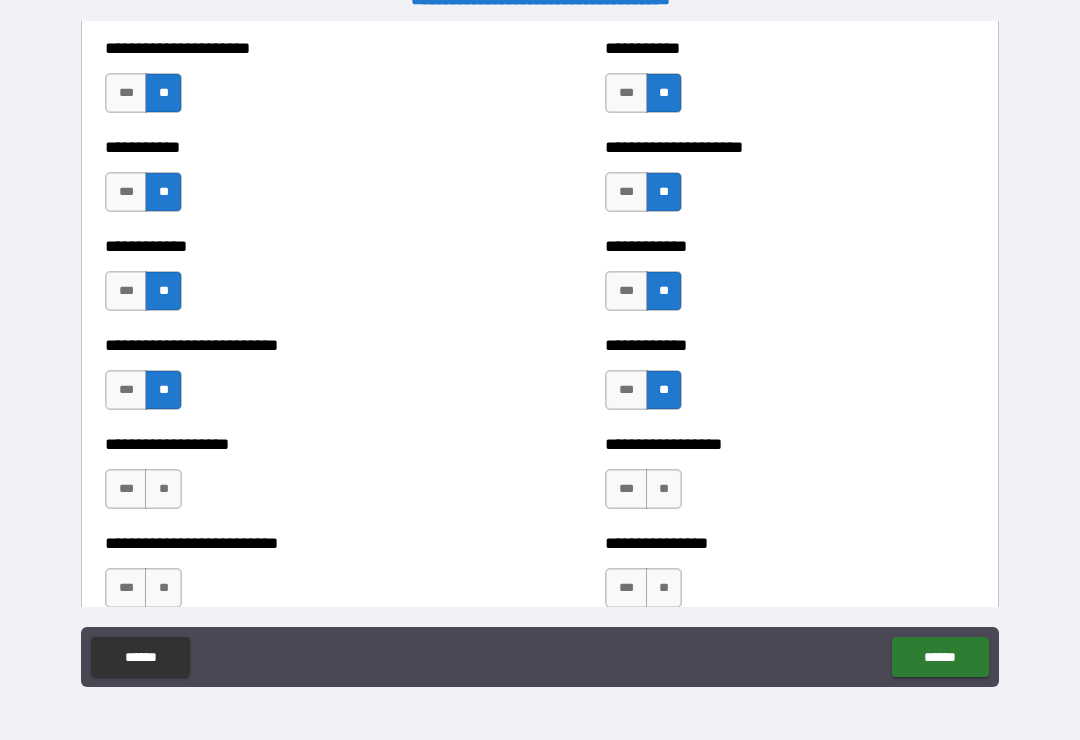click on "**" at bounding box center [163, 489] 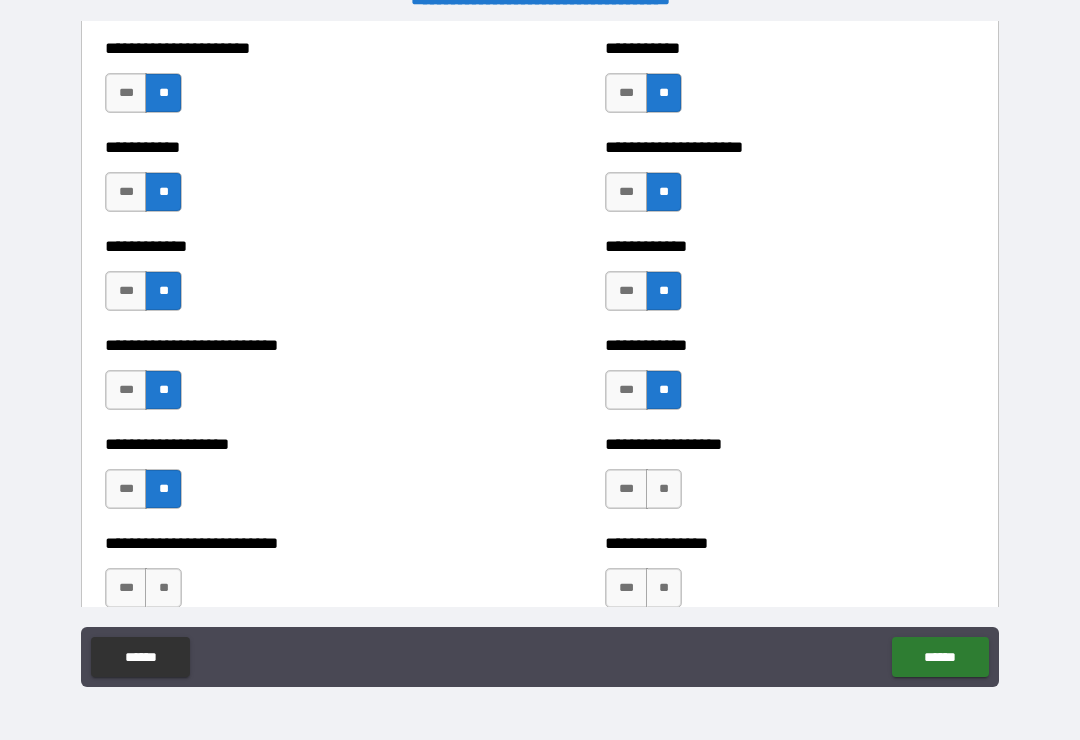 click on "**" at bounding box center [664, 489] 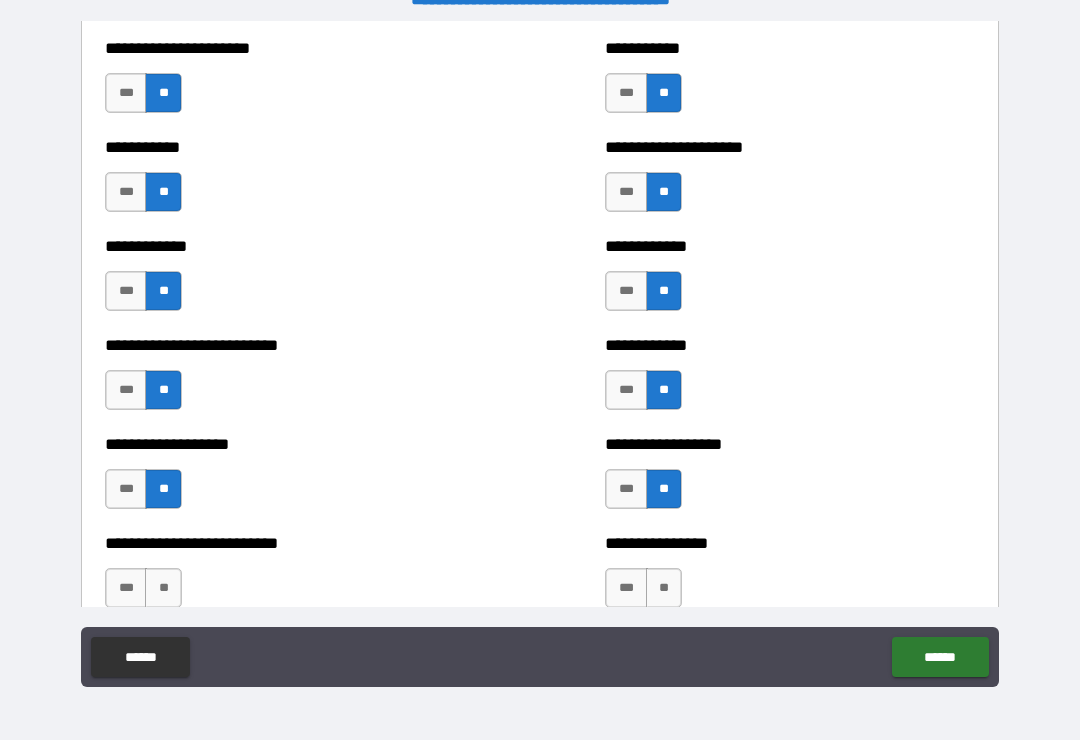 click on "**" at bounding box center (163, 588) 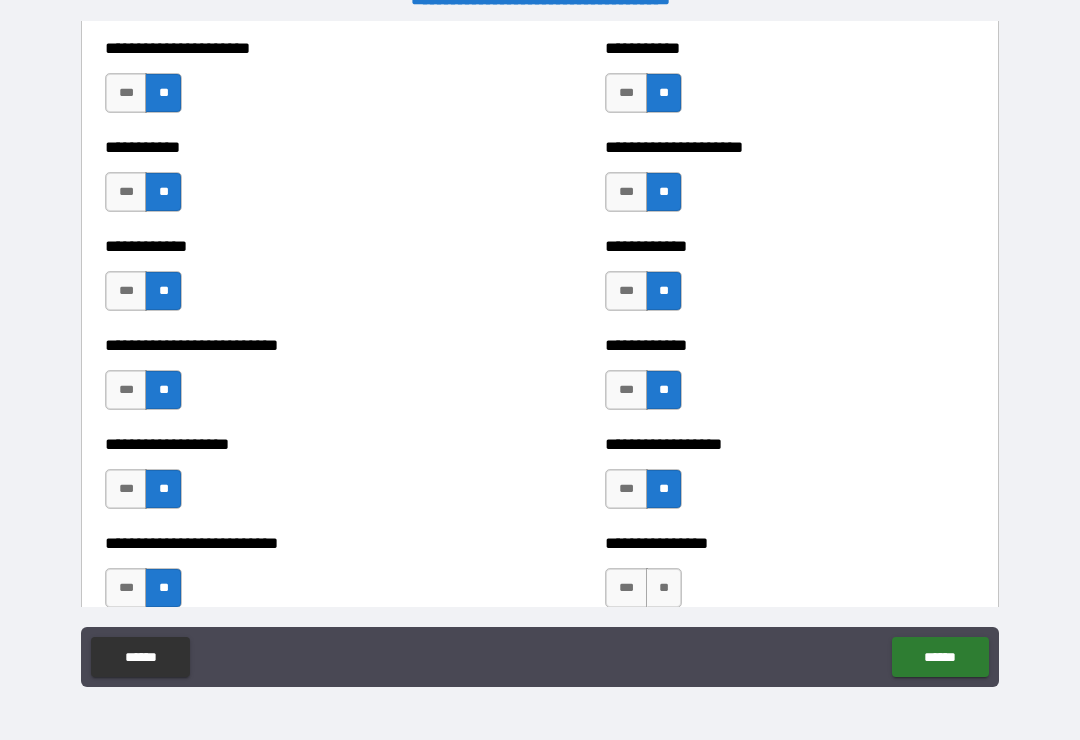 click on "**" at bounding box center [664, 588] 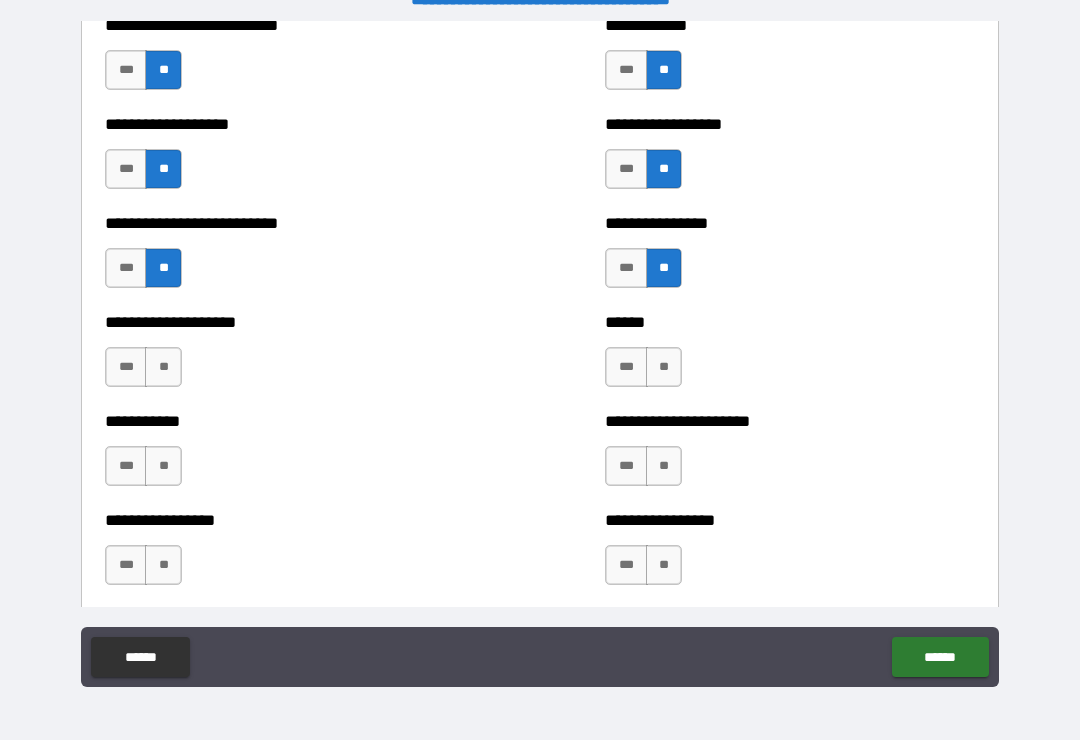 scroll, scrollTop: 5687, scrollLeft: 0, axis: vertical 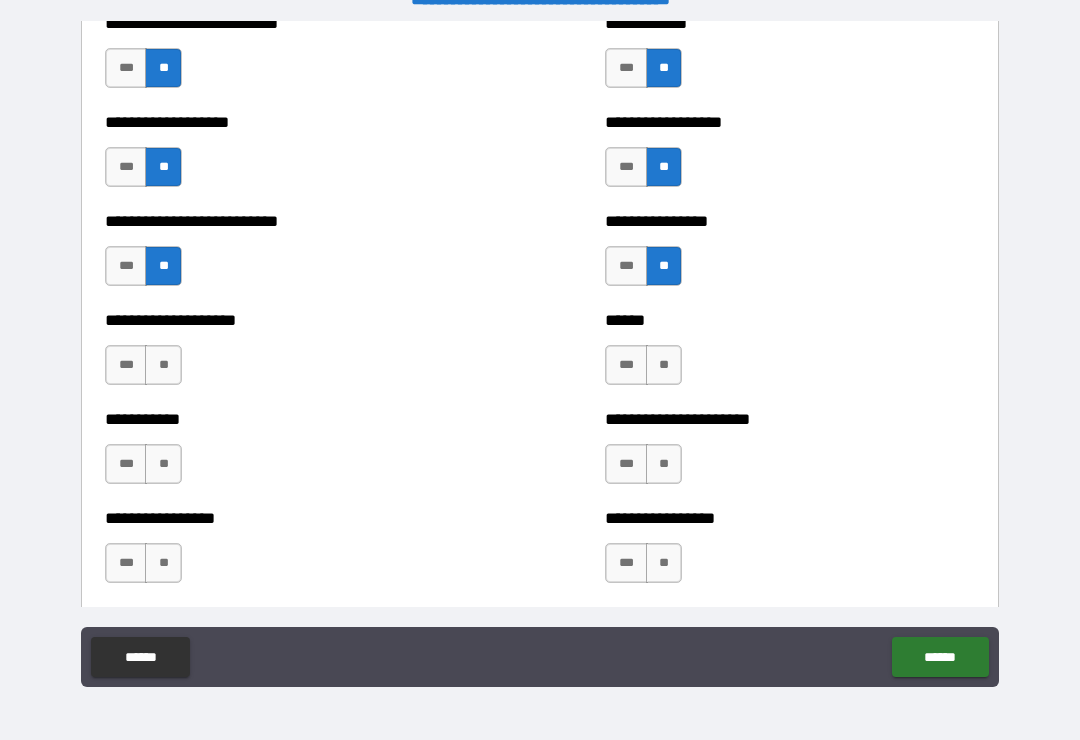 click on "**" at bounding box center (664, 365) 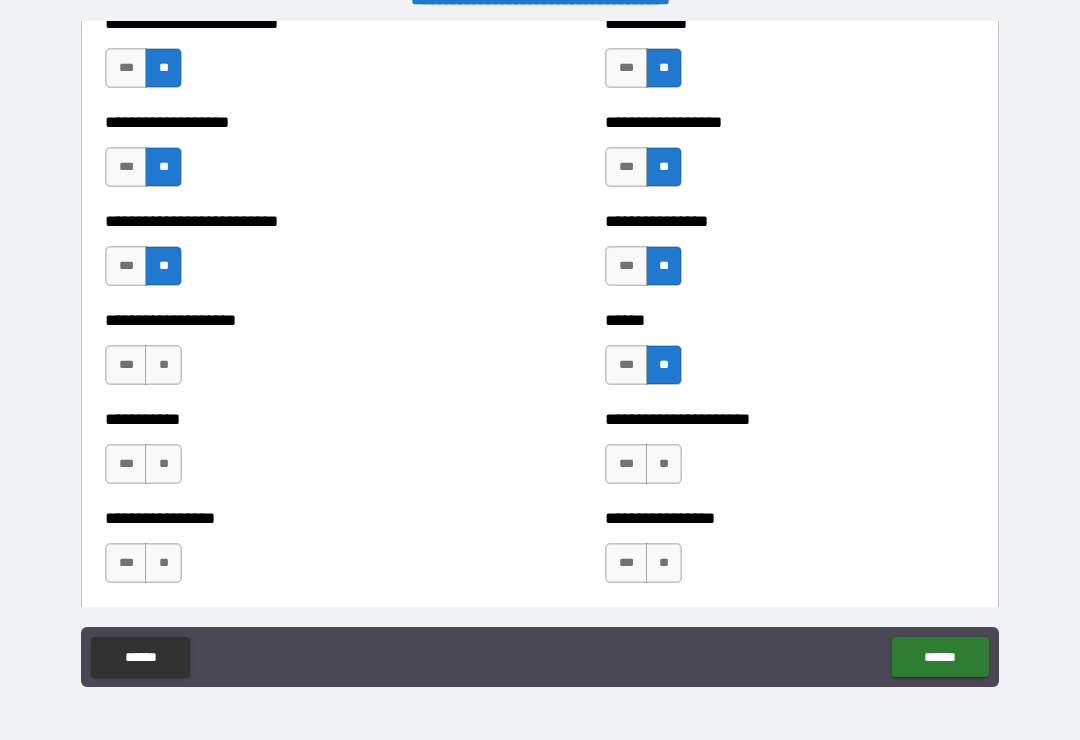 click on "**" at bounding box center (163, 365) 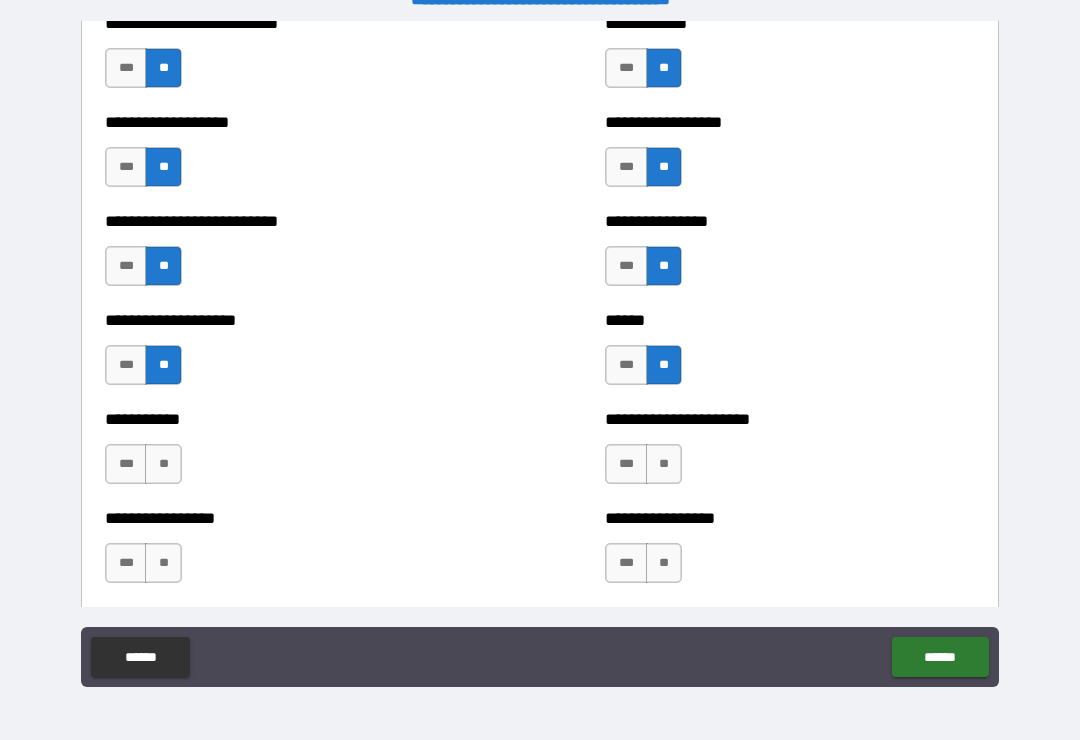 click on "**" at bounding box center (163, 464) 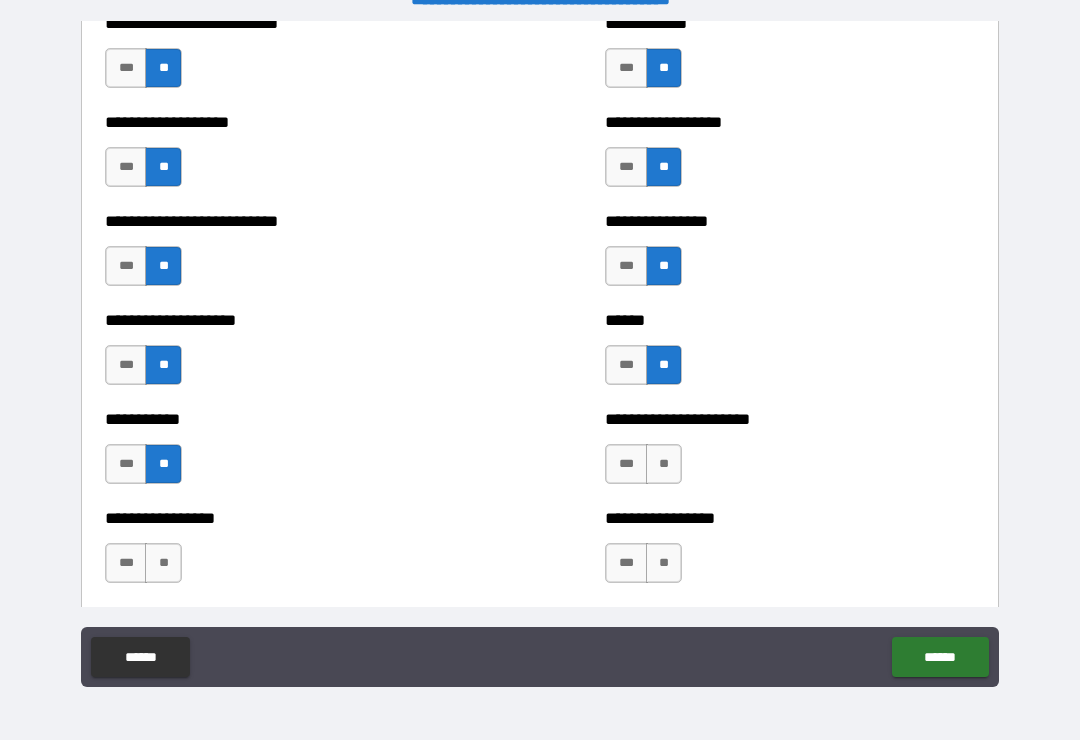 click on "**" at bounding box center [664, 464] 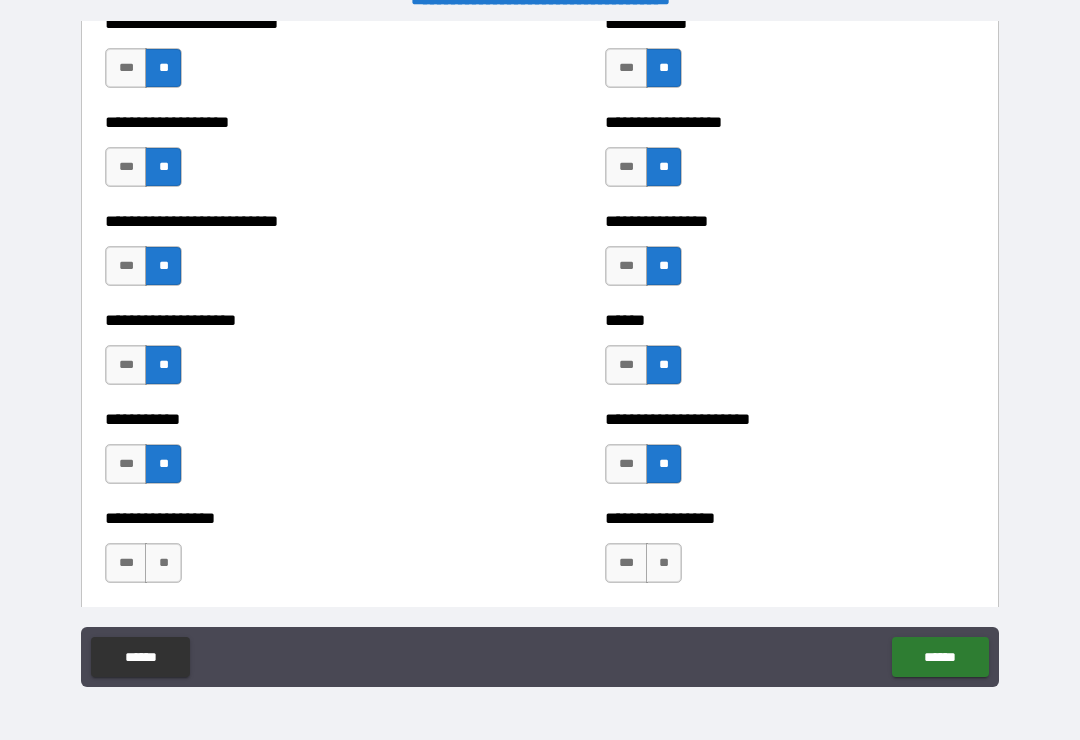 click on "**********" at bounding box center [290, 553] 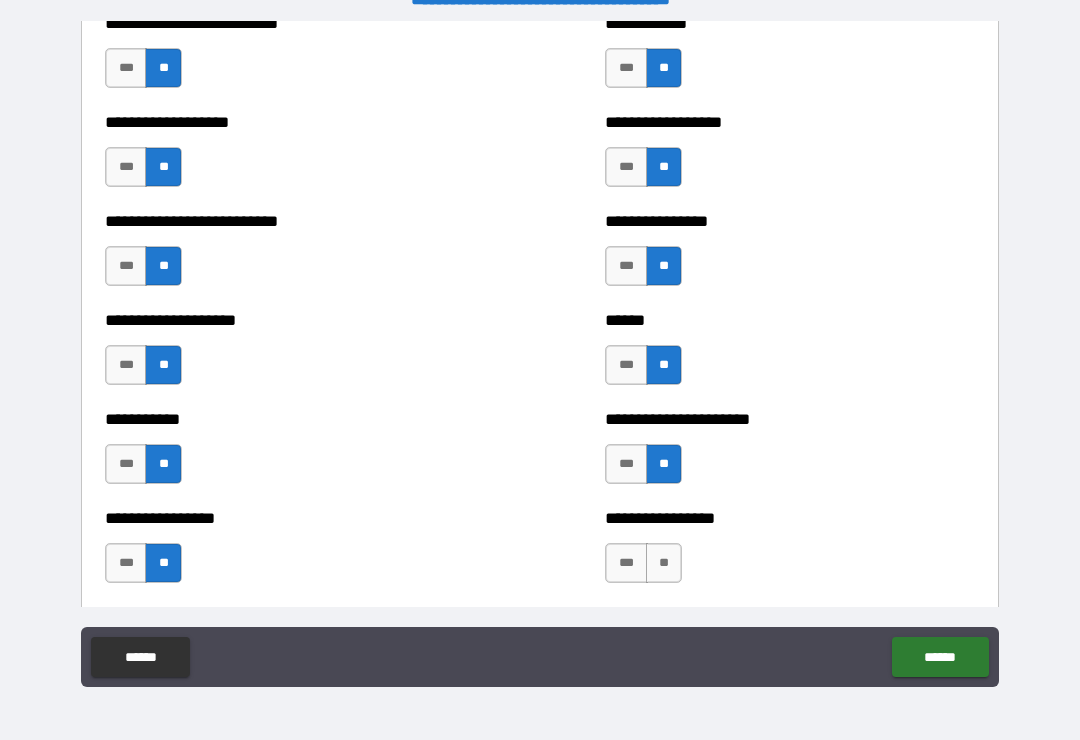 click on "**" at bounding box center (664, 563) 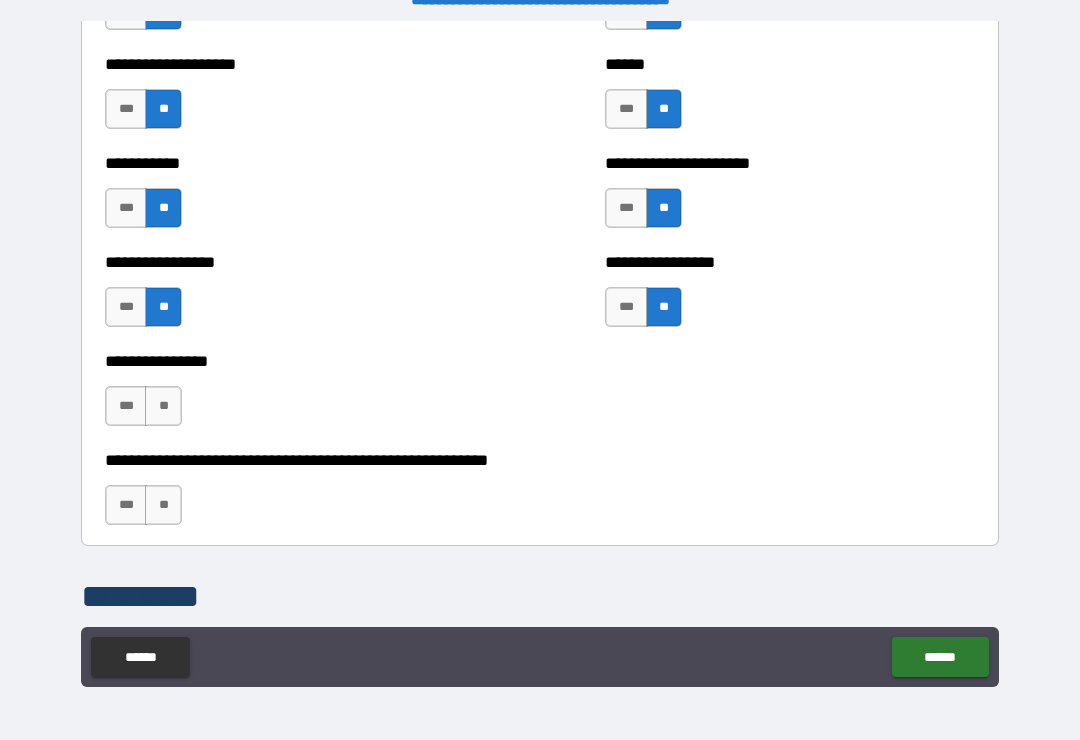 scroll, scrollTop: 5954, scrollLeft: 0, axis: vertical 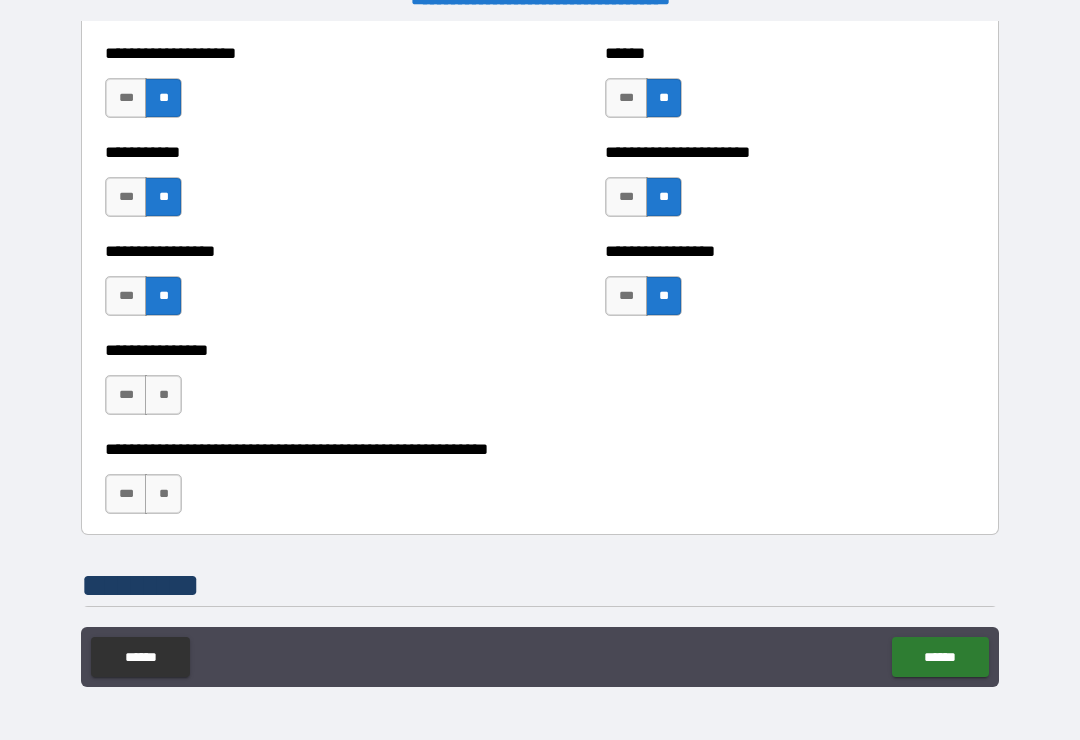 click on "**" at bounding box center (163, 395) 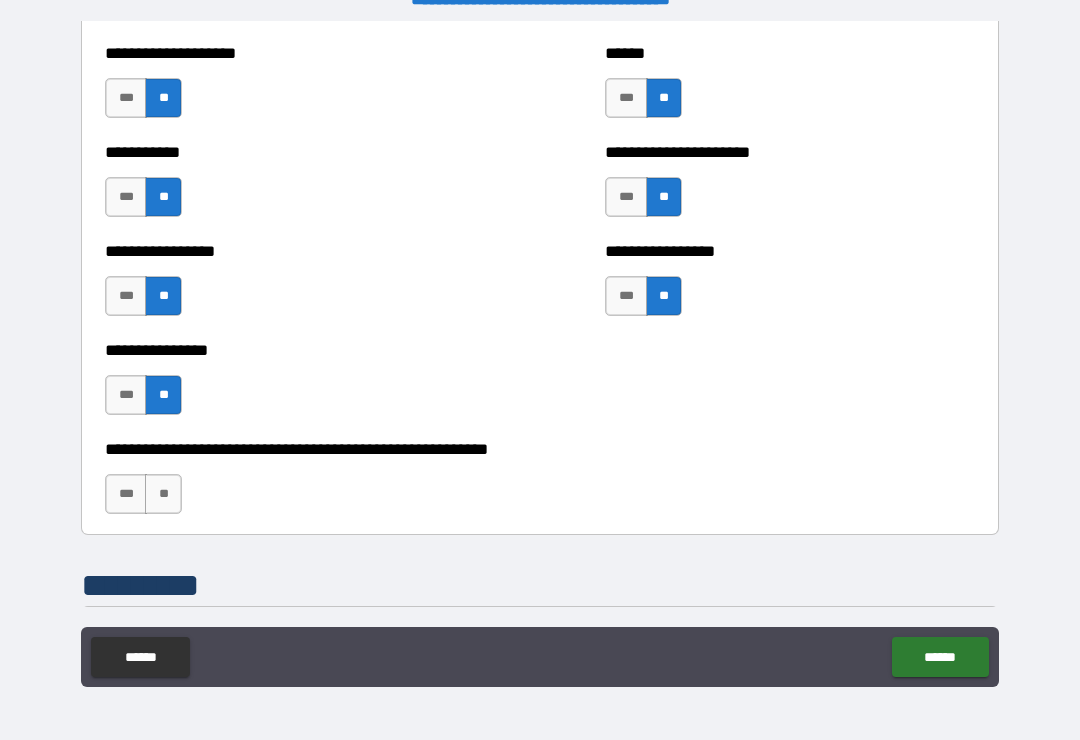 click on "**" at bounding box center [163, 494] 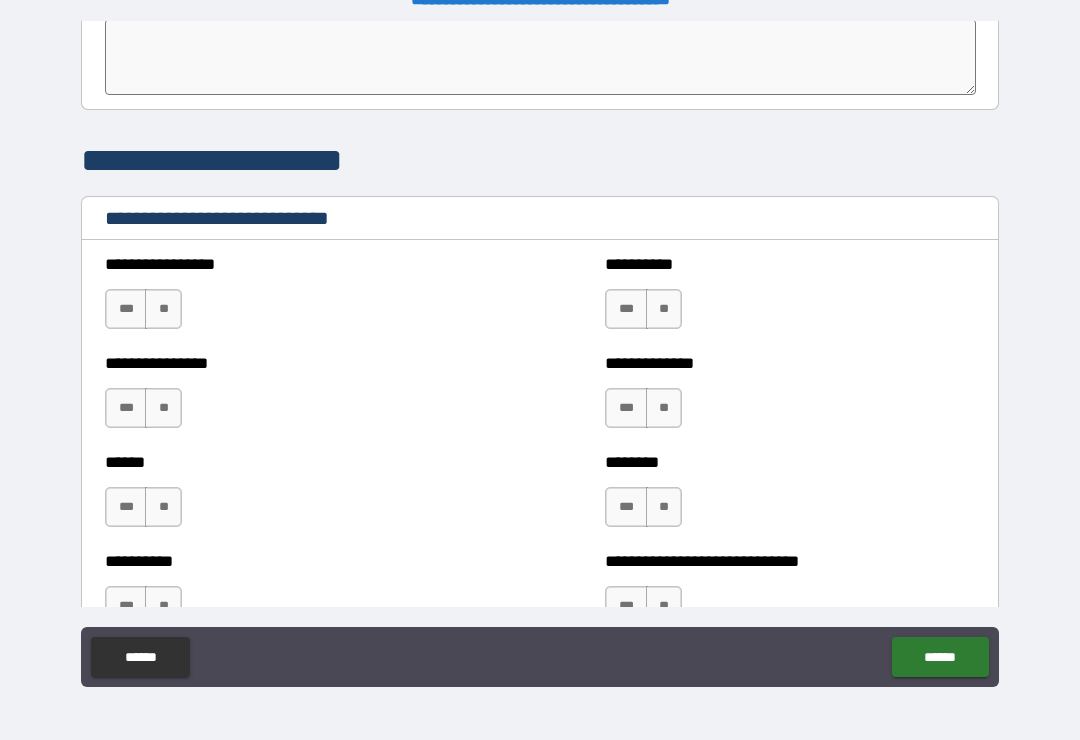 scroll, scrollTop: 6558, scrollLeft: 0, axis: vertical 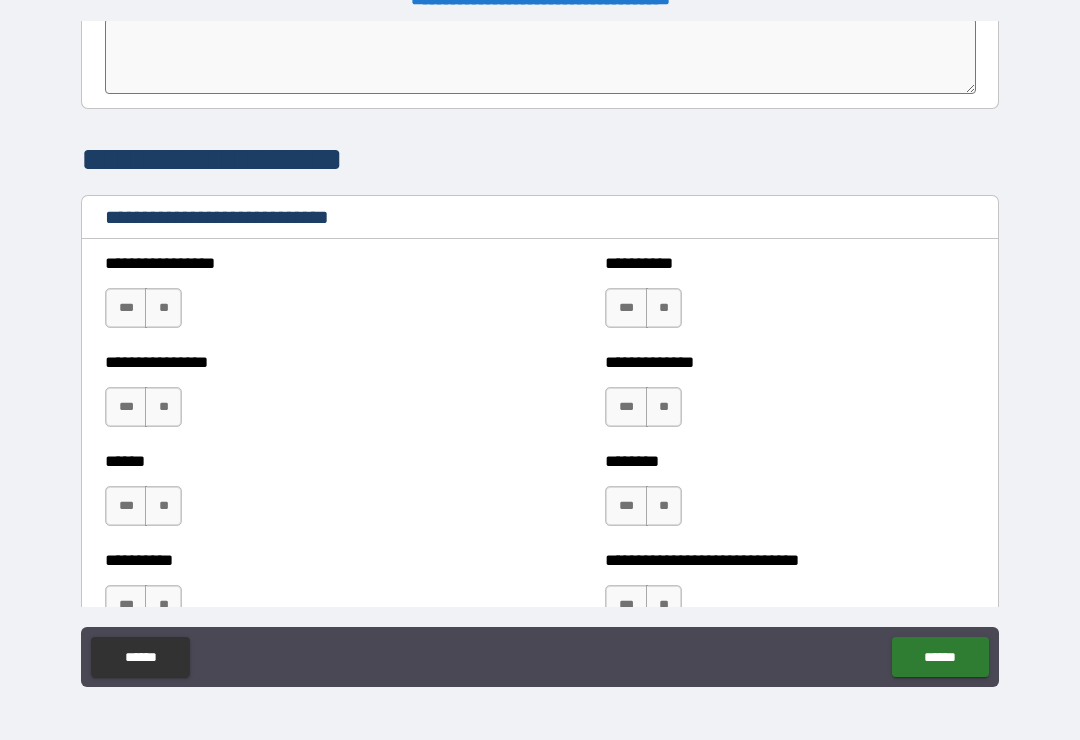 click on "**" at bounding box center (163, 308) 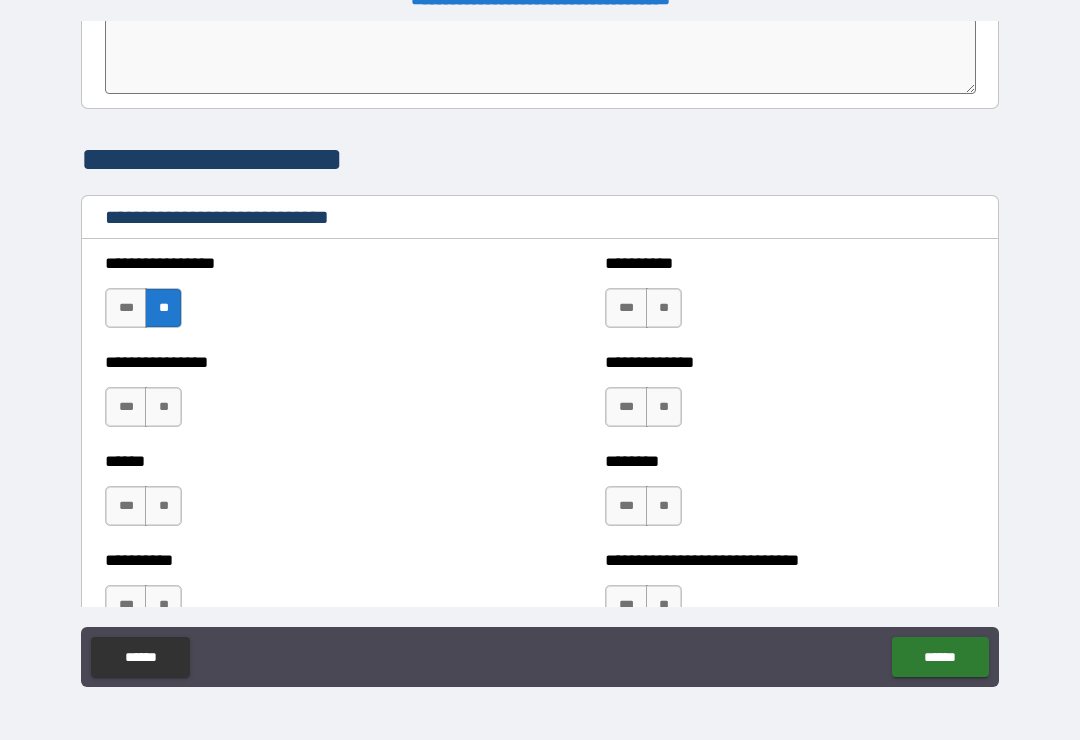 click on "**" at bounding box center [664, 308] 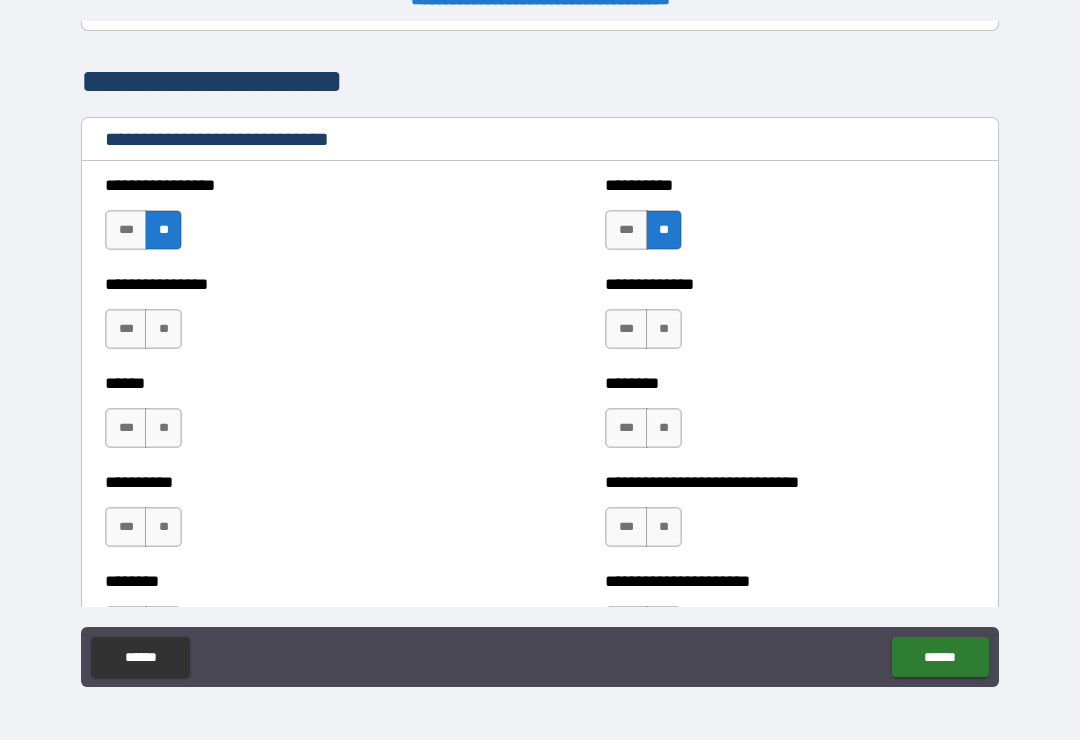 scroll, scrollTop: 6627, scrollLeft: 0, axis: vertical 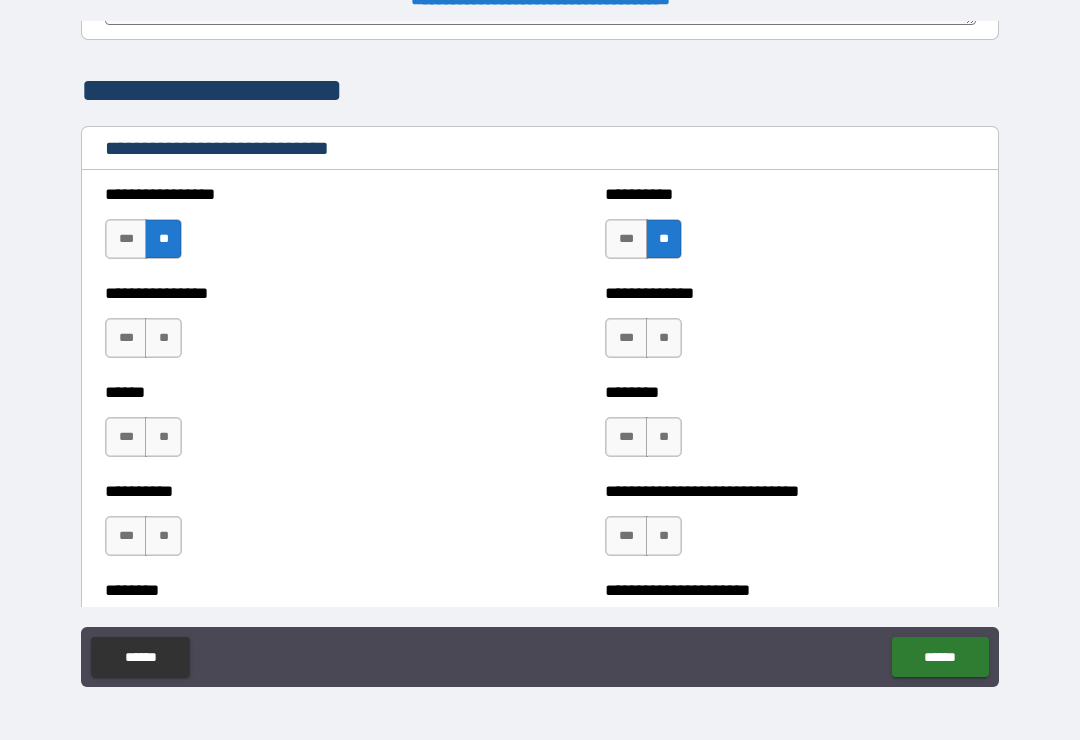click on "**" at bounding box center (664, 239) 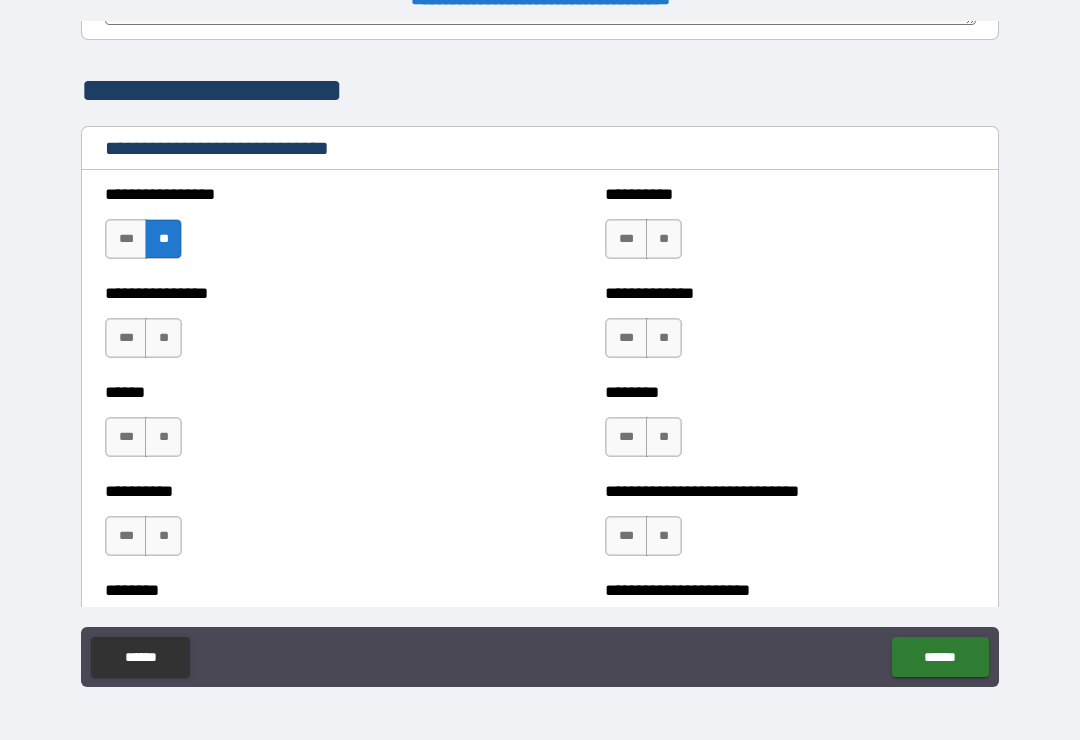 click on "**" at bounding box center (664, 239) 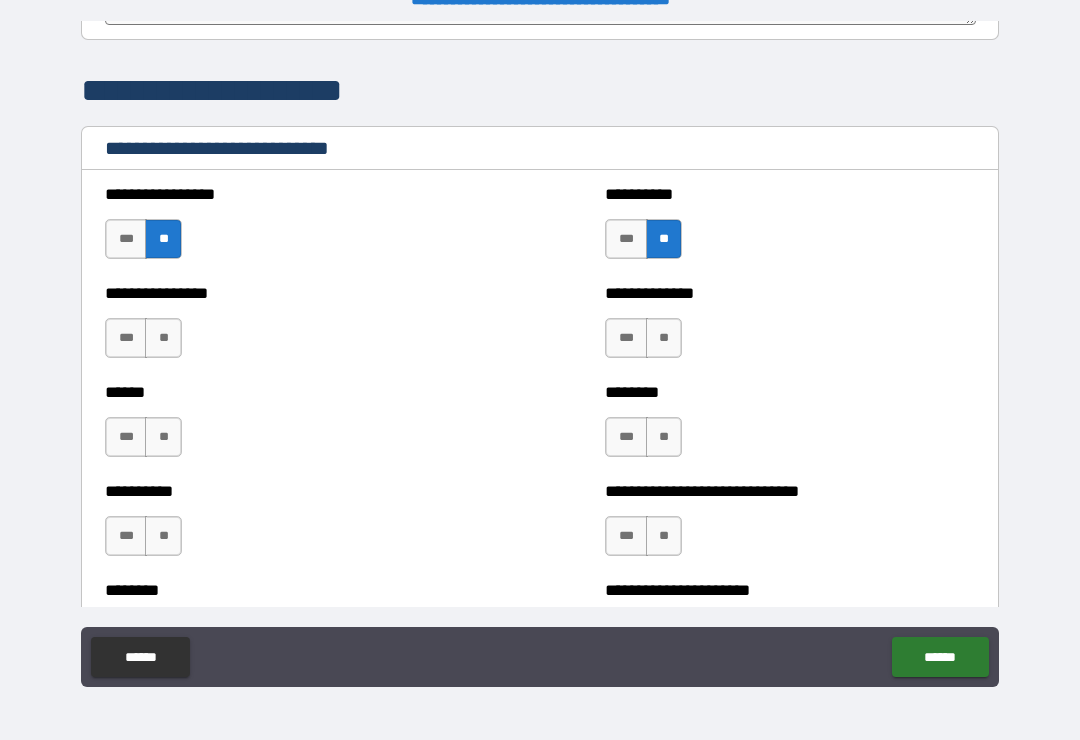 click on "**" at bounding box center (163, 338) 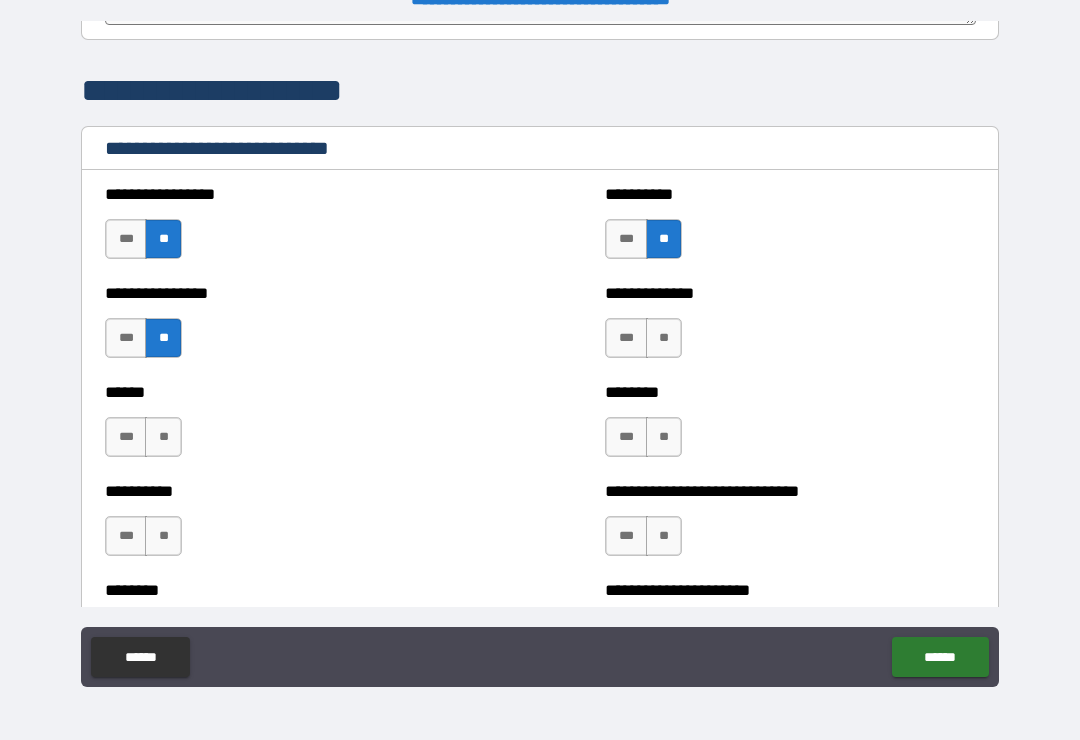 click on "***" at bounding box center [626, 338] 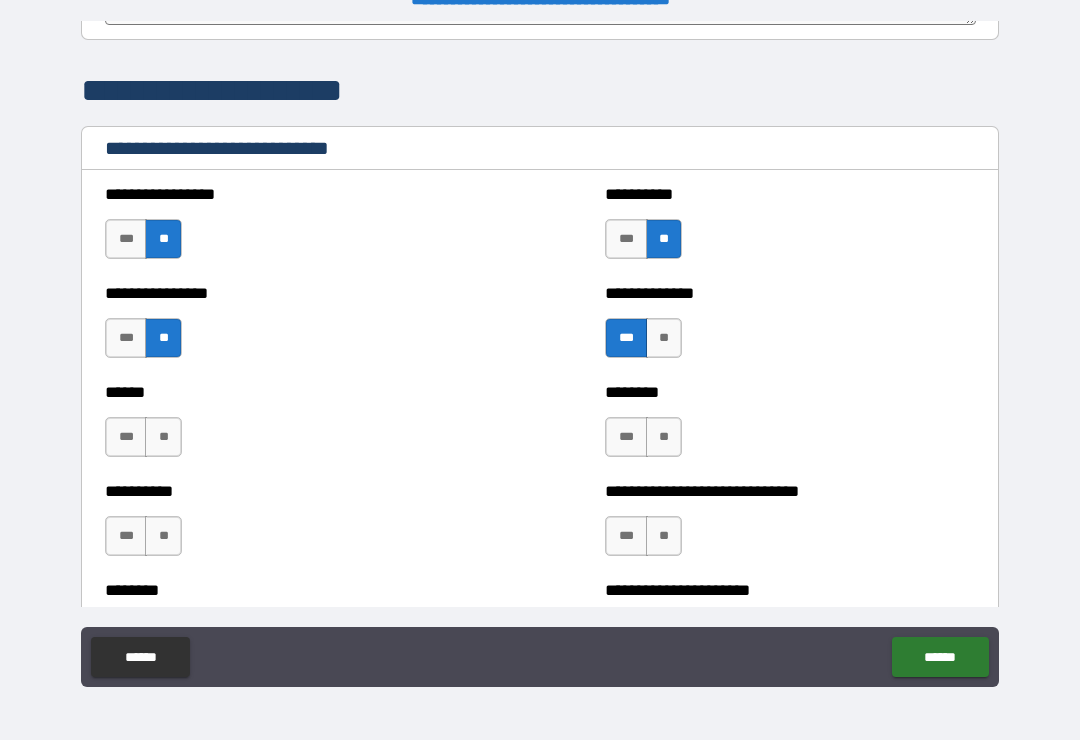 click on "**" at bounding box center [163, 437] 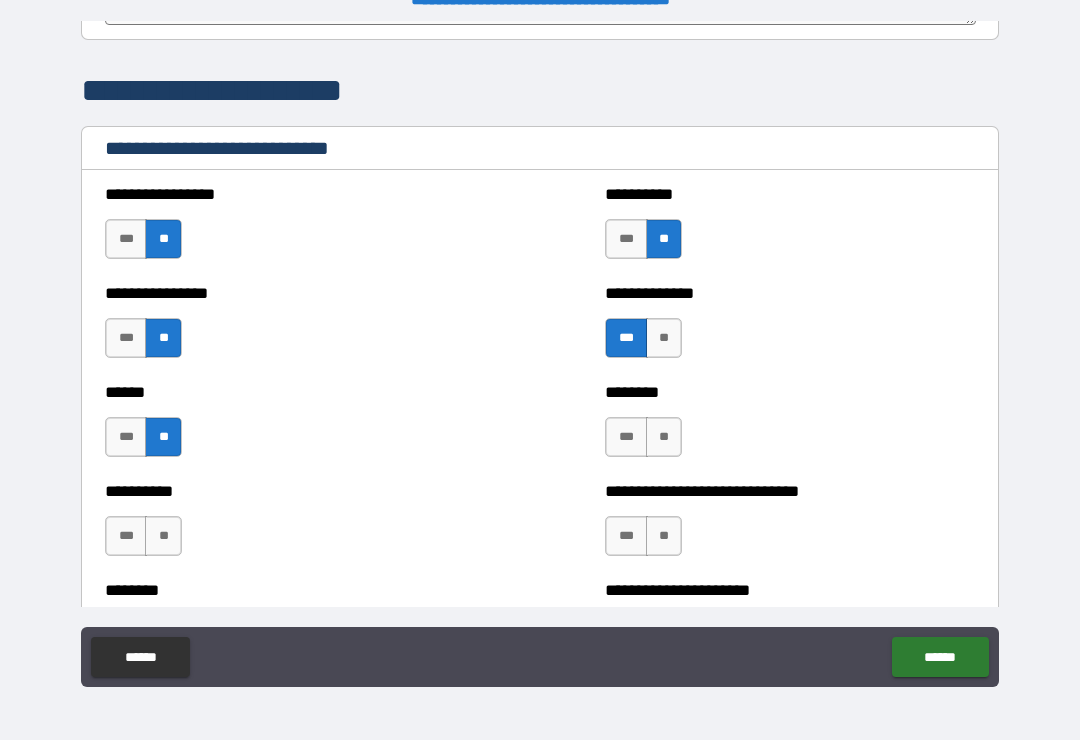click on "**" at bounding box center (664, 437) 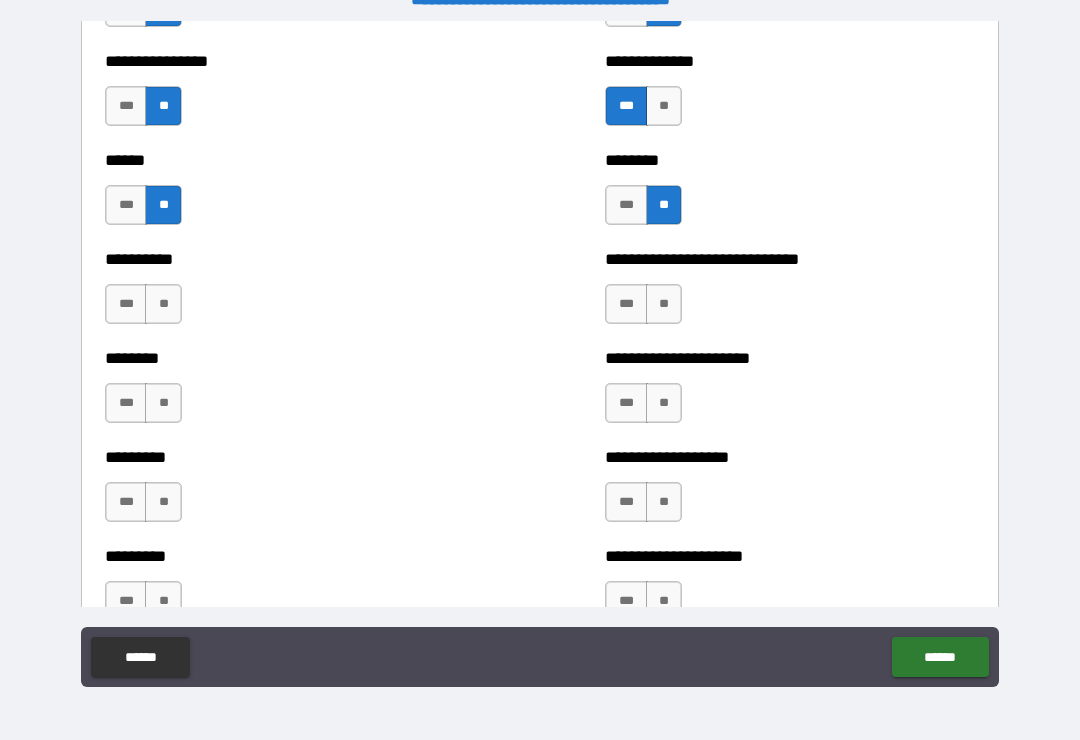 scroll, scrollTop: 6867, scrollLeft: 0, axis: vertical 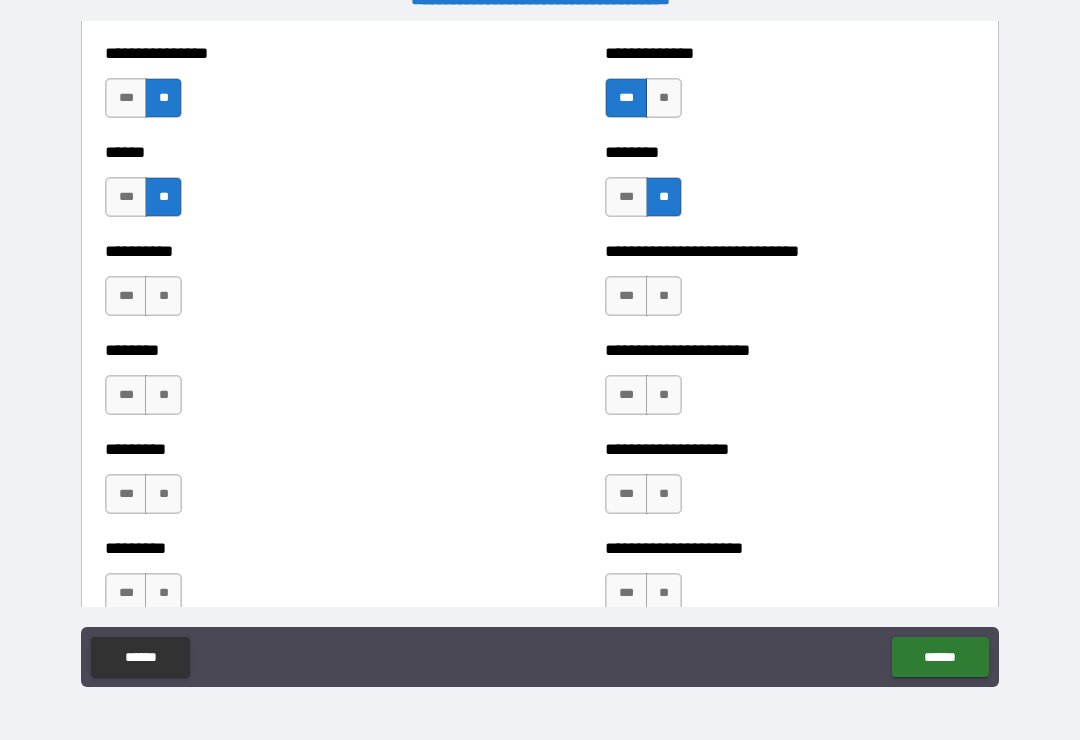 click on "**" at bounding box center [163, 296] 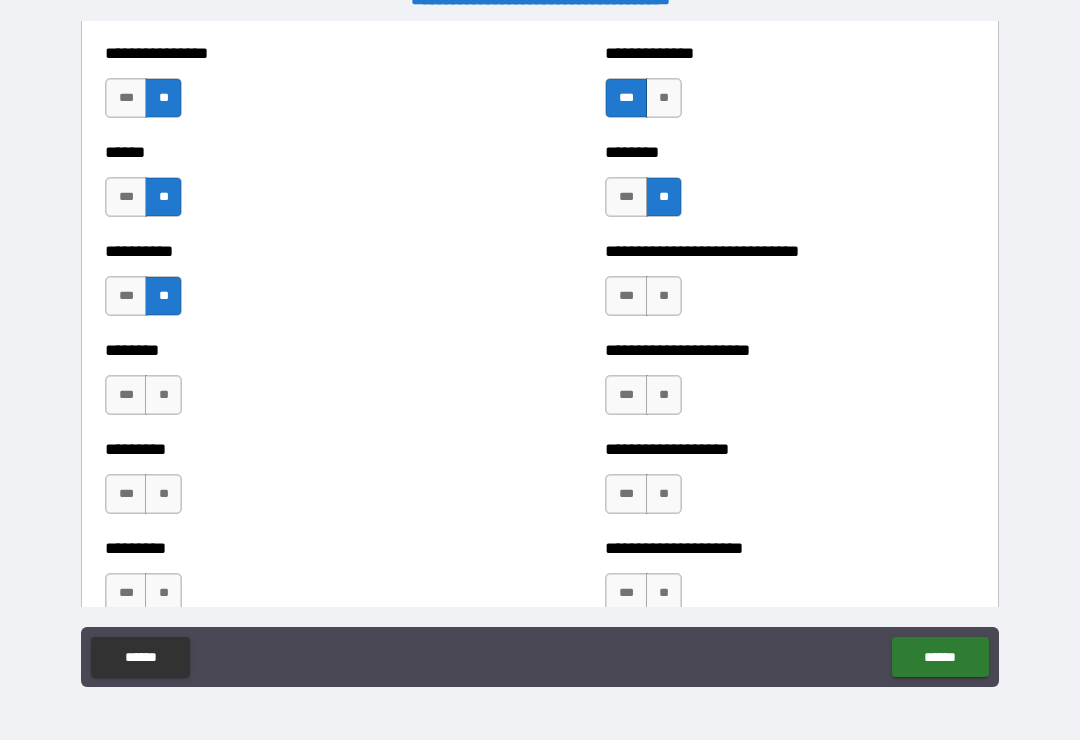 click on "**" at bounding box center (664, 296) 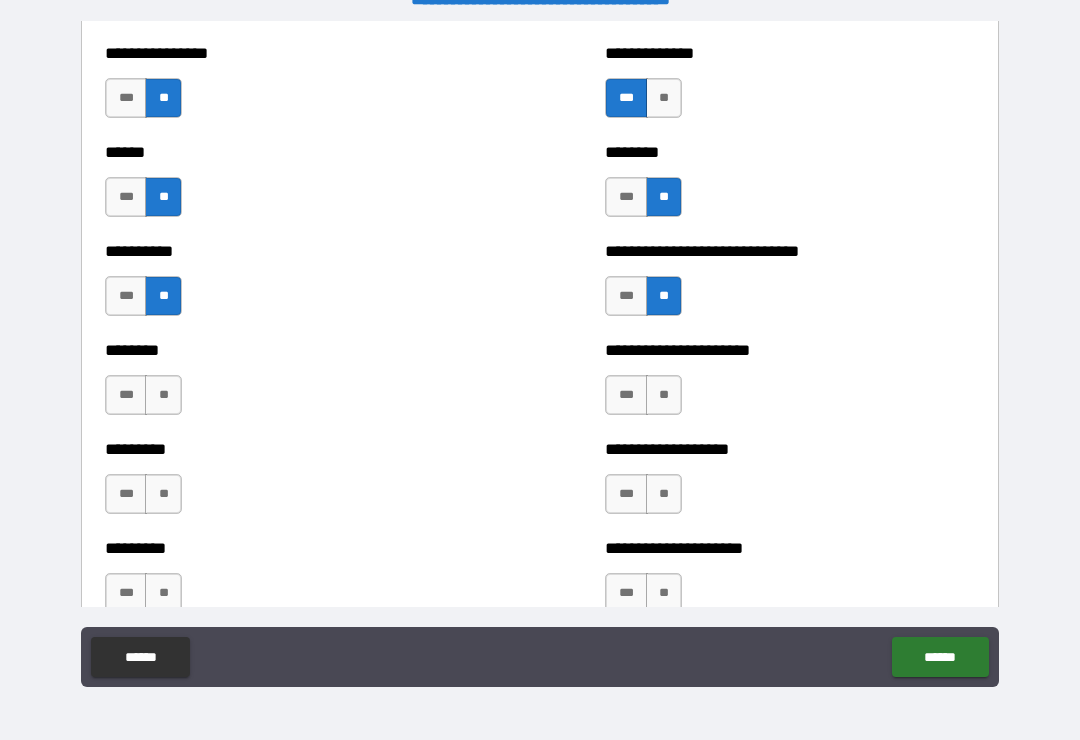click on "**" at bounding box center (664, 395) 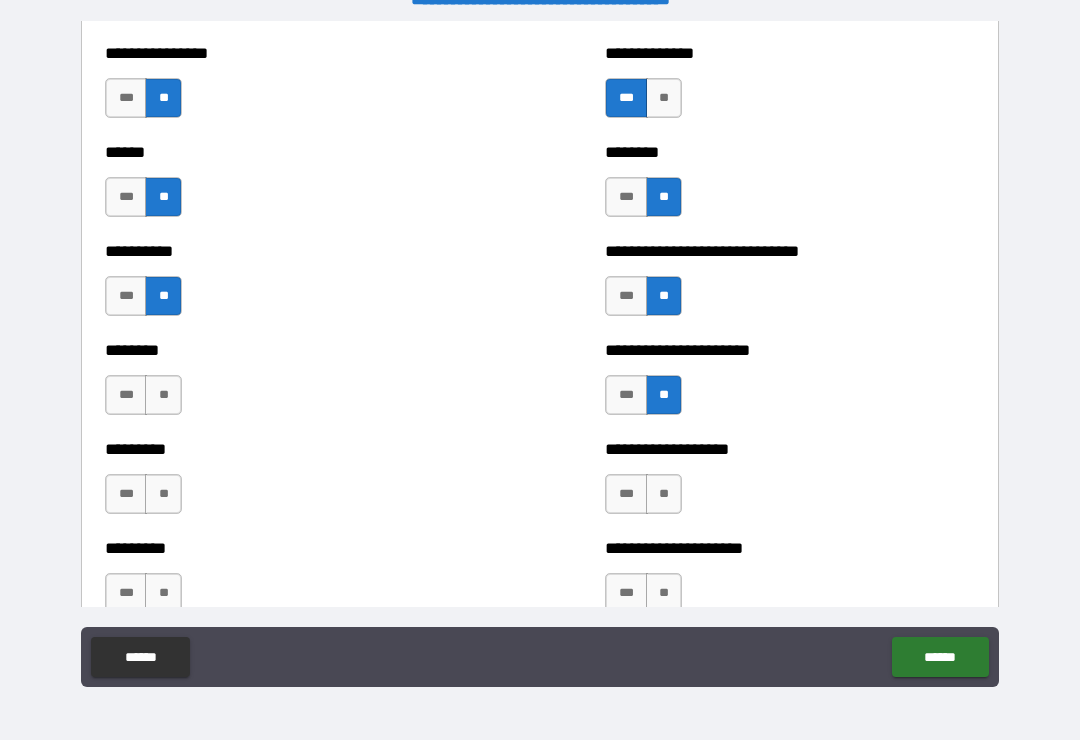 click on "**" at bounding box center [163, 395] 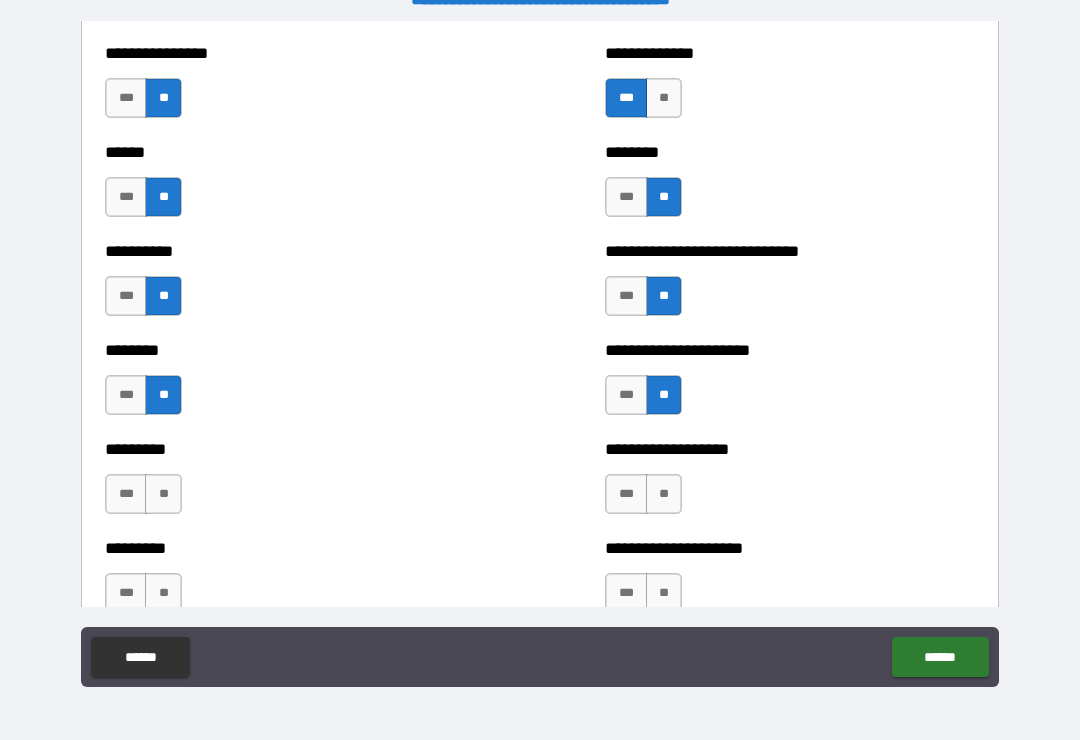 click on "**" at bounding box center (163, 494) 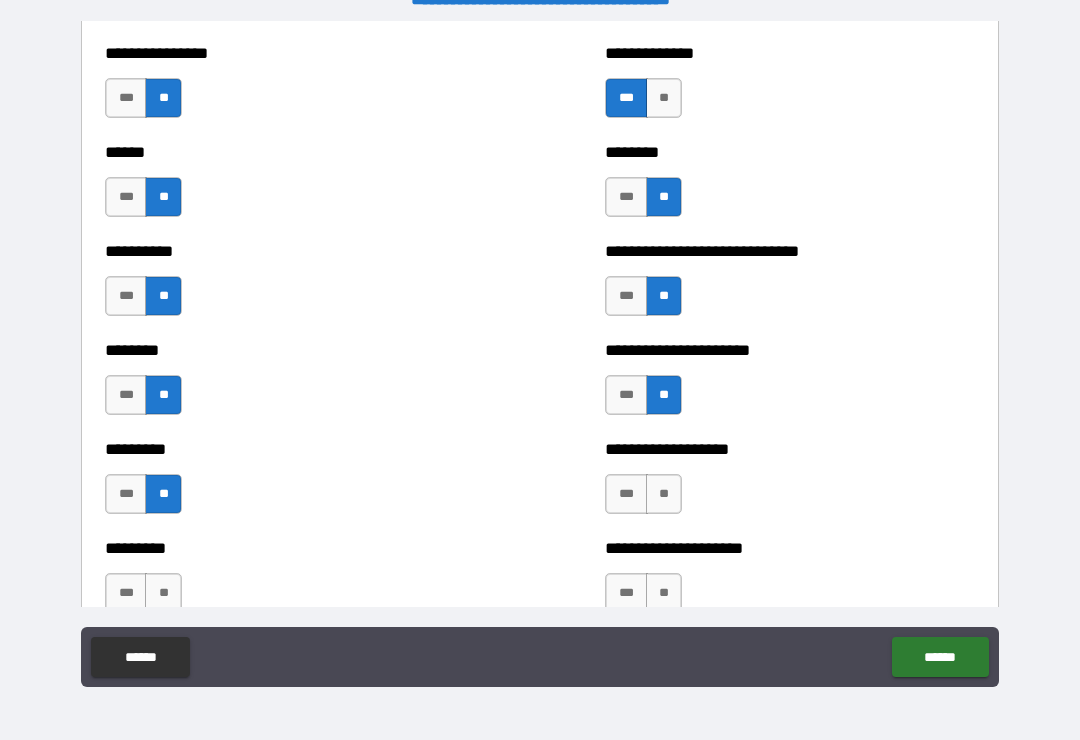 click on "**" at bounding box center (163, 593) 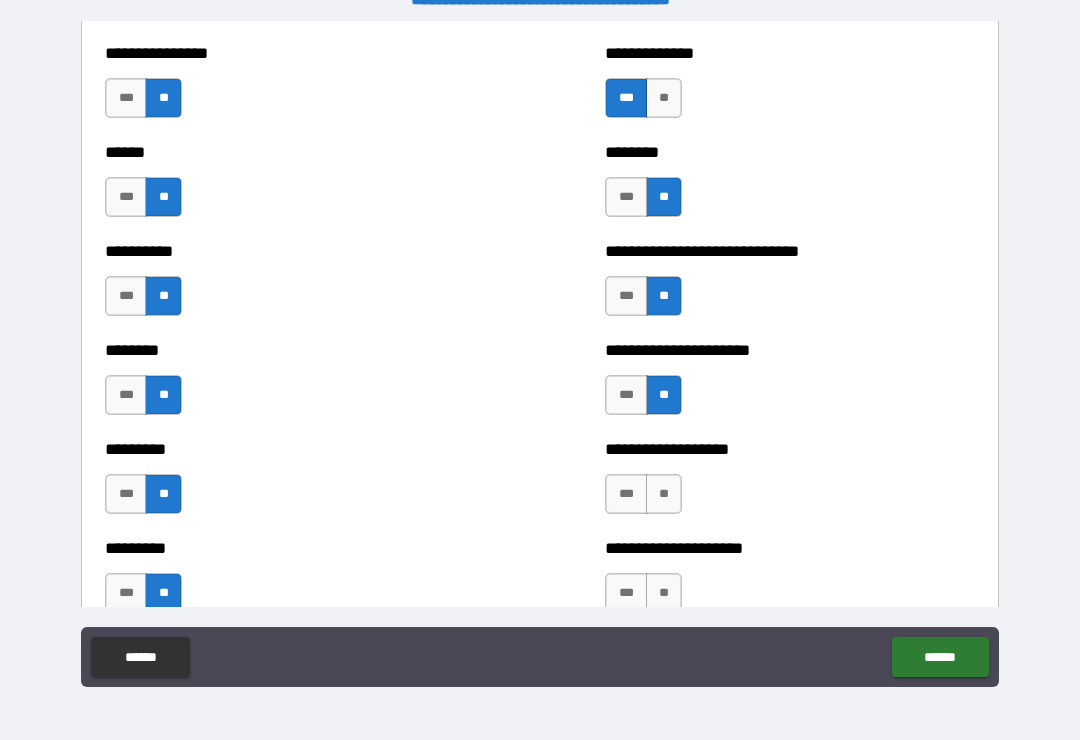 click on "**" at bounding box center (664, 494) 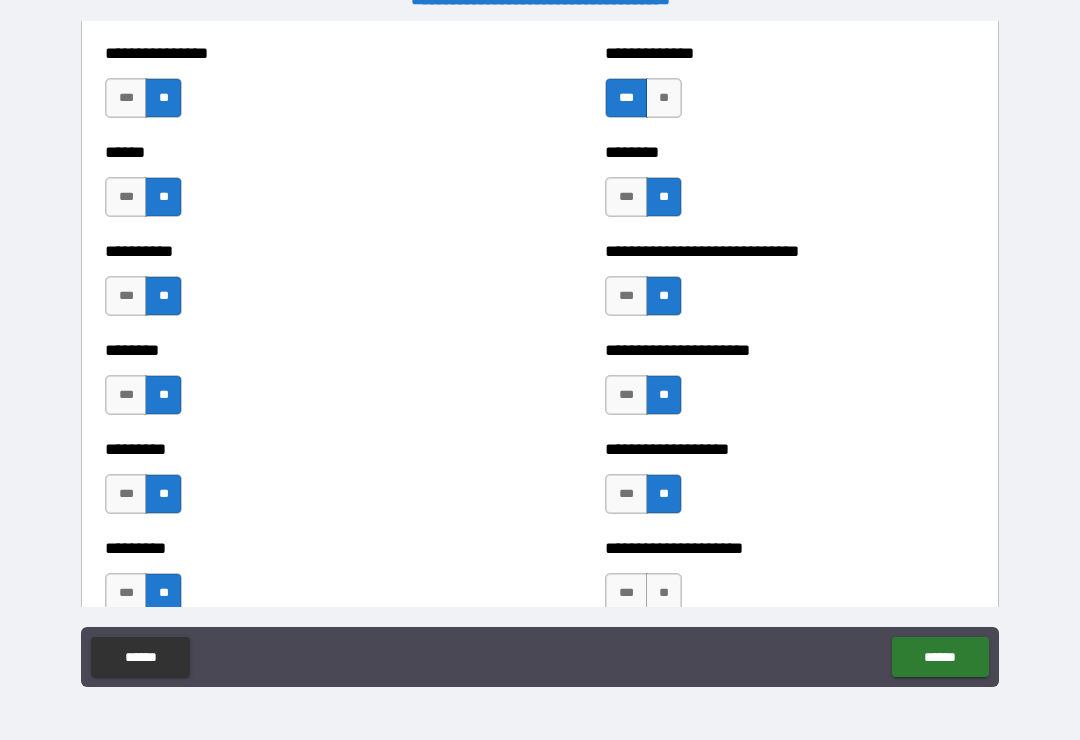 scroll, scrollTop: 6859, scrollLeft: 0, axis: vertical 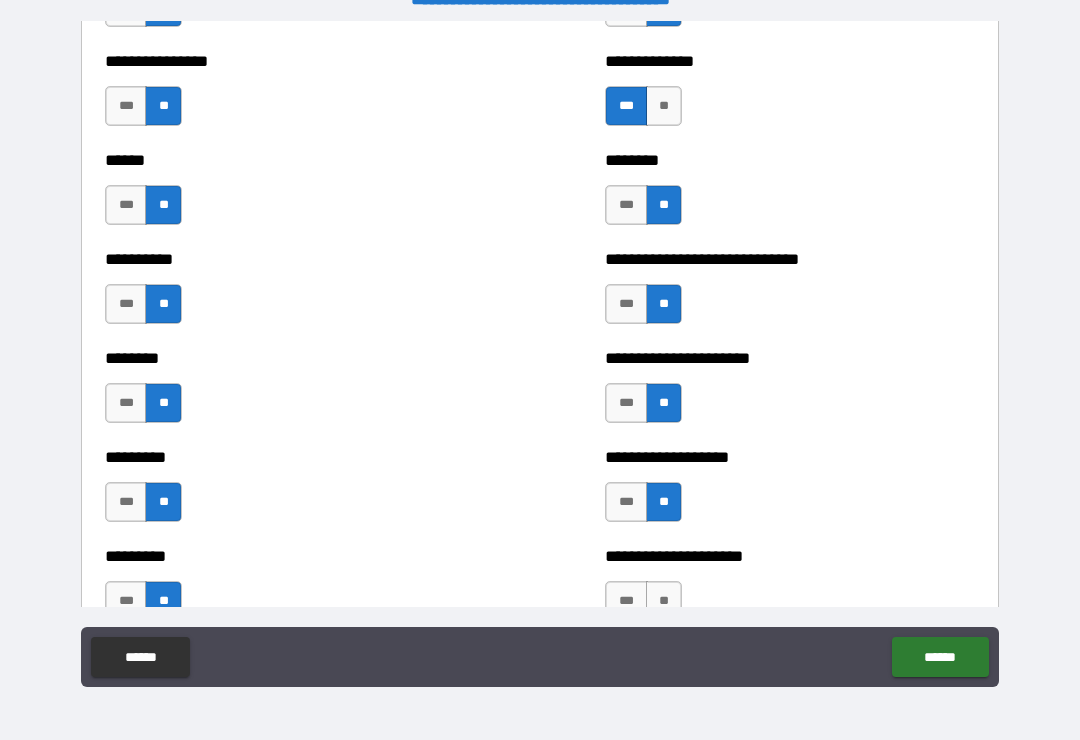 click on "**" at bounding box center [664, 601] 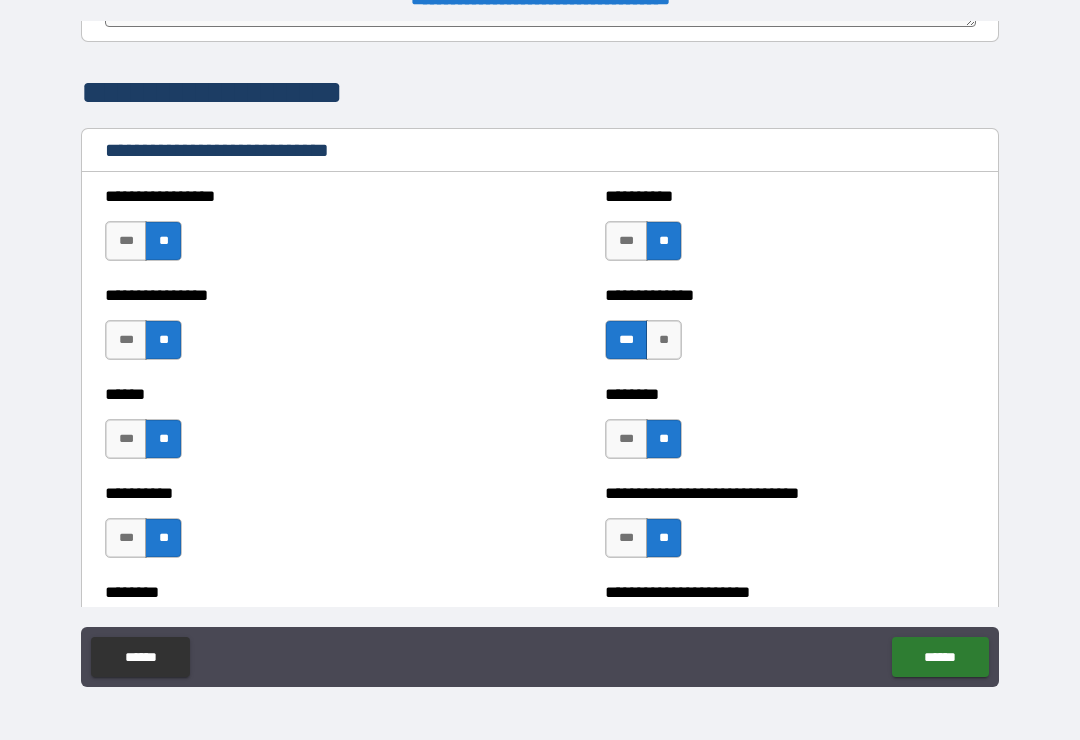 scroll, scrollTop: 6619, scrollLeft: 0, axis: vertical 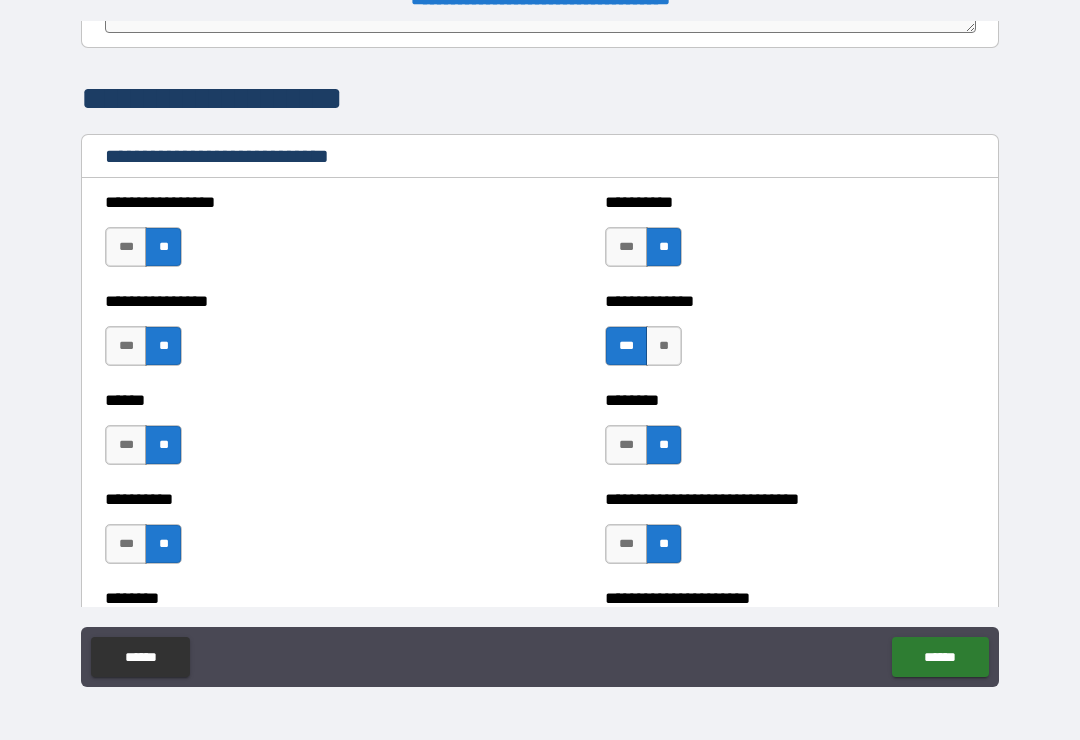 click on "**" at bounding box center [664, 346] 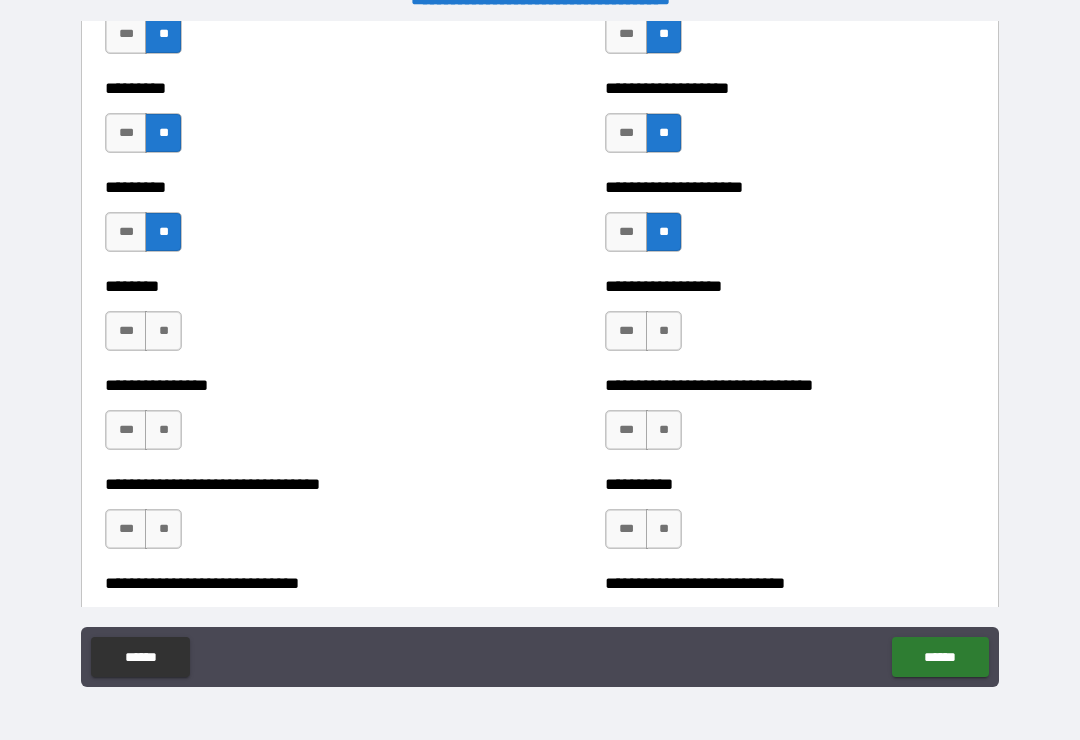 scroll, scrollTop: 7235, scrollLeft: 0, axis: vertical 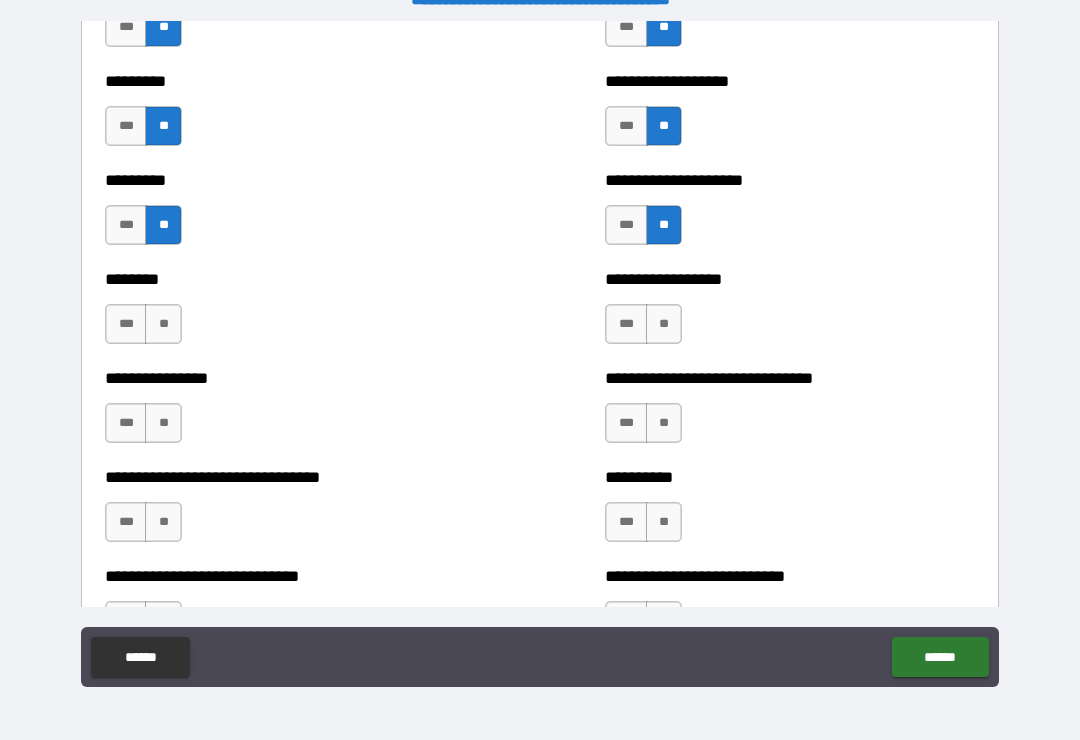 click on "**" at bounding box center (163, 324) 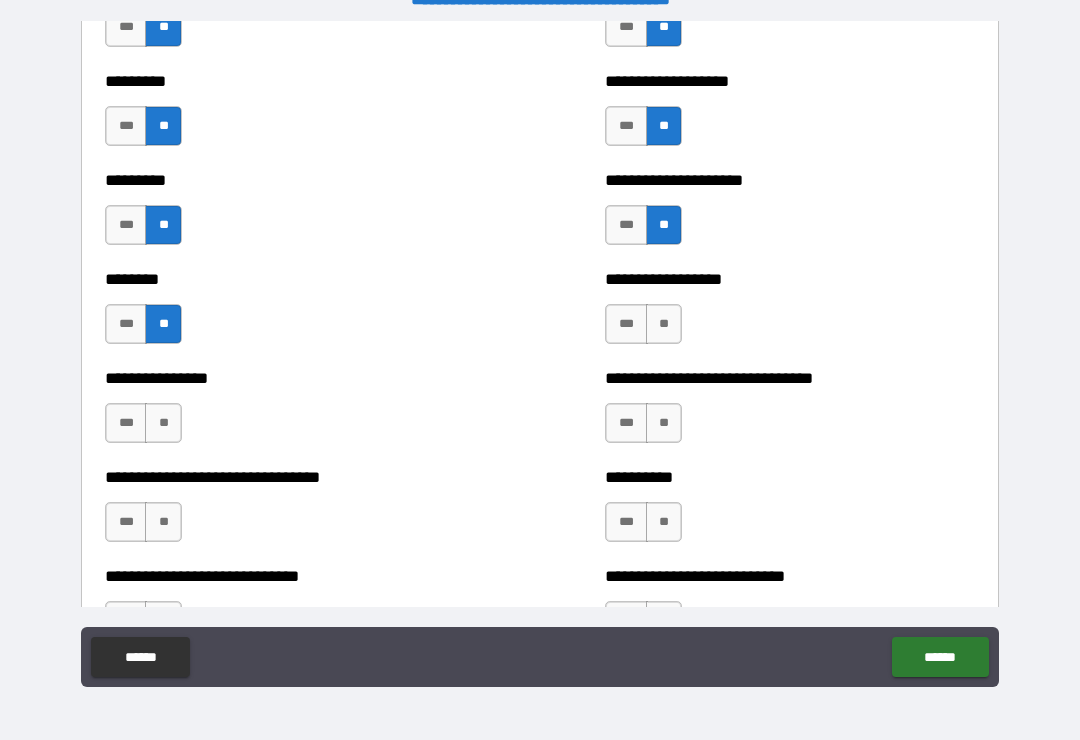 click on "**" at bounding box center [163, 423] 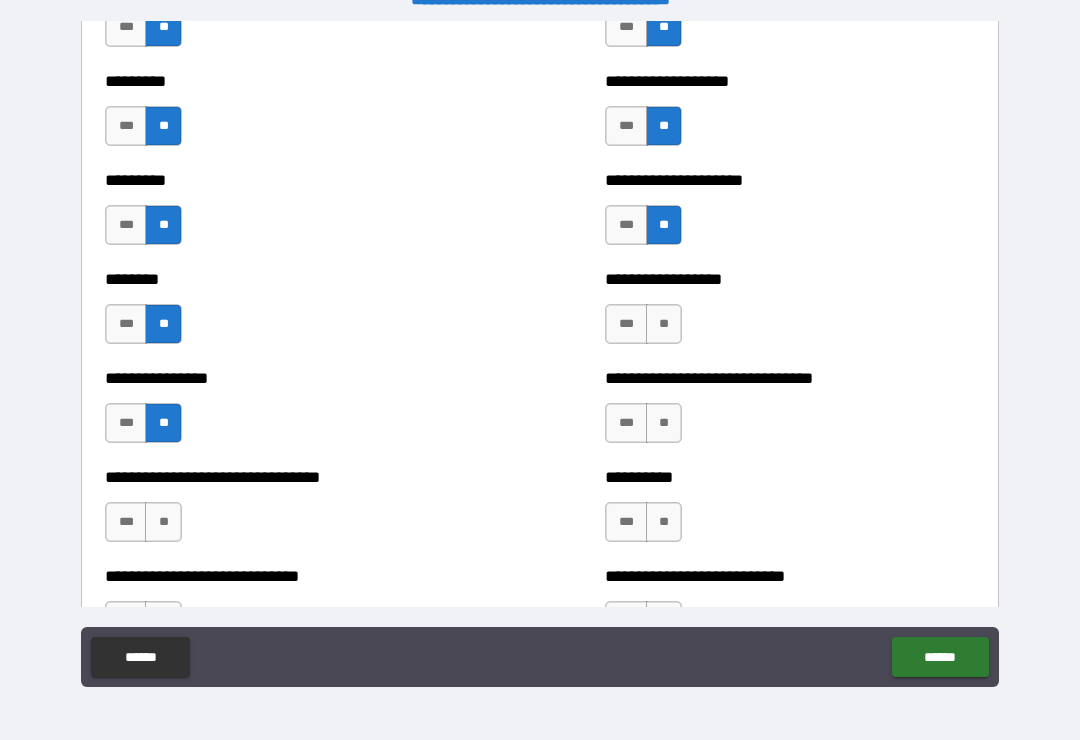 click on "**" at bounding box center [163, 522] 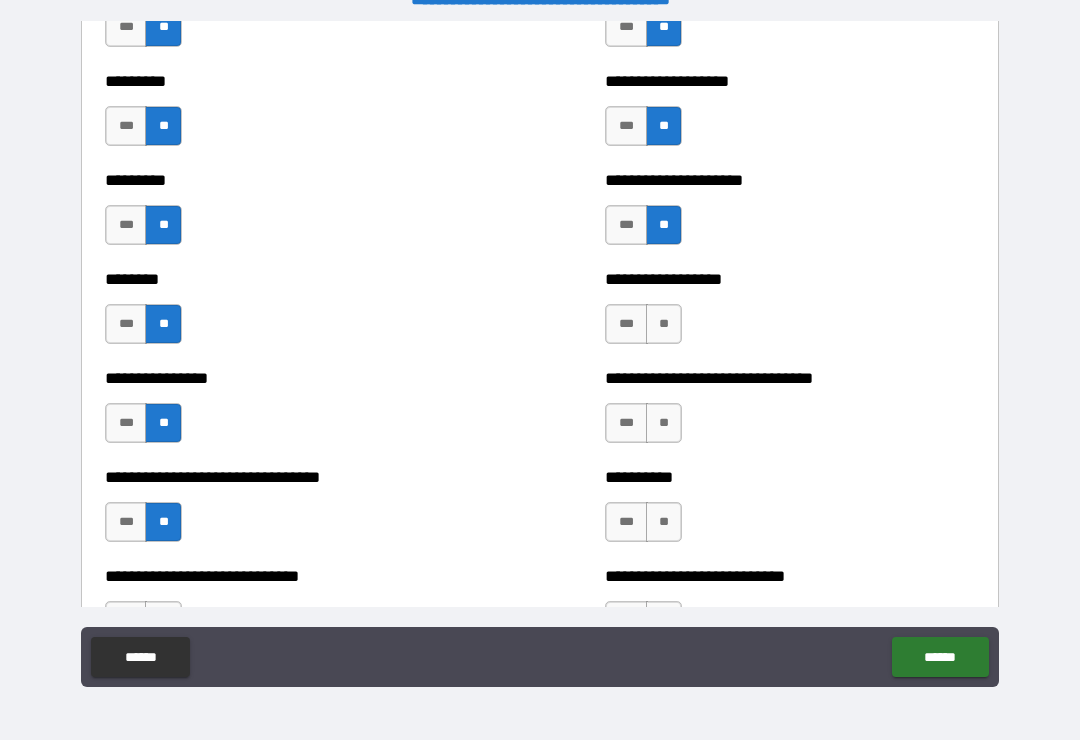 click on "**" at bounding box center (664, 522) 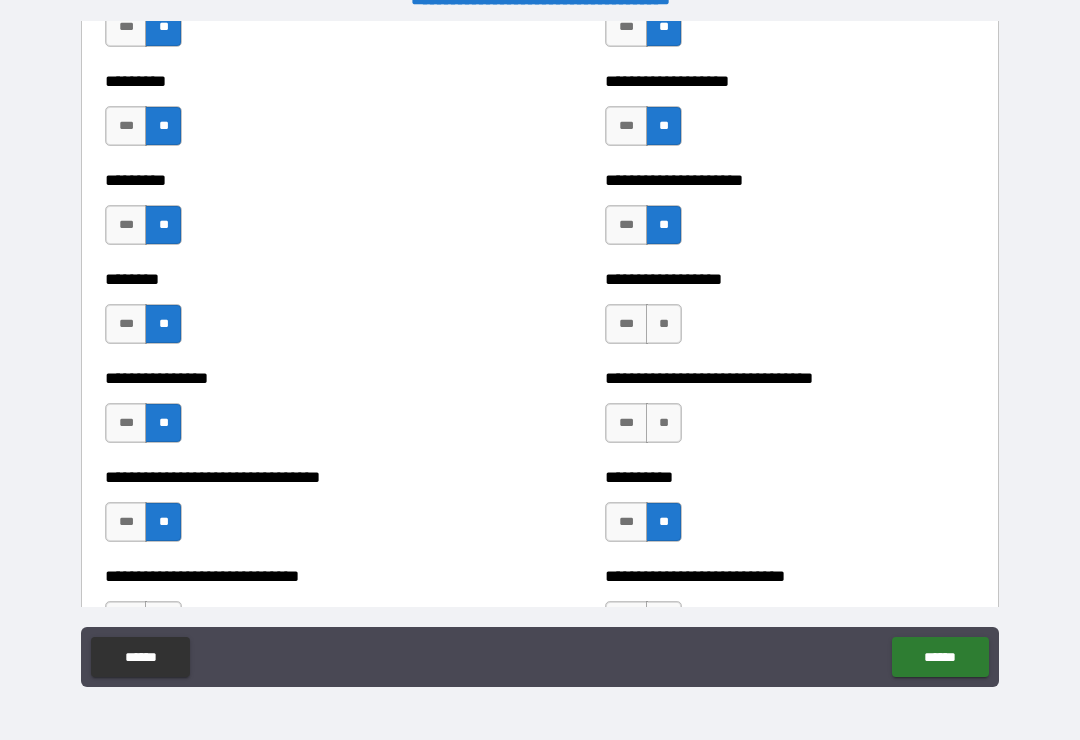 click on "**" at bounding box center [664, 423] 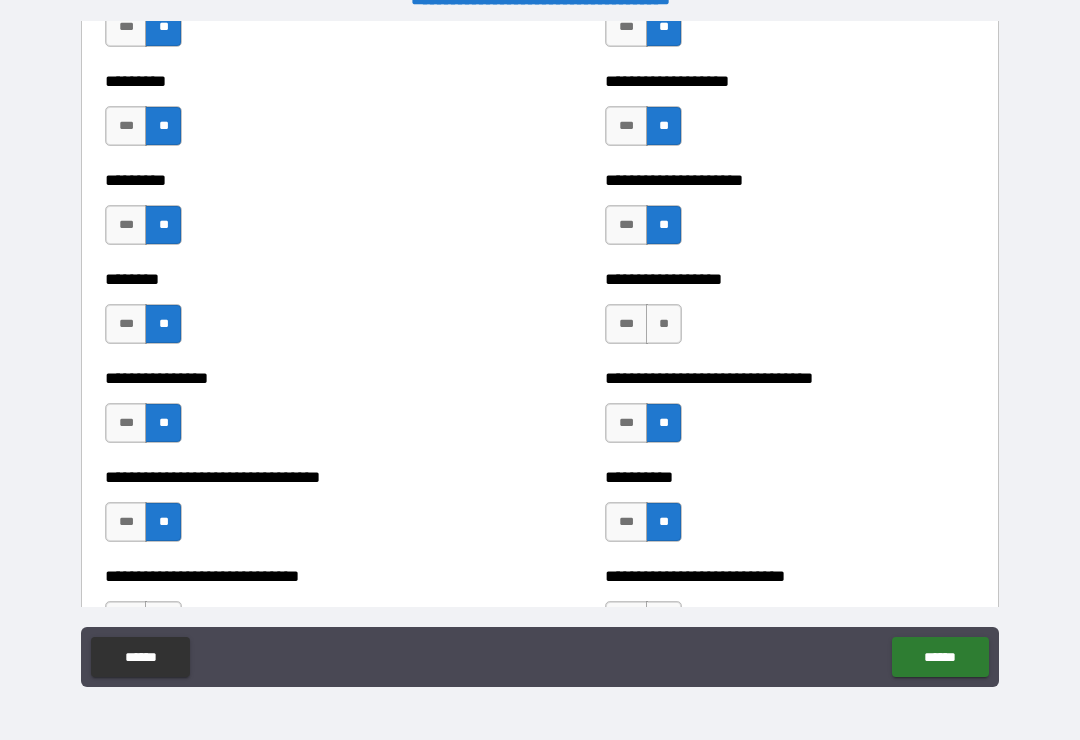 click on "**" at bounding box center (664, 324) 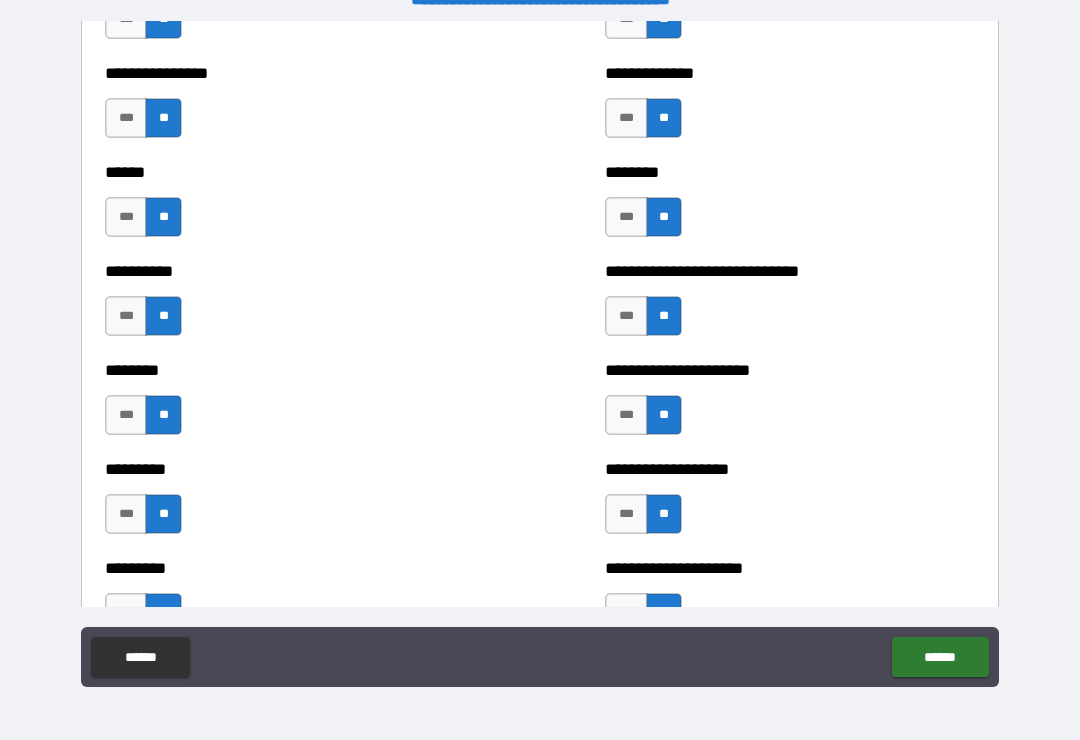 scroll, scrollTop: 6851, scrollLeft: 0, axis: vertical 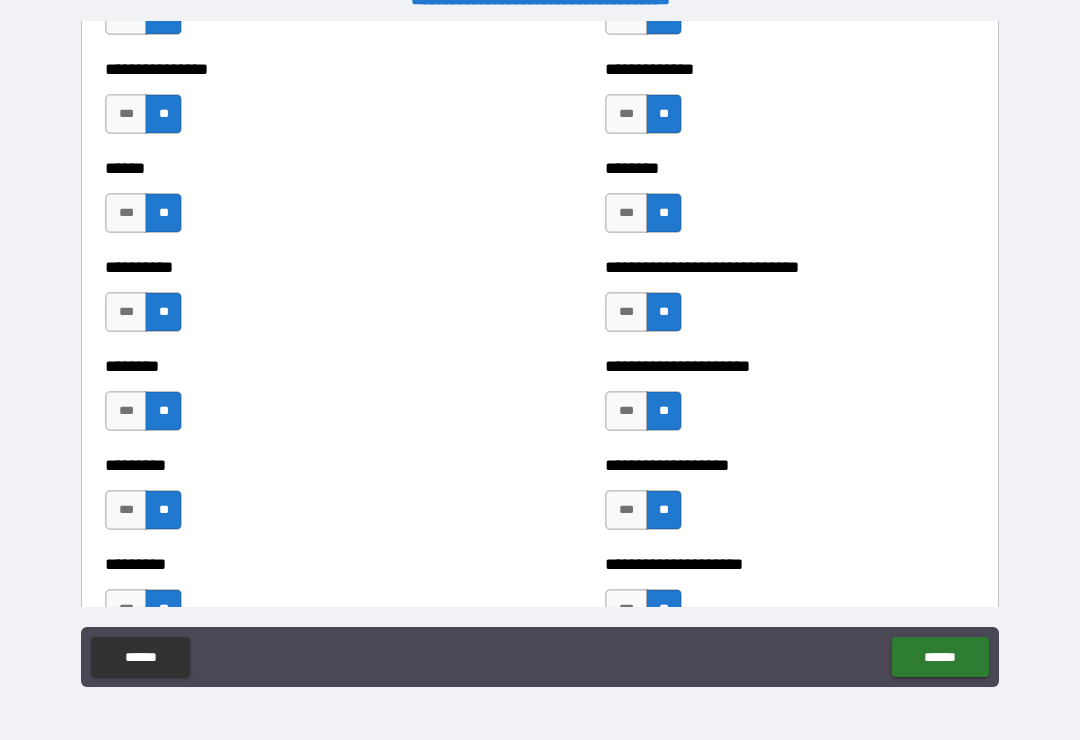 click on "***" at bounding box center (626, 114) 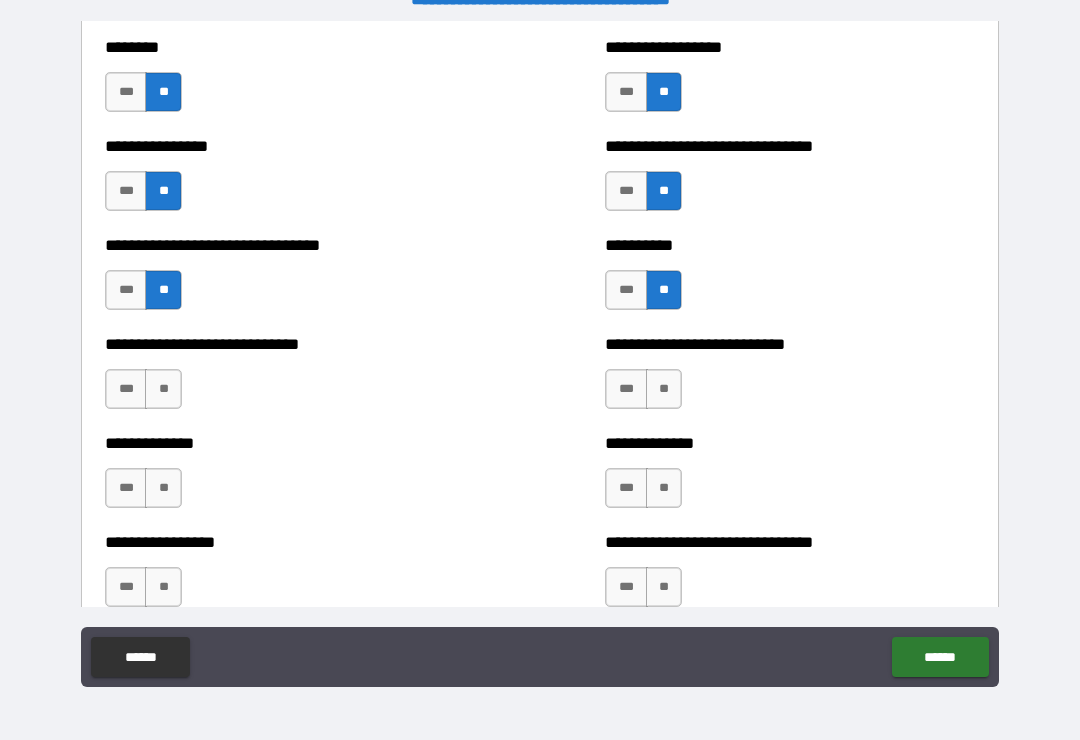 scroll, scrollTop: 7469, scrollLeft: 0, axis: vertical 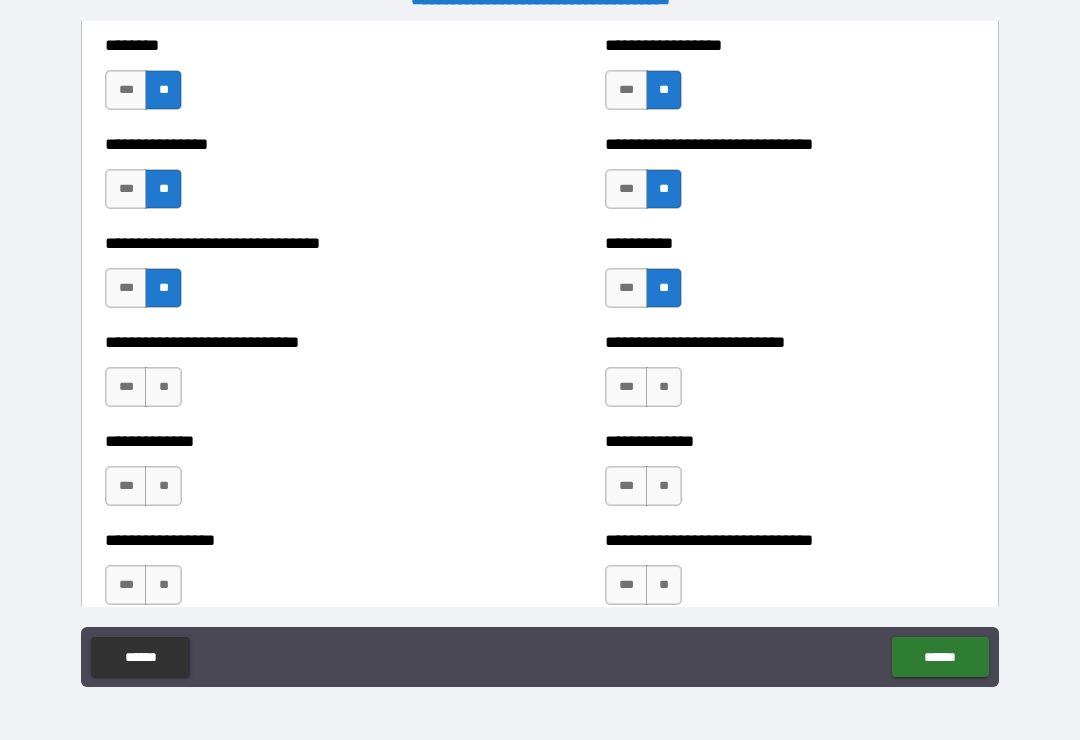 click on "**" at bounding box center (664, 387) 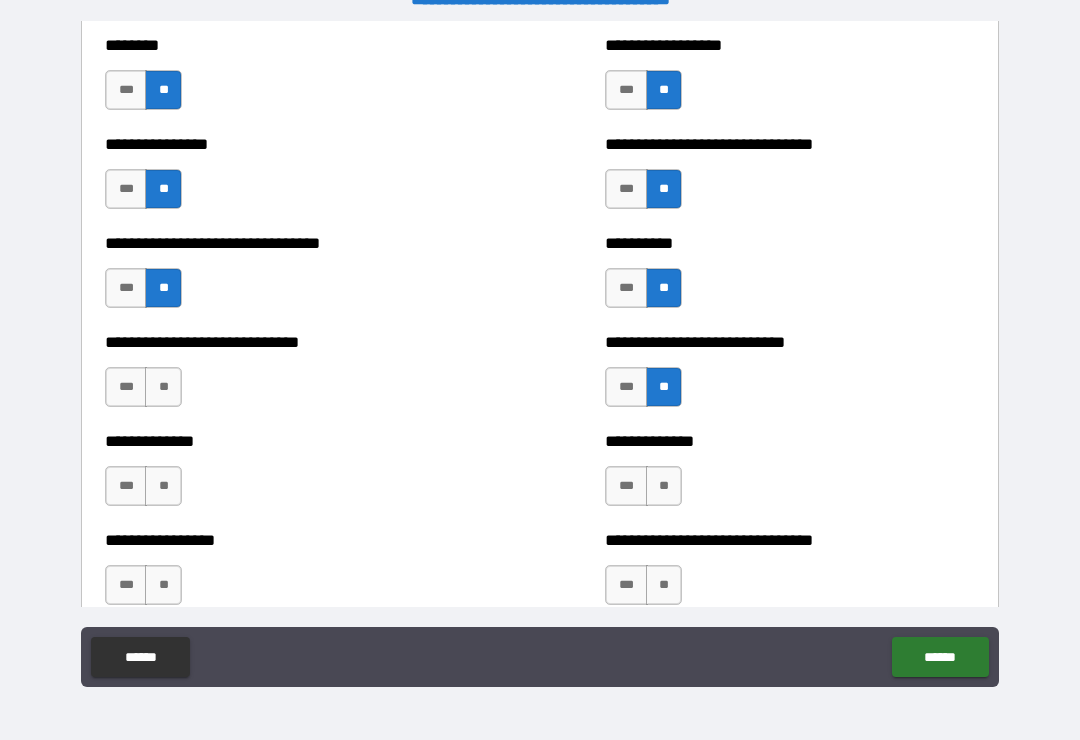 click on "**" at bounding box center [163, 387] 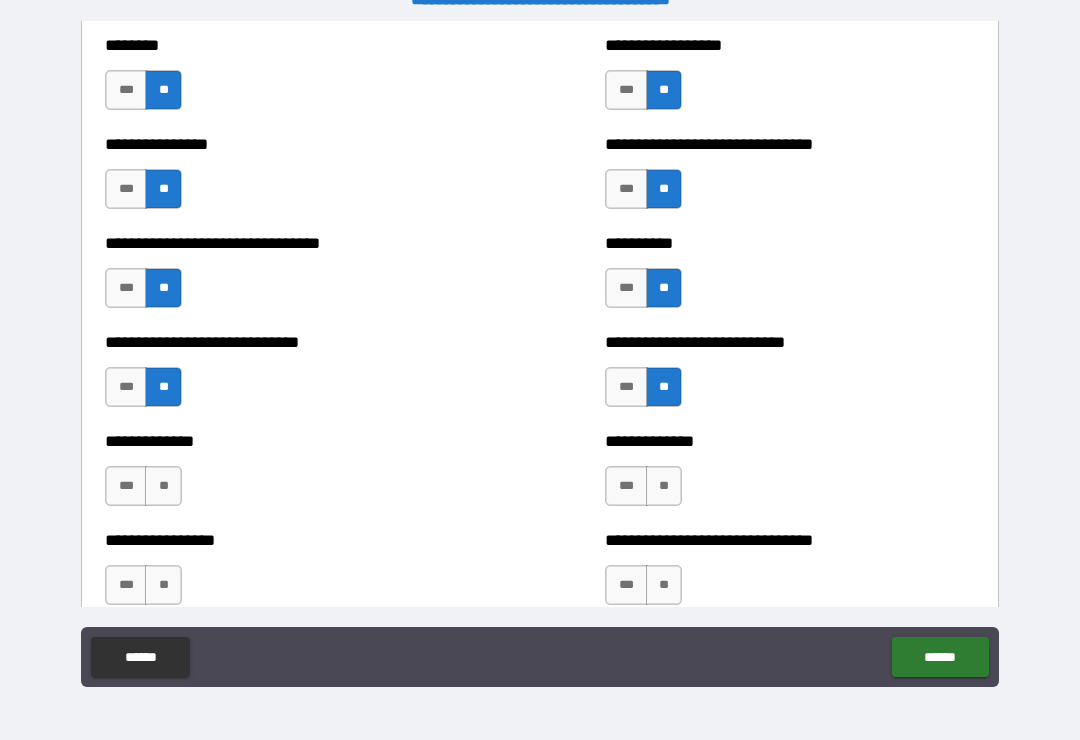 click on "**" at bounding box center (163, 486) 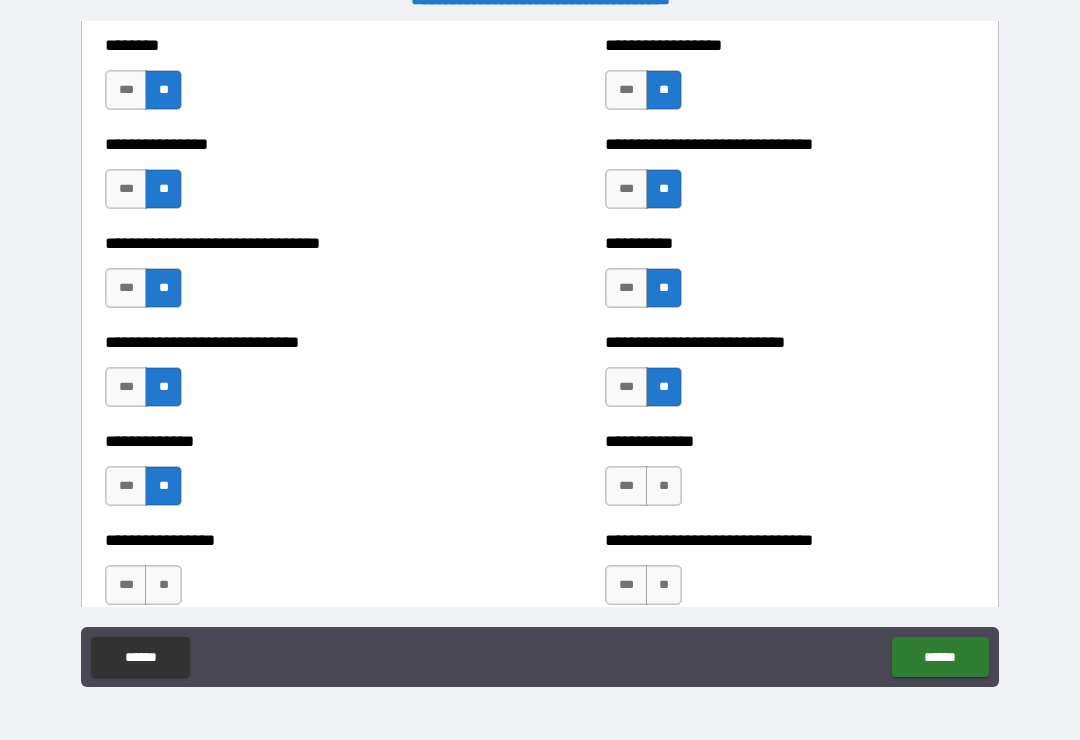 click on "**" at bounding box center (664, 486) 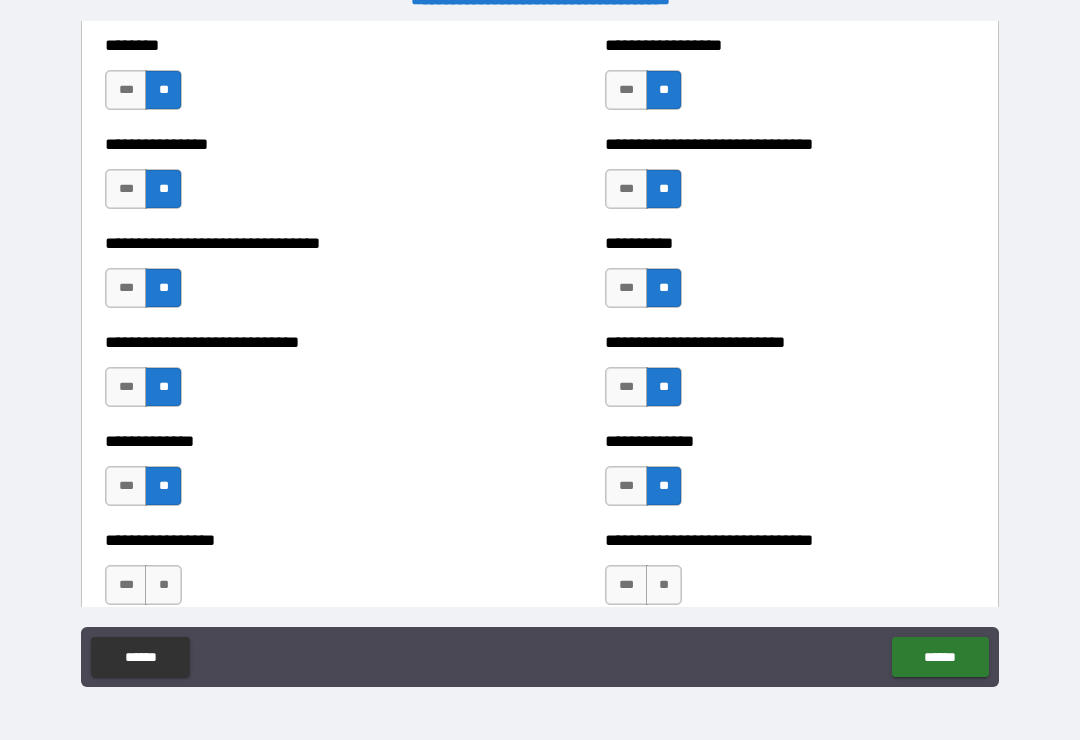 click on "**" at bounding box center (163, 585) 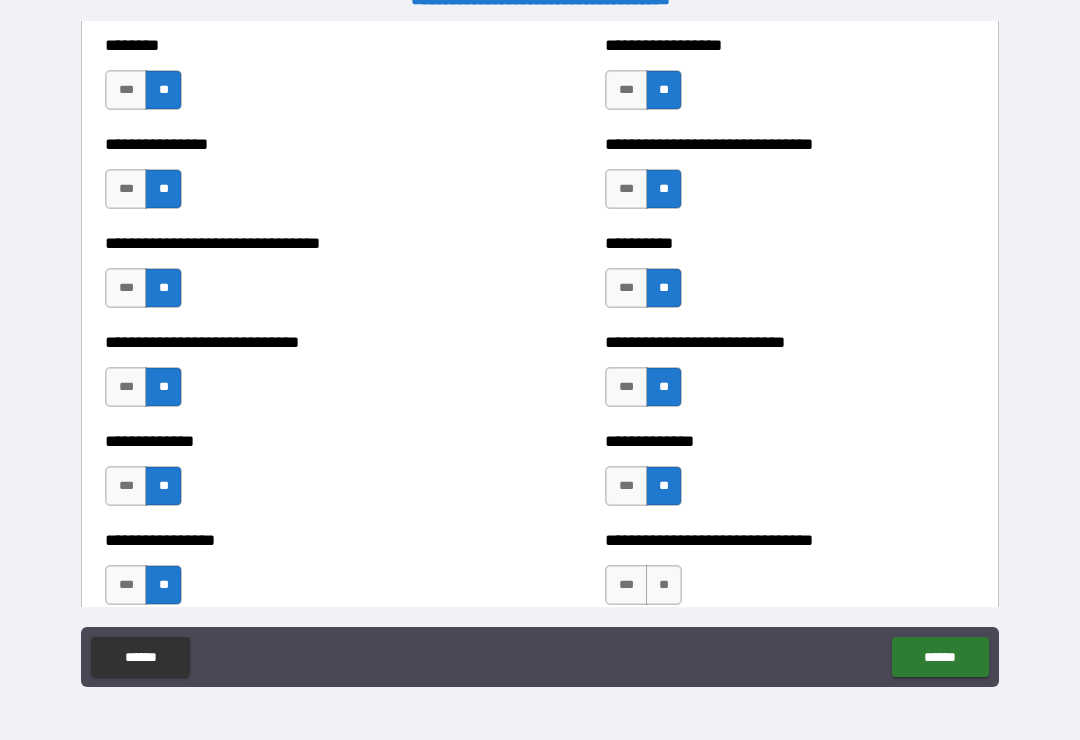 click on "**" at bounding box center (664, 585) 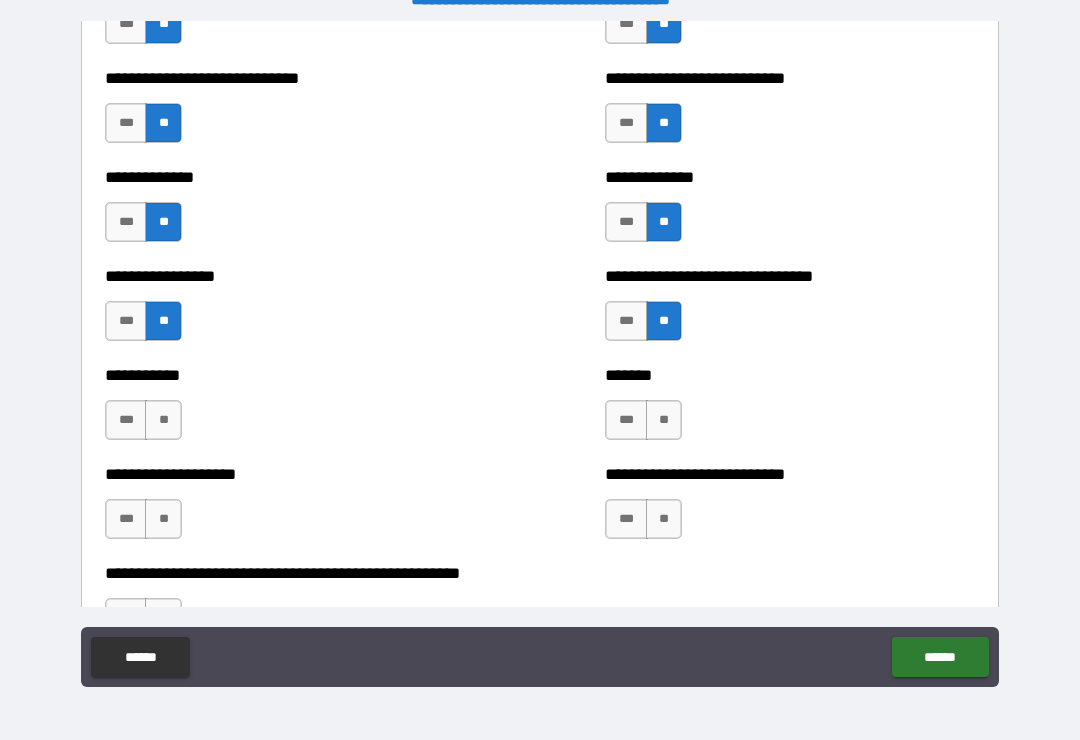 scroll, scrollTop: 7736, scrollLeft: 0, axis: vertical 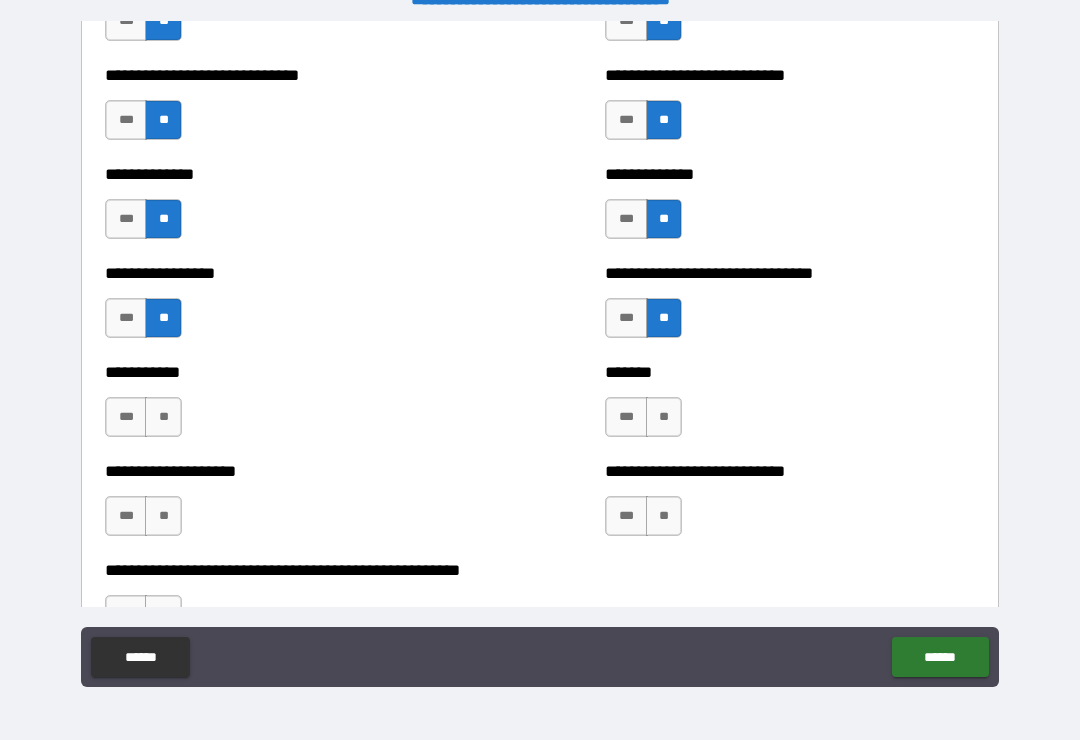 click on "**" at bounding box center (163, 417) 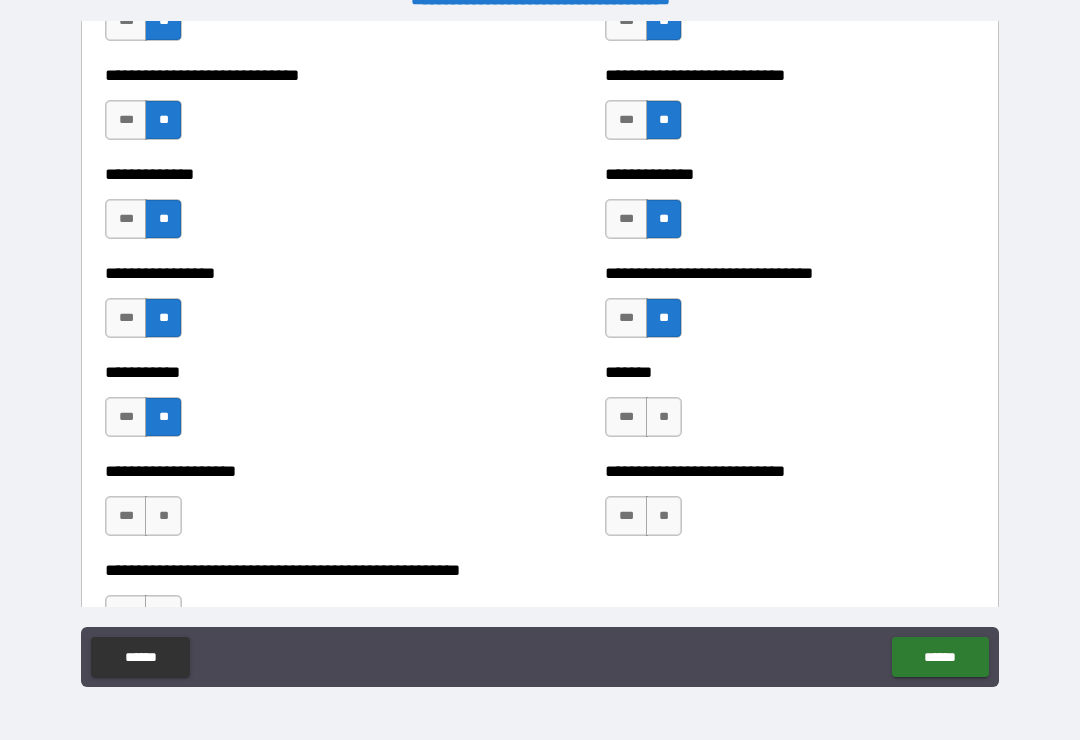 click on "**" at bounding box center (664, 417) 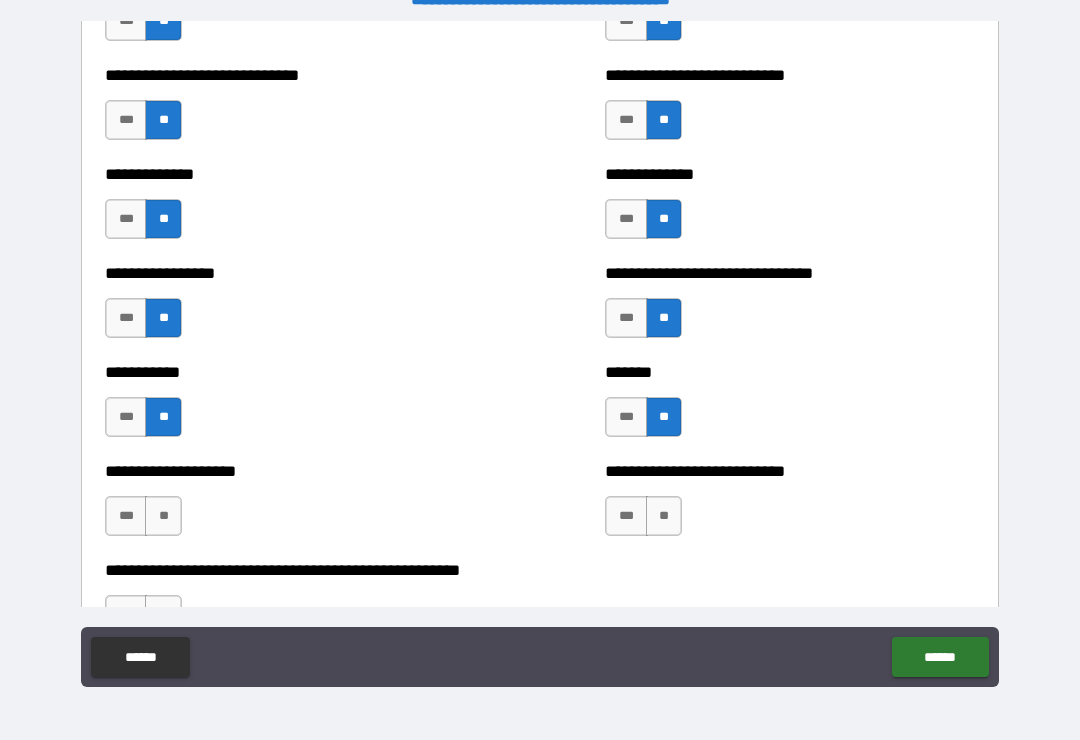 click on "***" at bounding box center (126, 516) 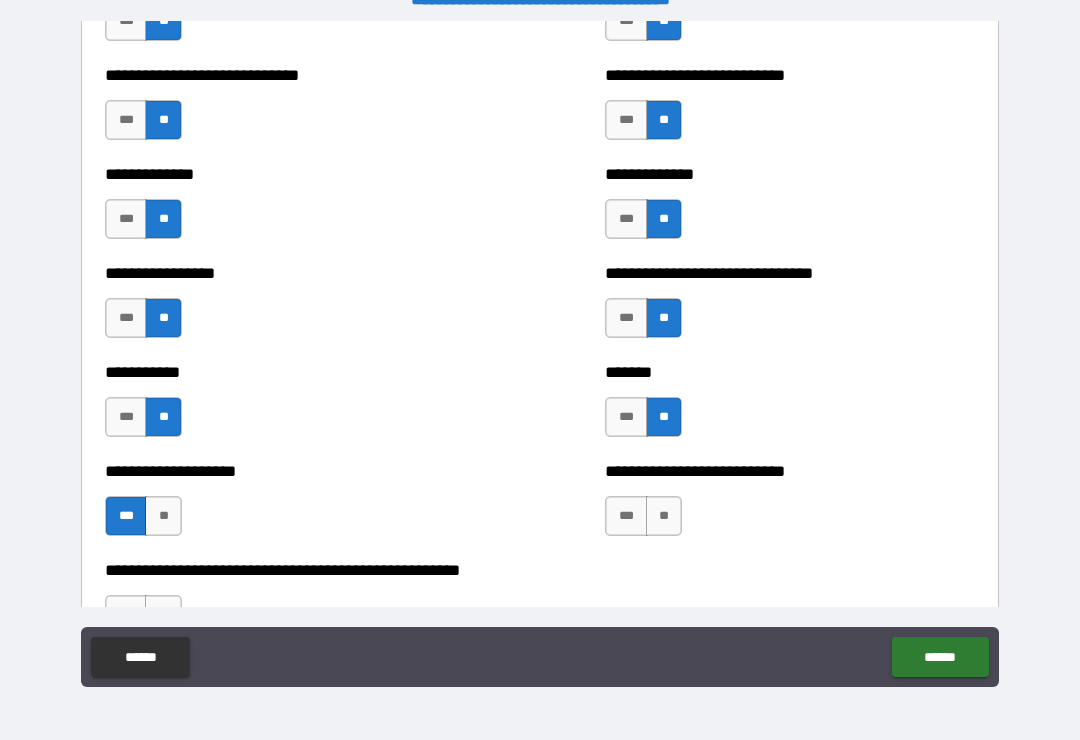 click on "**" at bounding box center [163, 516] 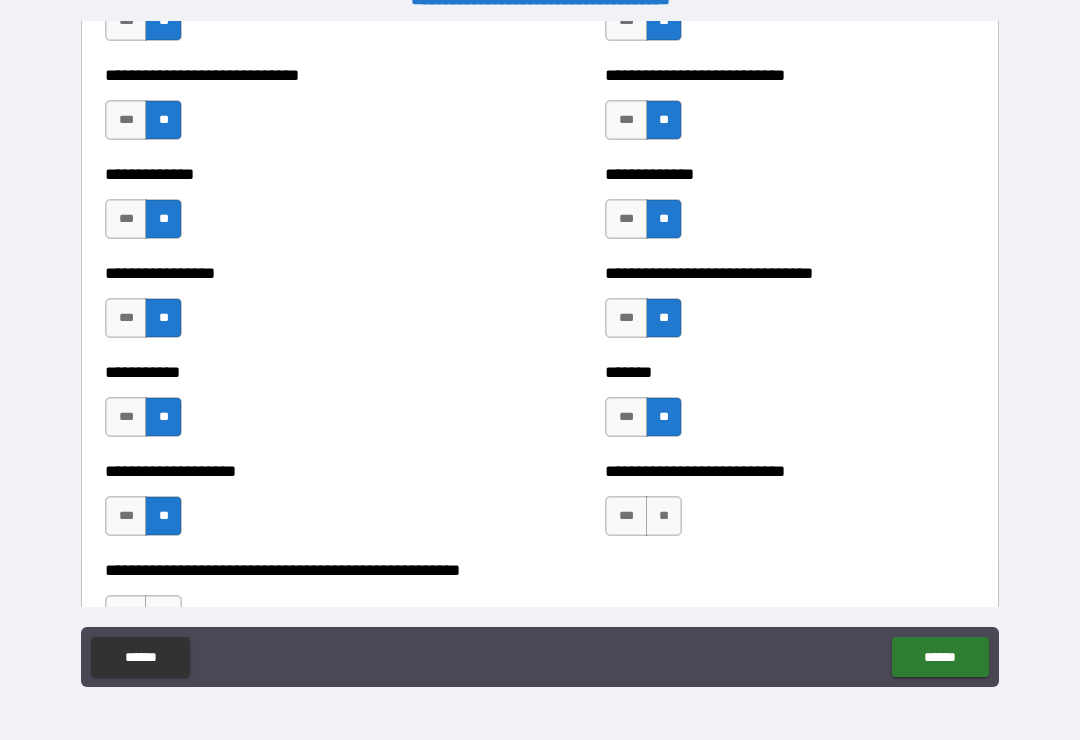 click on "**" at bounding box center (664, 516) 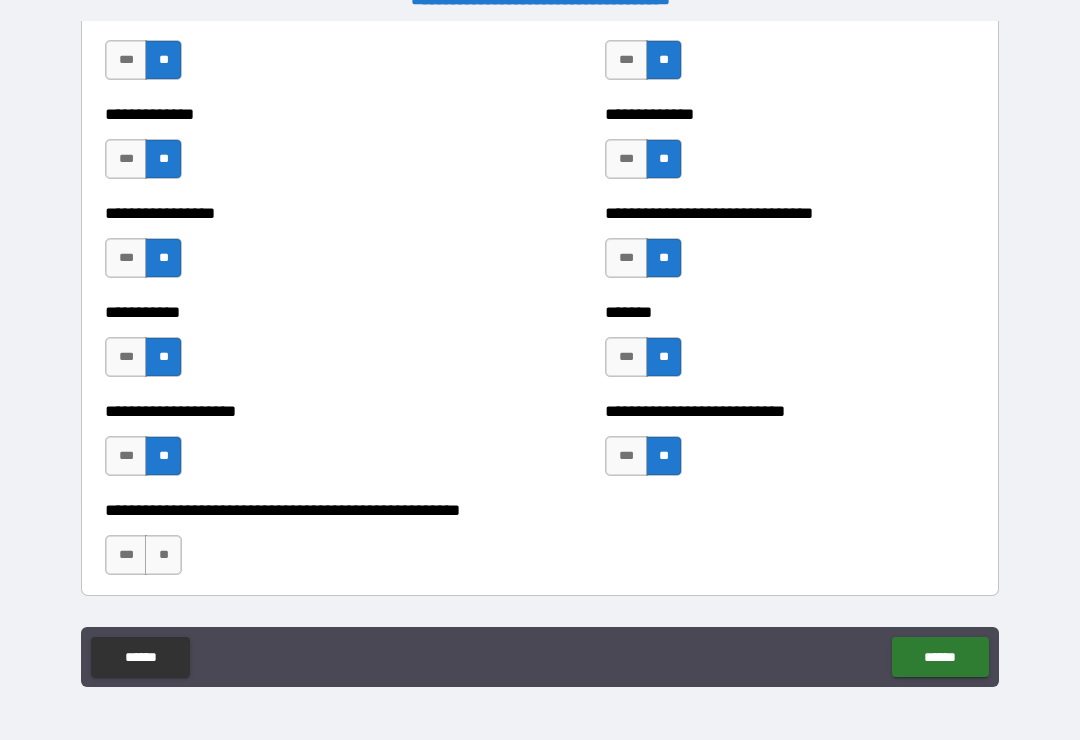 click on "**" at bounding box center [163, 555] 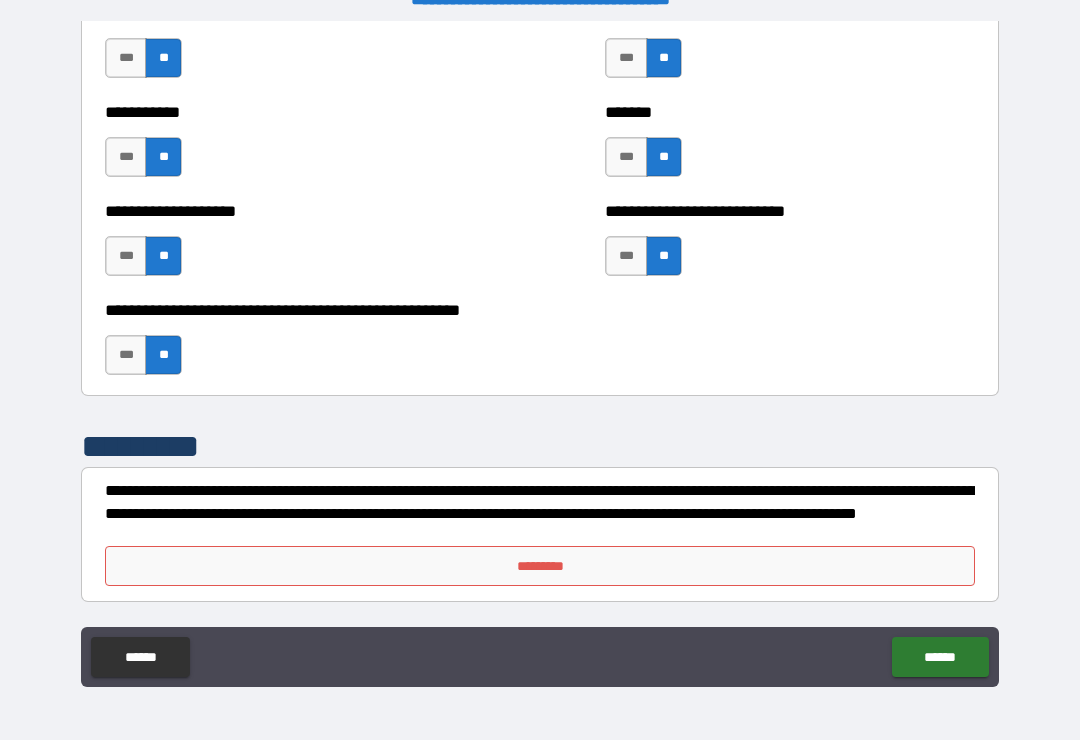 scroll, scrollTop: 7996, scrollLeft: 0, axis: vertical 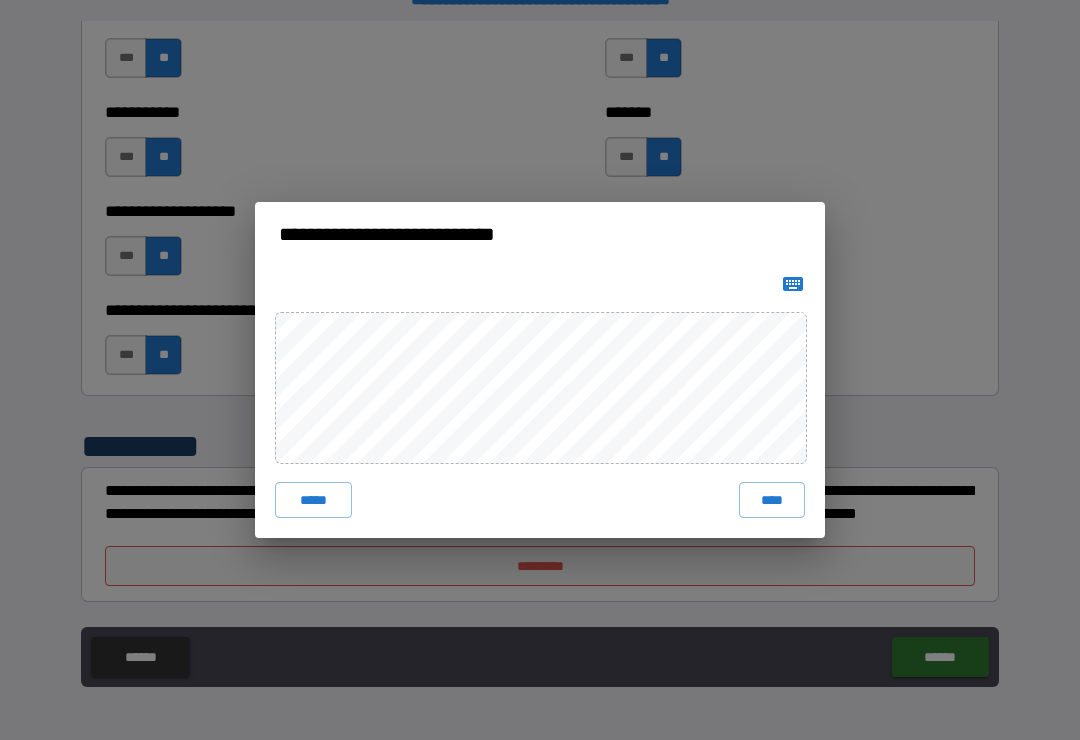 click on "****" at bounding box center (772, 500) 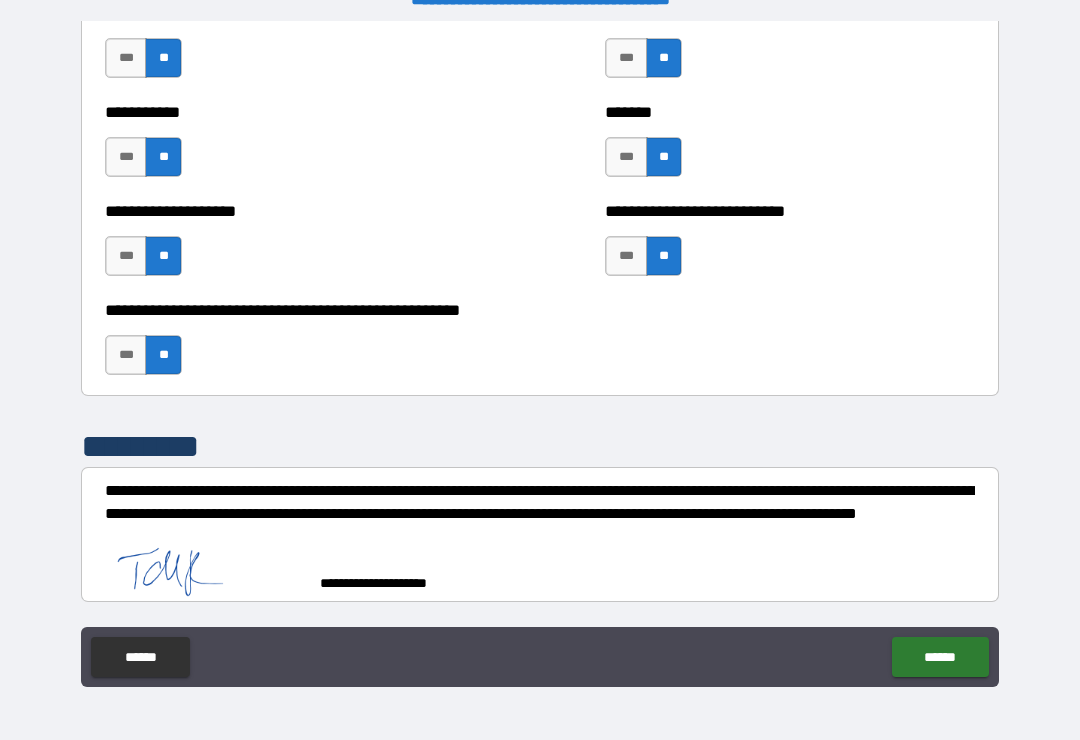 scroll, scrollTop: 7986, scrollLeft: 0, axis: vertical 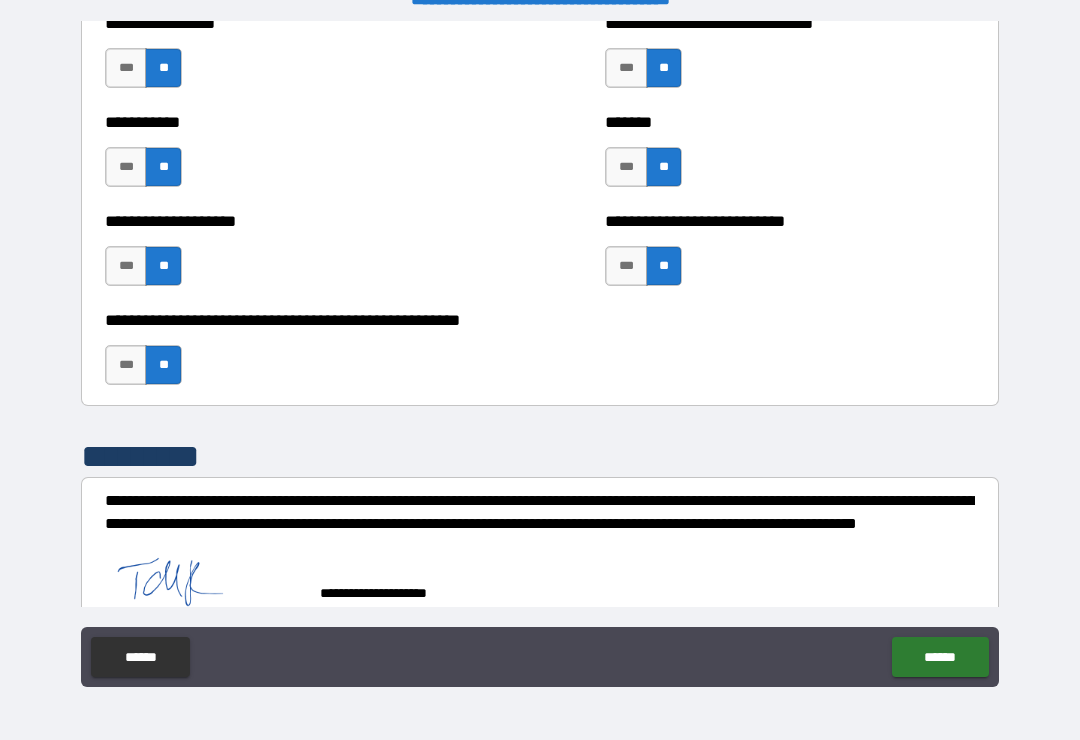 click on "******" at bounding box center [940, 657] 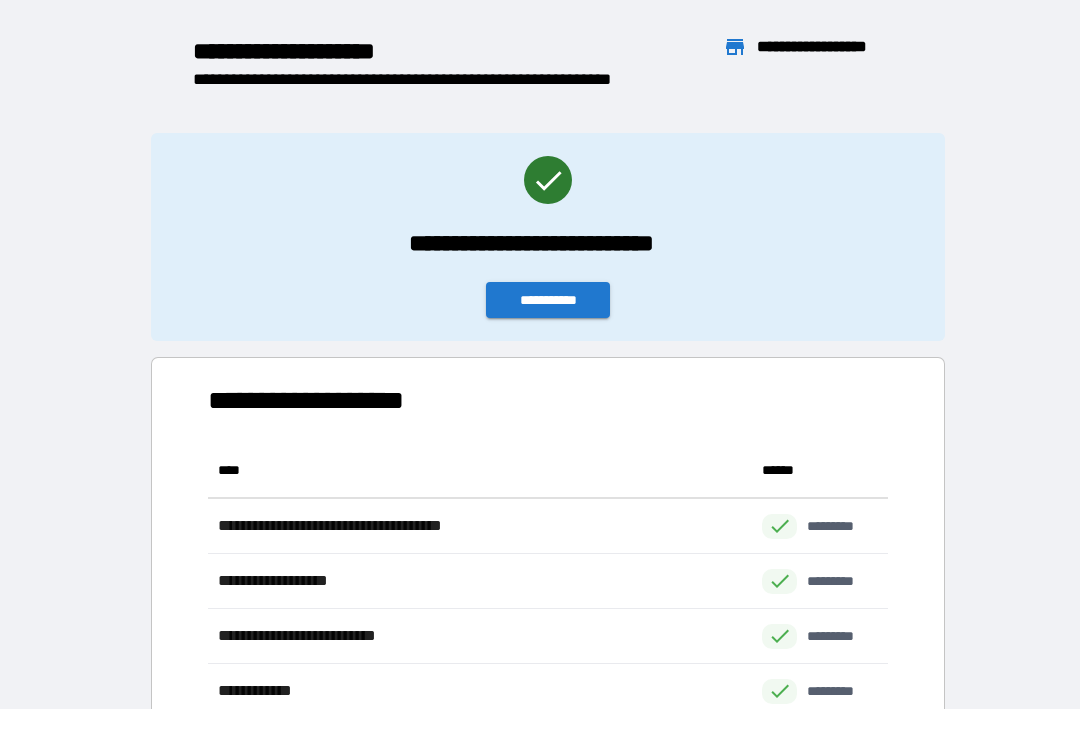 scroll, scrollTop: 1, scrollLeft: 1, axis: both 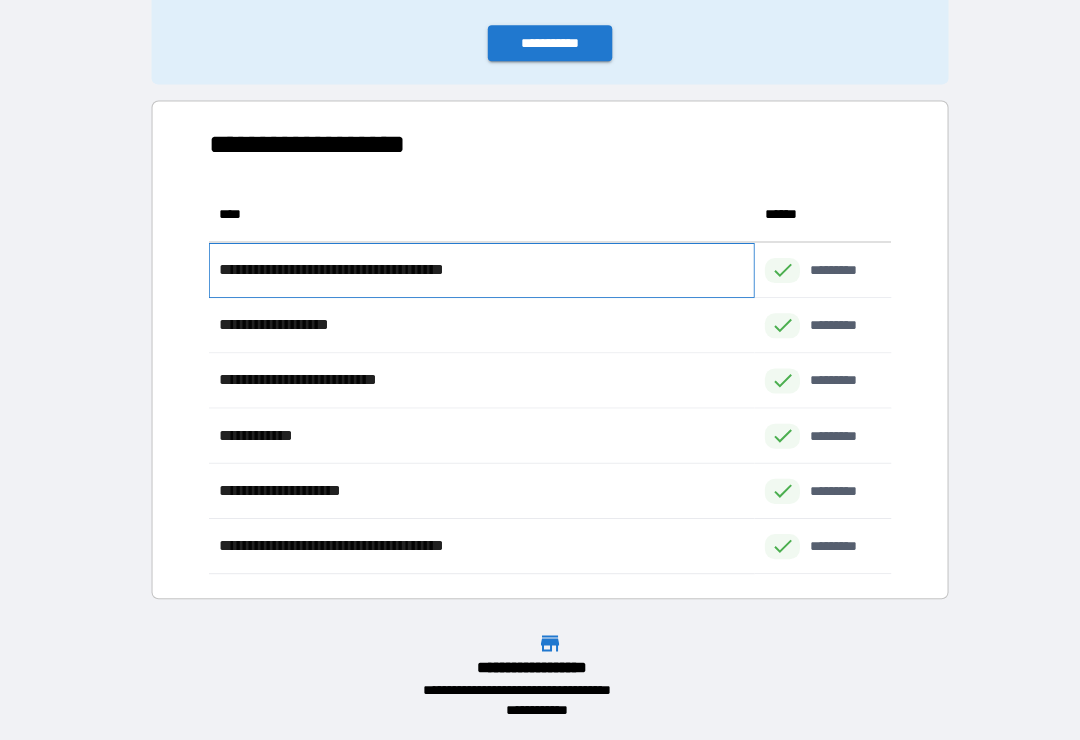 click on "**********" at bounding box center (480, 272) 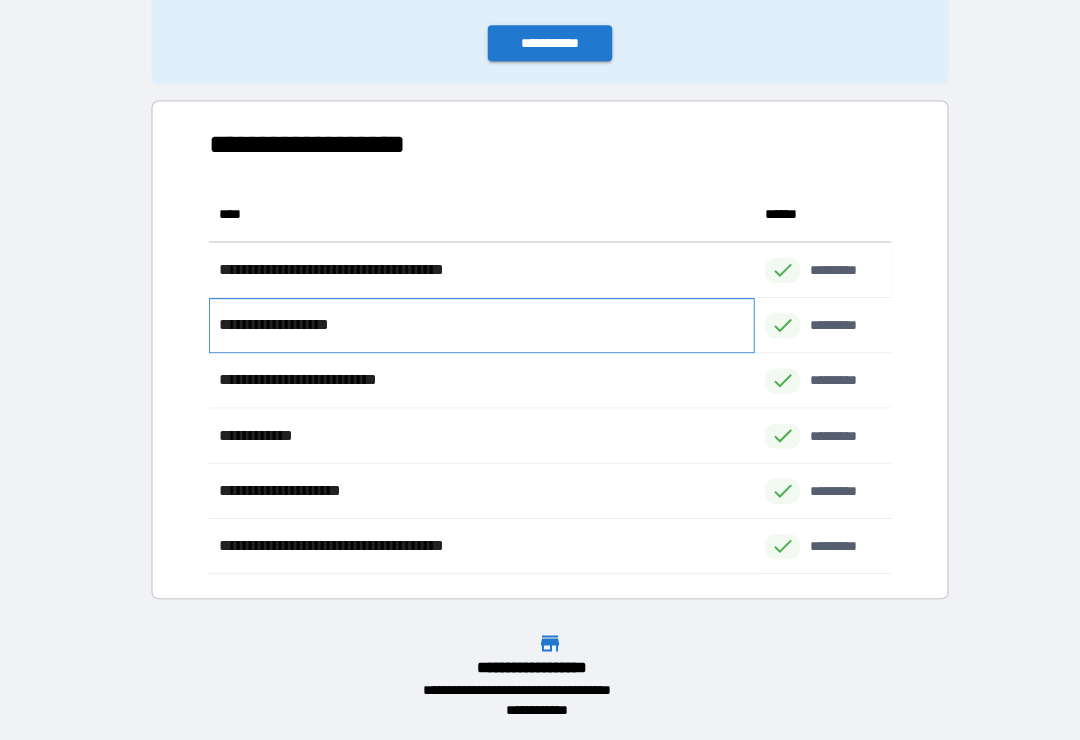 click on "**********" at bounding box center [480, 327] 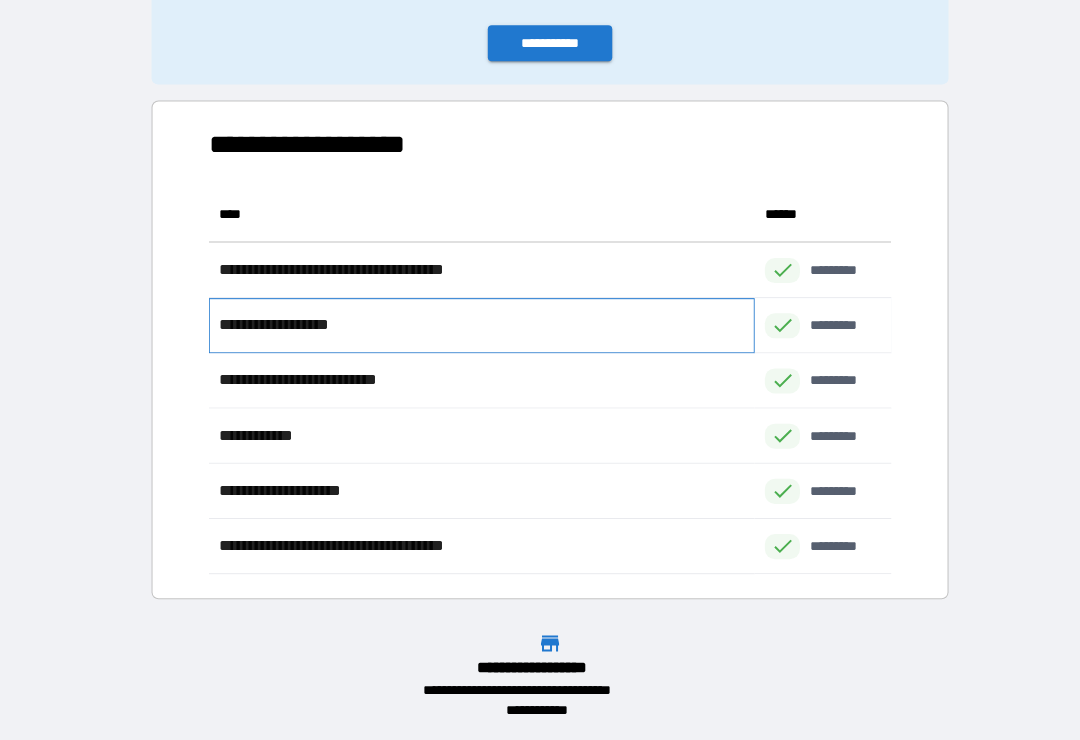 click on "**********" at bounding box center (480, 327) 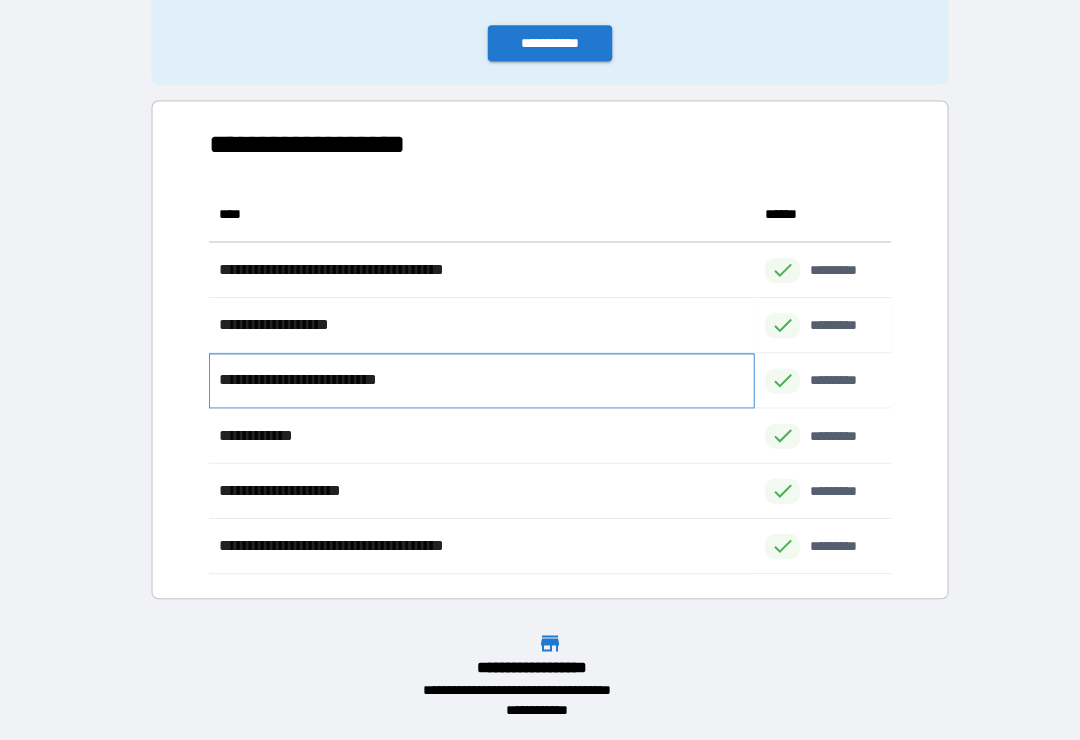 click on "**********" at bounding box center [480, 382] 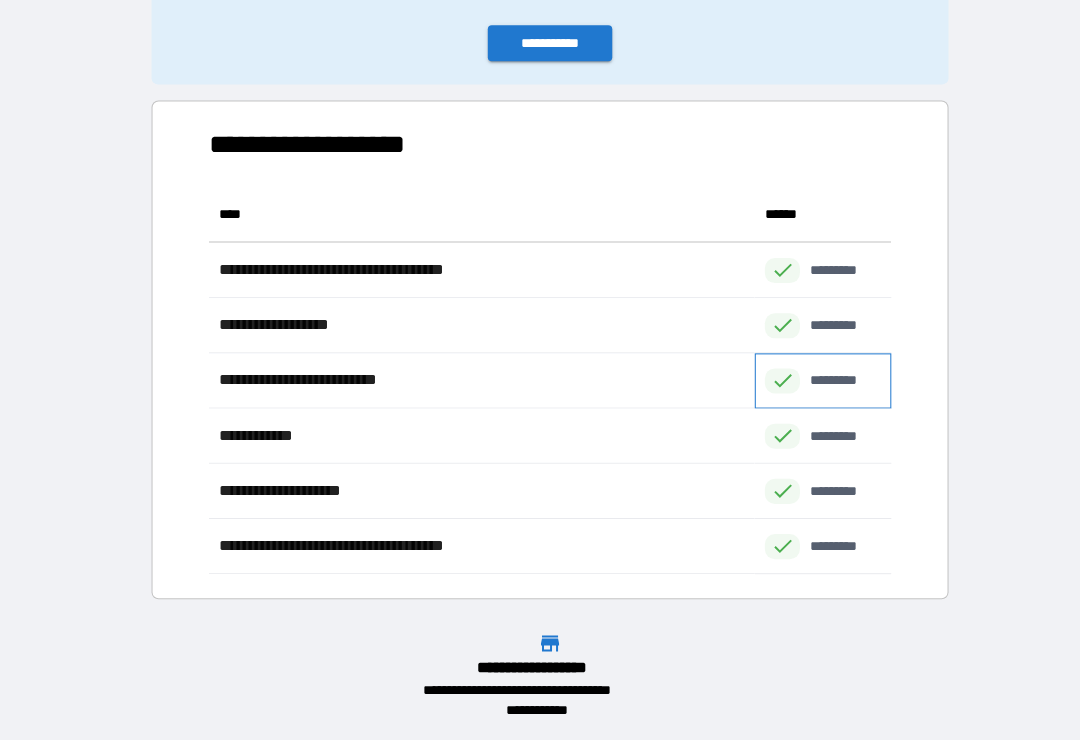 click on "*********" at bounding box center [820, 382] 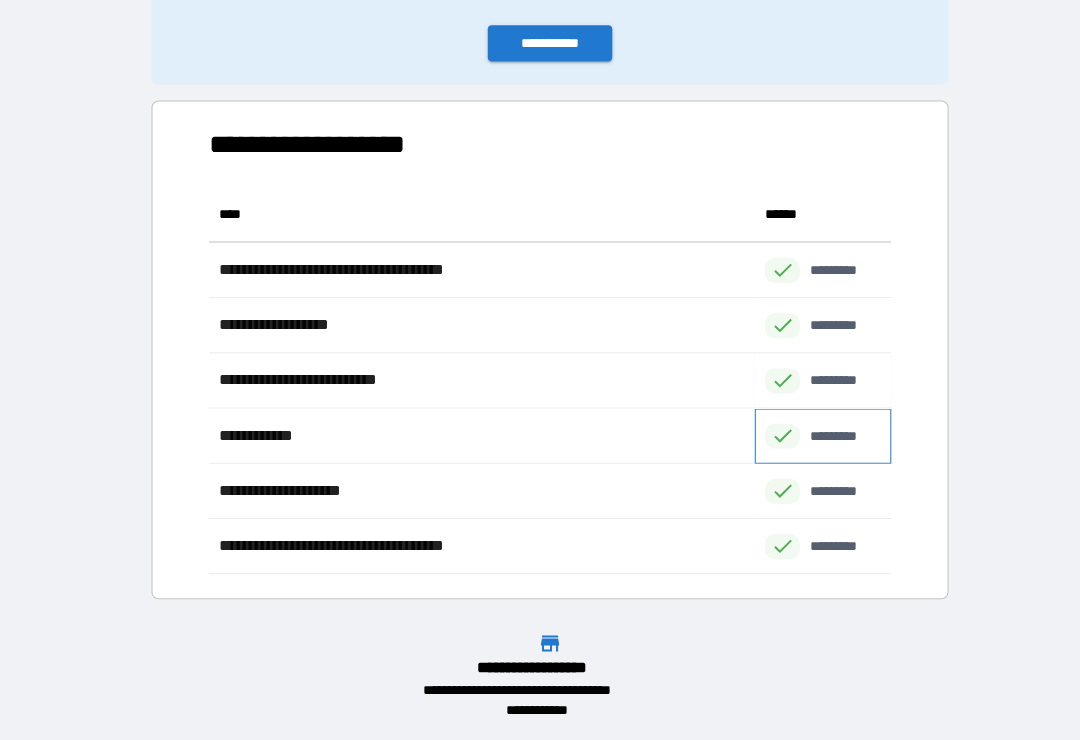 click on "*********" at bounding box center (820, 437) 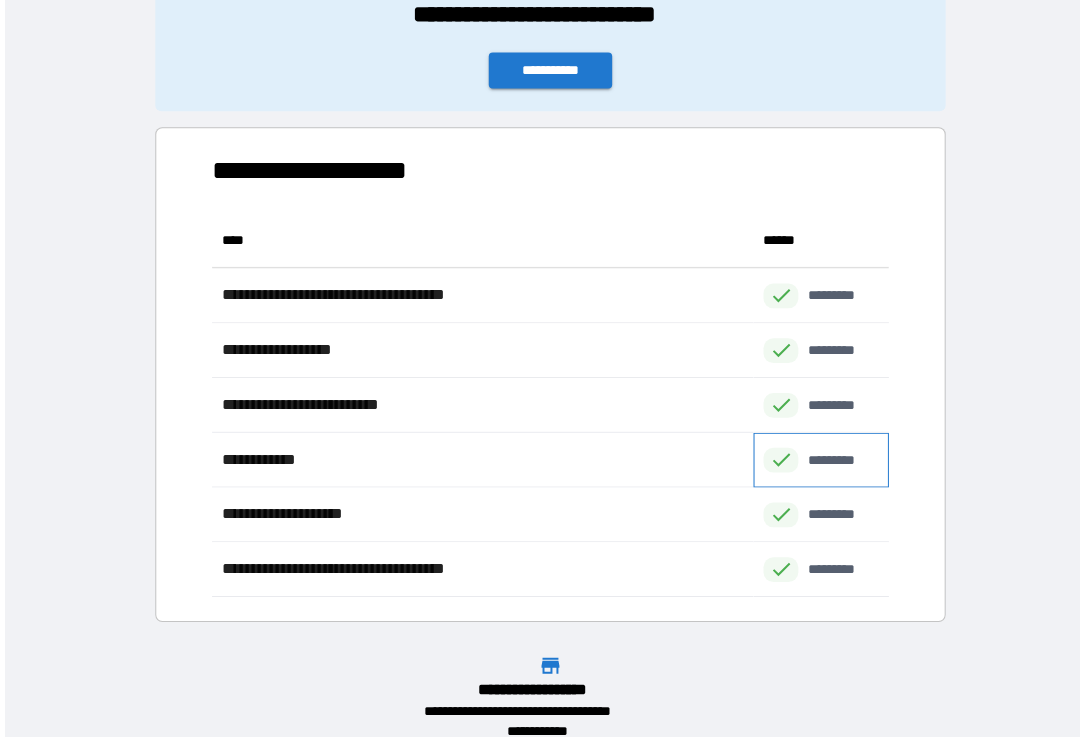 scroll, scrollTop: 17, scrollLeft: 0, axis: vertical 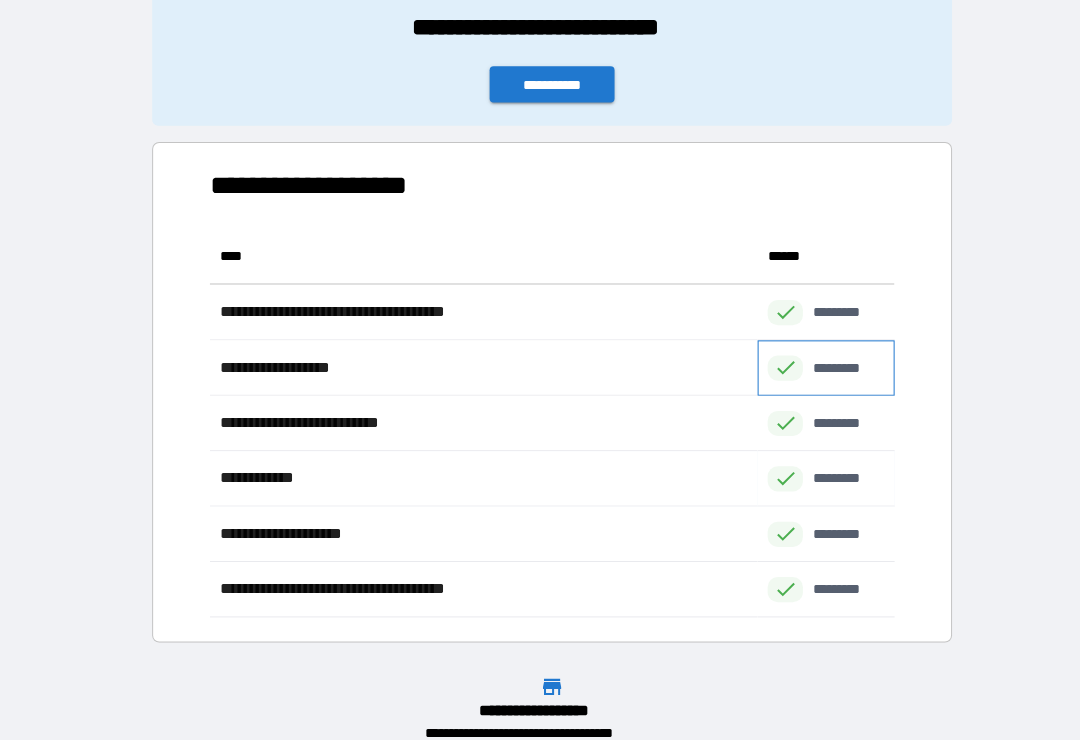 click on "*********" at bounding box center (820, 365) 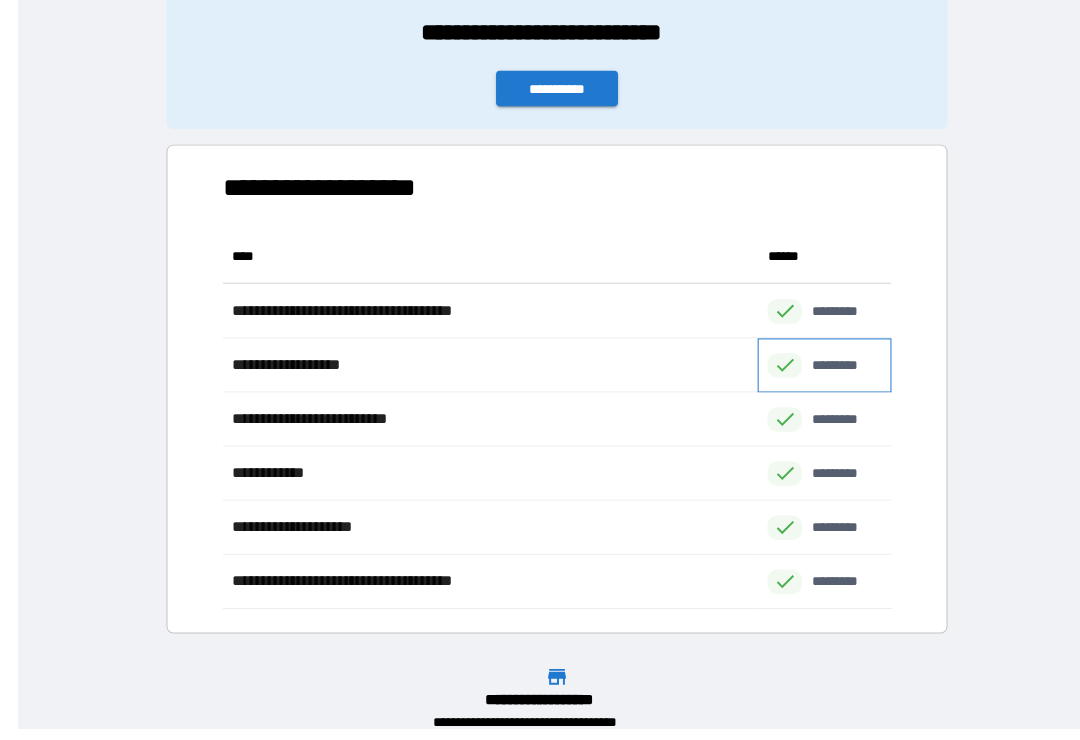 scroll, scrollTop: 0, scrollLeft: 0, axis: both 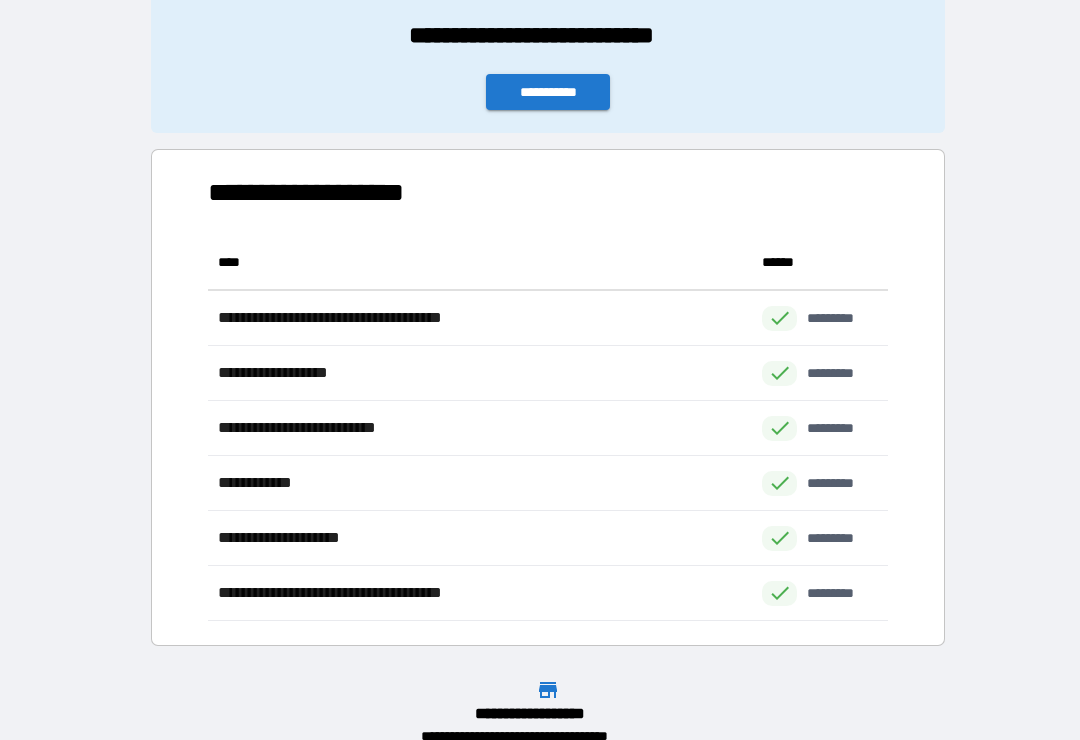 click on "**********" at bounding box center (548, 397) 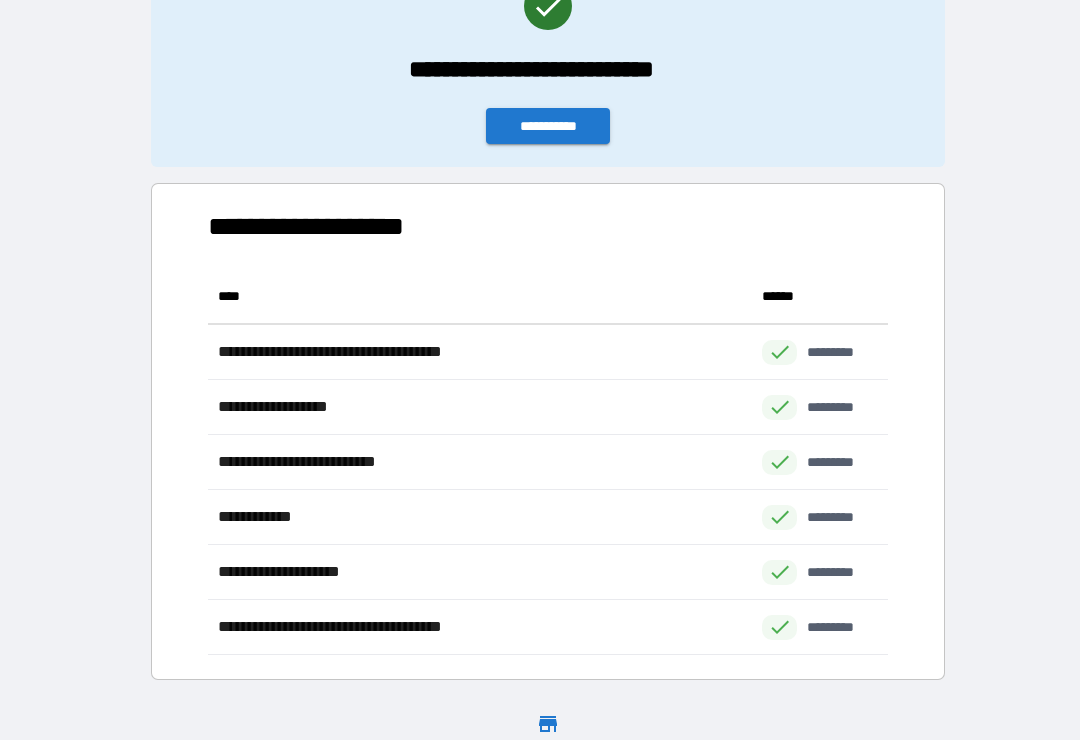 scroll, scrollTop: 183, scrollLeft: 0, axis: vertical 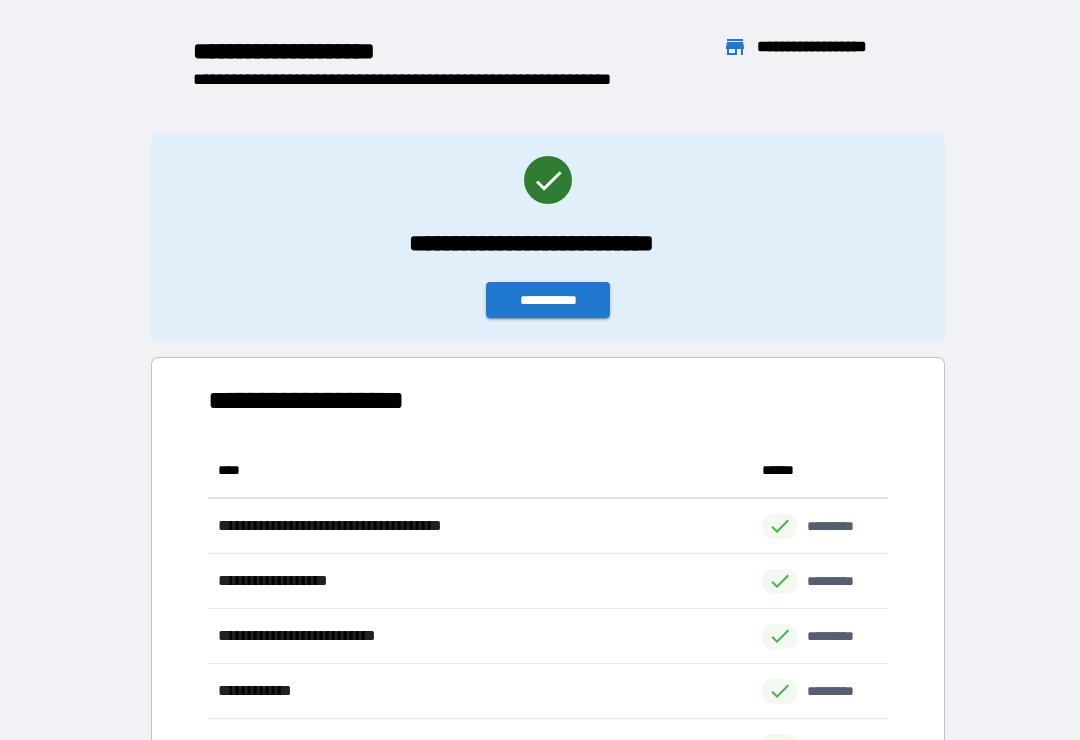 click on "**********" at bounding box center (548, 300) 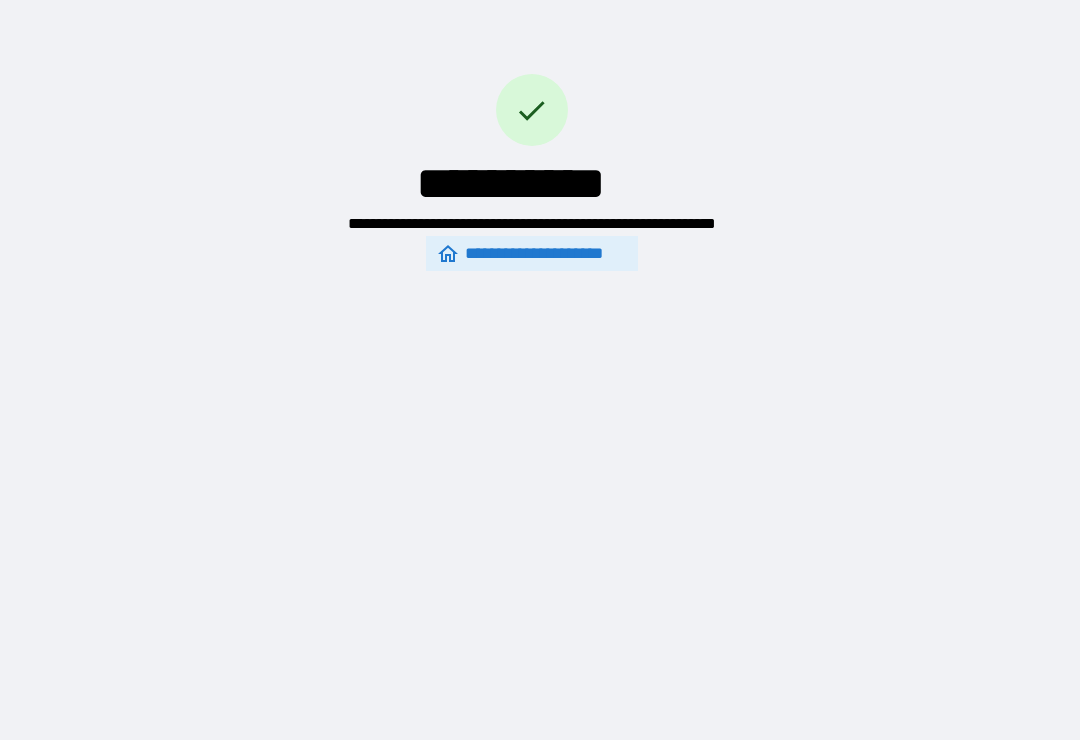 click on "**********" at bounding box center (540, 354) 